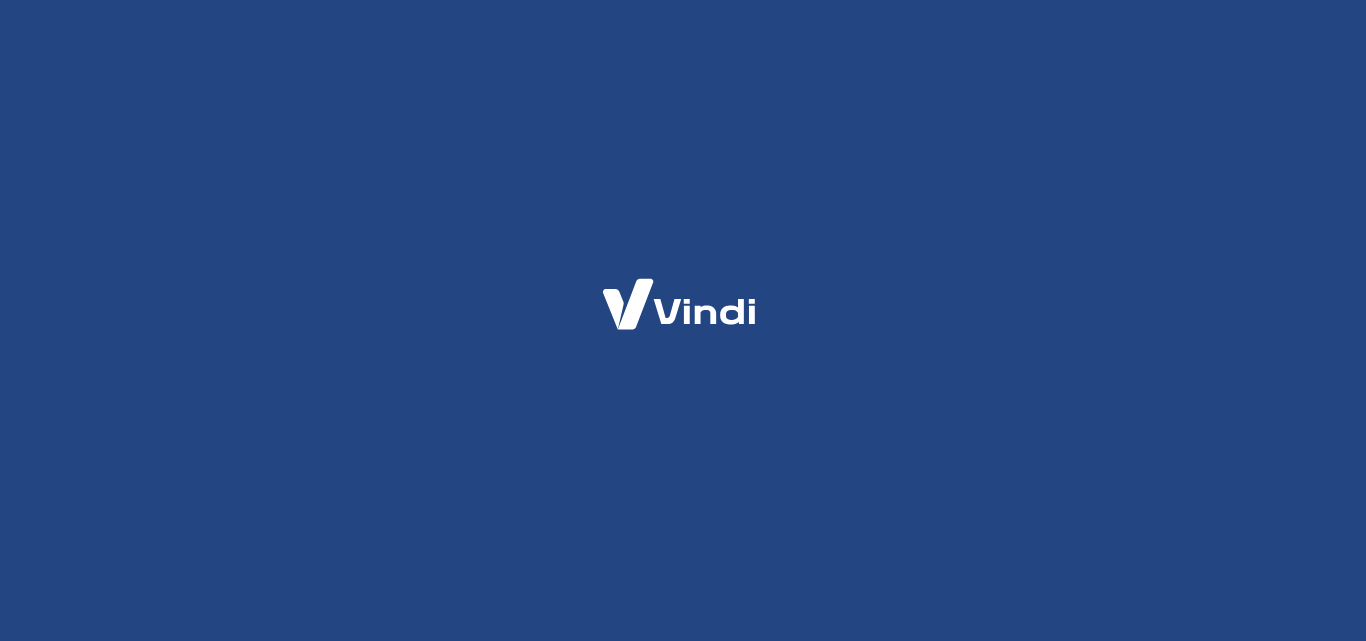 scroll, scrollTop: 0, scrollLeft: 0, axis: both 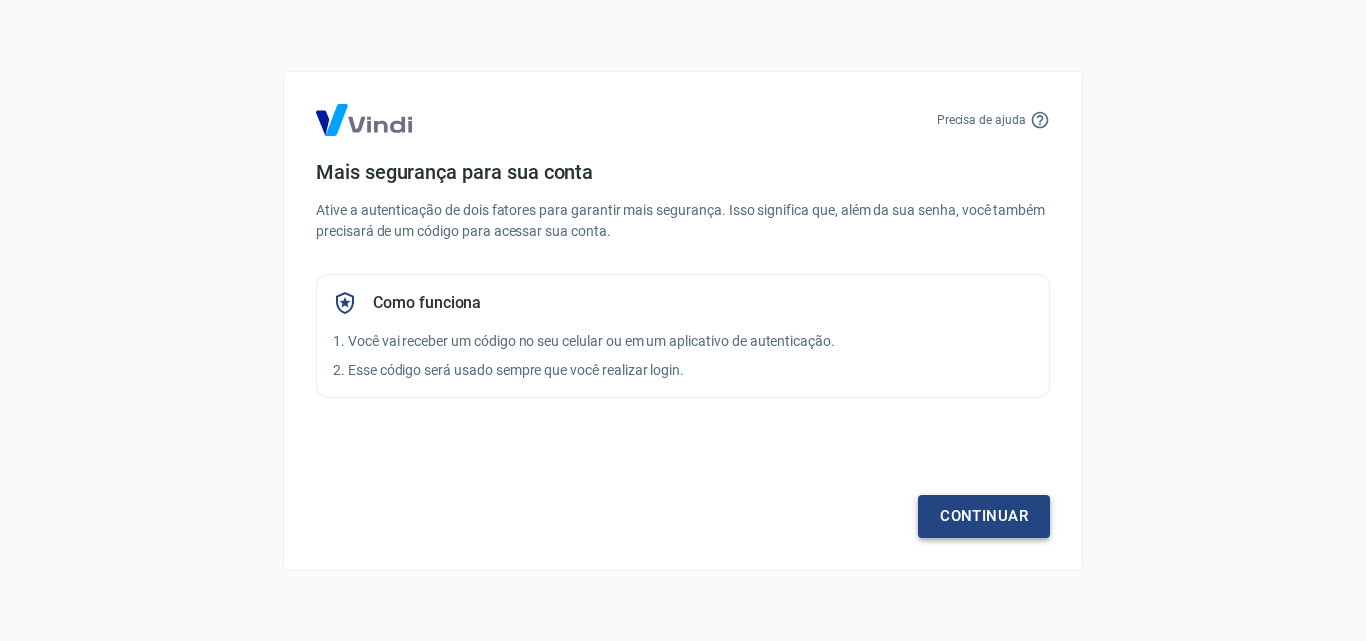 click on "Continuar" at bounding box center (984, 516) 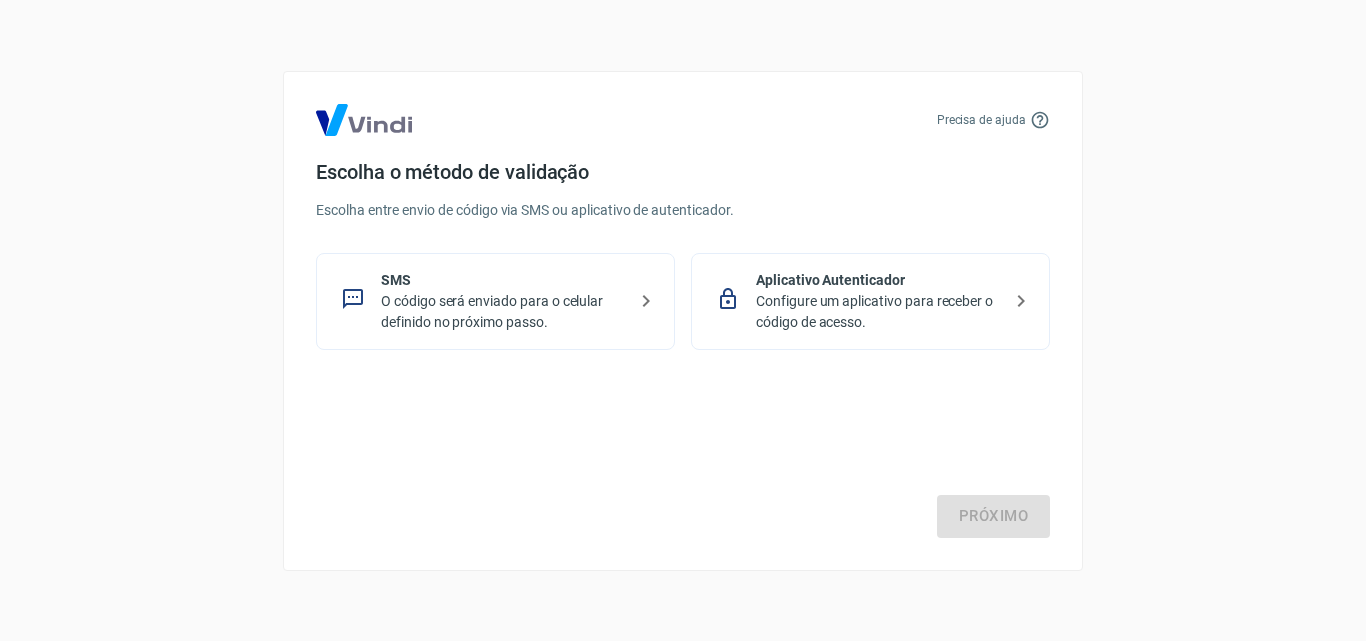 click on "O código será enviado para o celular definido no próximo passo." at bounding box center [503, 312] 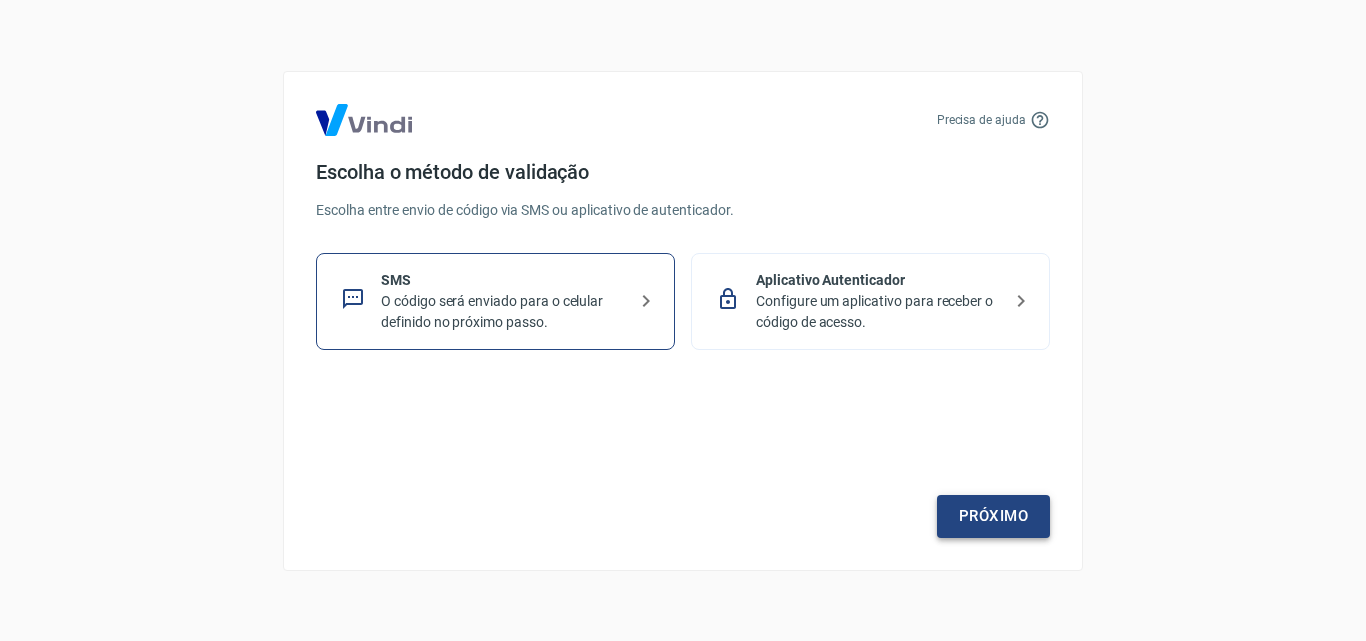 click on "Próximo" at bounding box center [993, 516] 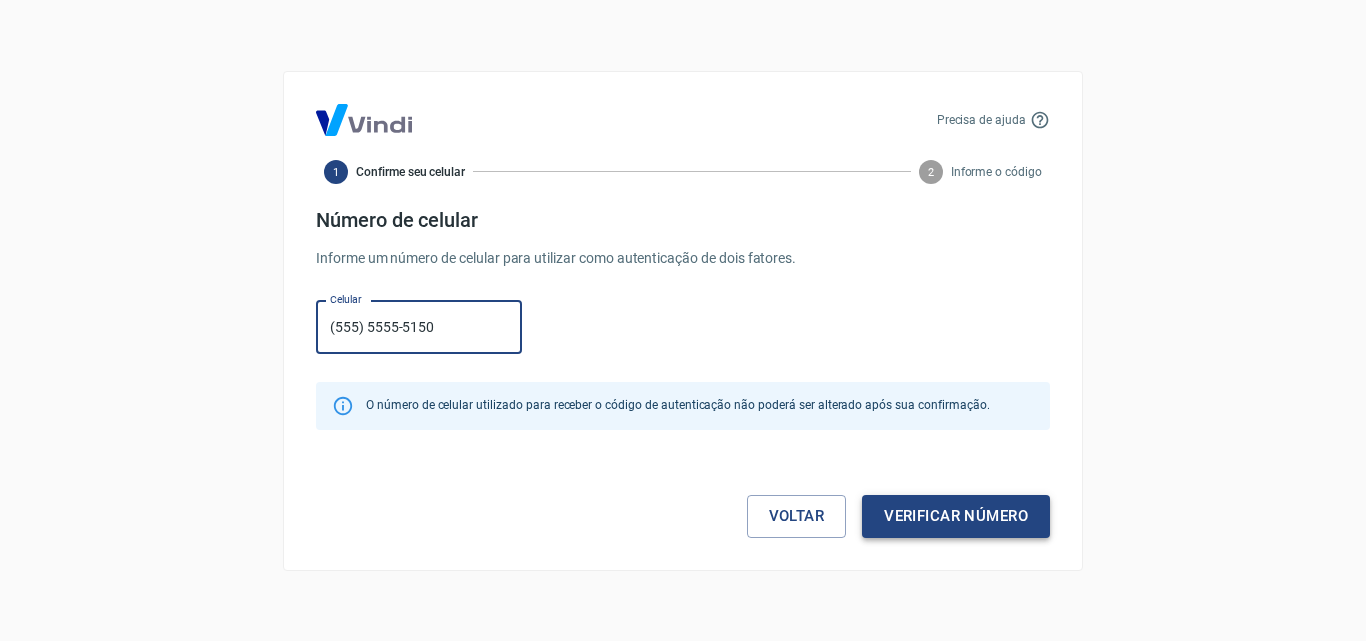 type on "(34) 99866-5150" 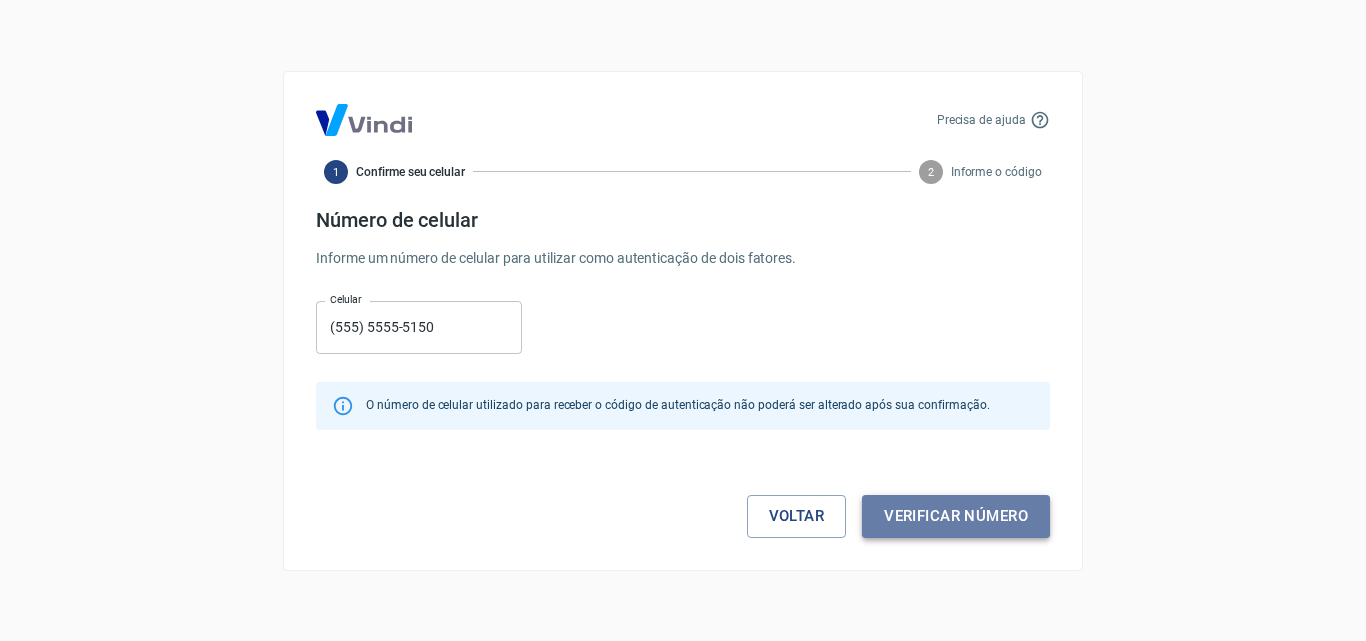 click on "Verificar número" at bounding box center (956, 516) 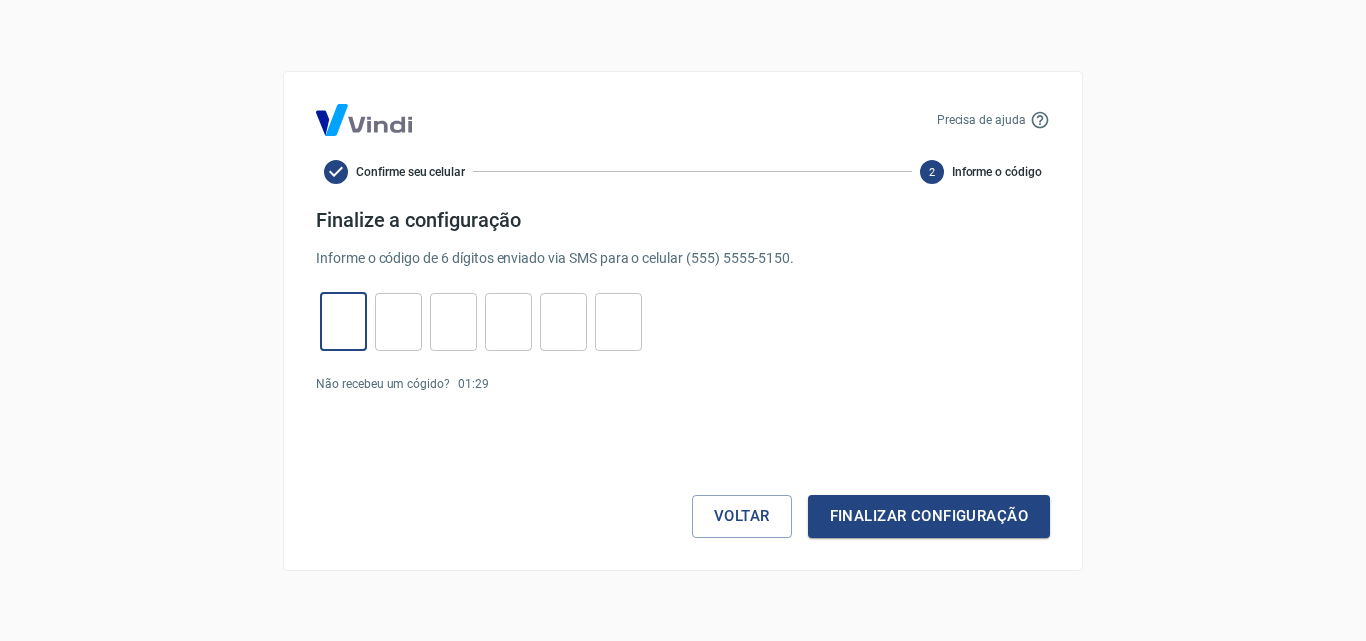 click at bounding box center (343, 321) 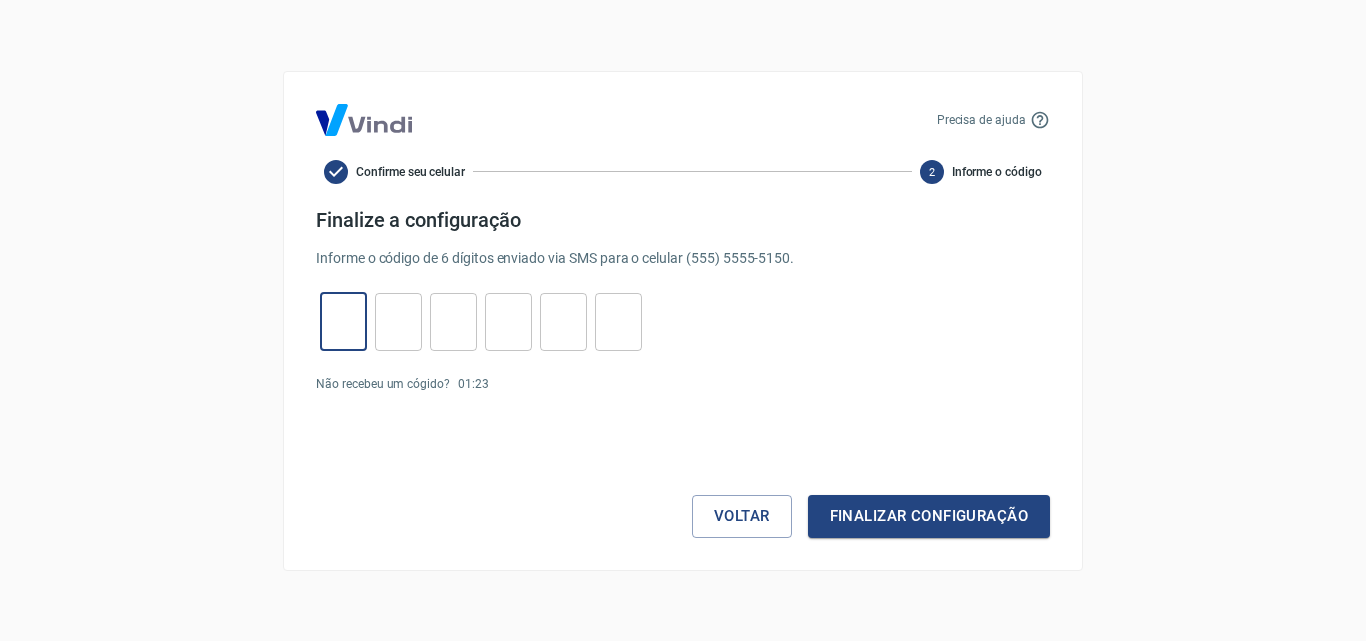 type on "9" 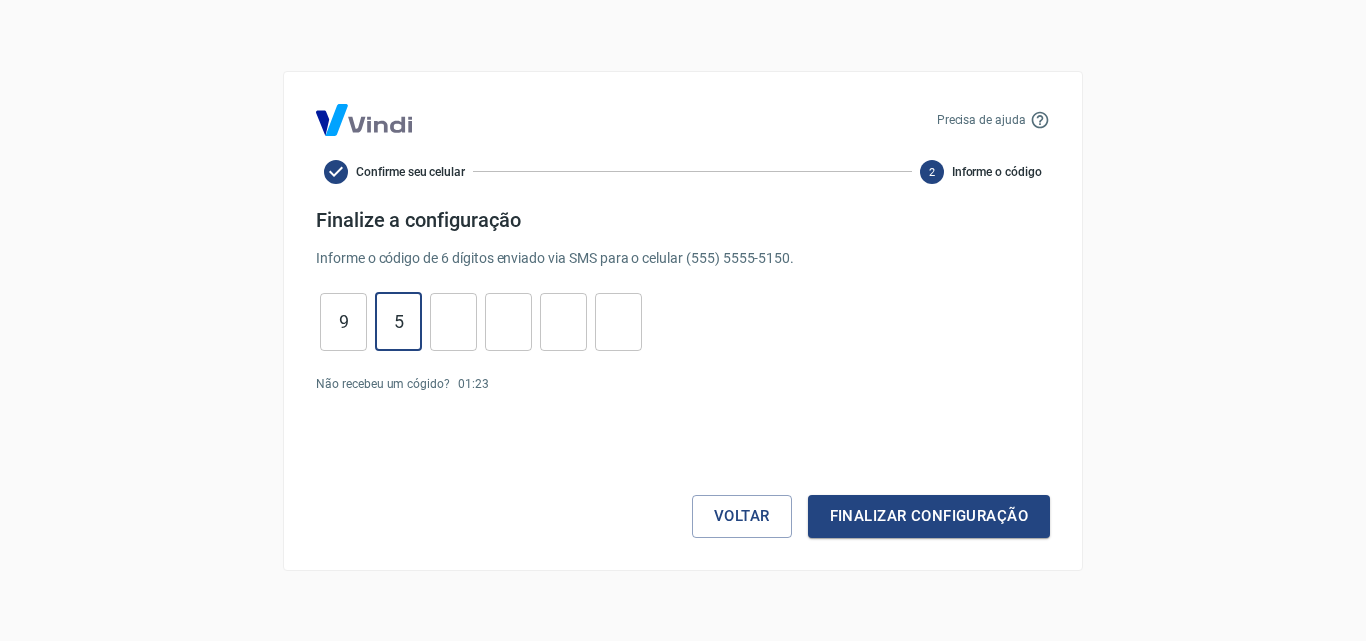 type on "5" 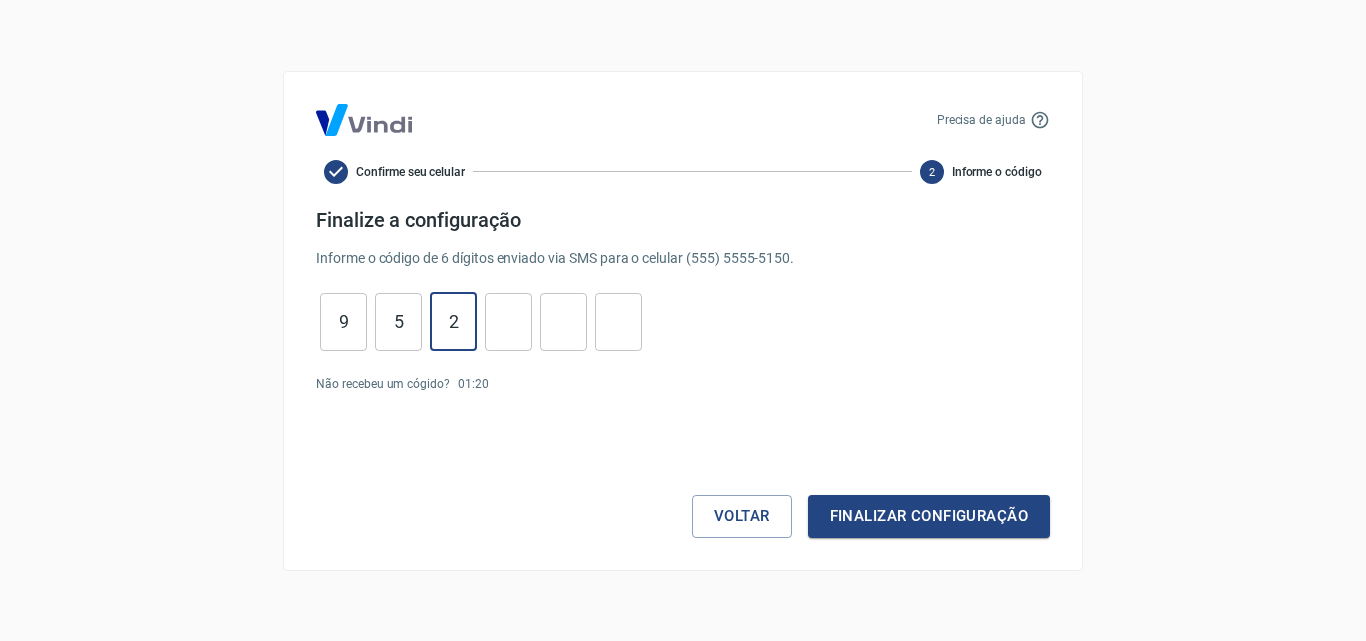 type on "8" 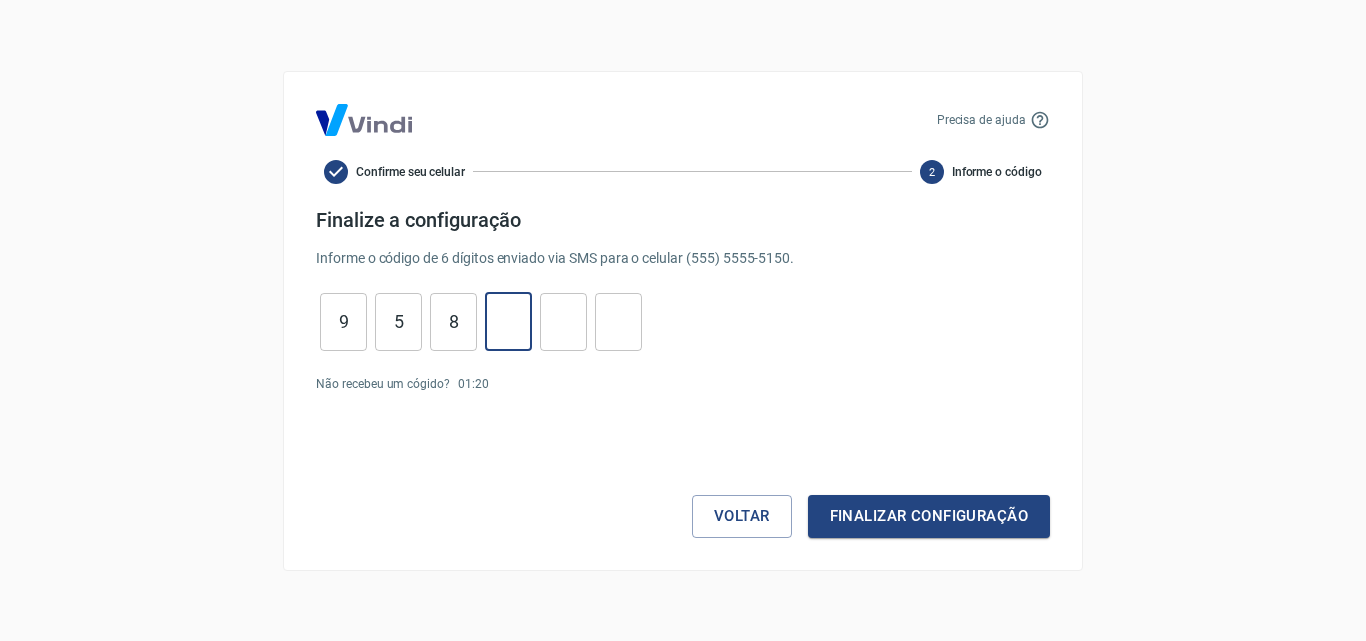 type on "1" 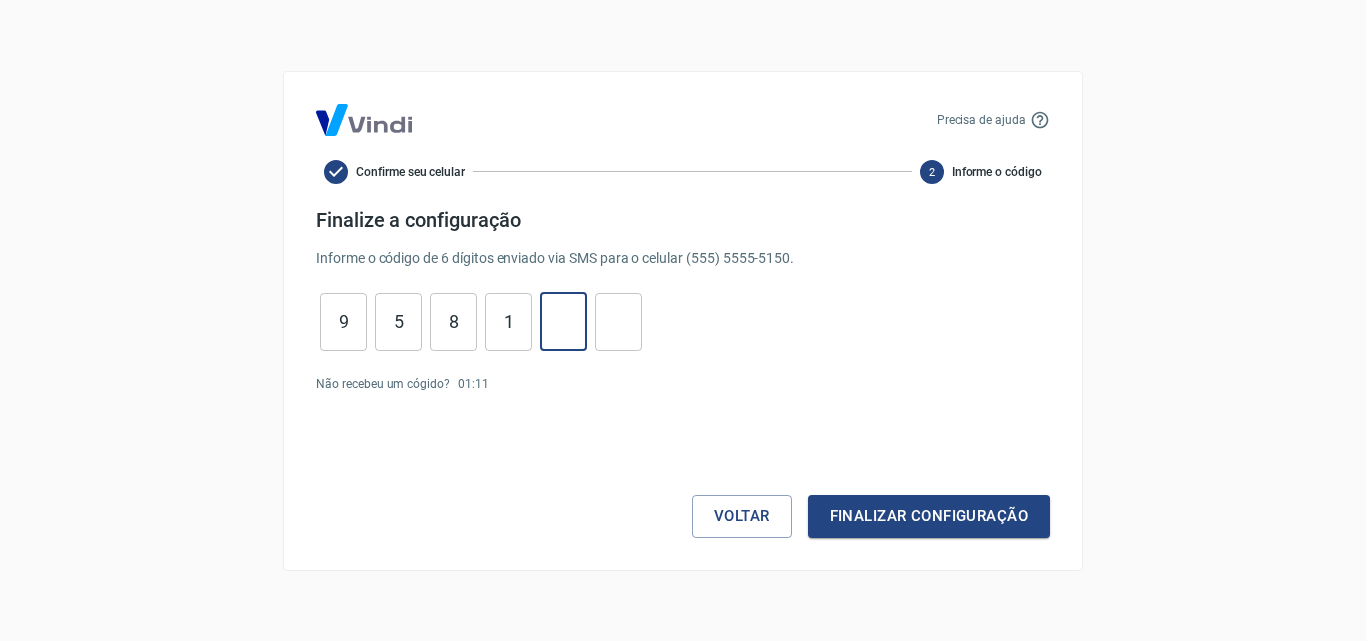type on "9" 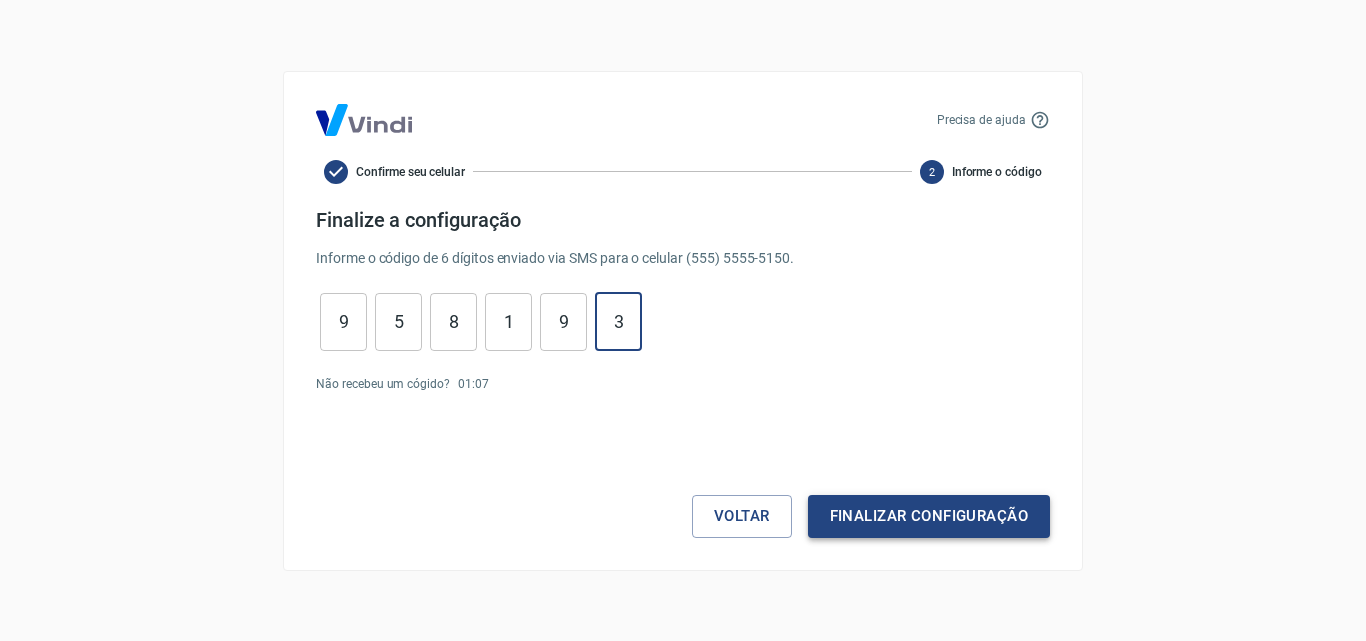 type on "3" 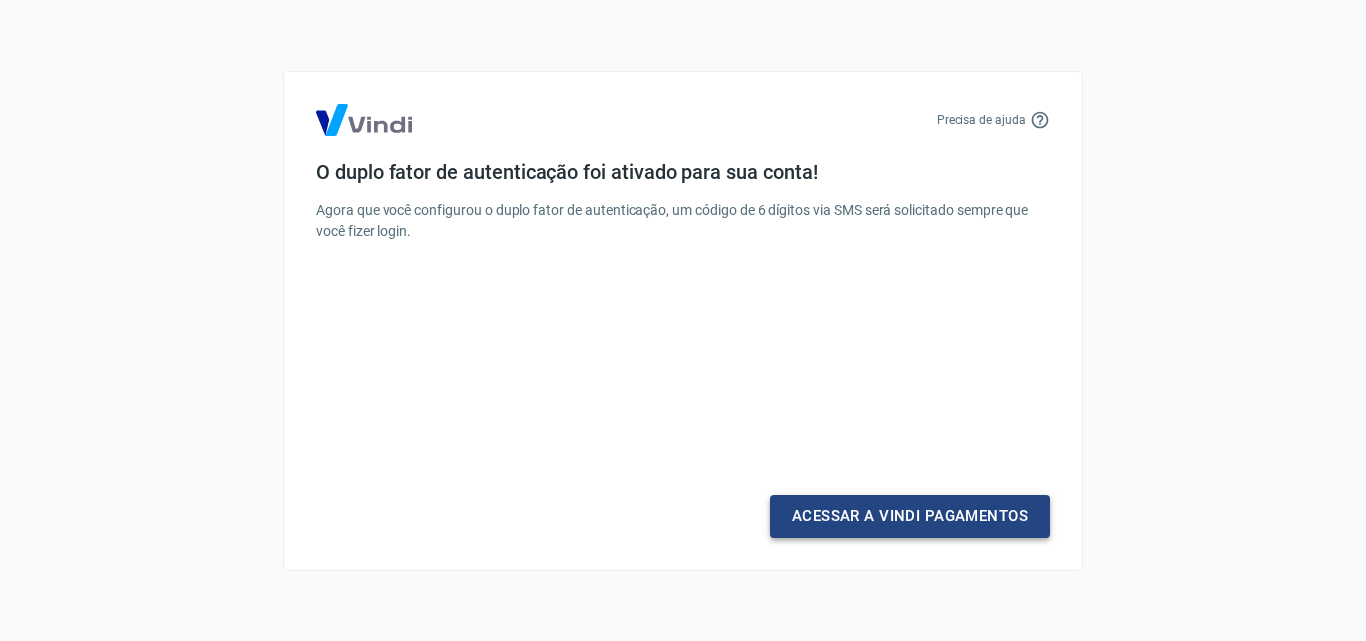 click on "Acessar a Vindi Pagamentos" at bounding box center [910, 516] 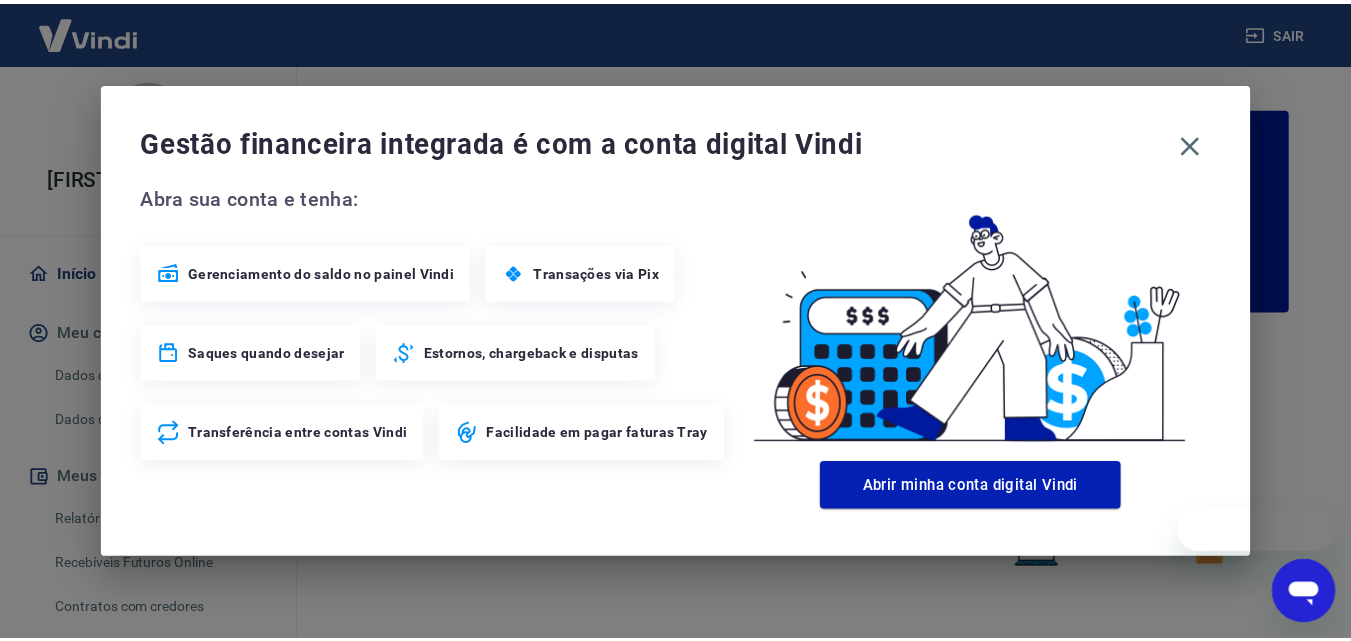 scroll, scrollTop: 0, scrollLeft: 0, axis: both 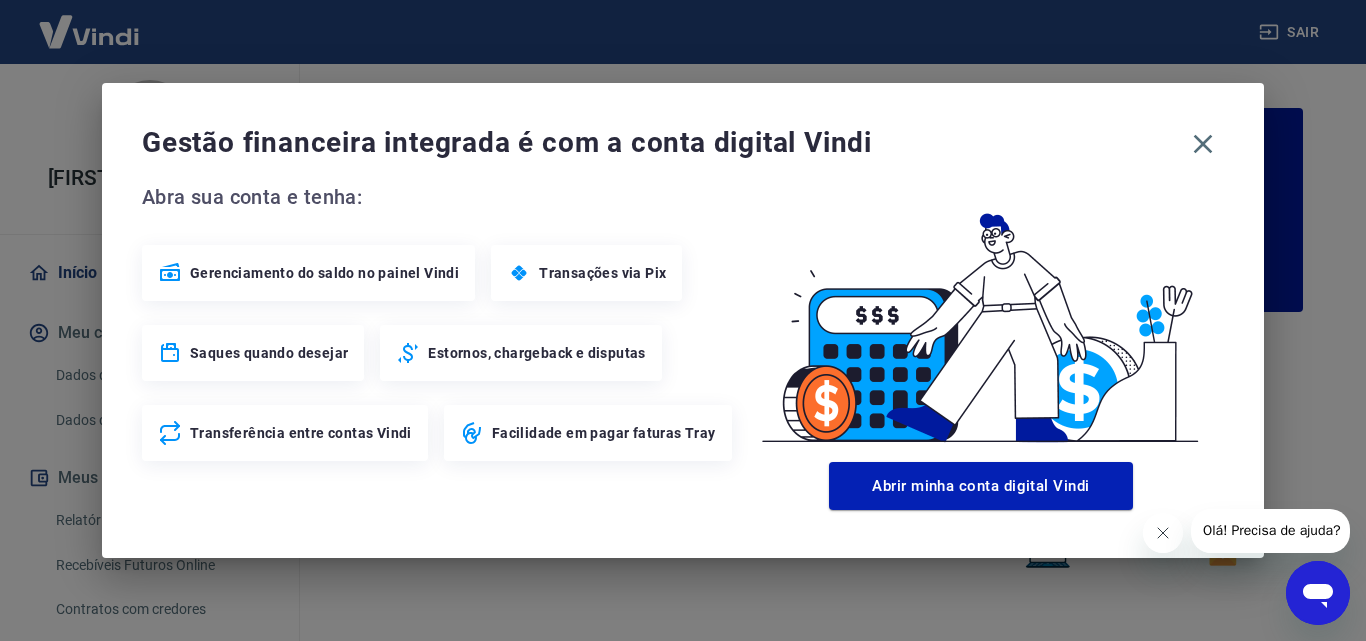 drag, startPoint x: 1202, startPoint y: 139, endPoint x: 981, endPoint y: 447, distance: 379.0844 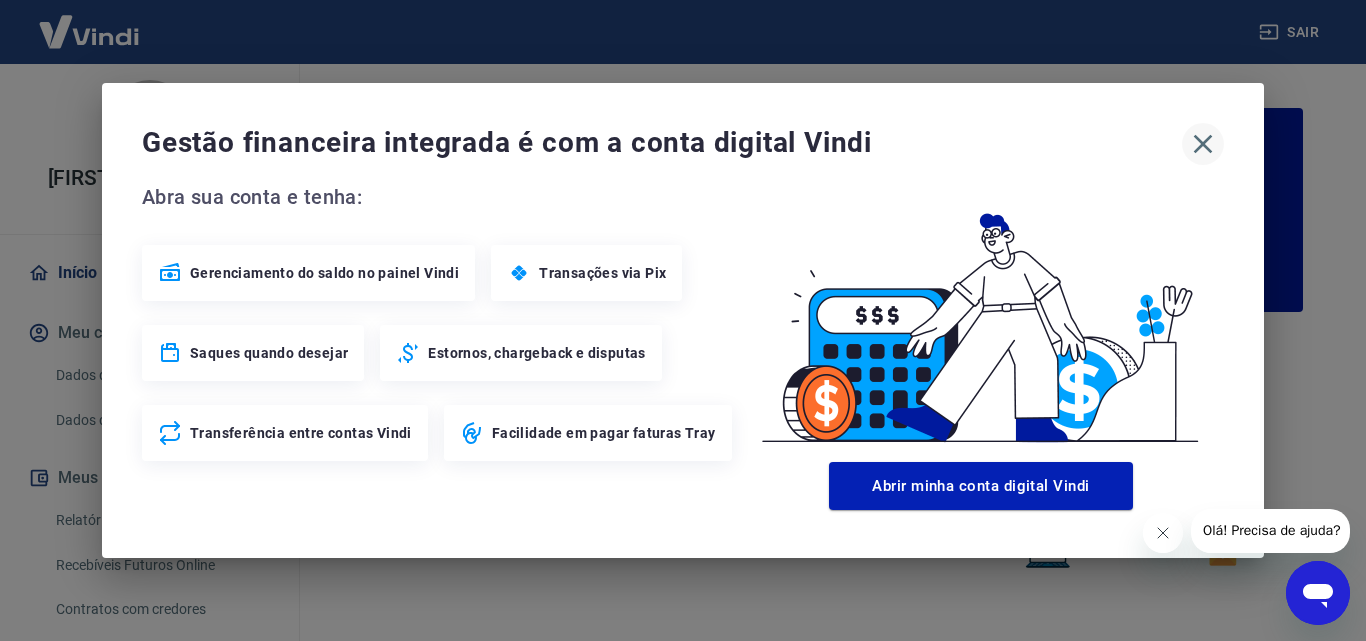 click 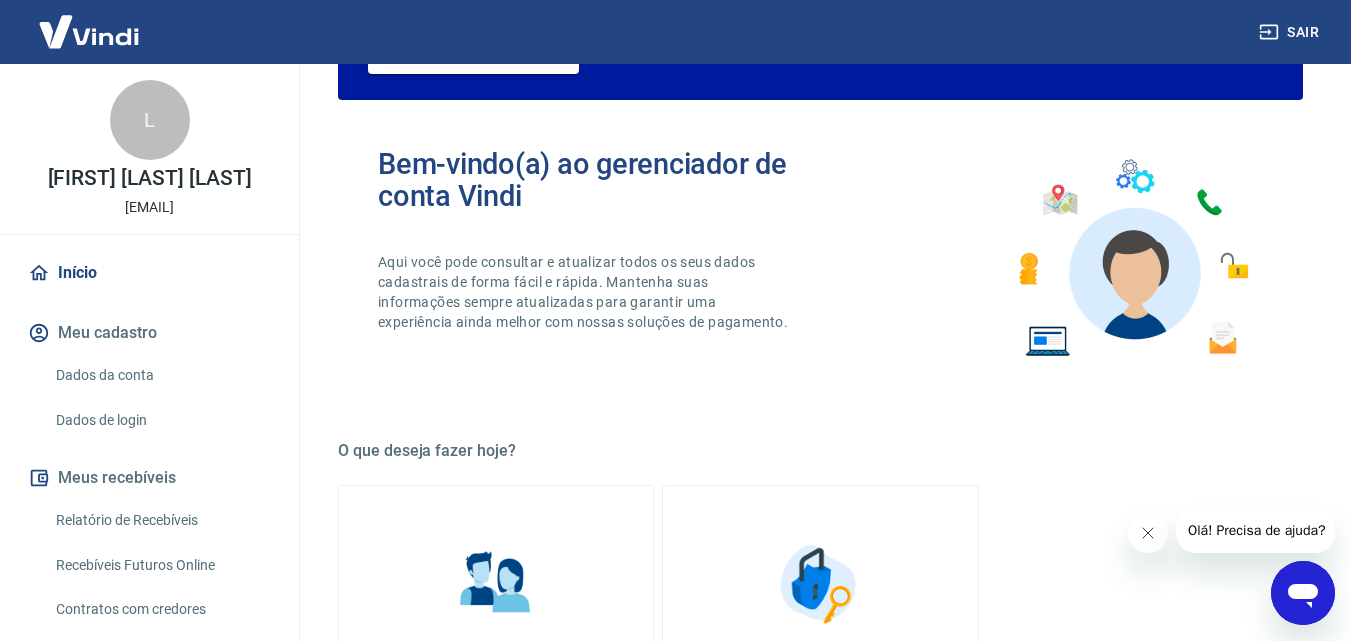 scroll, scrollTop: 0, scrollLeft: 0, axis: both 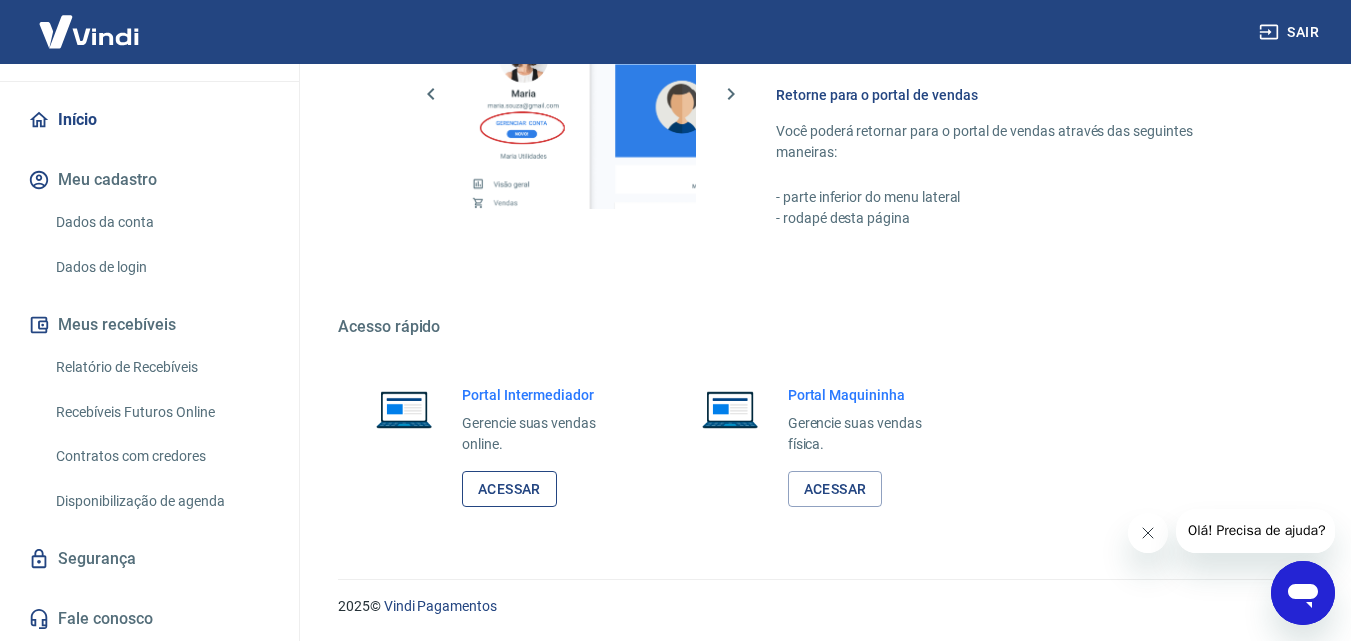 click on "Acessar" at bounding box center (509, 489) 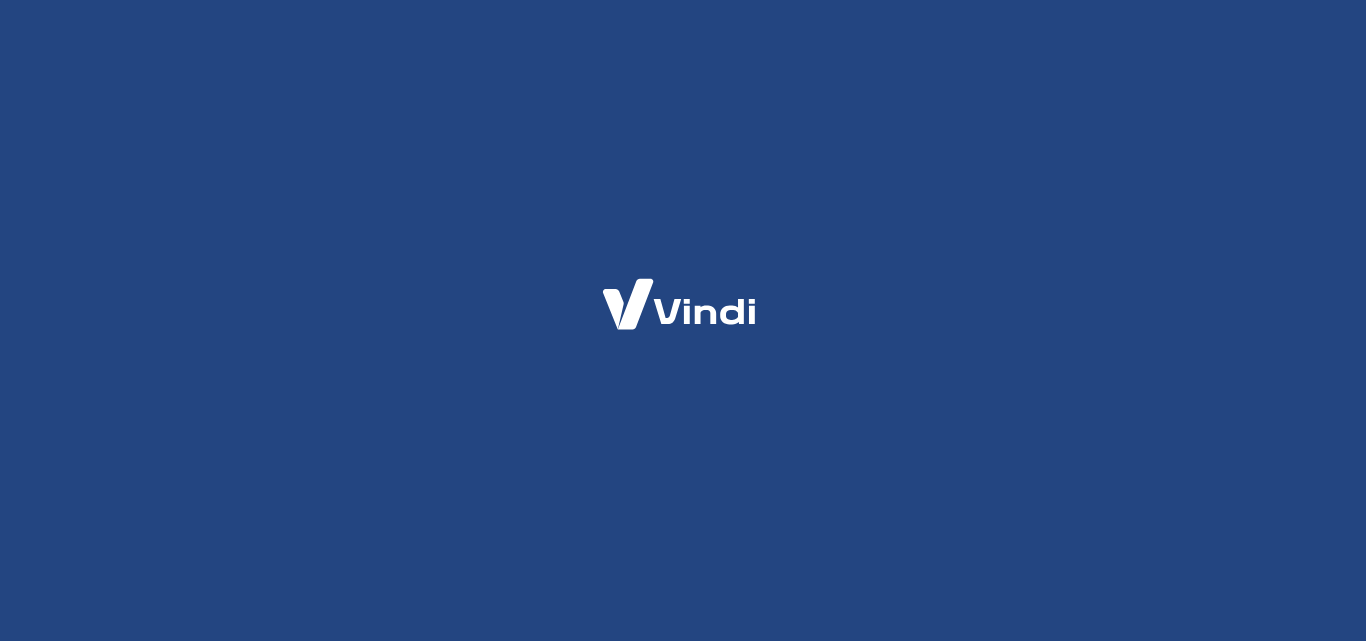 scroll, scrollTop: 0, scrollLeft: 0, axis: both 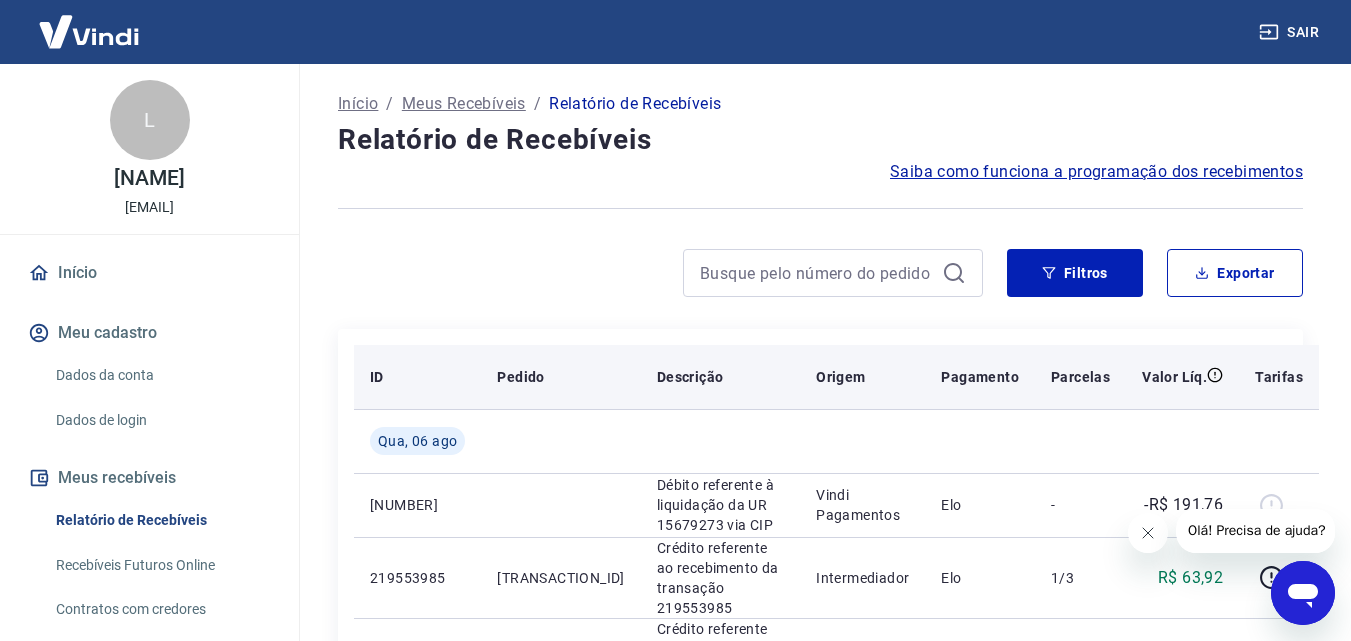 click on "Tarifas" at bounding box center [1279, 377] 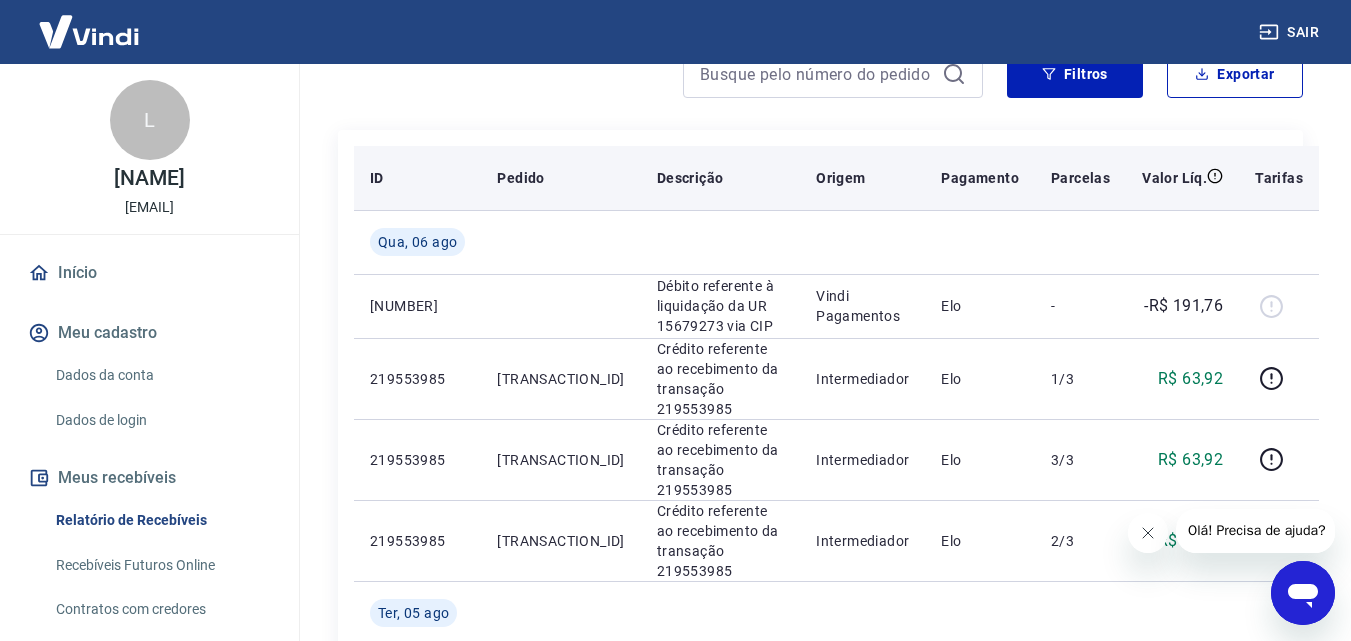 scroll, scrollTop: 200, scrollLeft: 0, axis: vertical 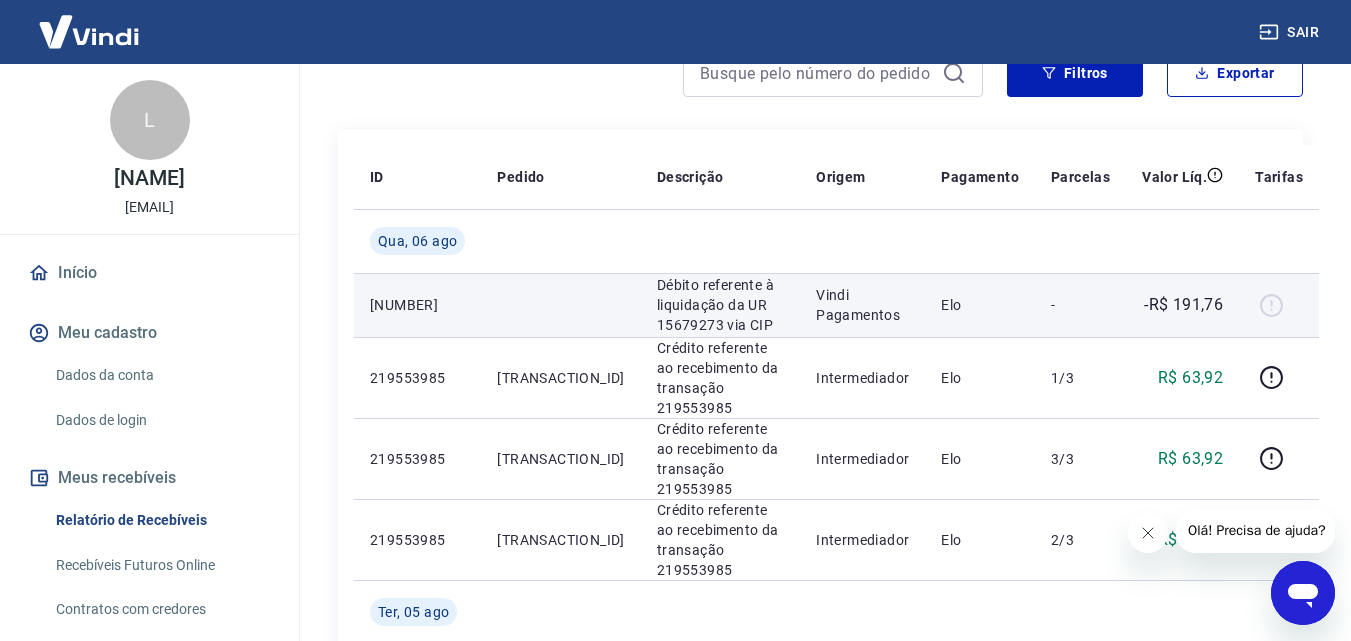 click at bounding box center [1279, 305] 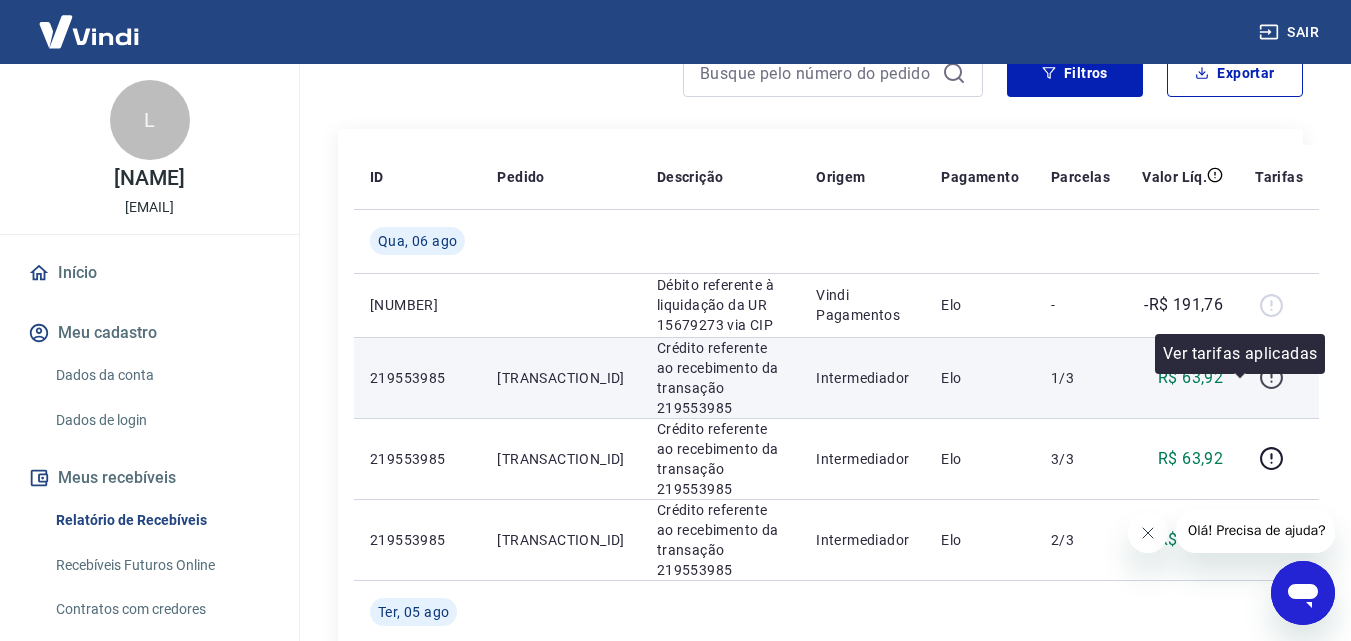 click 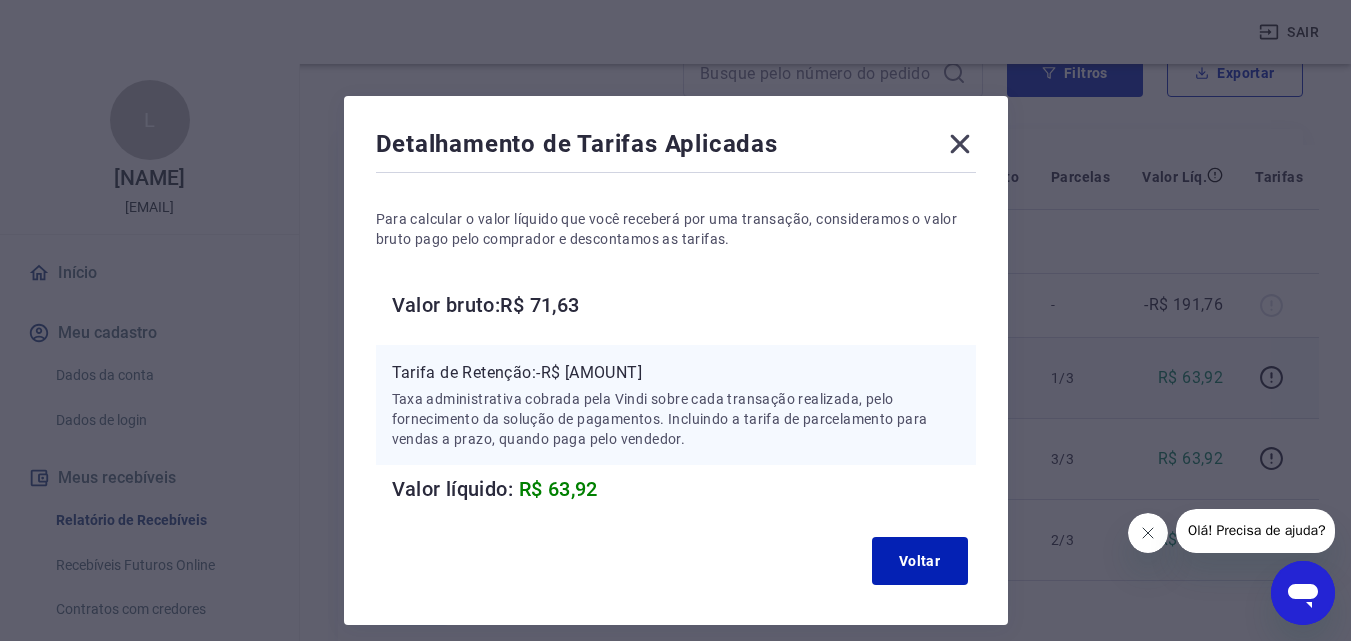 click 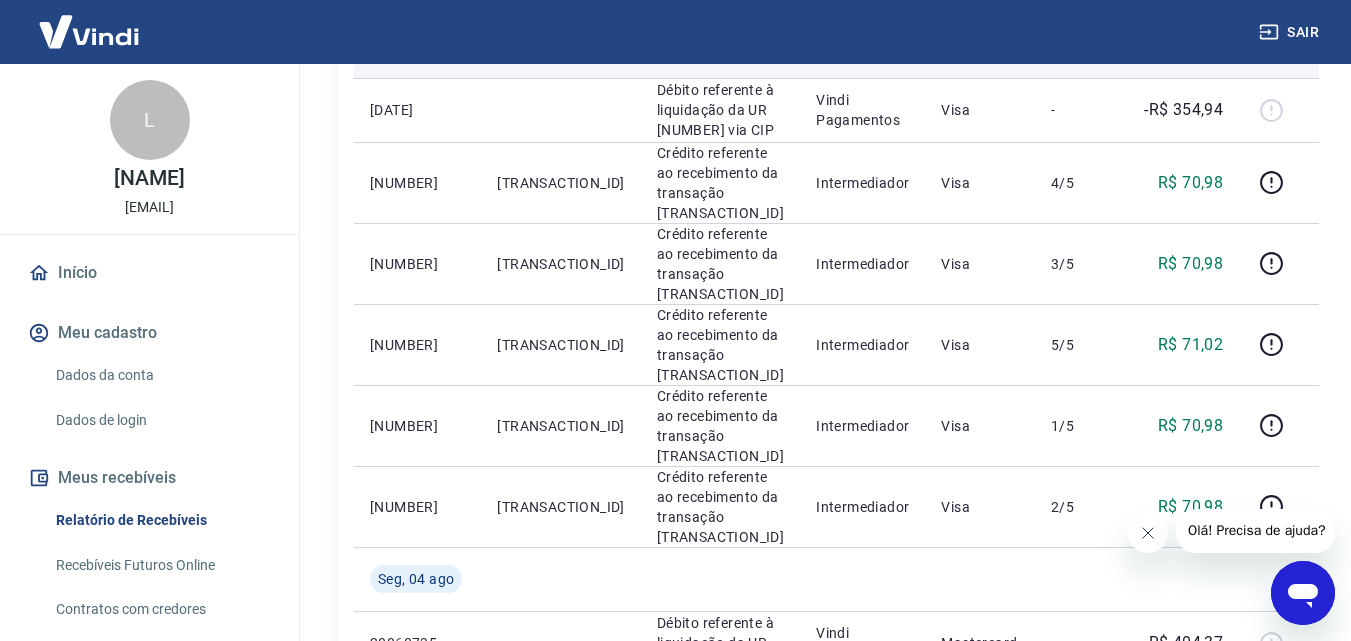 scroll, scrollTop: 800, scrollLeft: 0, axis: vertical 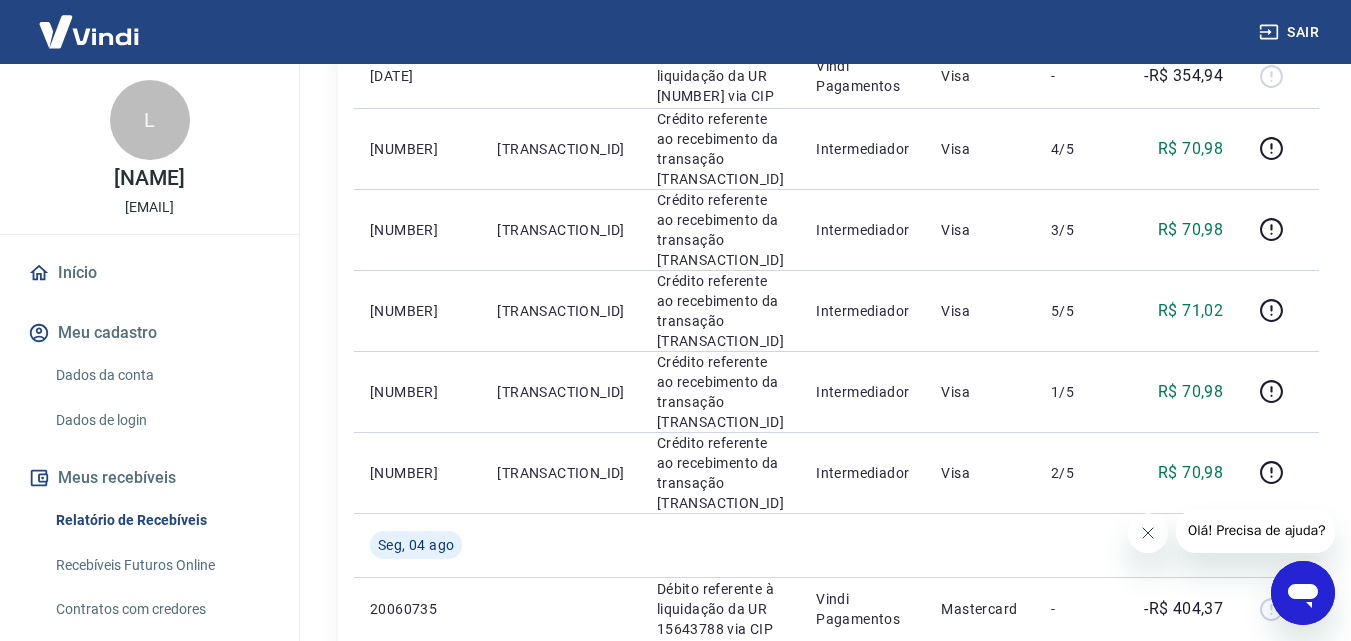 click 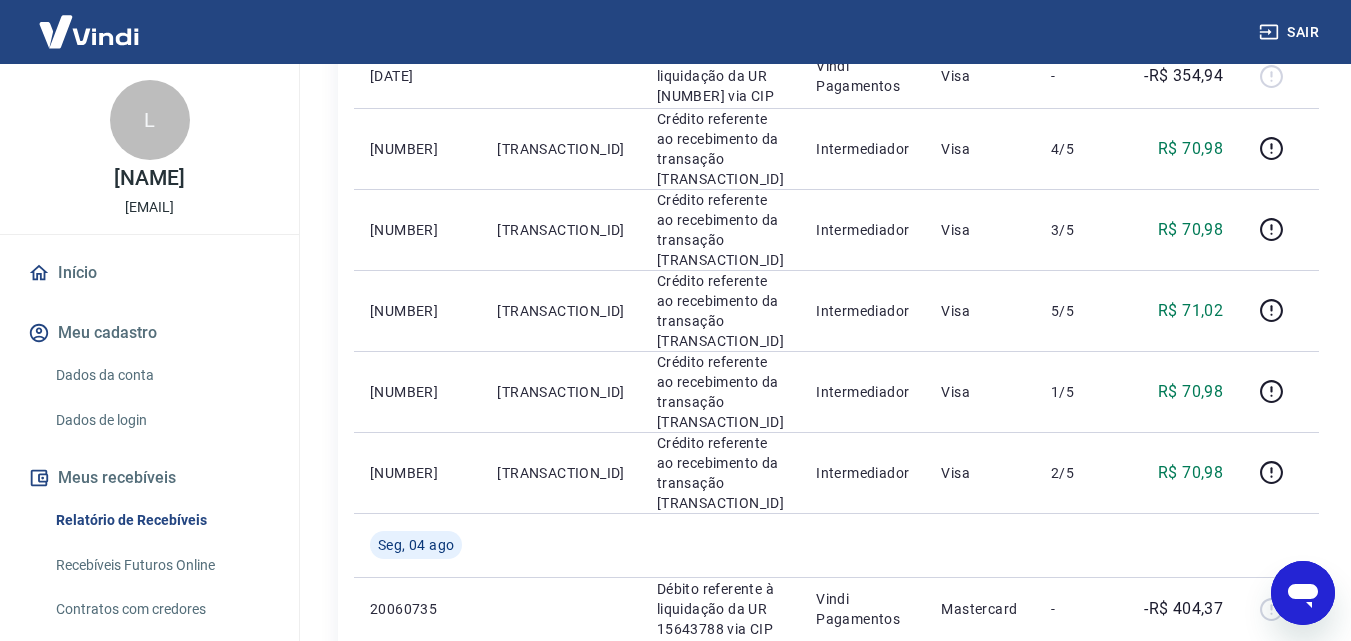 click 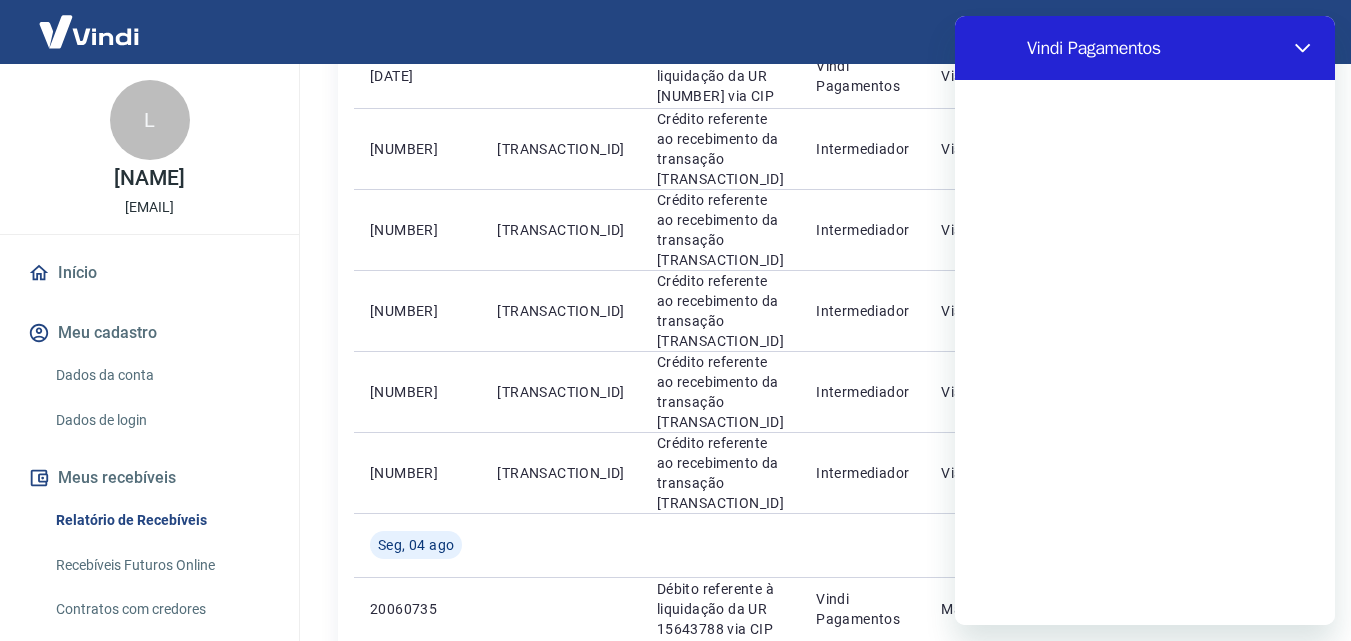 scroll, scrollTop: 0, scrollLeft: 0, axis: both 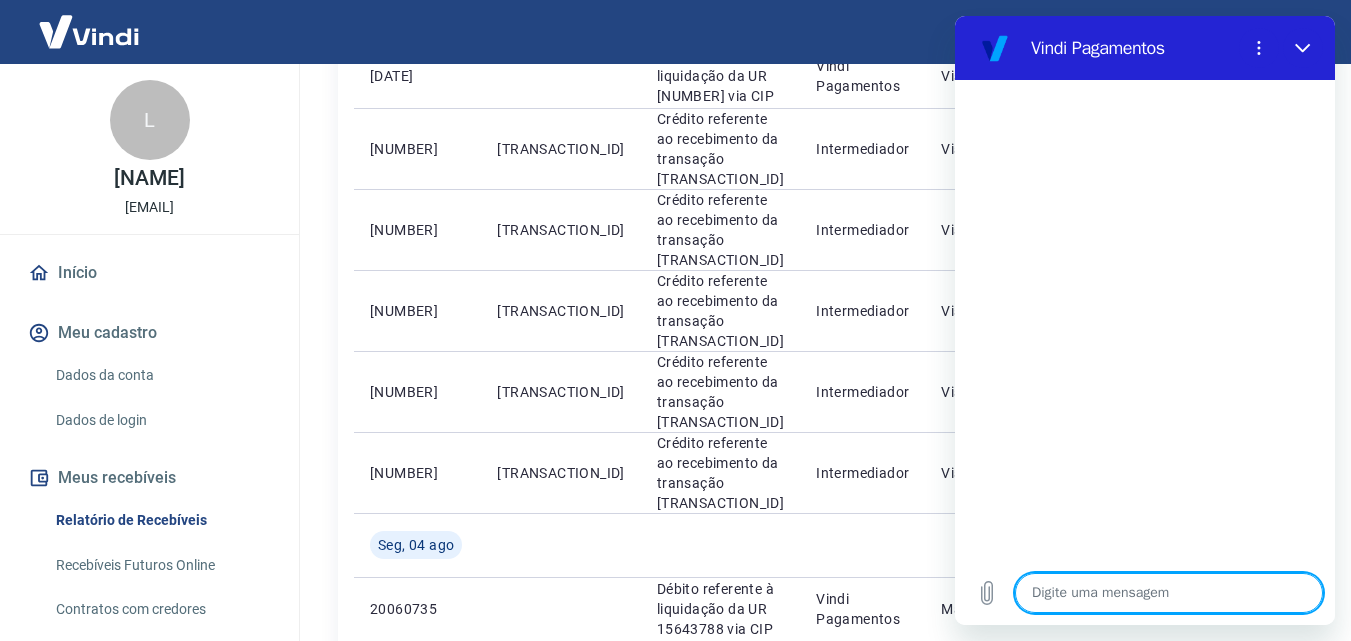 type on "o" 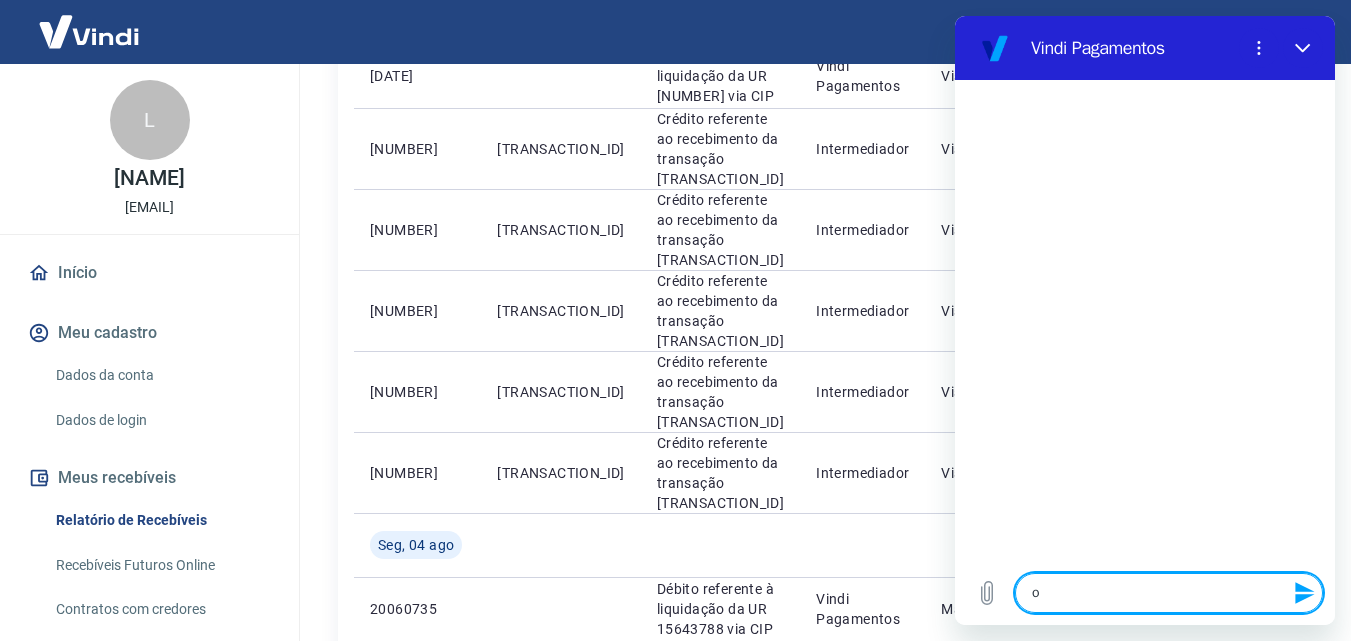 type on "oi" 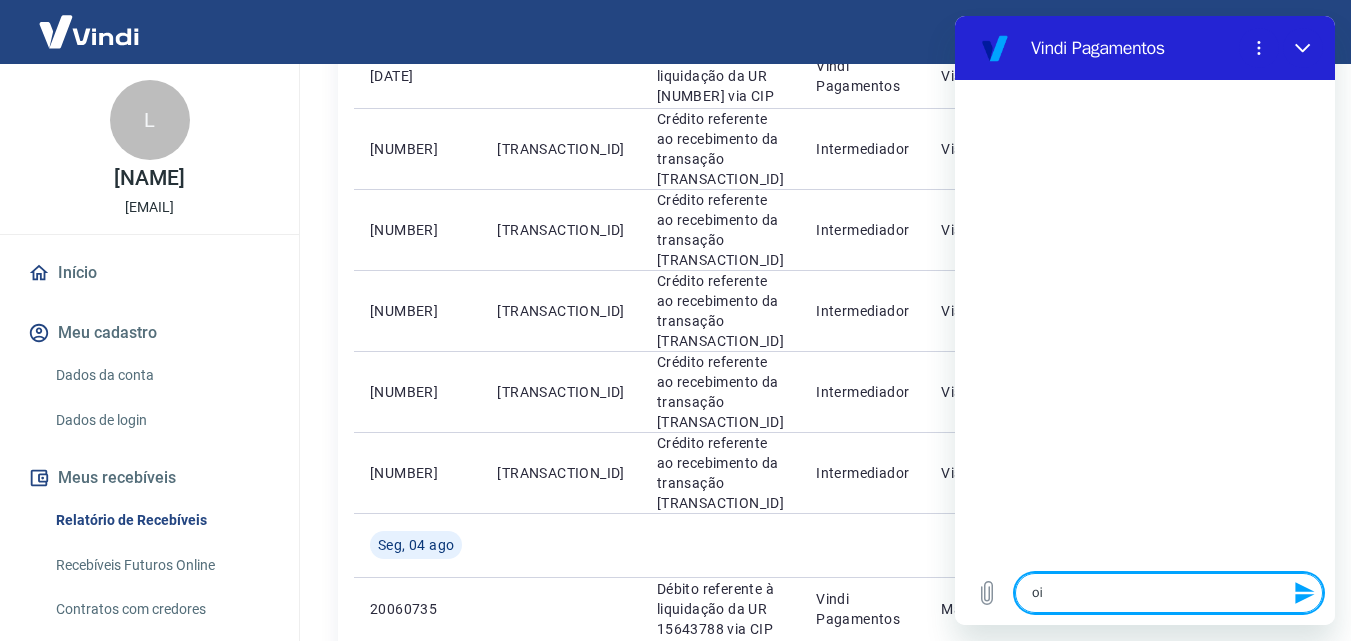 type on "oi" 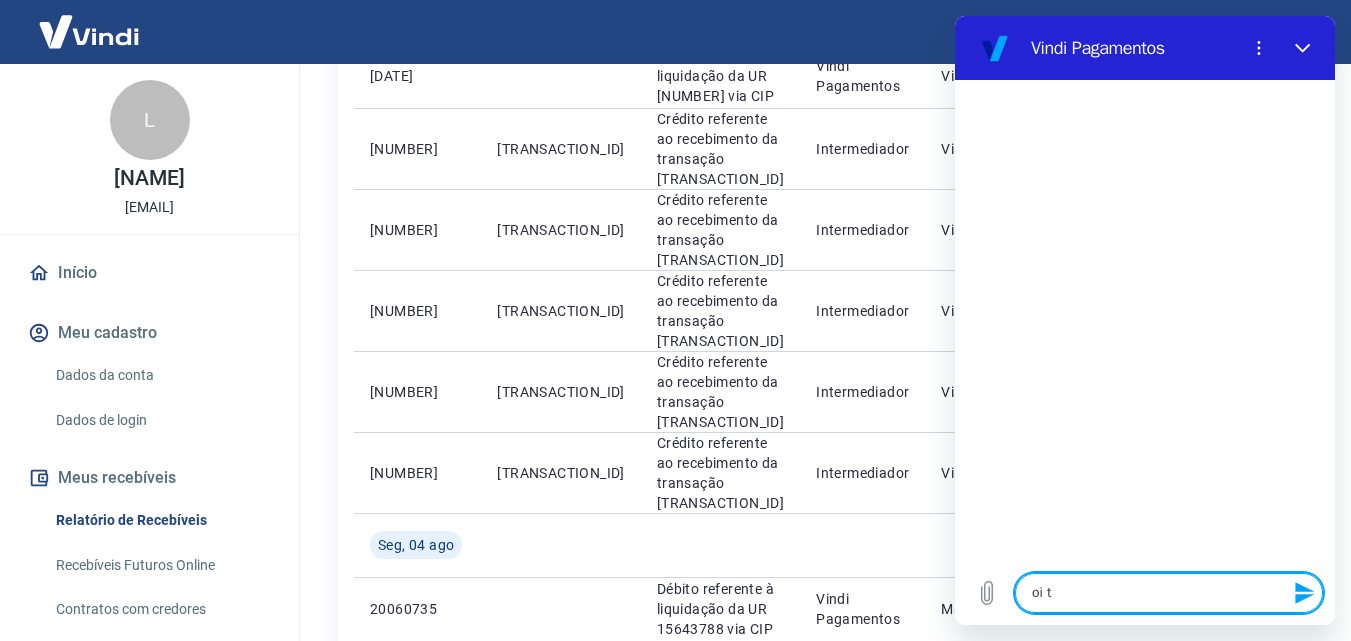 type on "oi tu" 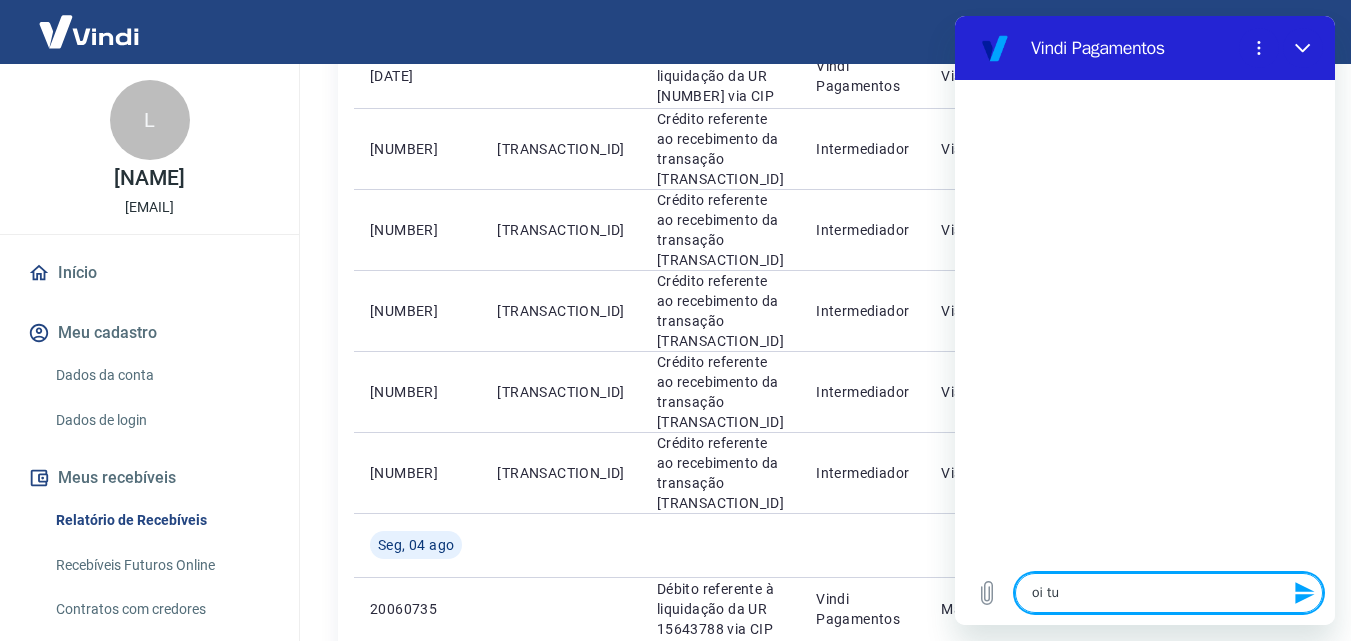 type on "x" 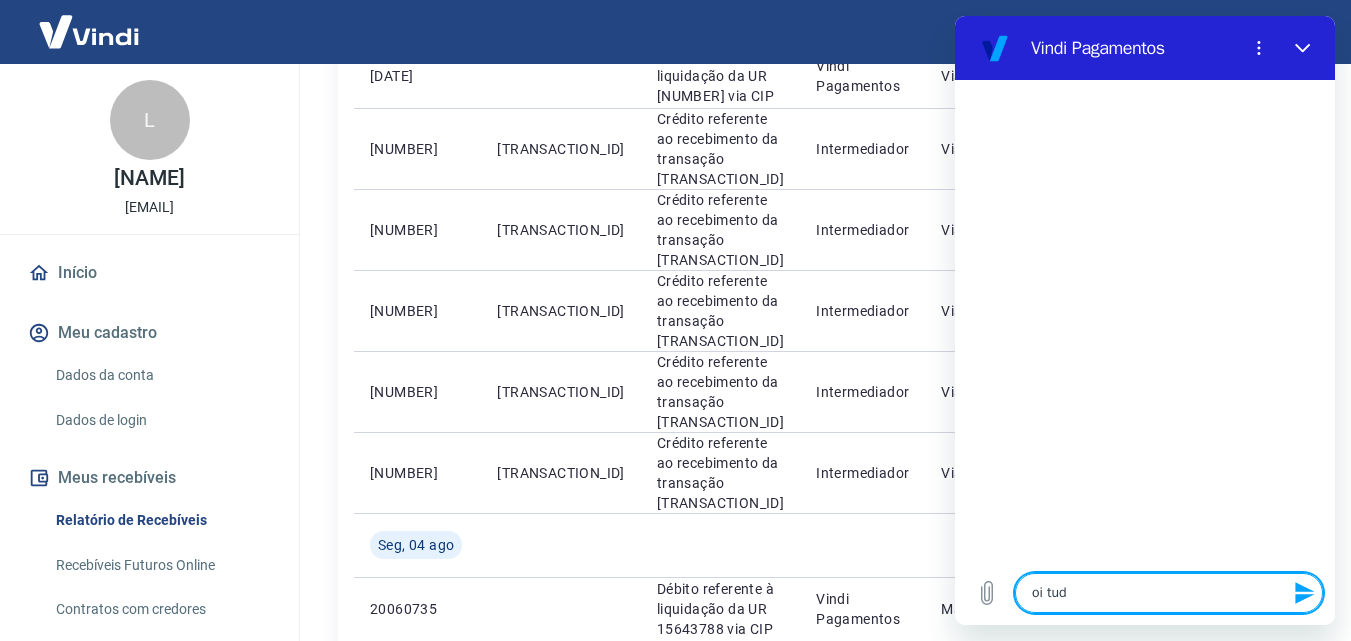type on "oi tudf" 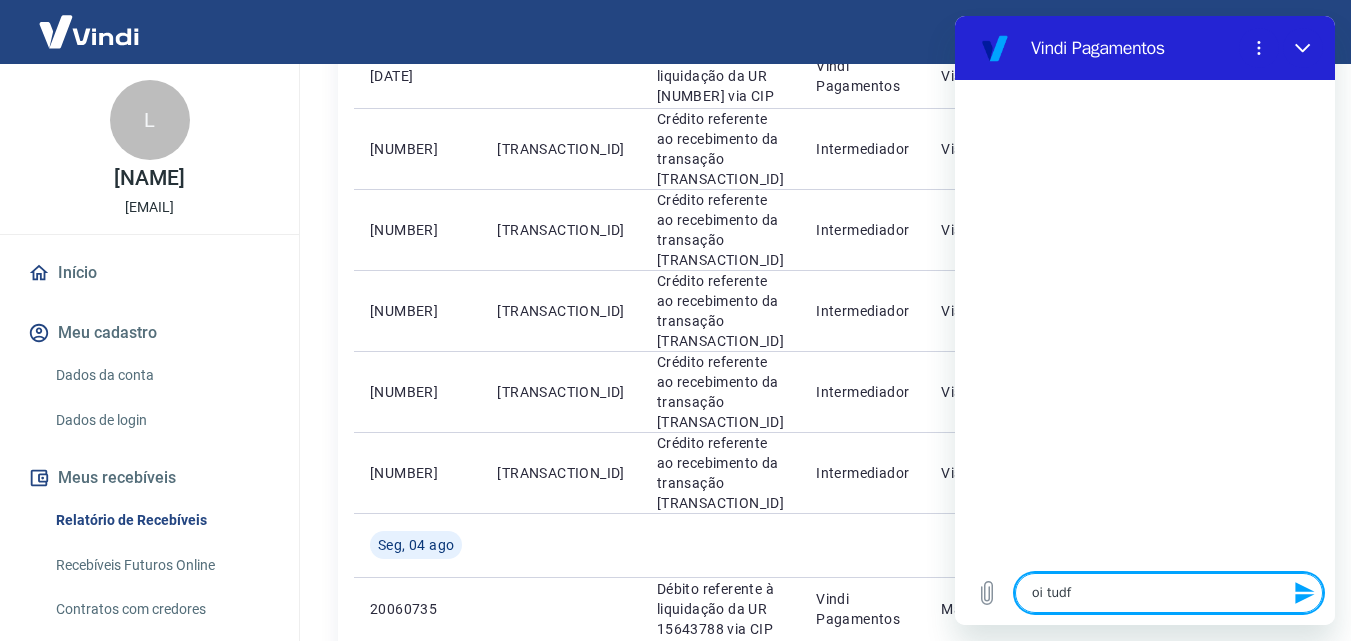 type on "oi tudfo" 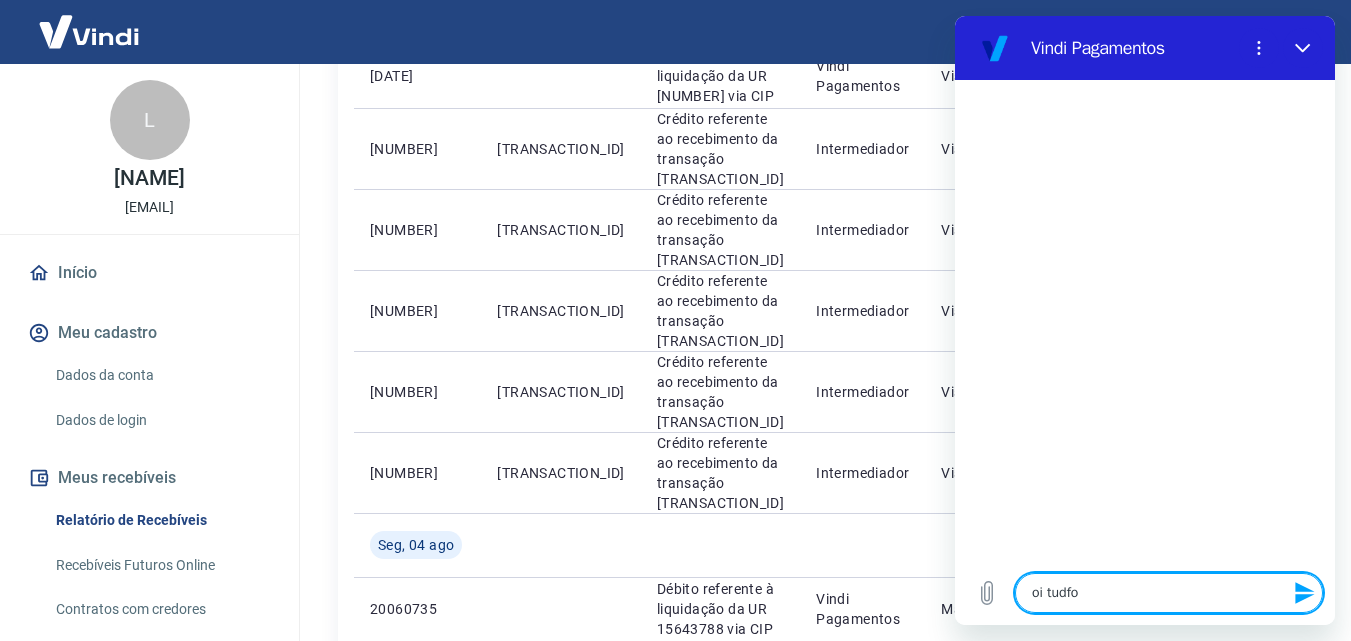 type on "x" 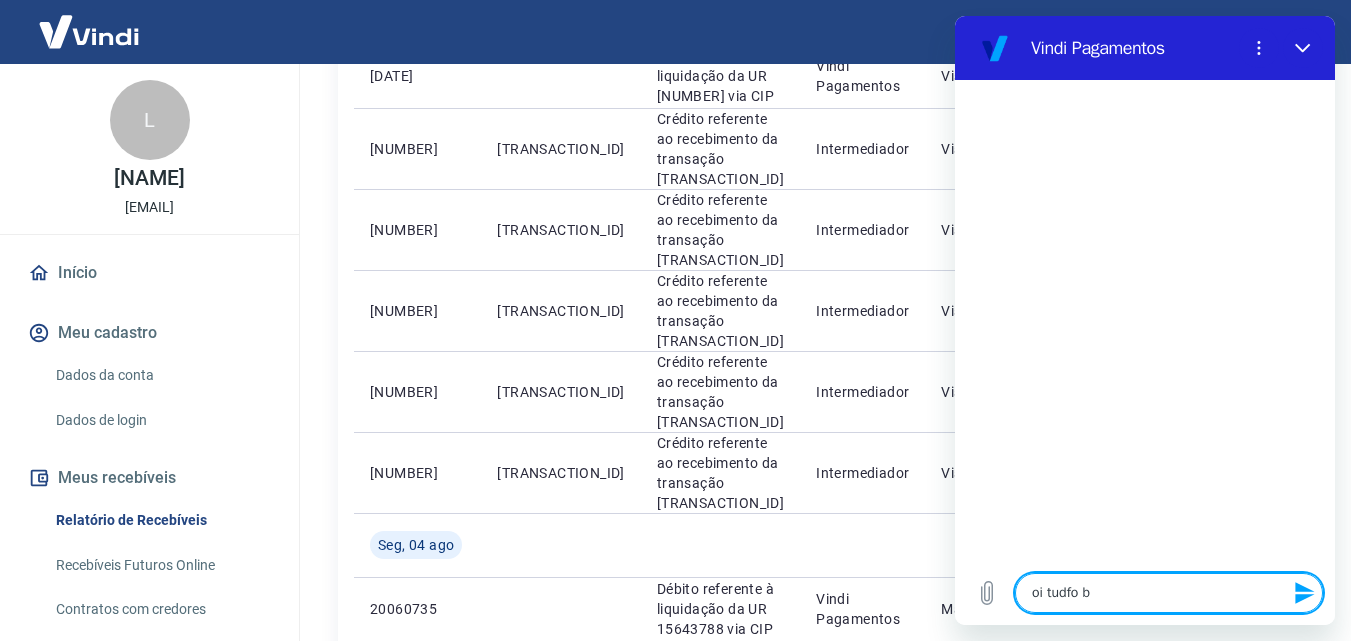 type on "oi tudfo be" 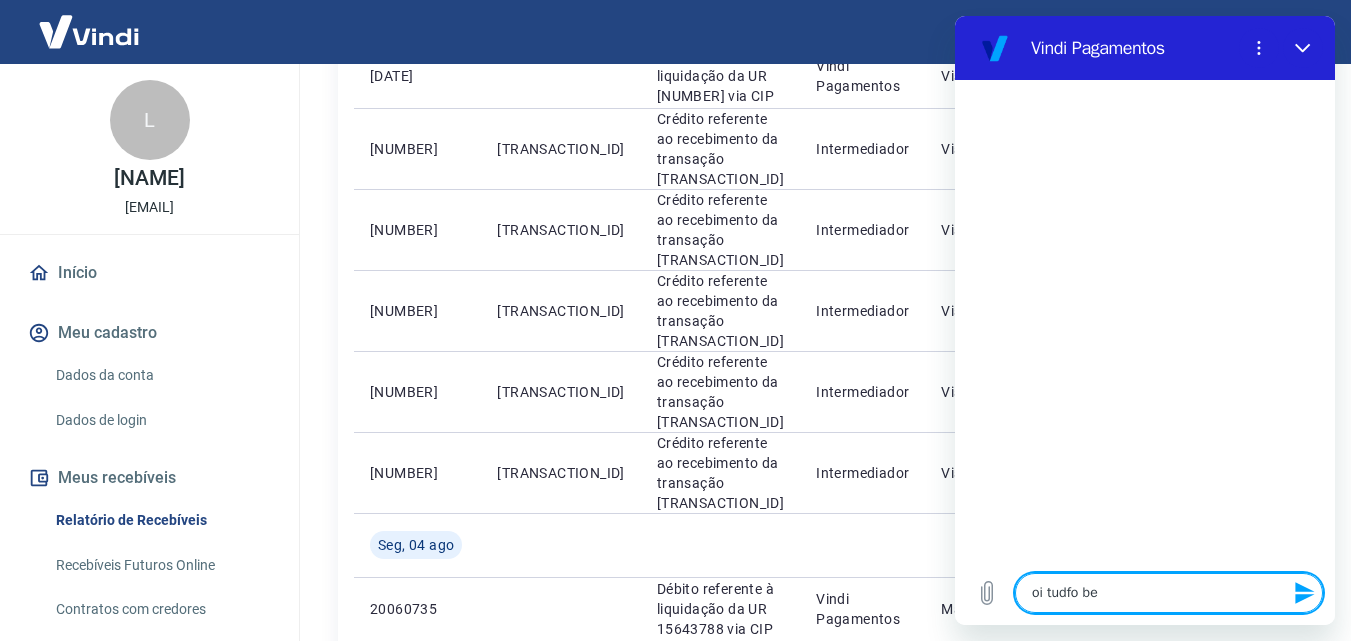 type on "oi tudfo b" 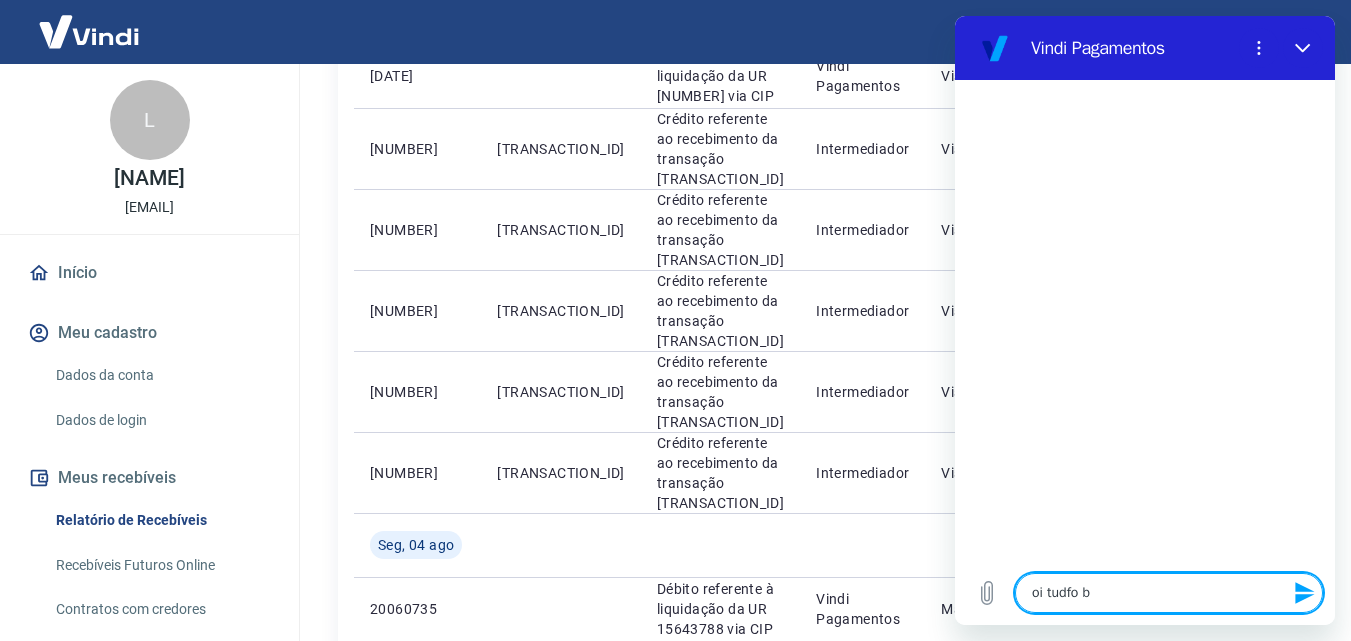 type on "x" 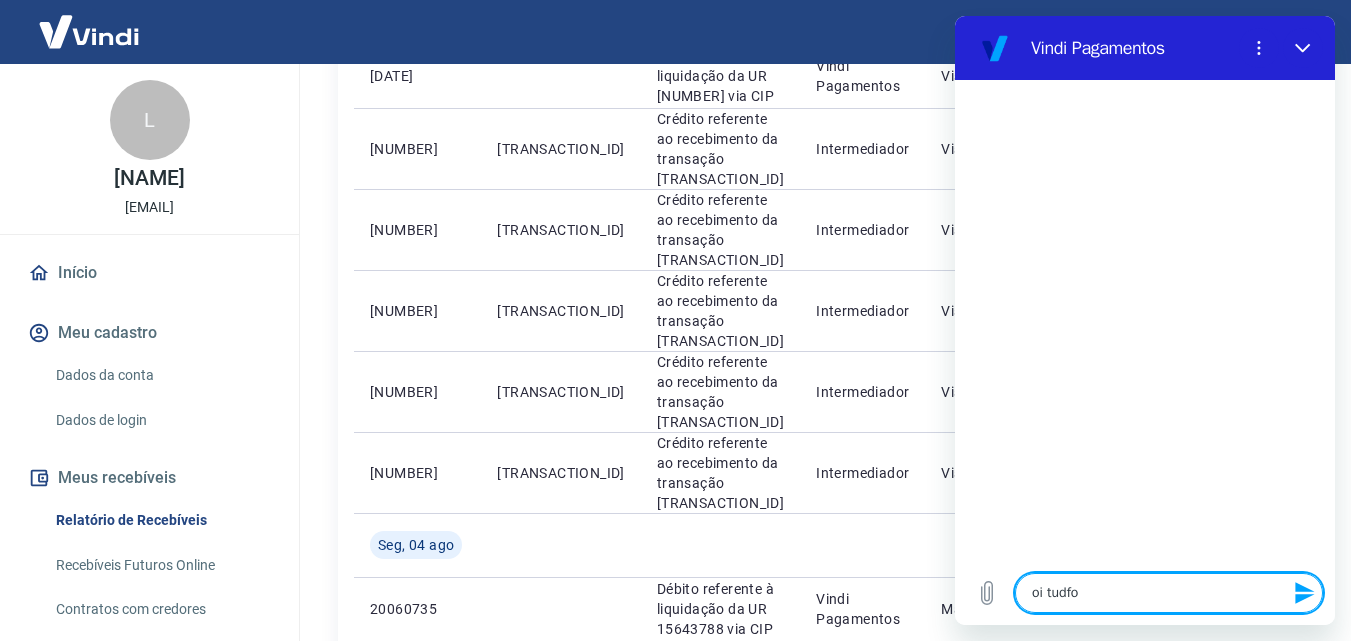 type on "oi tudfo" 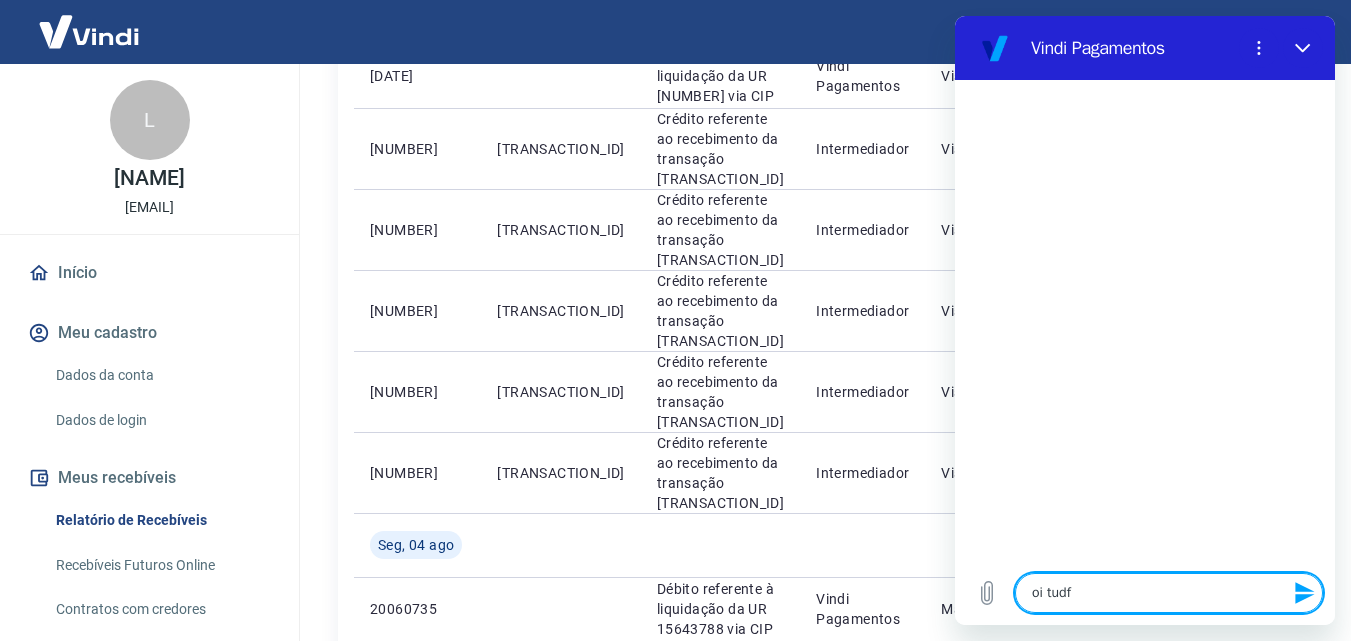 type on "oi tud" 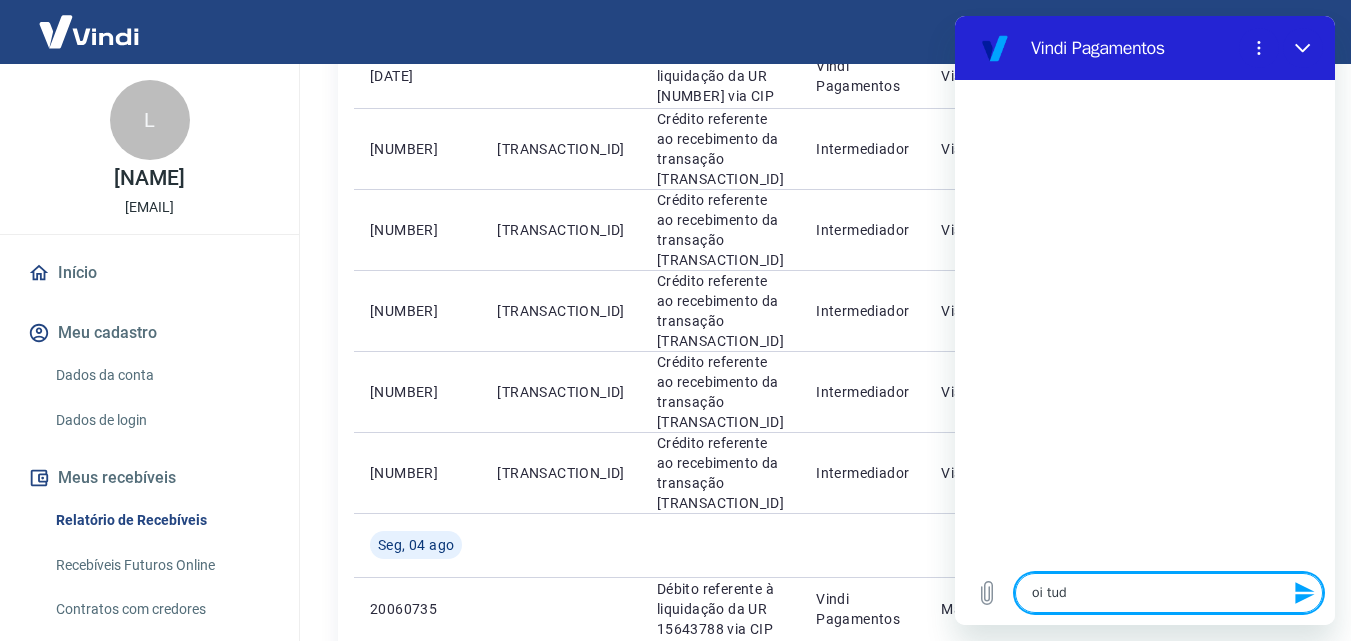 type on "oi tudo" 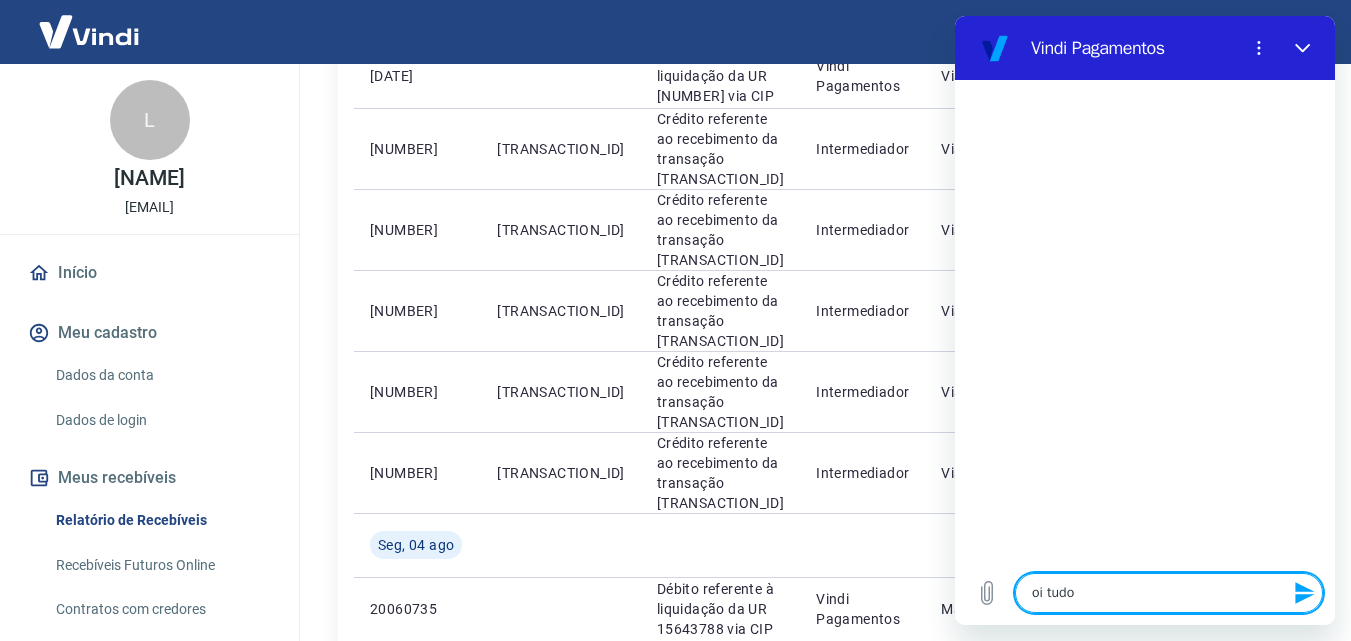 type on "oi tudo" 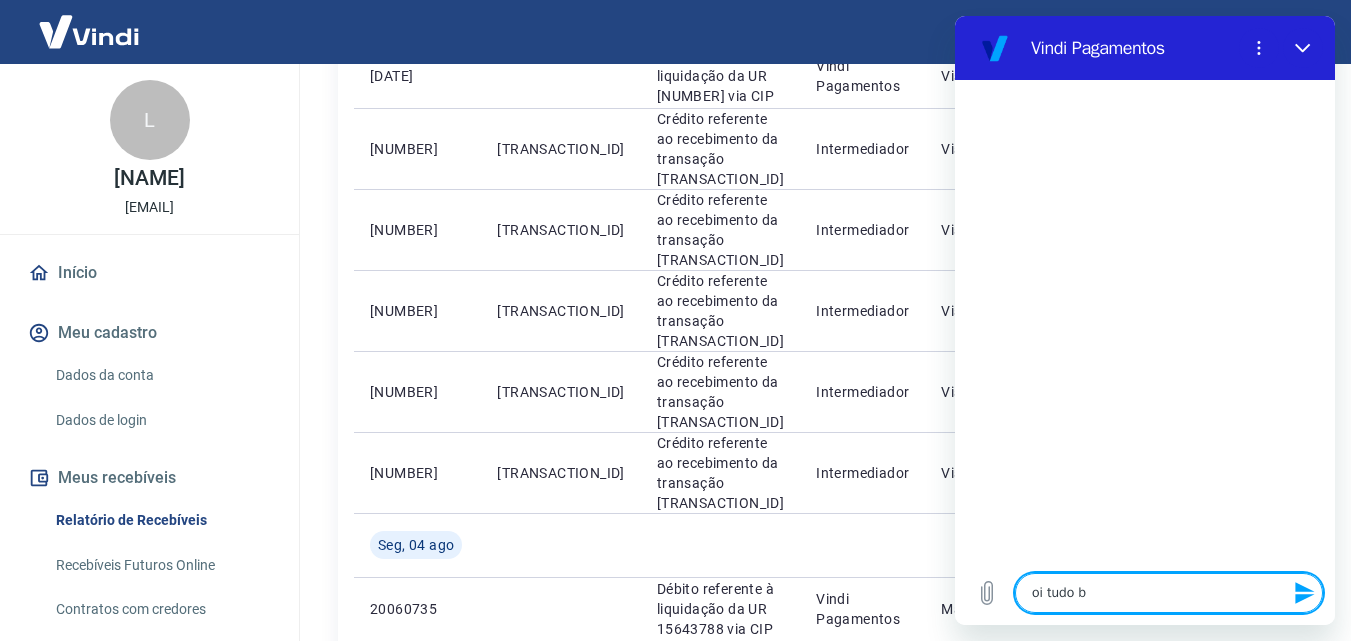 type on "oi tudo be" 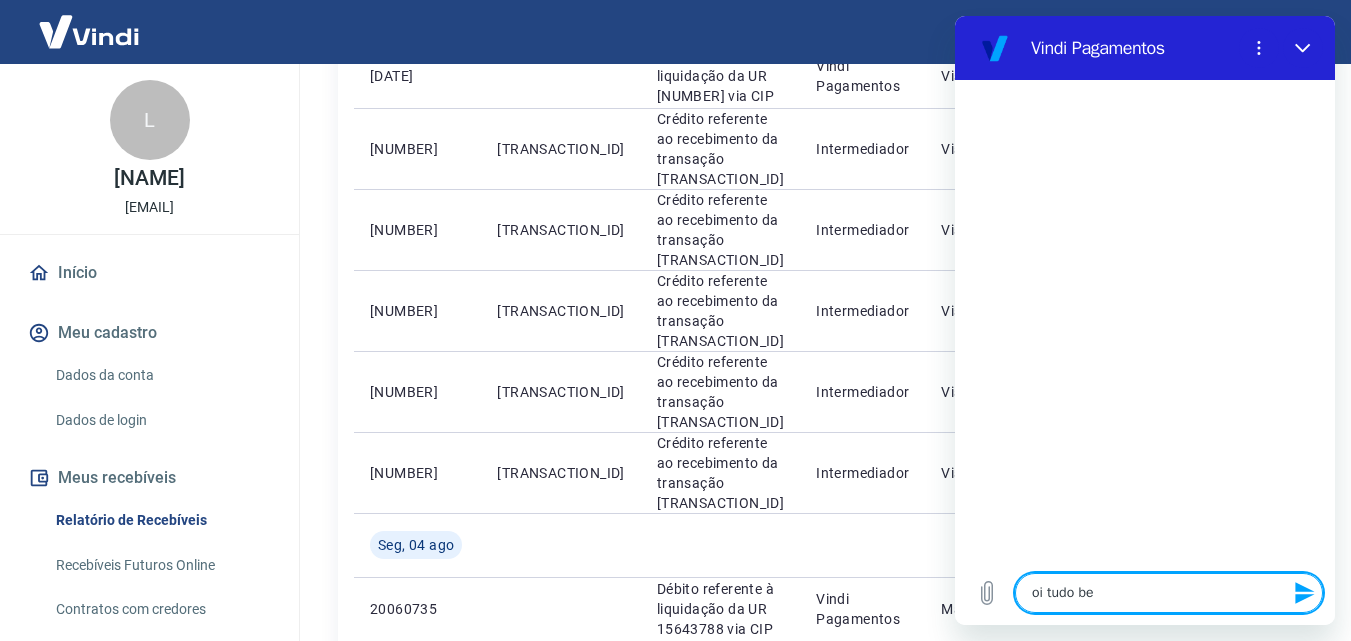 type on "x" 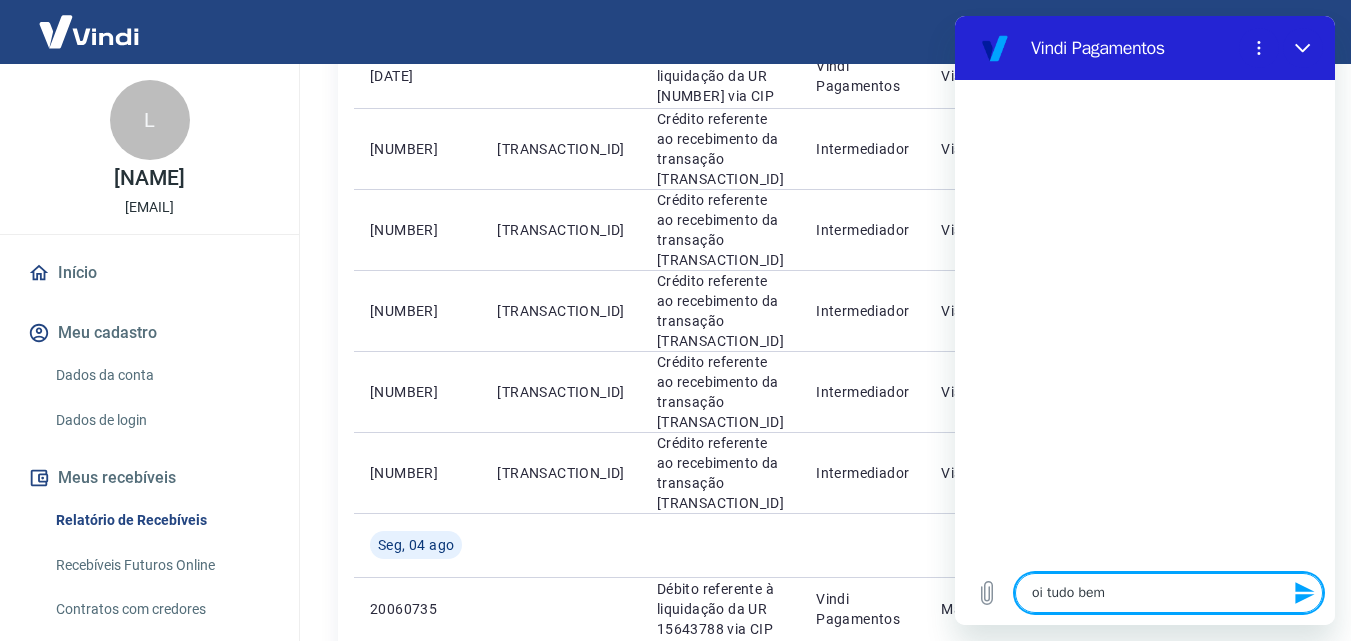type on "oi tudo bem?" 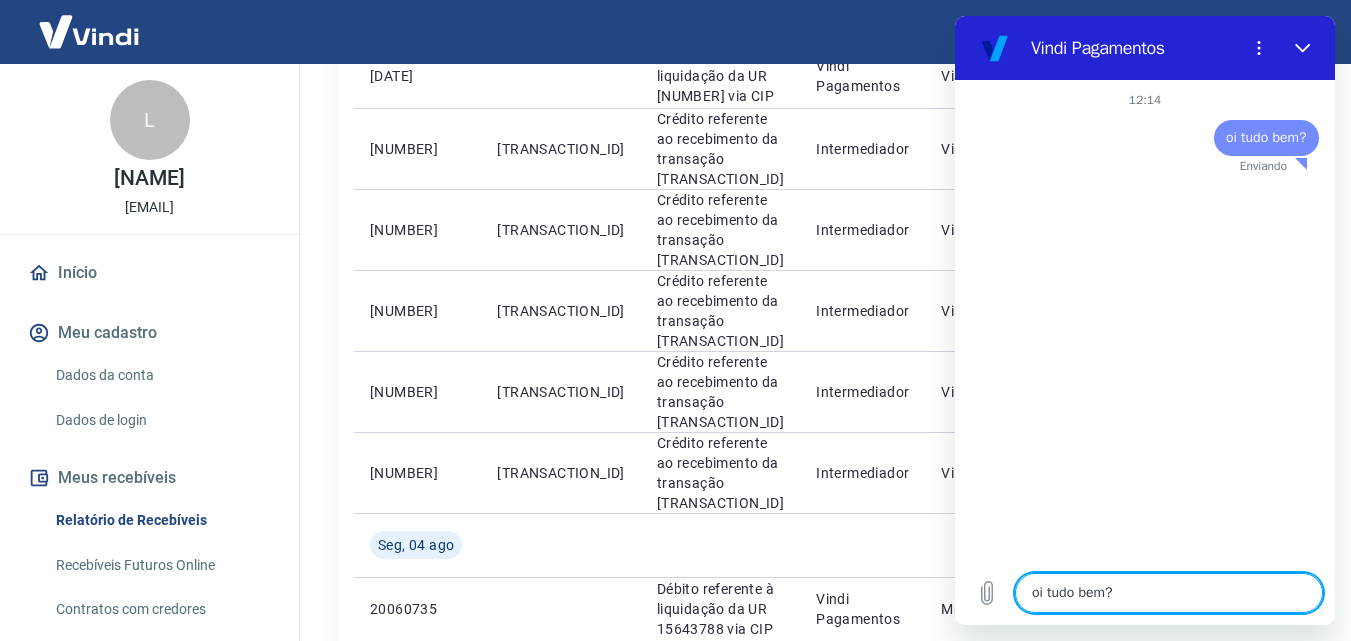 type 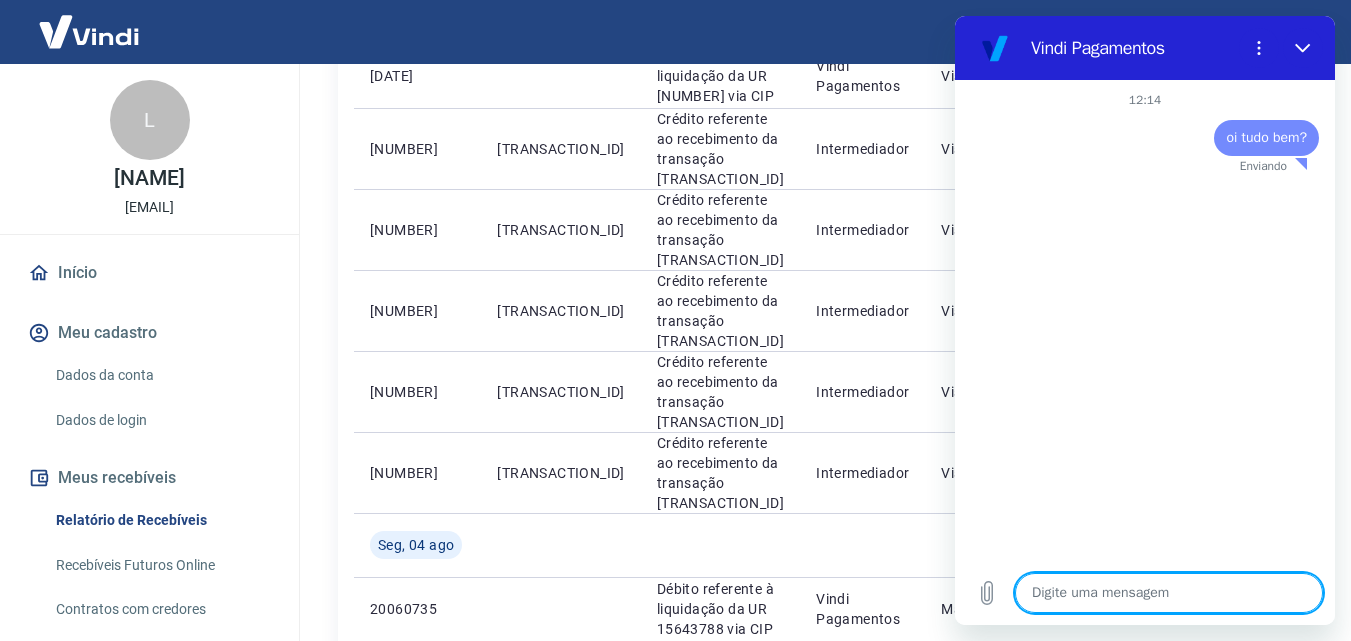 type on "x" 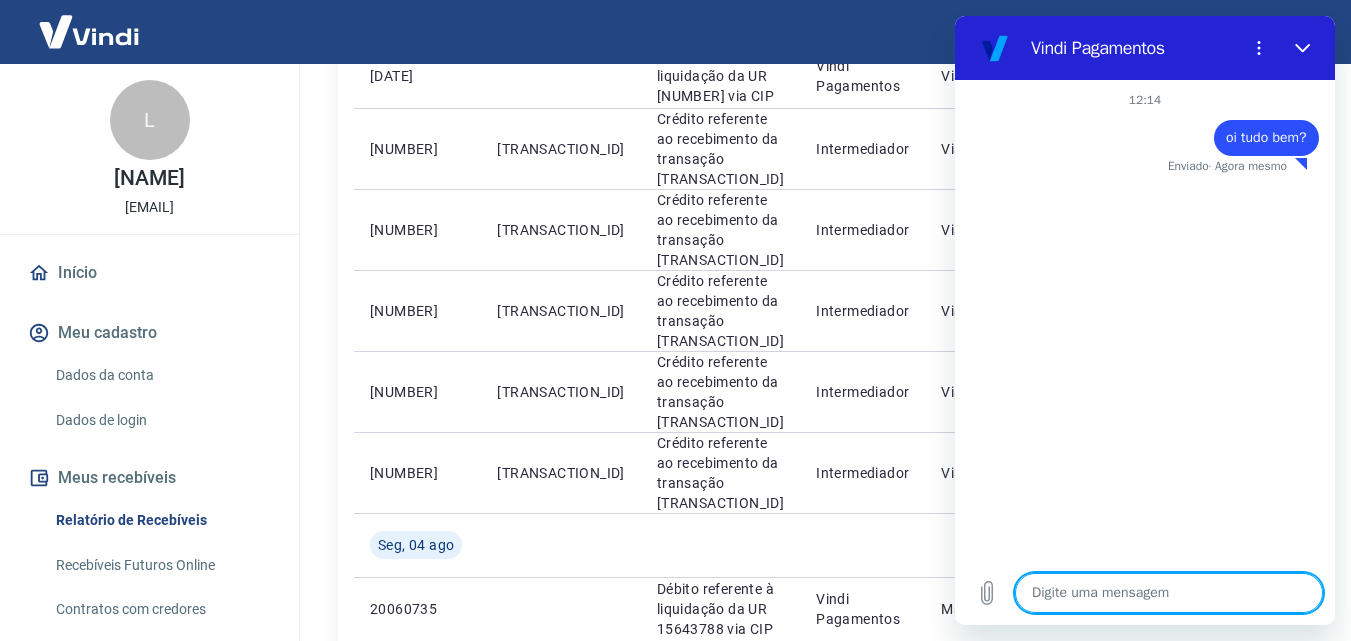 type on "p" 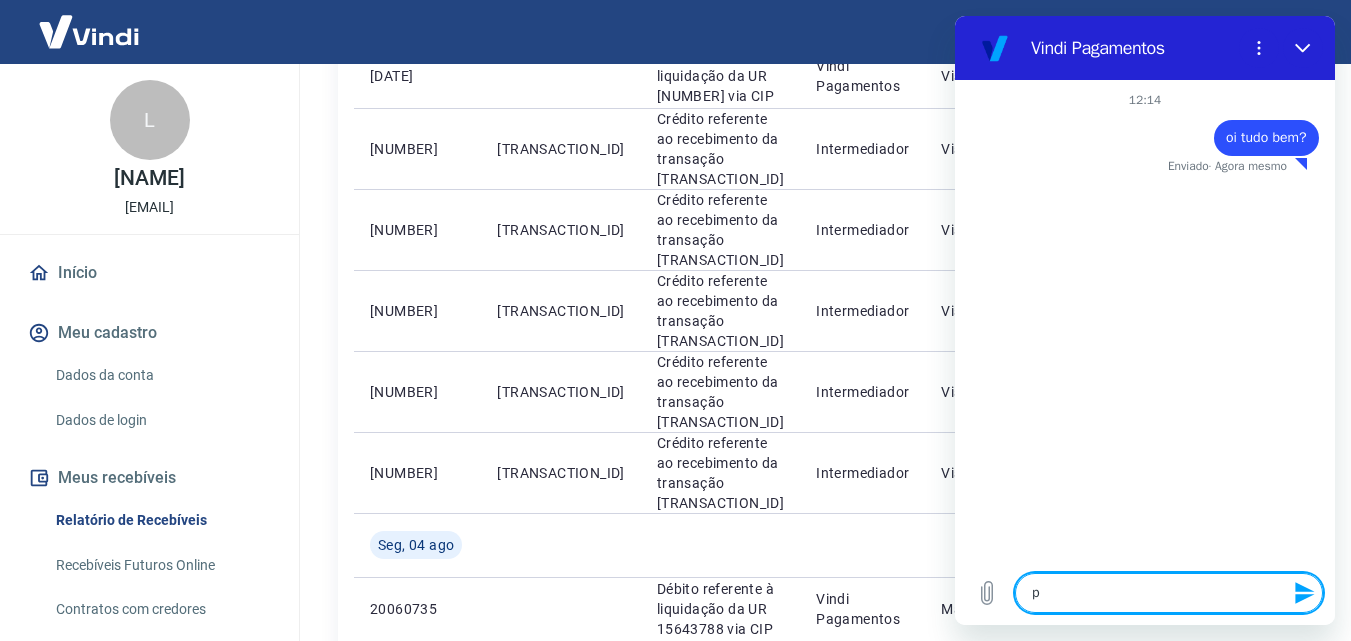 type on "pr" 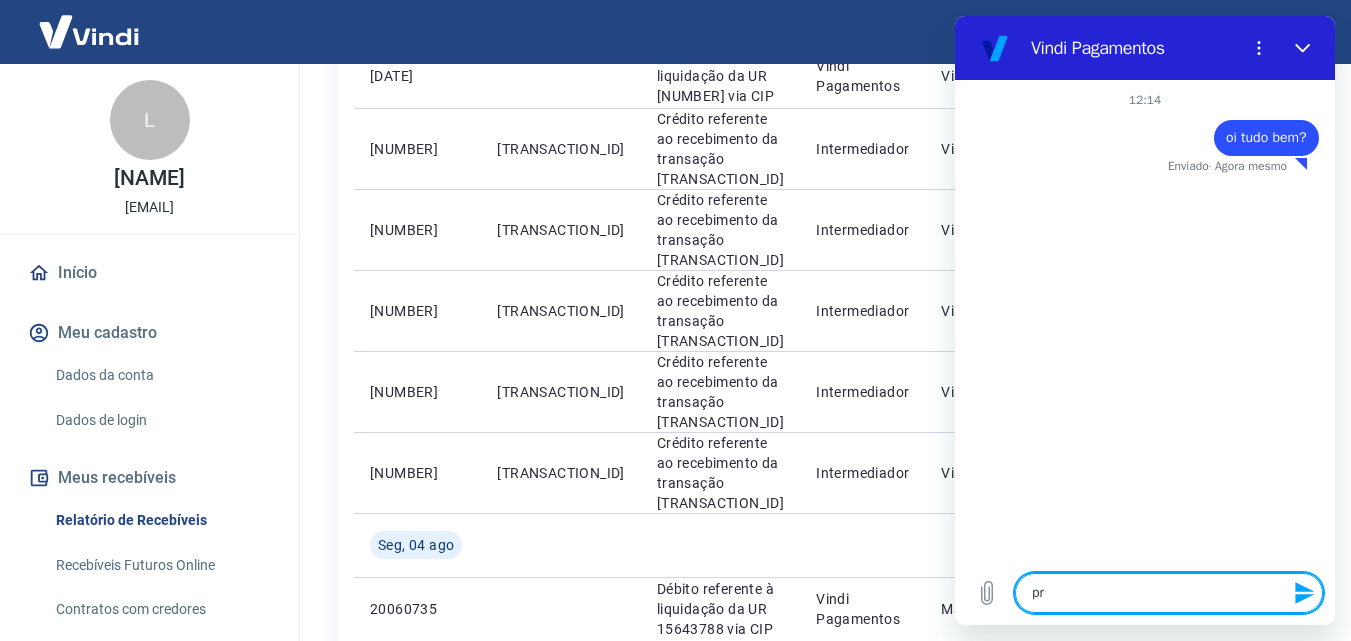 type on "pre" 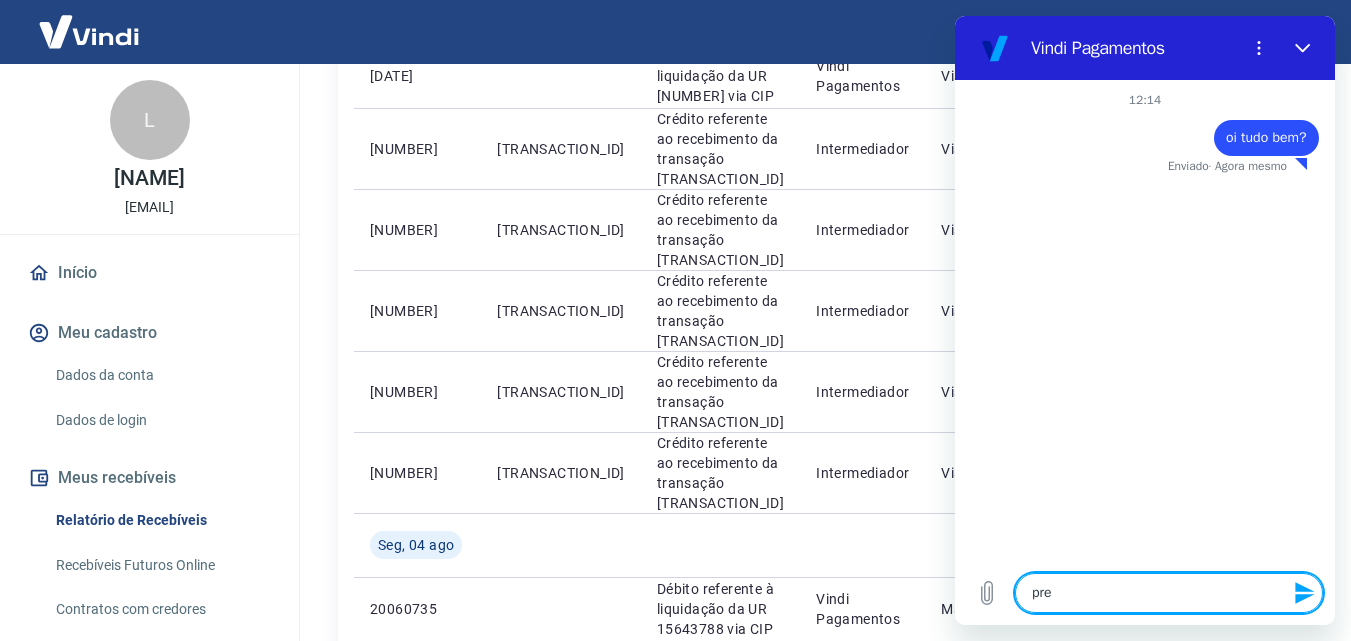 type on "x" 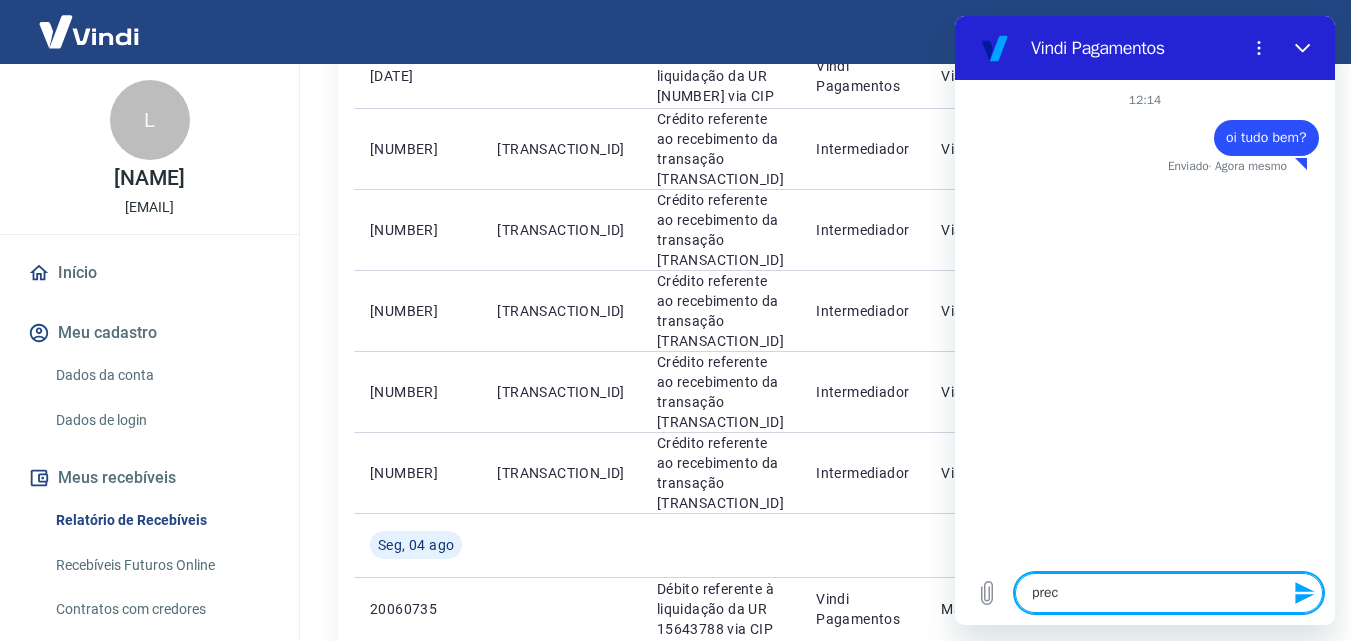 type on "preci" 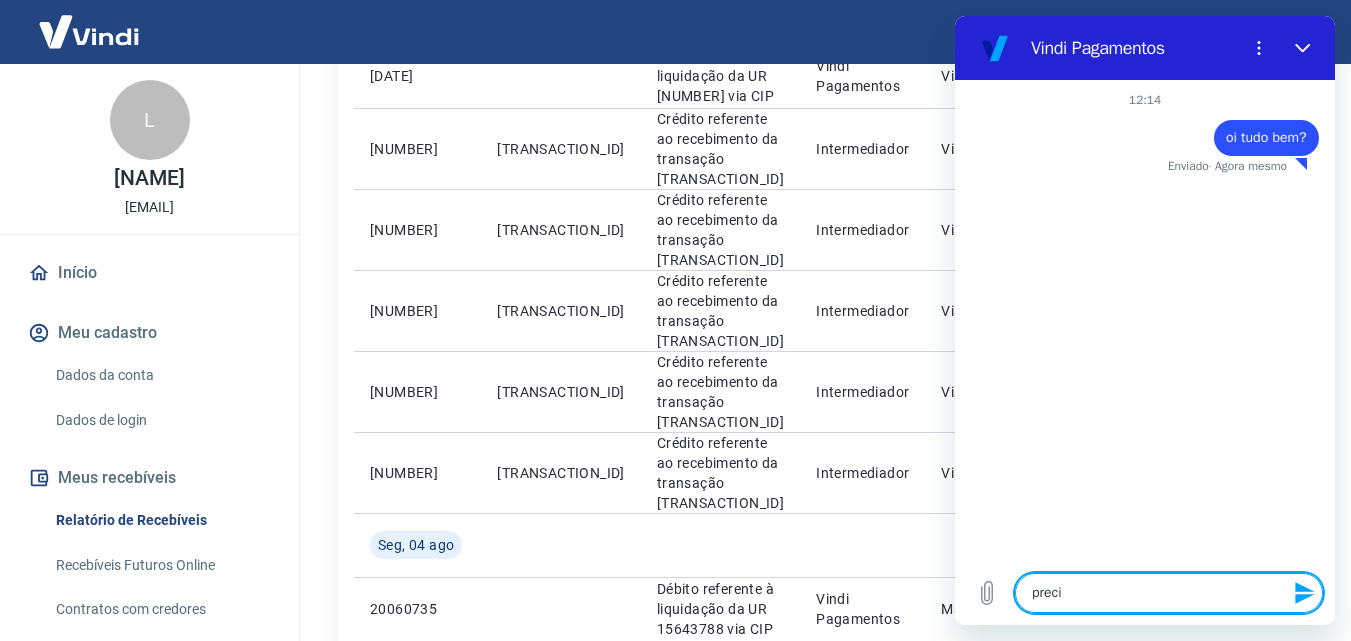 type on "precis" 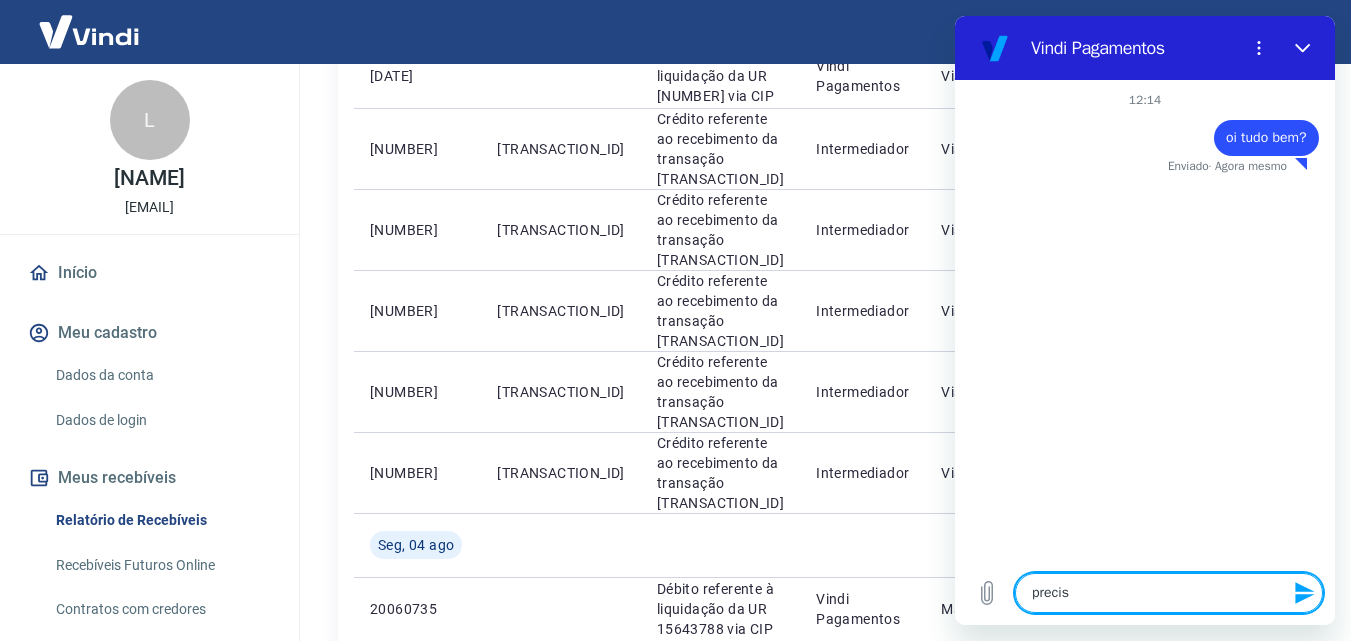 type on "preciso" 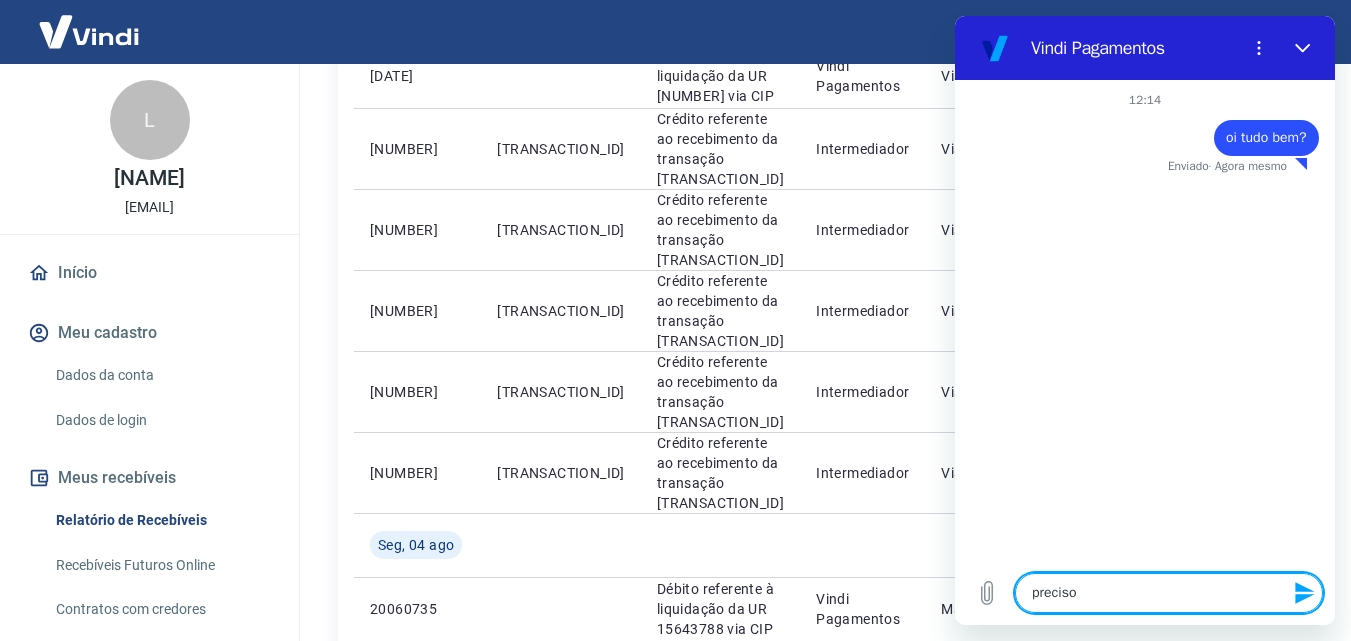 type on "preciso" 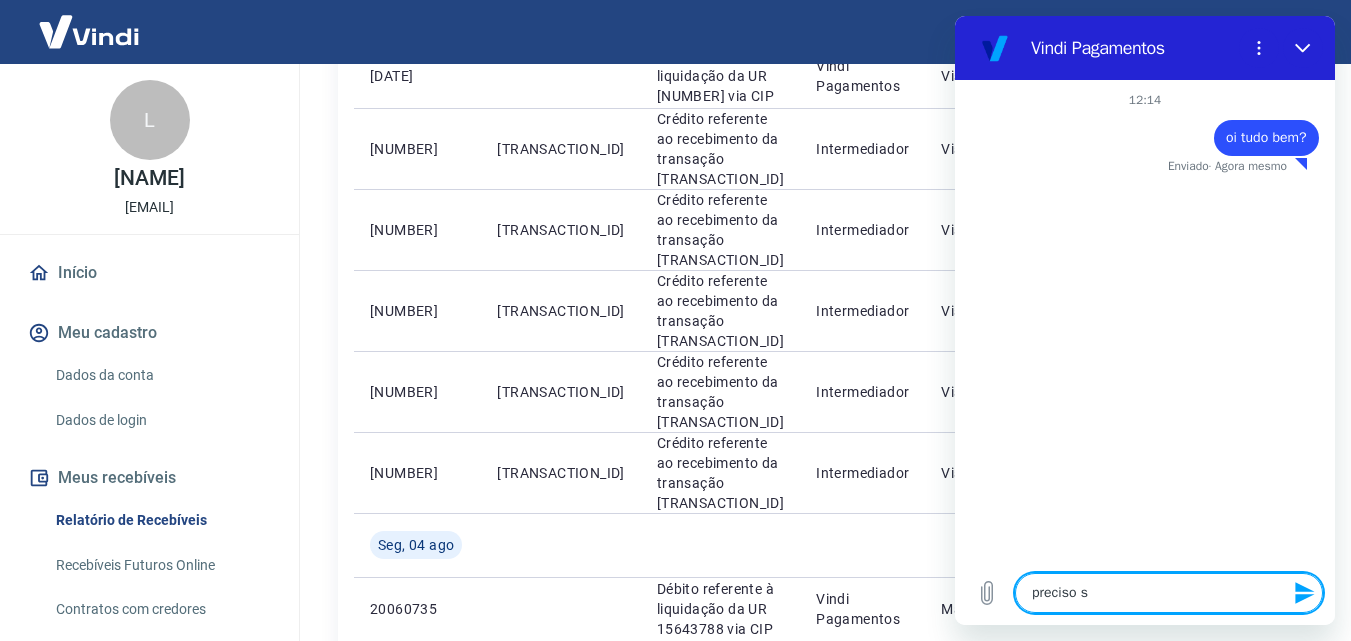 type on "preciso sa" 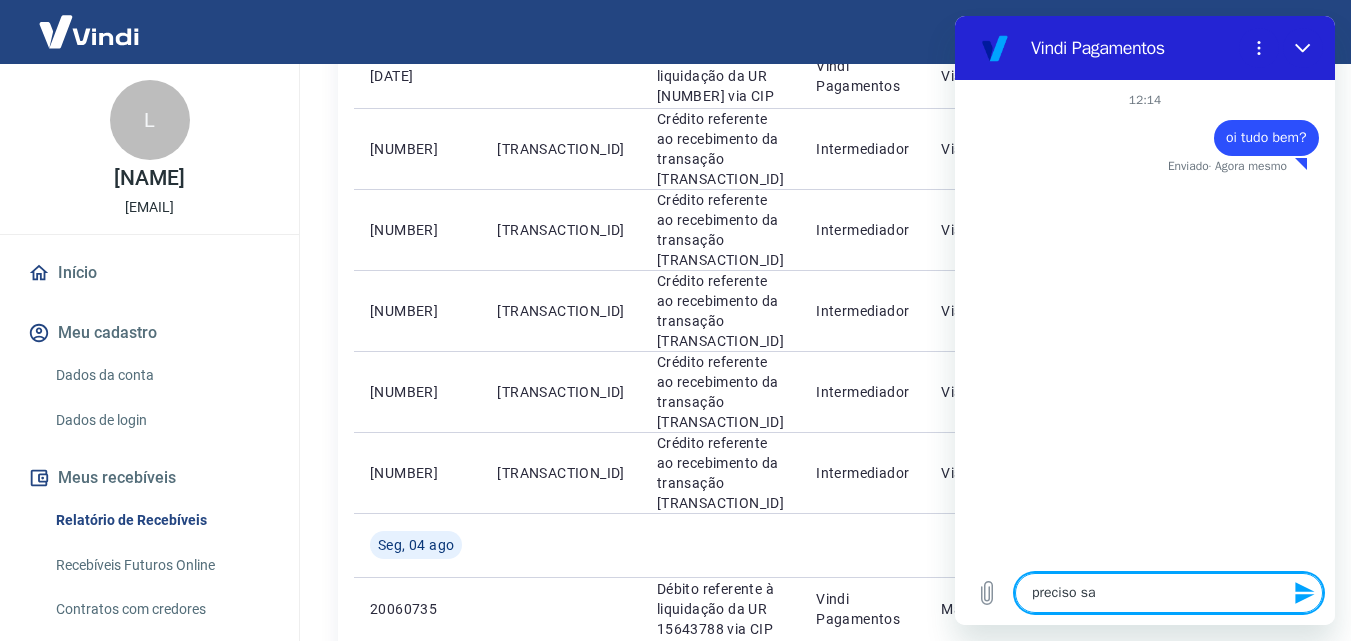 type on "preciso sab" 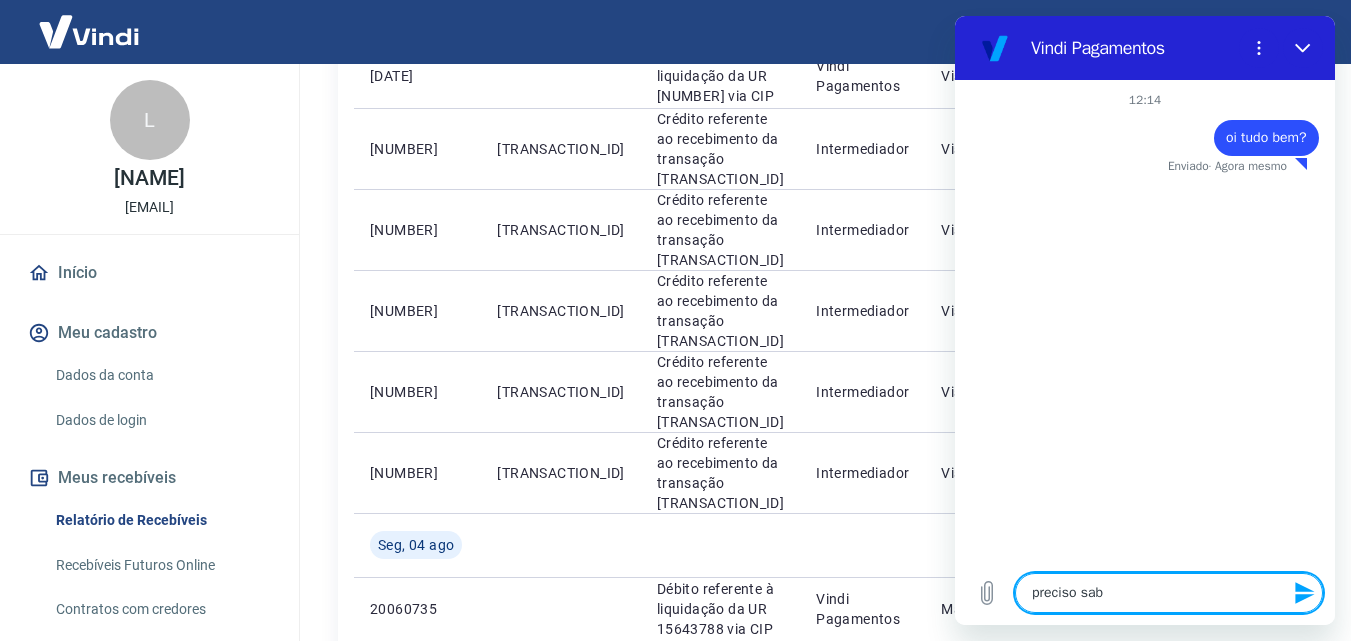 type on "preciso sabe" 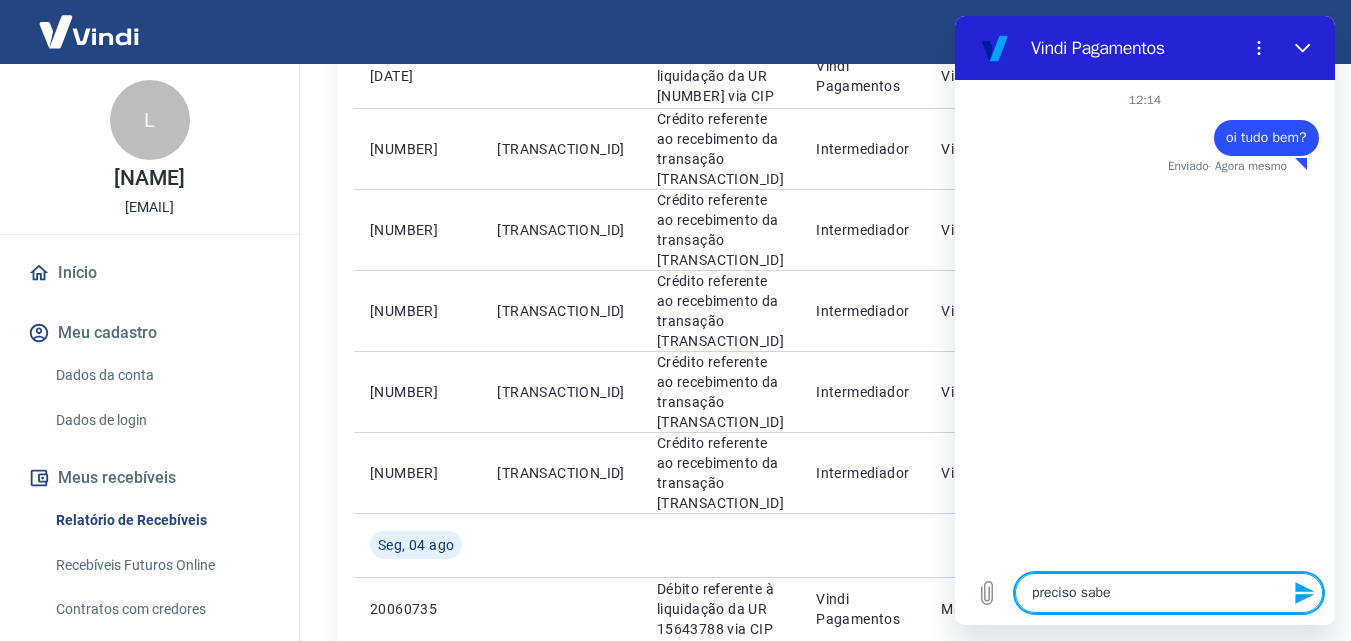 type on "preciso saber" 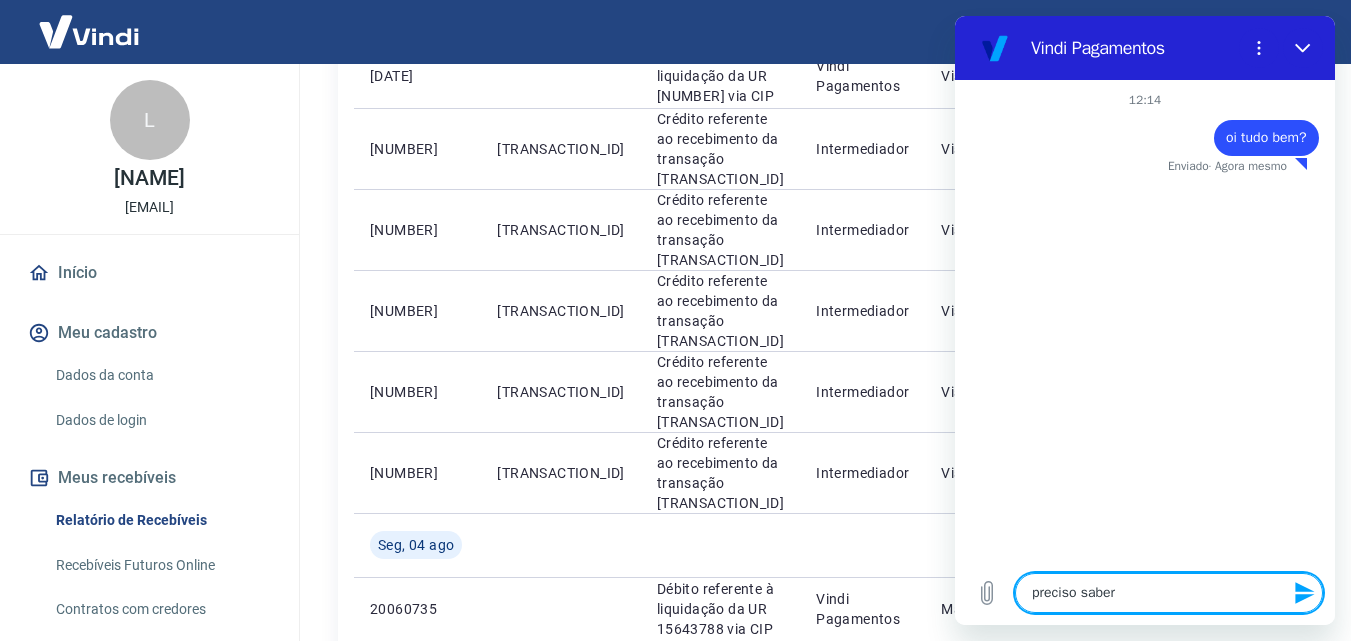 type on "x" 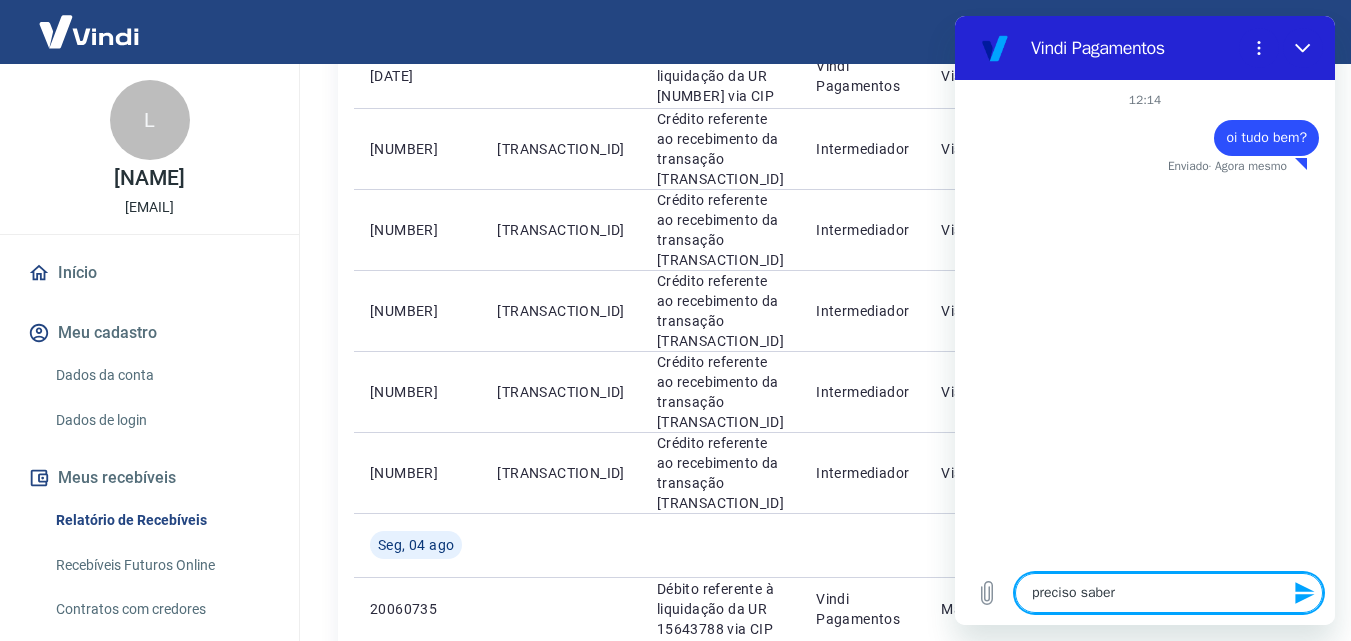 type on "x" 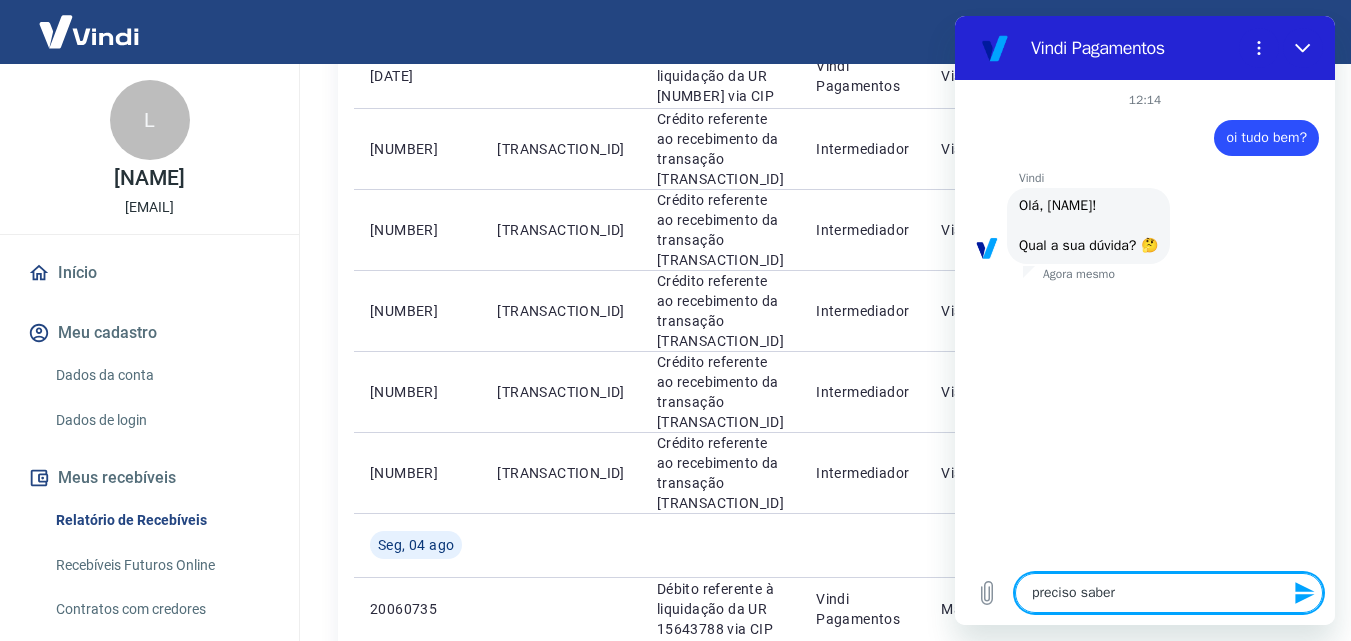type on "preciso saber" 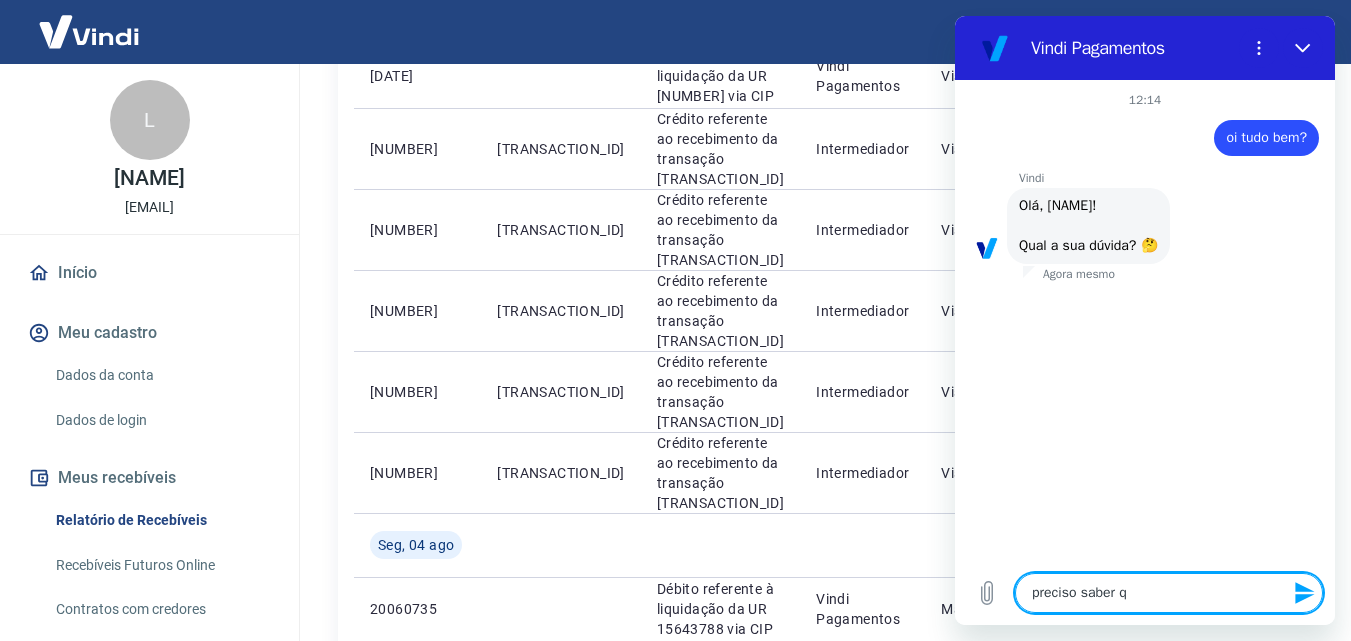 type on "preciso saber qu" 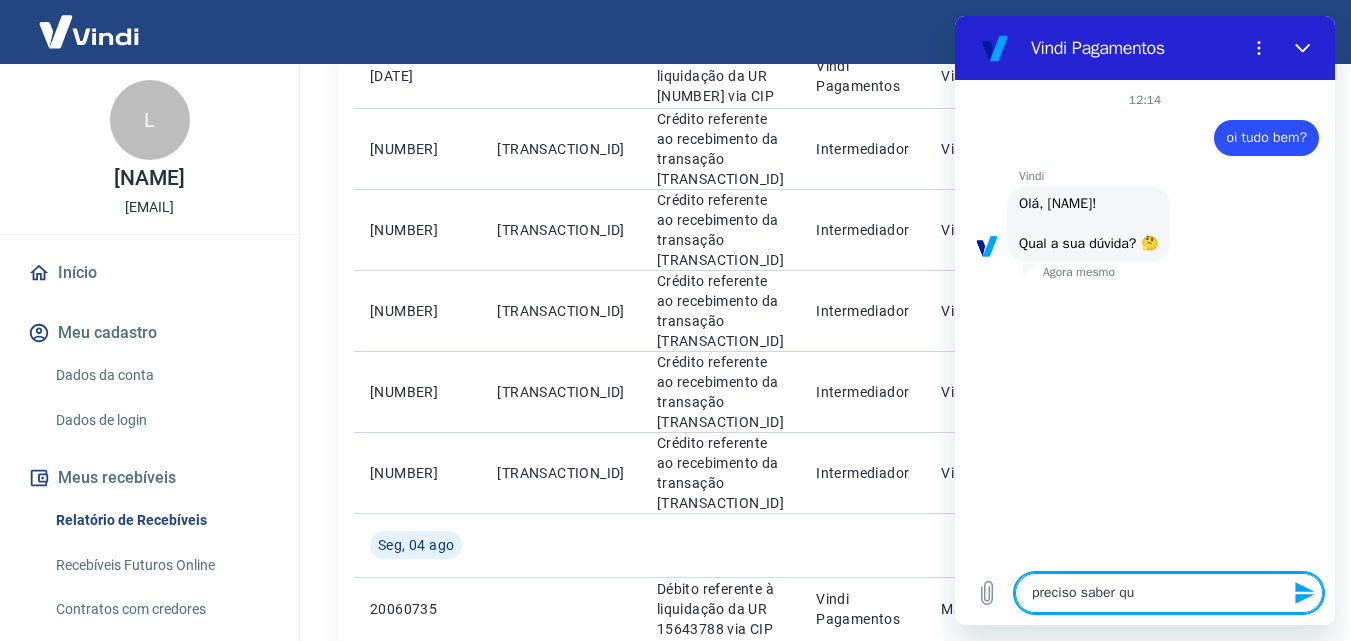 type on "preciso saber qua" 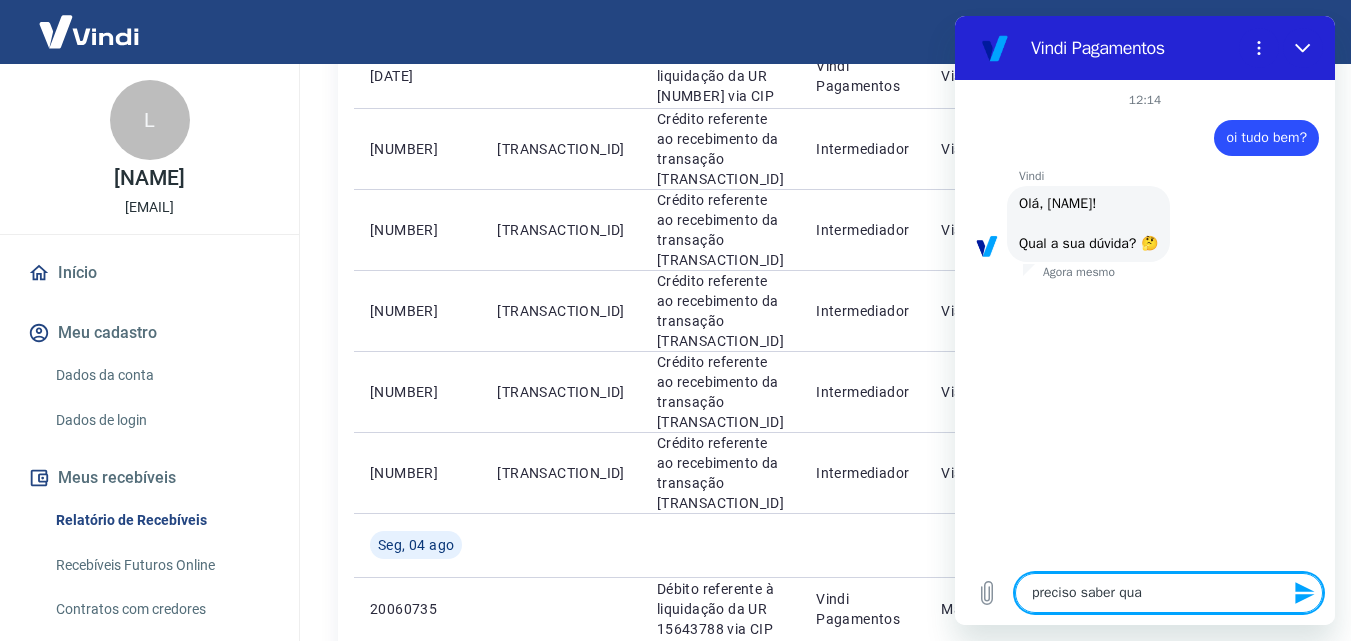 type on "x" 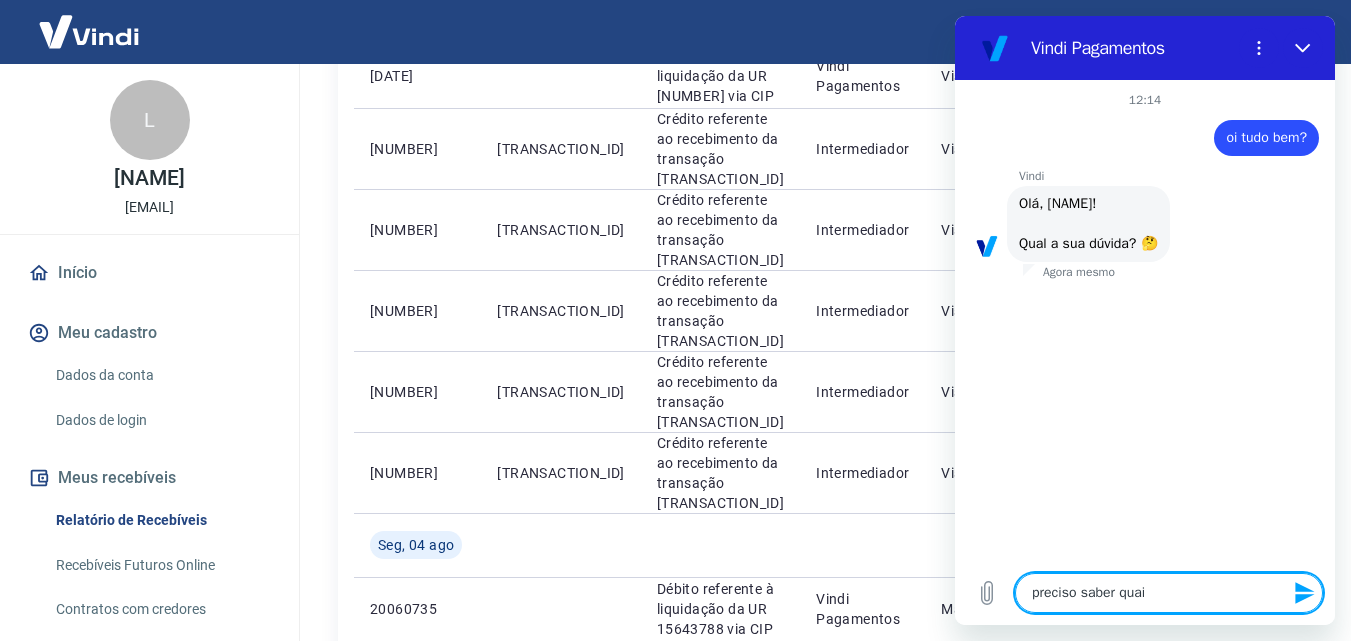 type on "preciso saber quais" 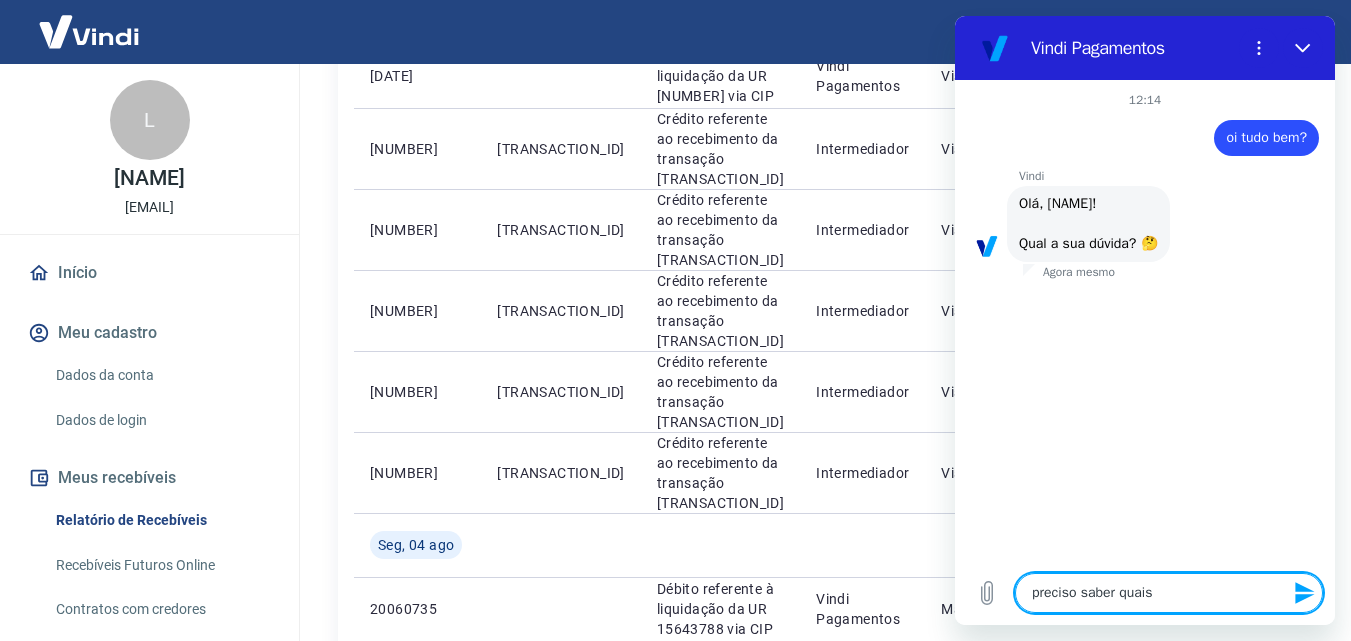 type on "preciso saber quais" 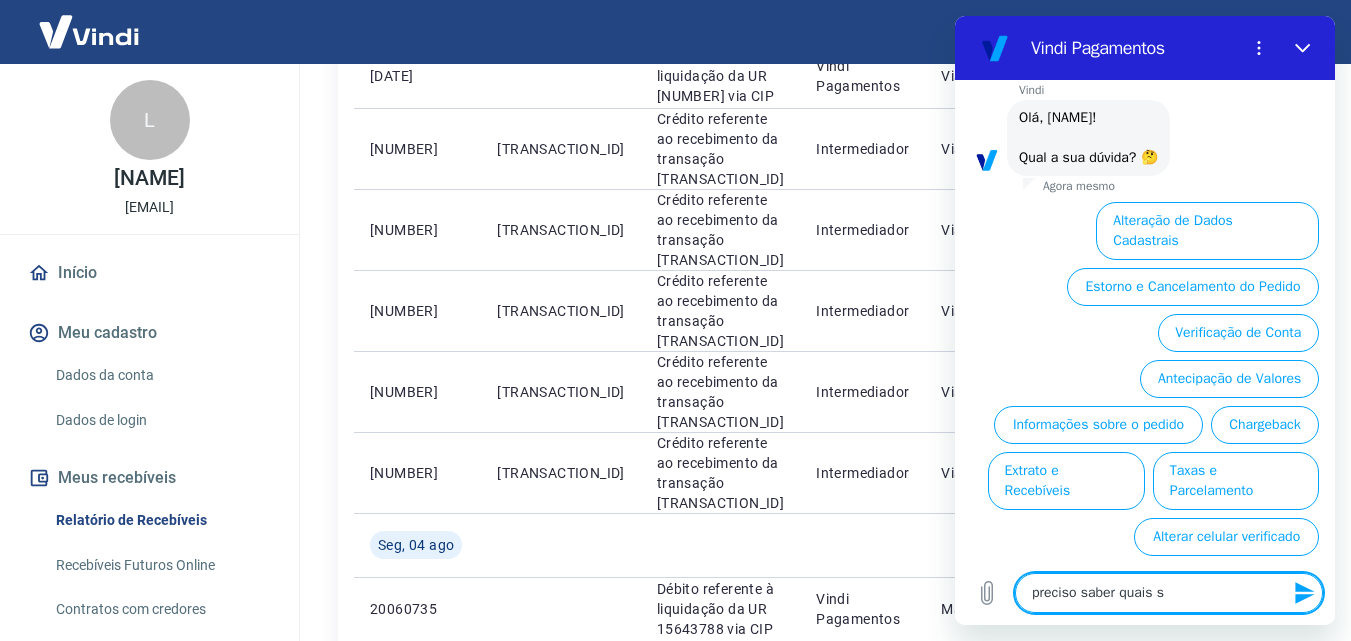 scroll, scrollTop: 92, scrollLeft: 0, axis: vertical 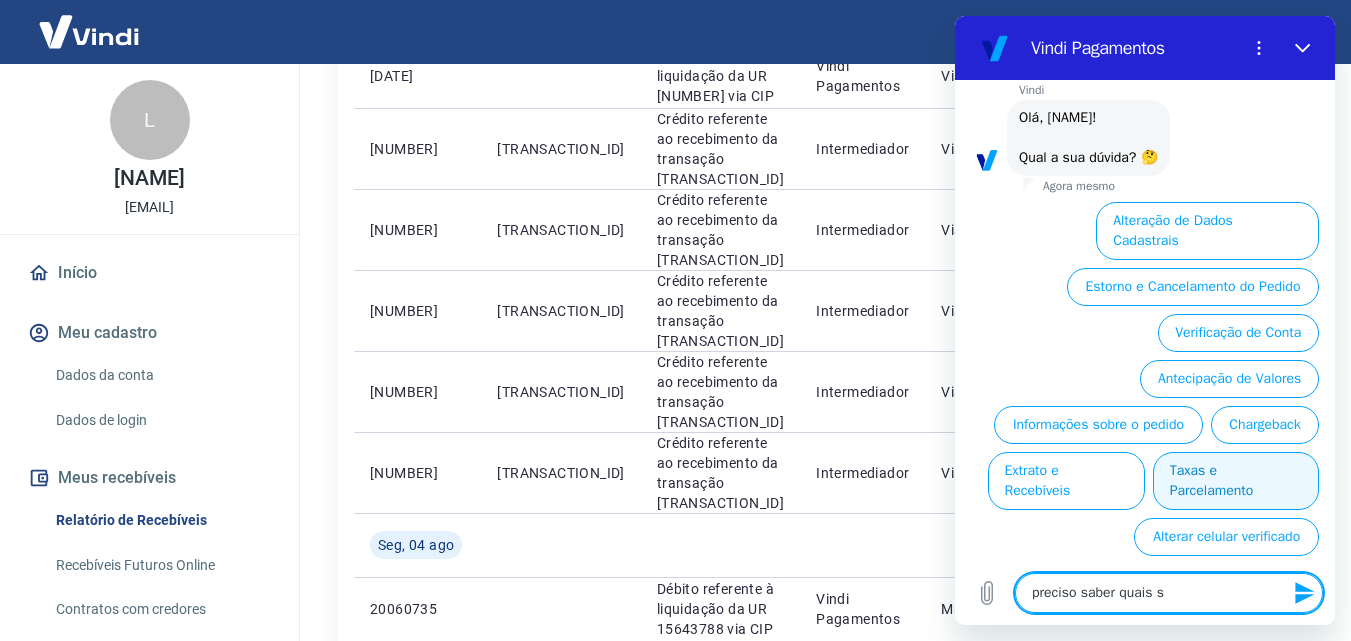 type on "preciso saber quais s" 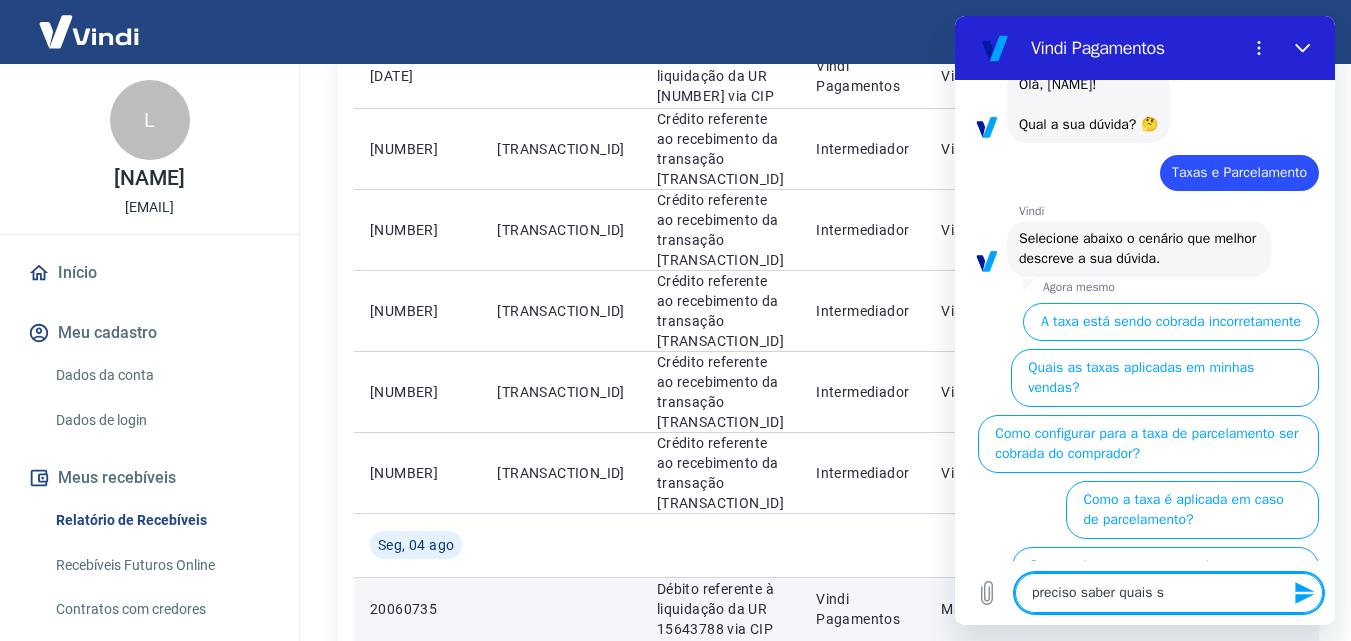 scroll, scrollTop: 128, scrollLeft: 0, axis: vertical 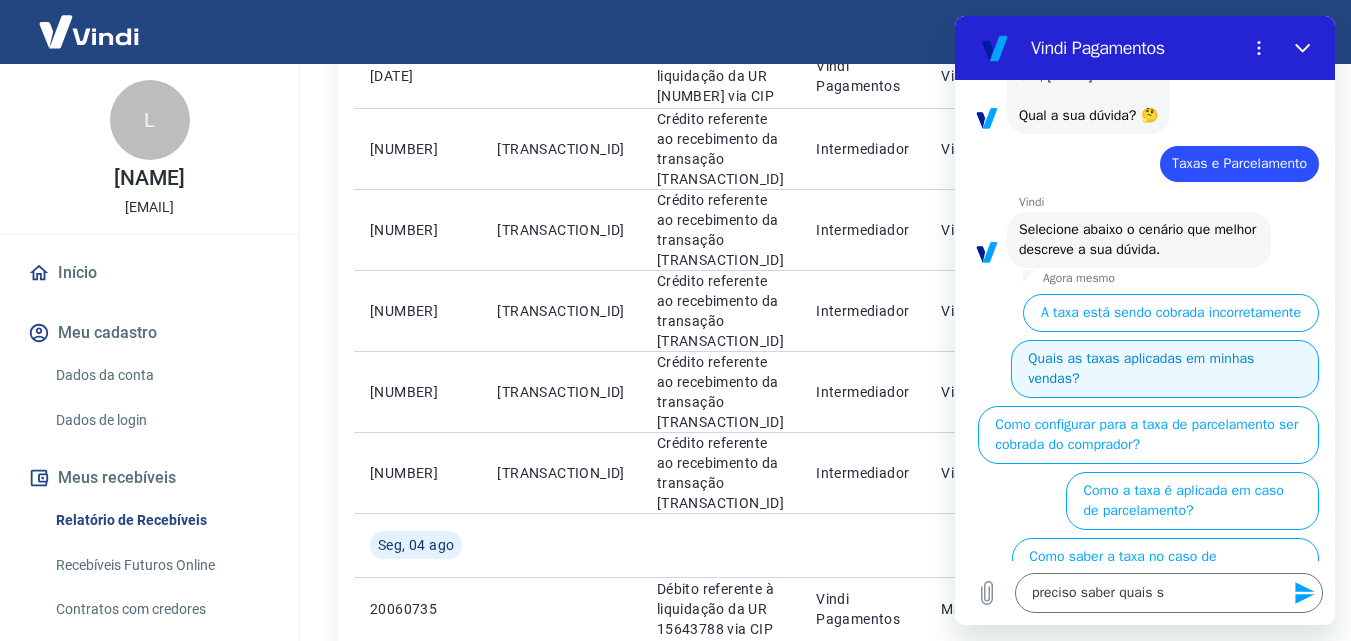click on "Quais as taxas aplicadas em minhas vendas?" at bounding box center [1165, 369] 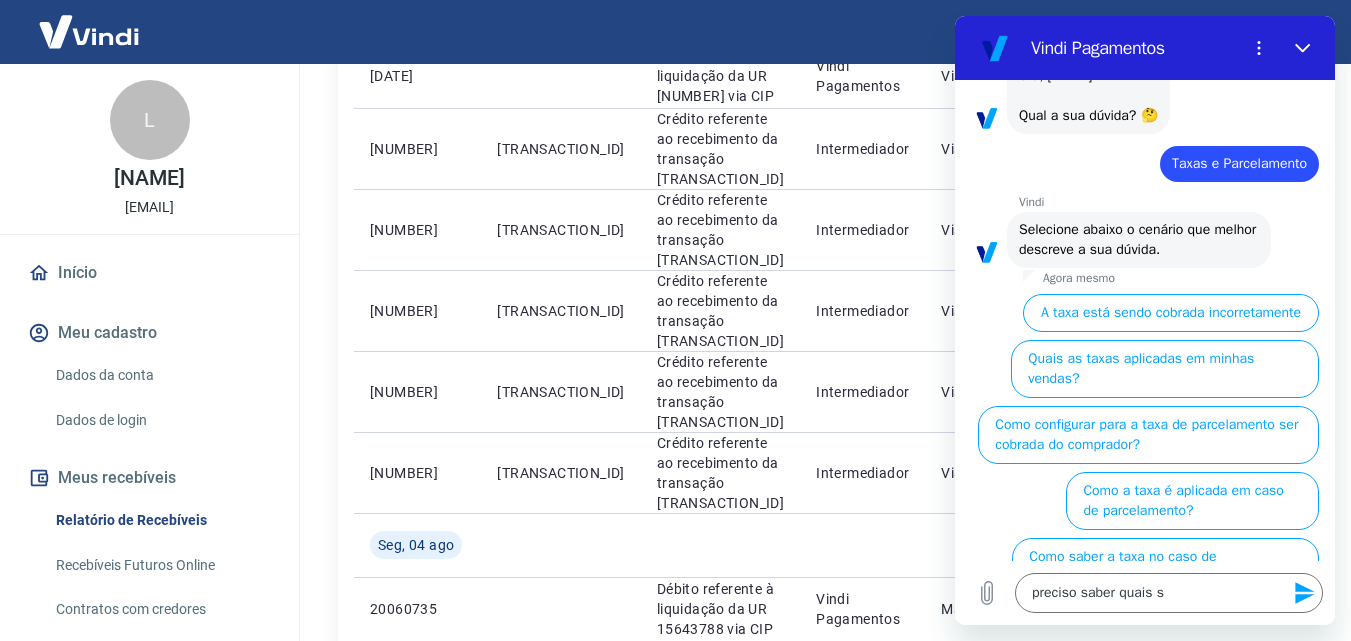 scroll, scrollTop: 0, scrollLeft: 0, axis: both 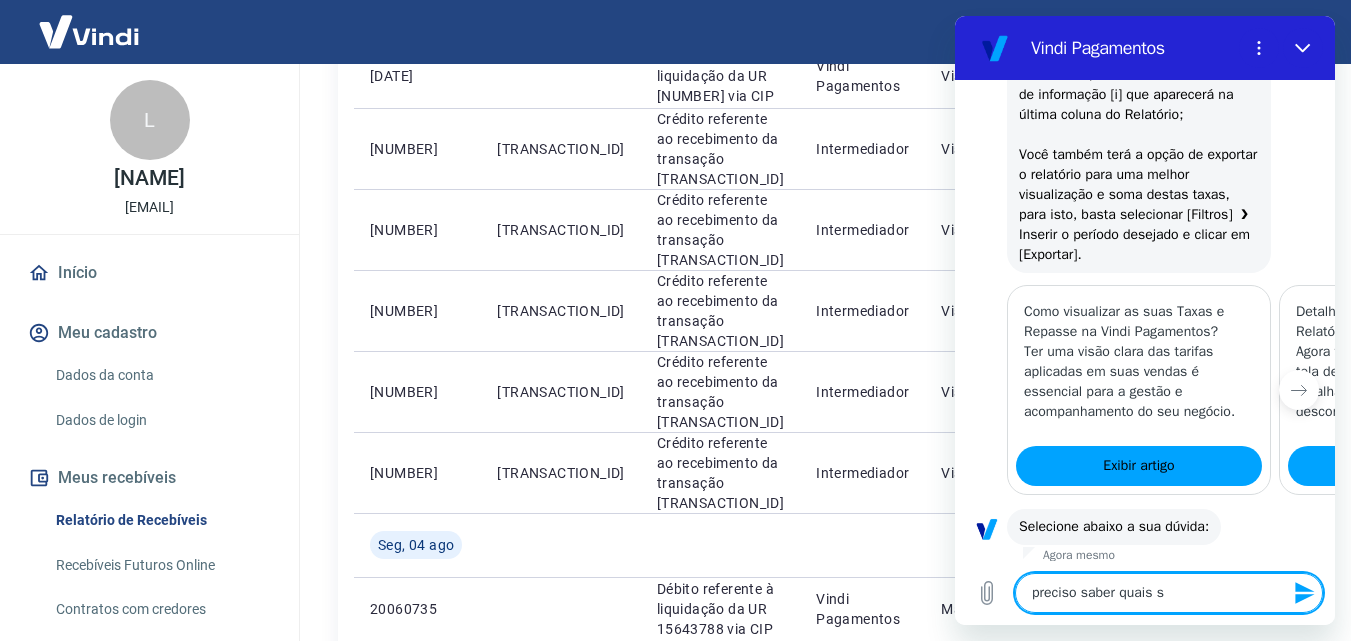 type on "x" 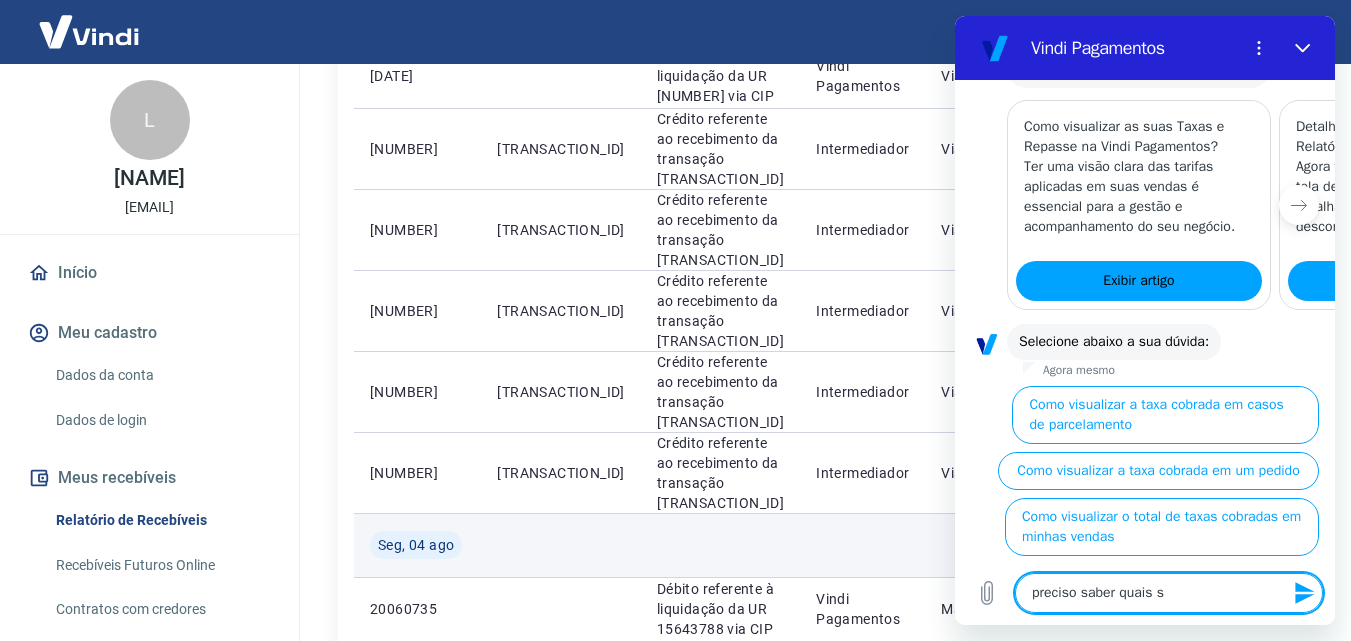 type 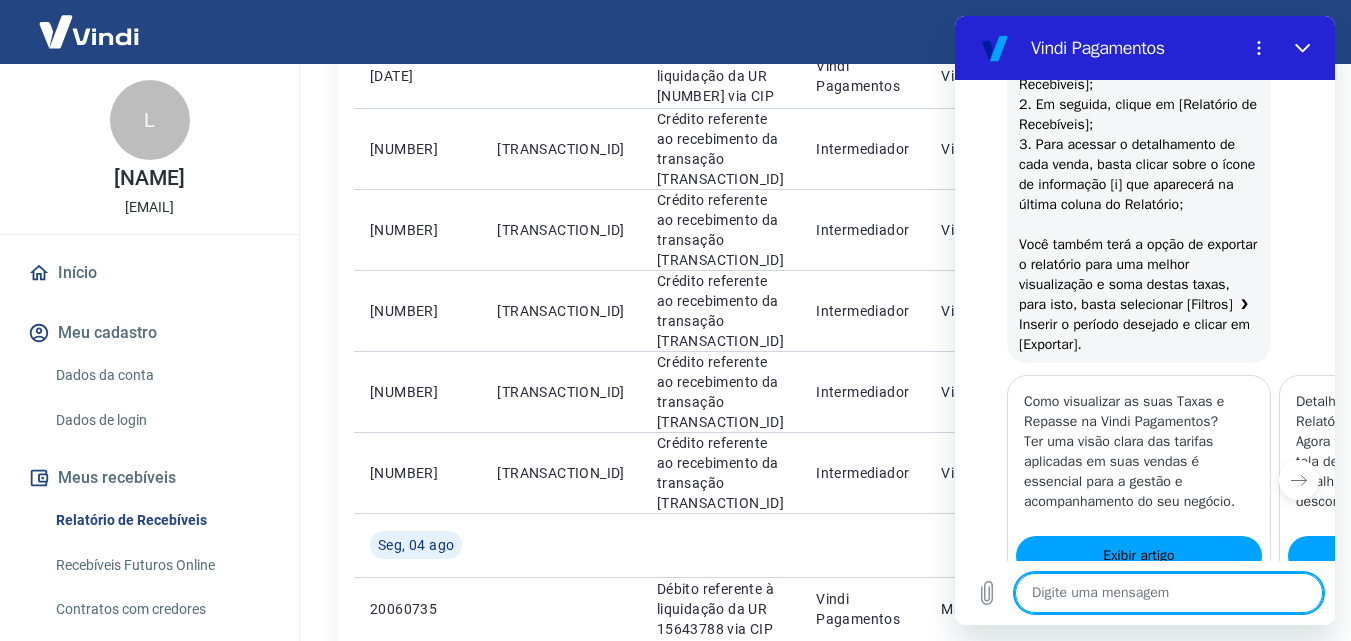 scroll, scrollTop: 782, scrollLeft: 0, axis: vertical 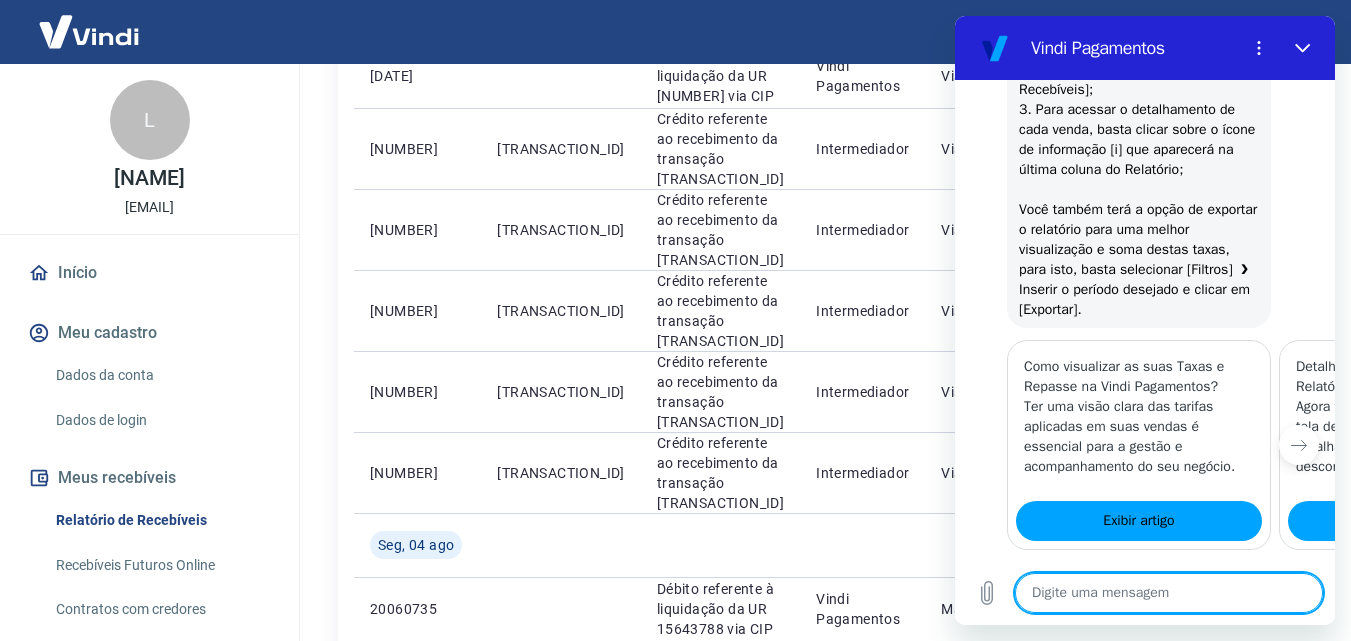type 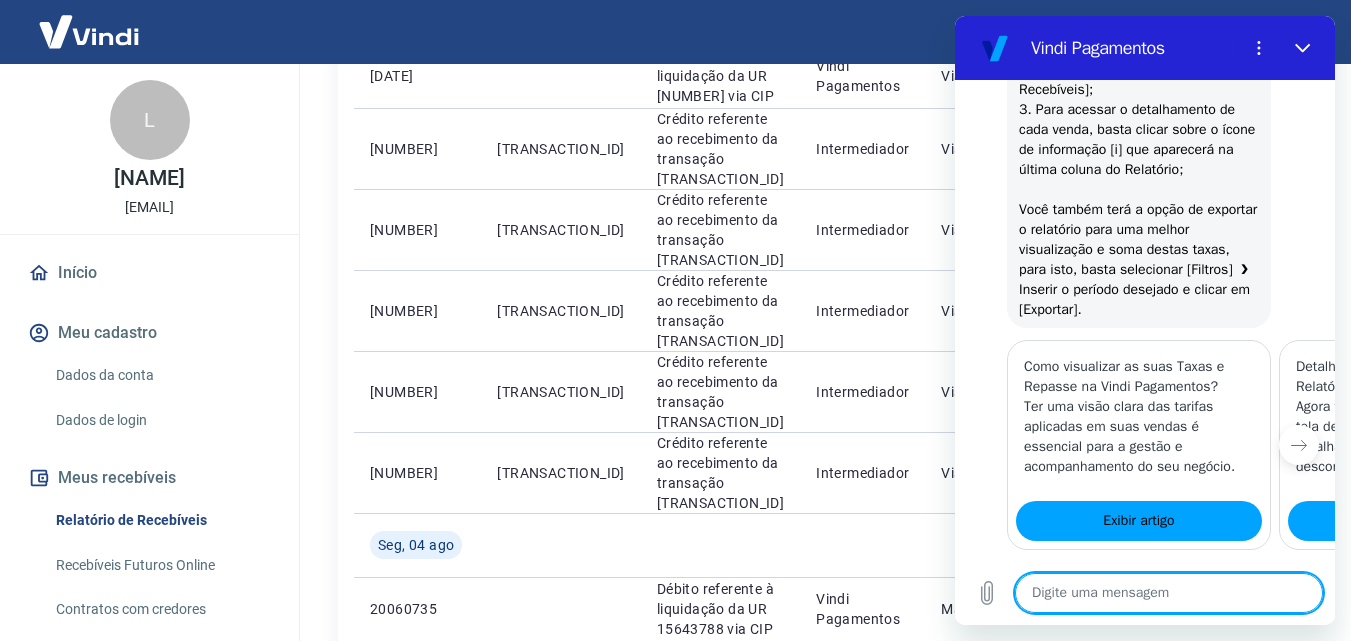 click at bounding box center [89, 31] 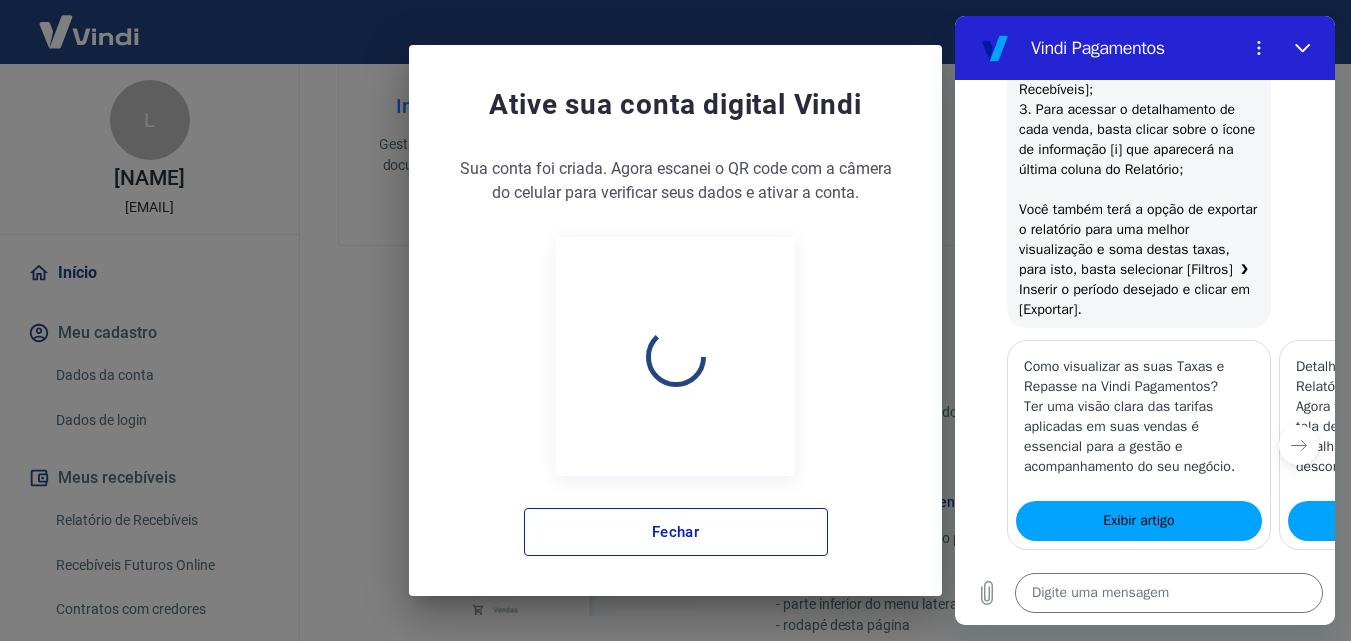 scroll, scrollTop: 817, scrollLeft: 0, axis: vertical 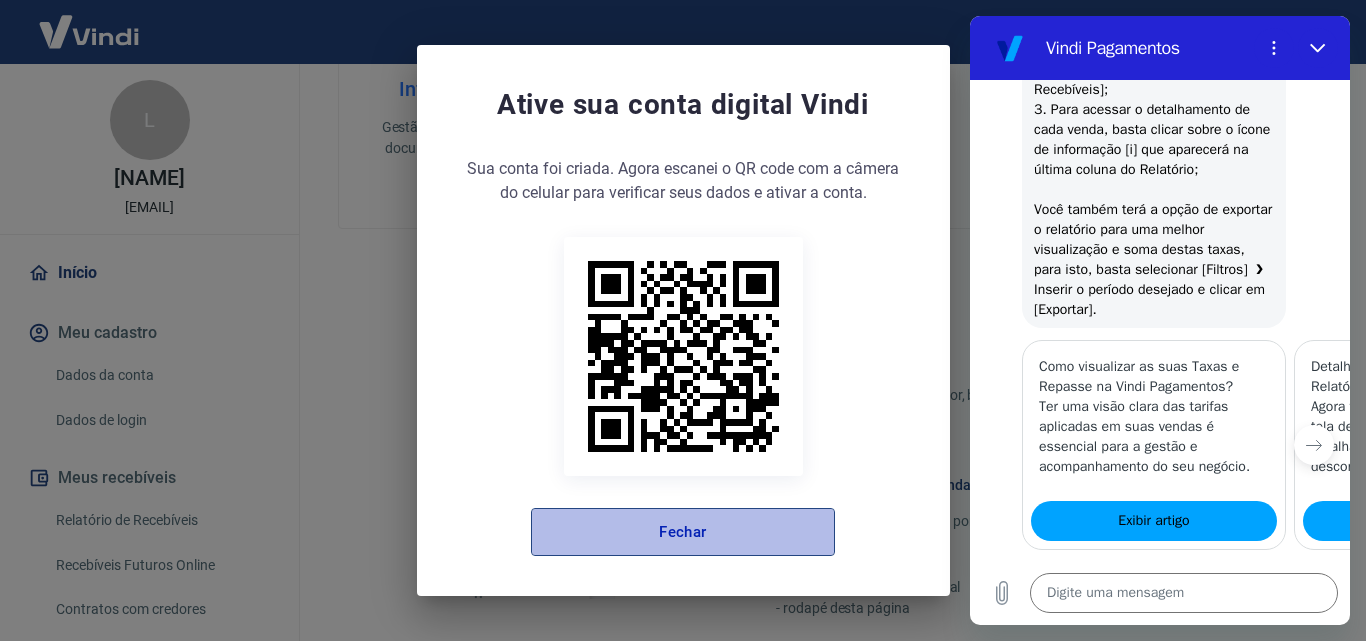 click on "Fechar" at bounding box center [683, 532] 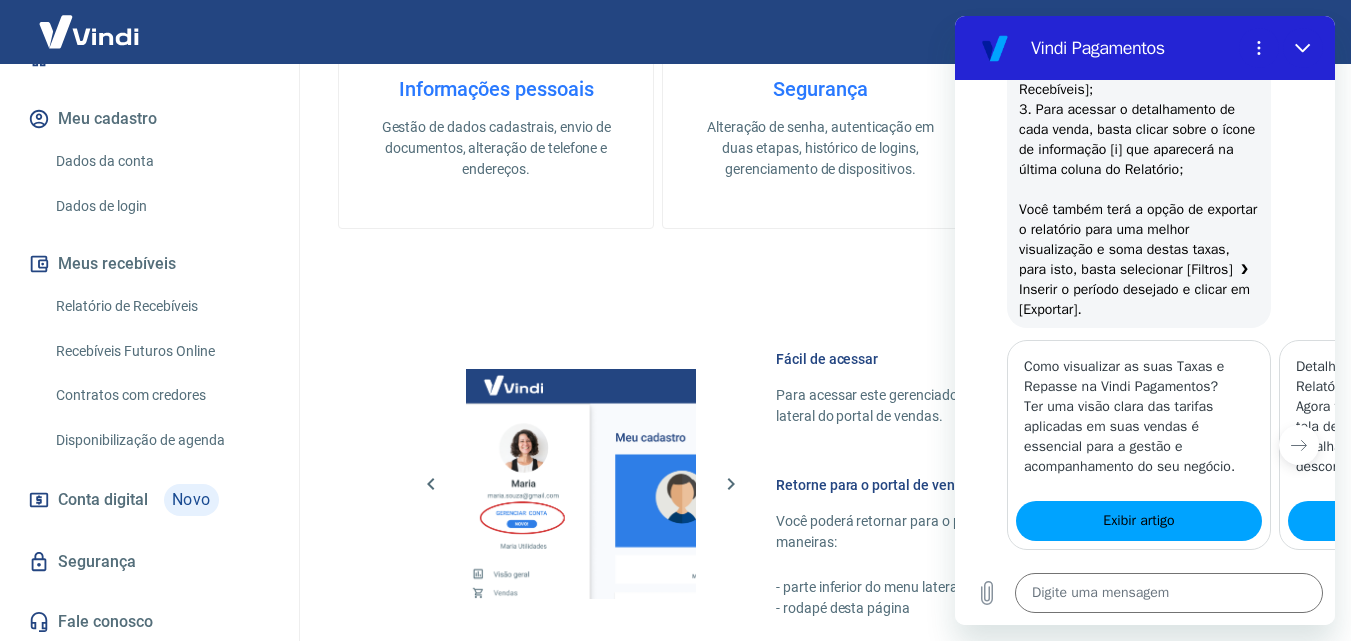 scroll, scrollTop: 217, scrollLeft: 0, axis: vertical 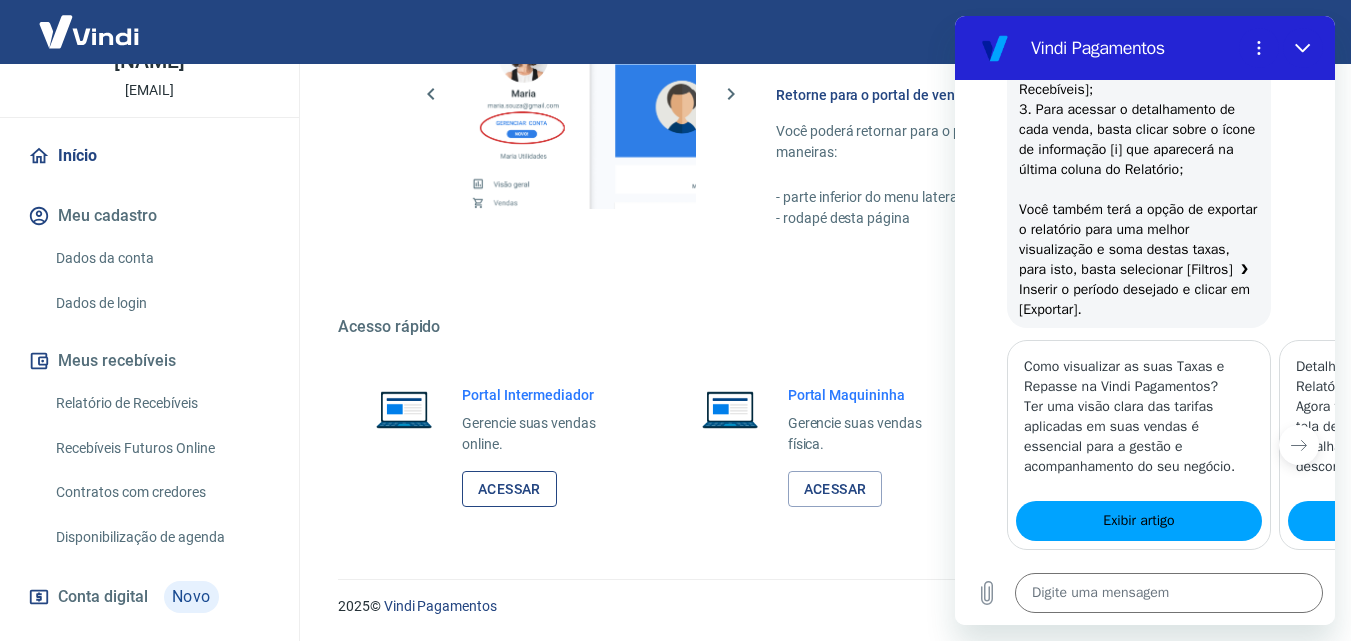 click on "Acessar" at bounding box center (509, 489) 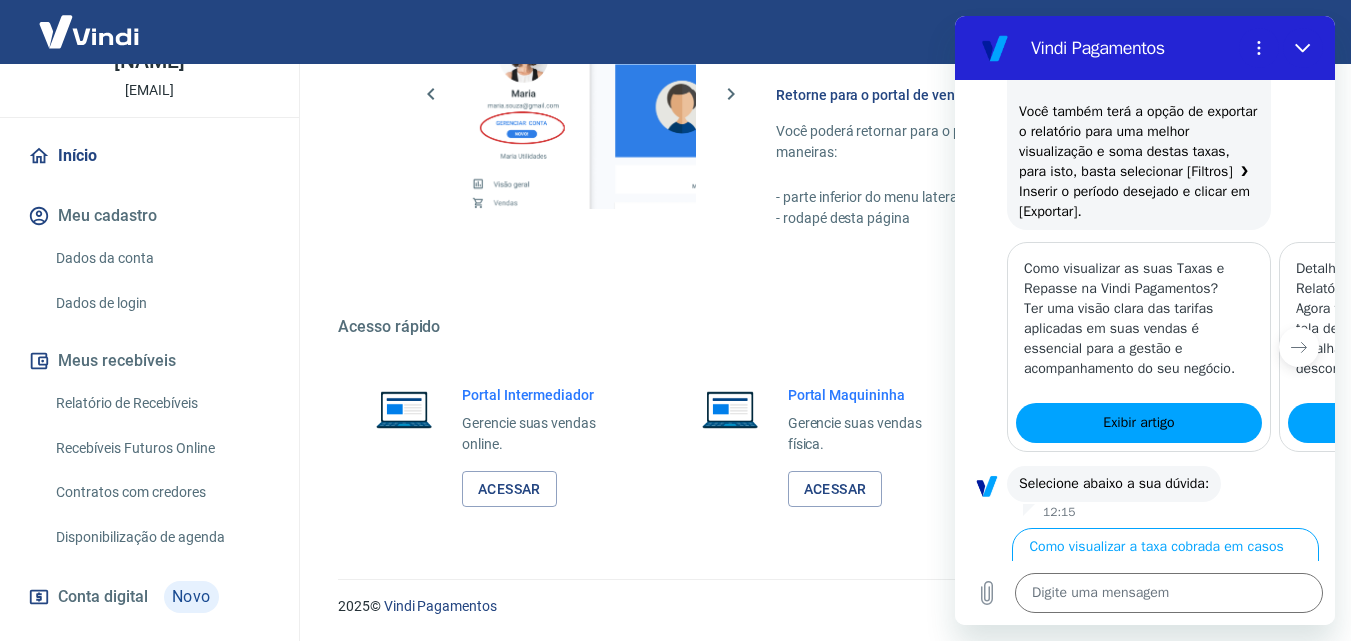 scroll, scrollTop: 882, scrollLeft: 0, axis: vertical 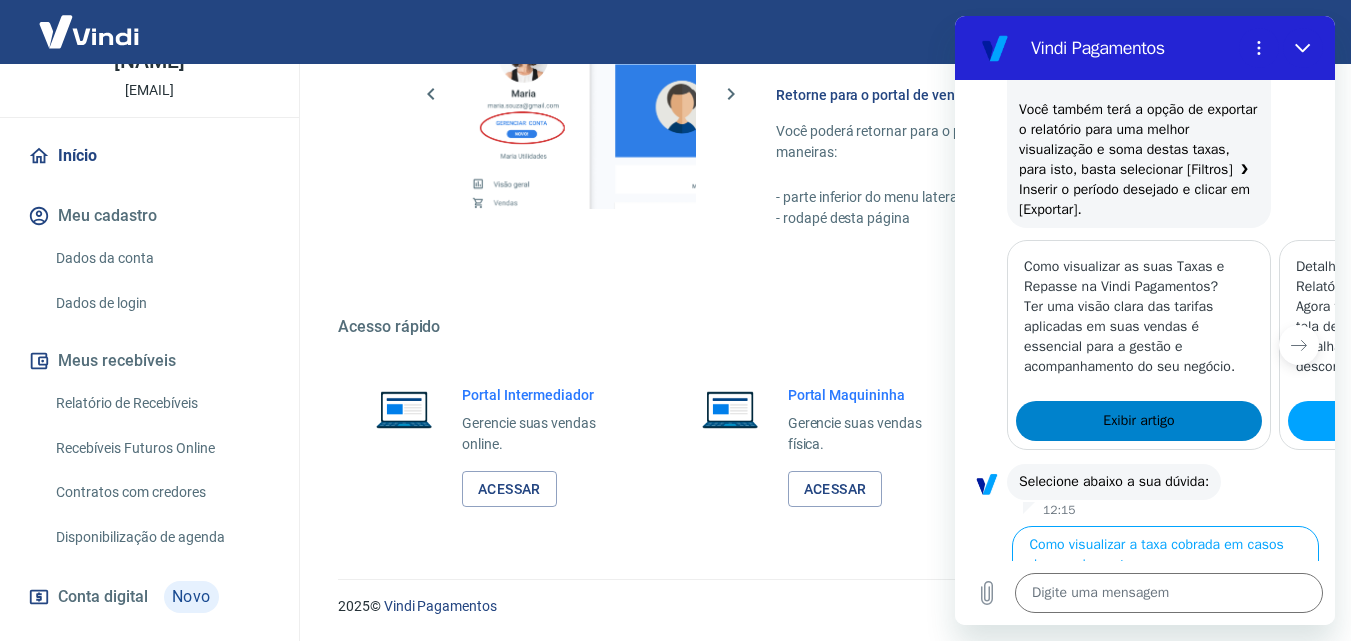 click on "Exibir artigo" at bounding box center [1139, 421] 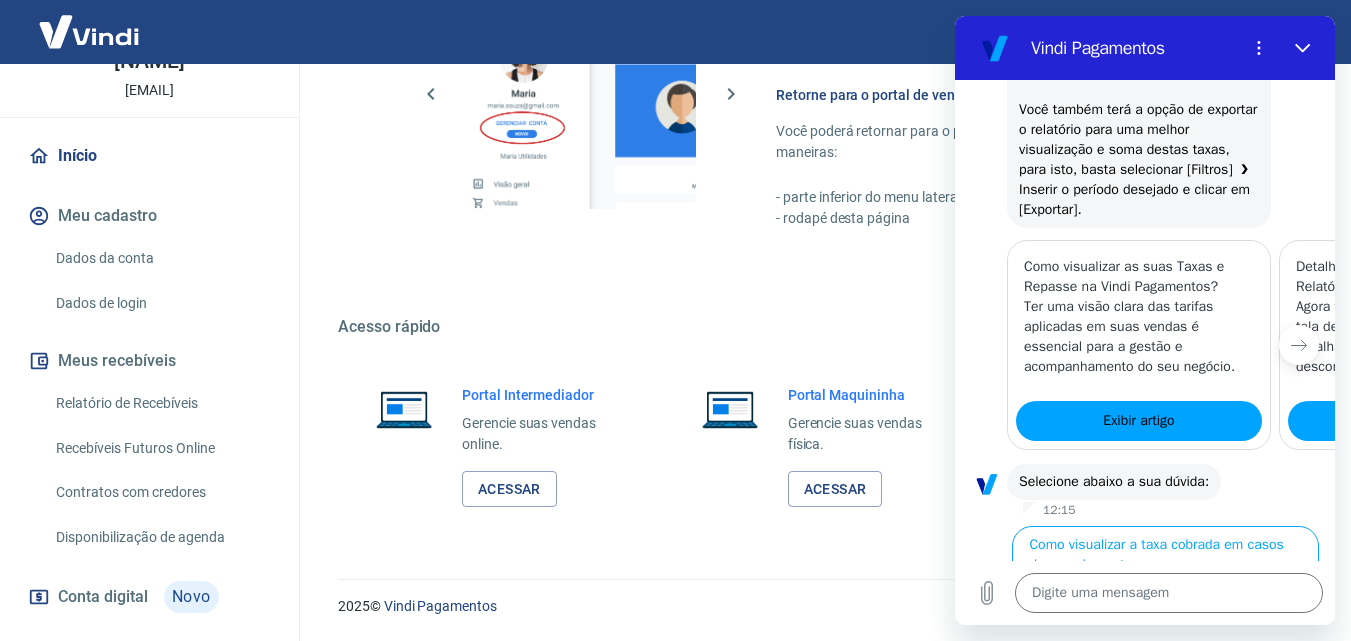 type on "x" 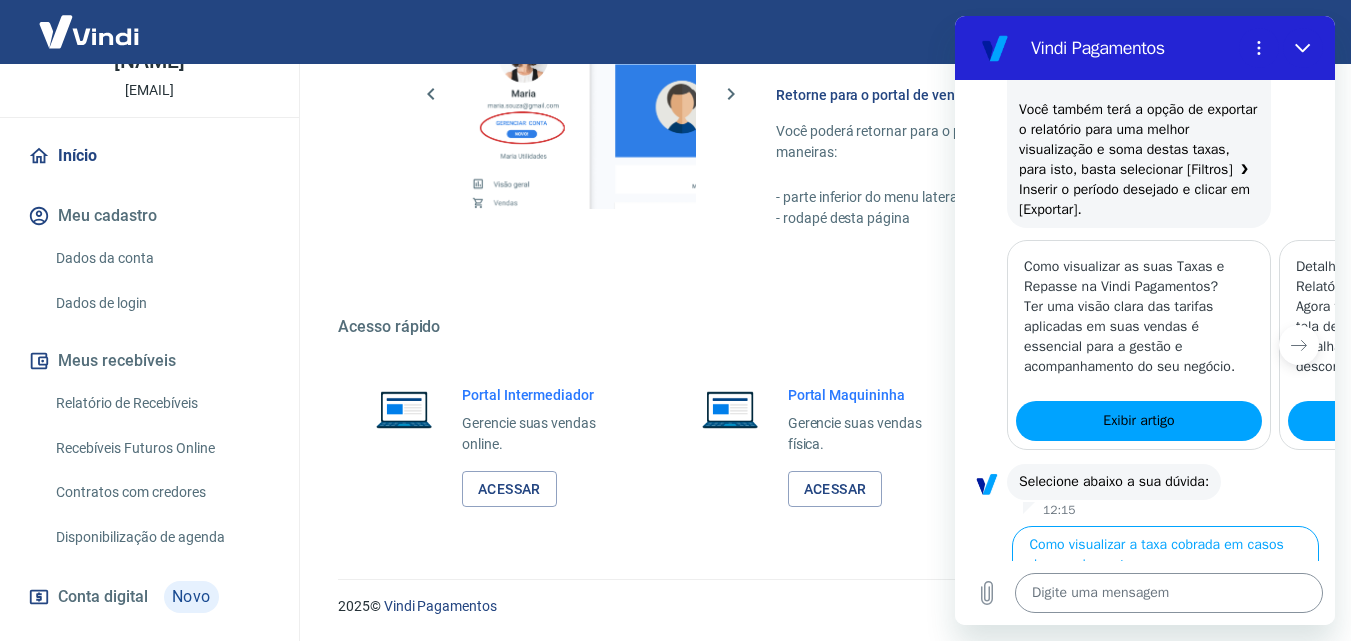 click at bounding box center (1169, 593) 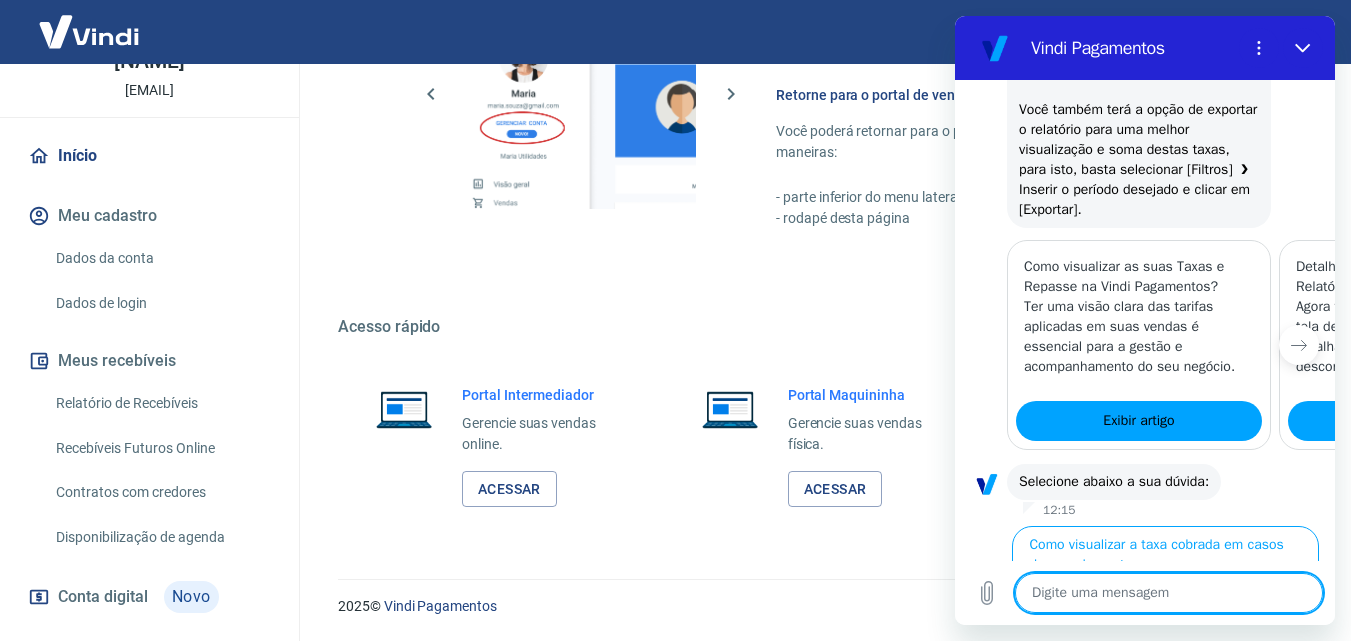type on "p" 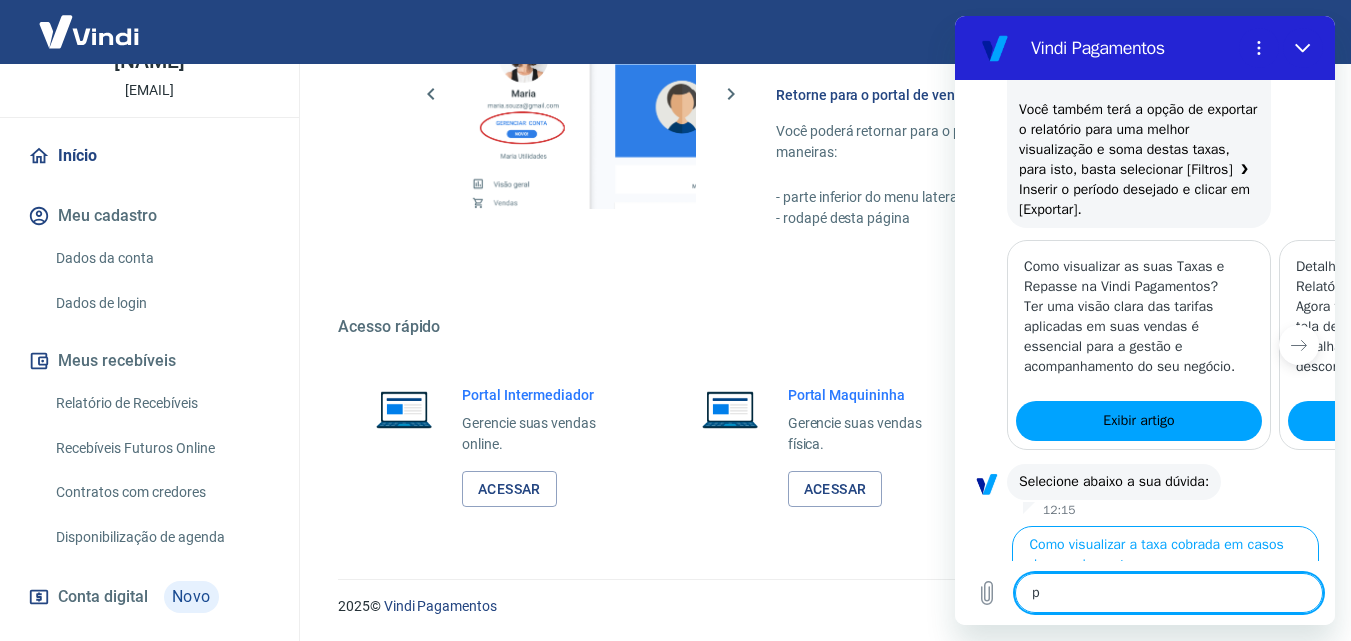 type on "pr" 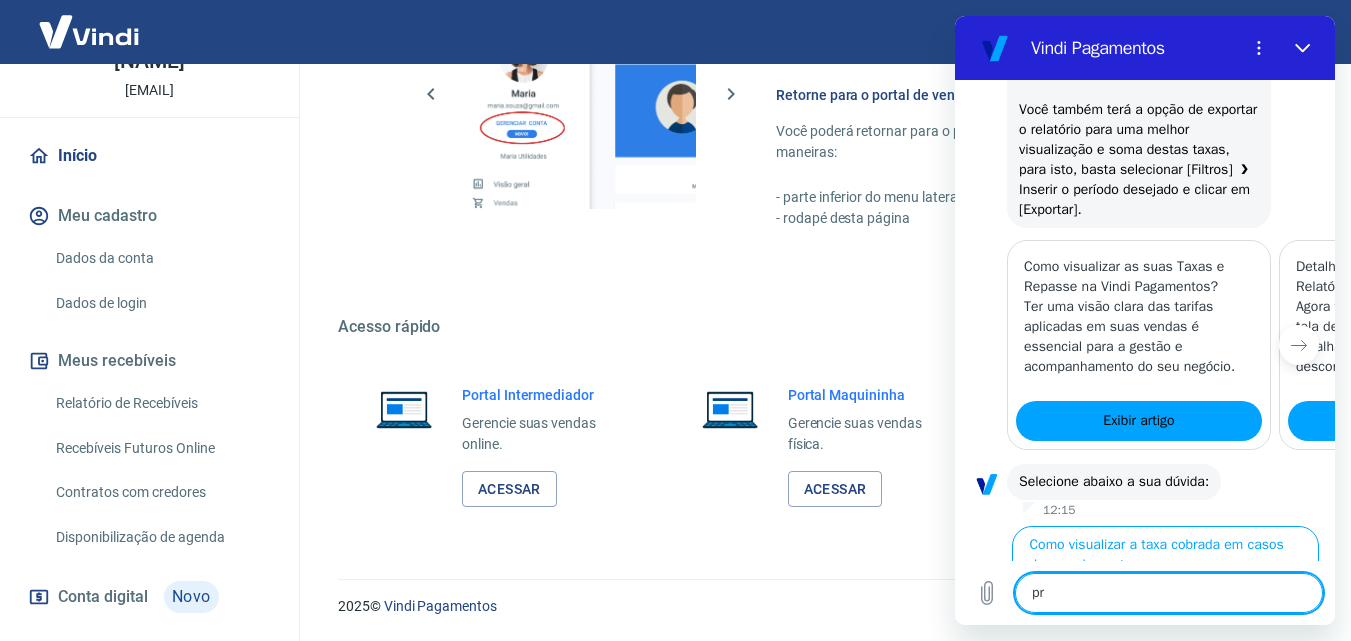 type on "x" 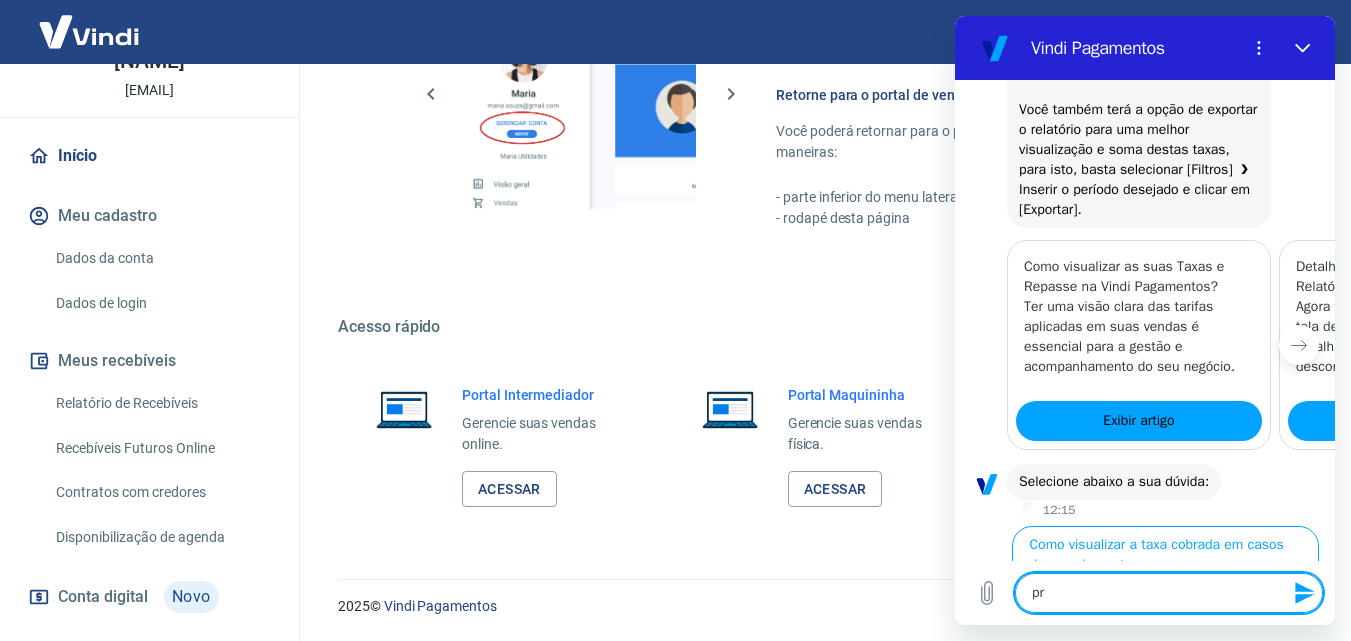type on "pre" 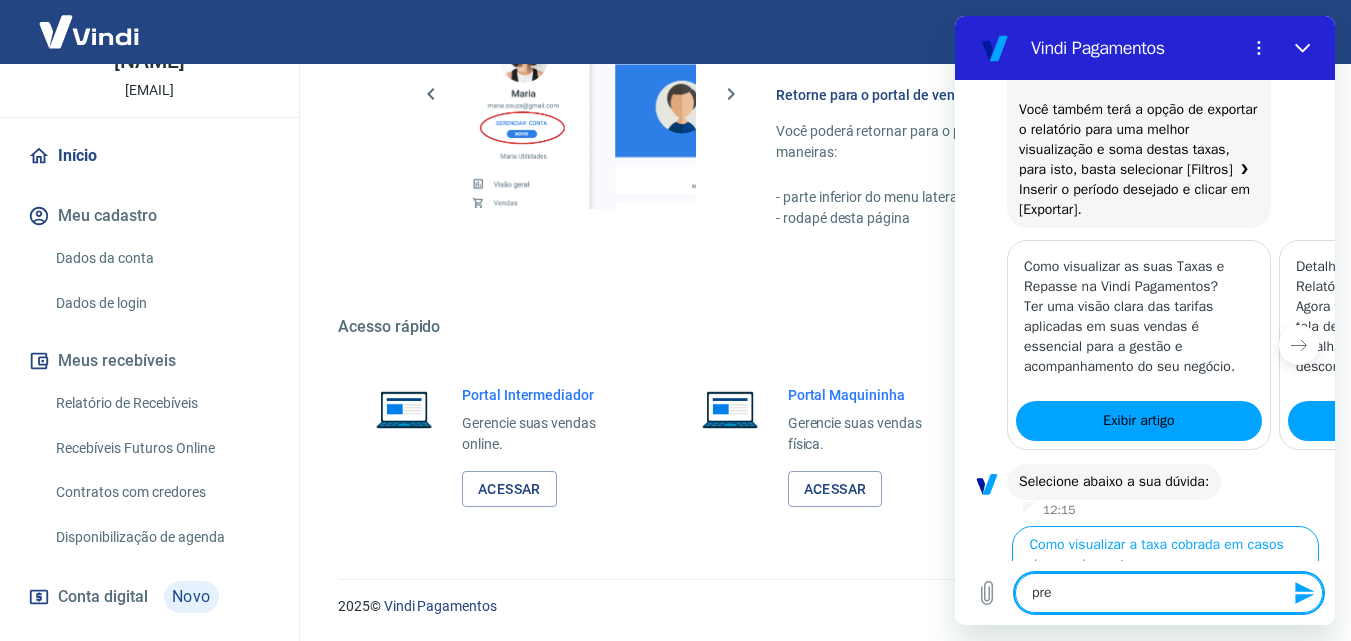 type on "prec" 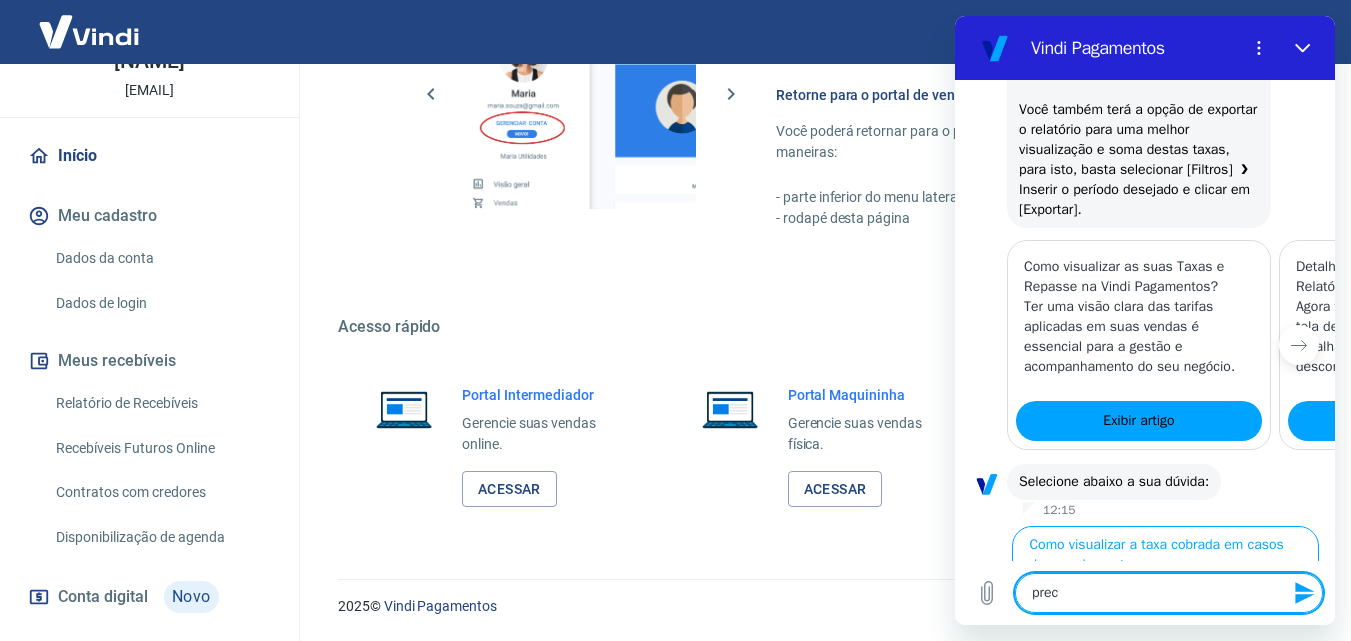 type on "x" 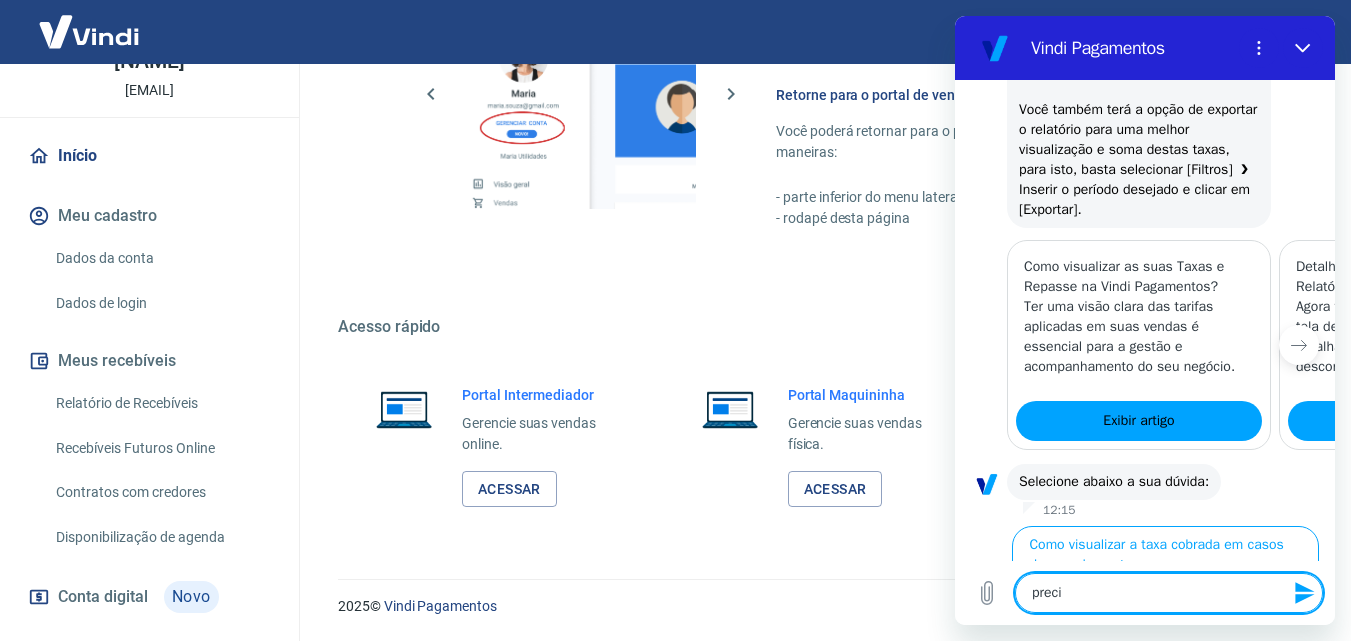 type on "precis" 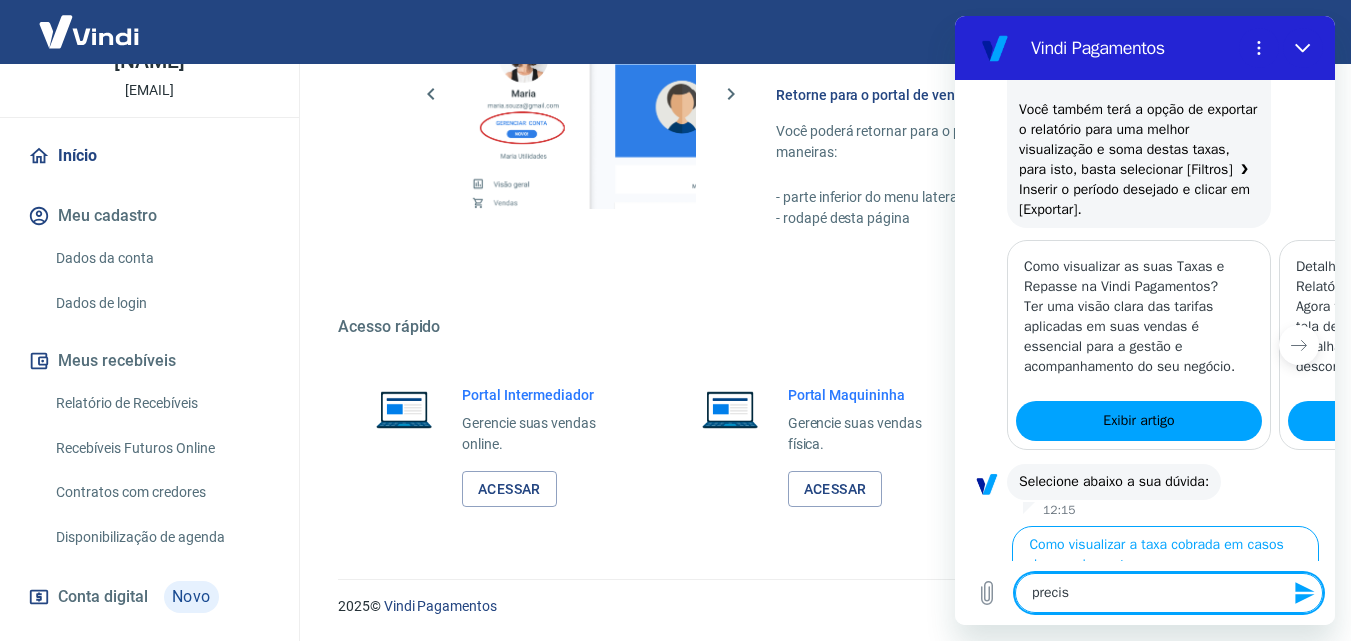 type on "preciso" 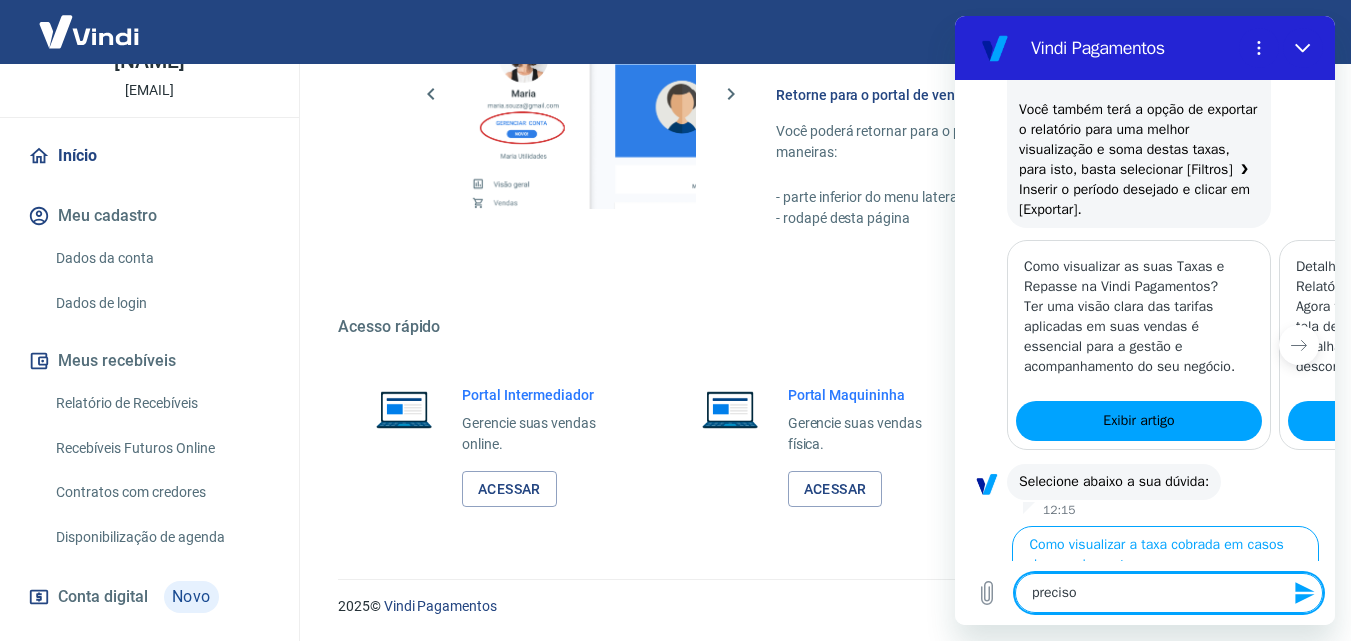 type on "x" 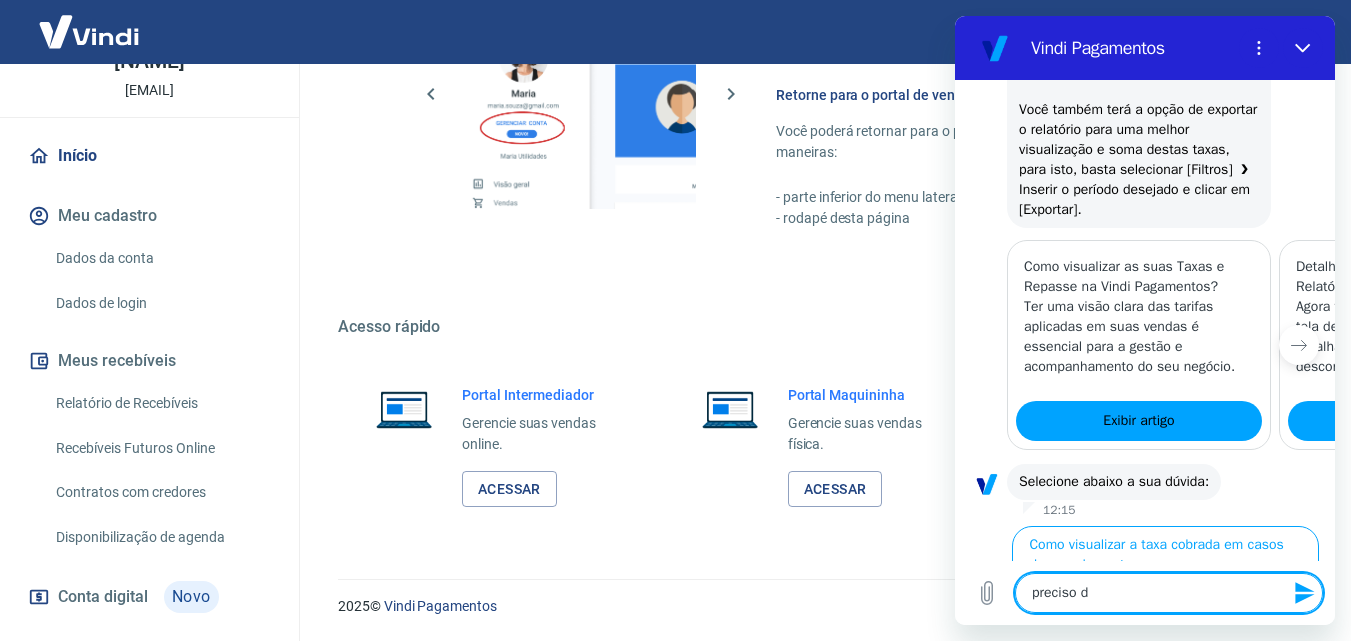 type on "preciso do" 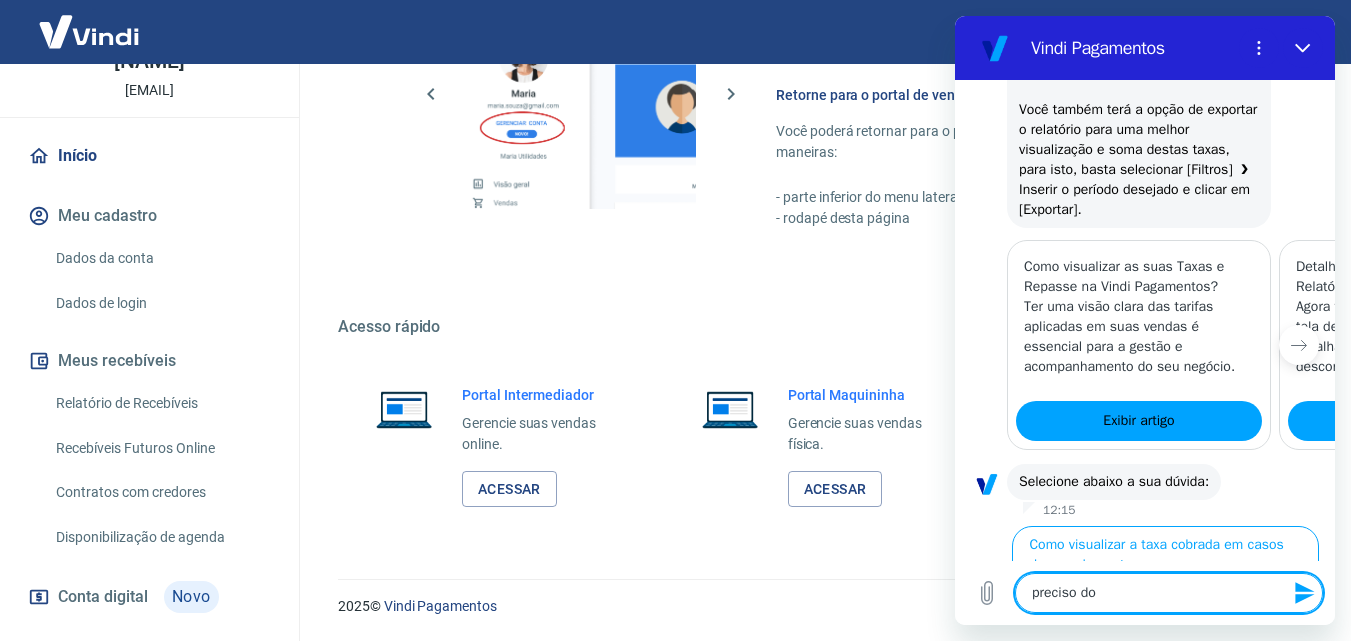 type on "preciso do" 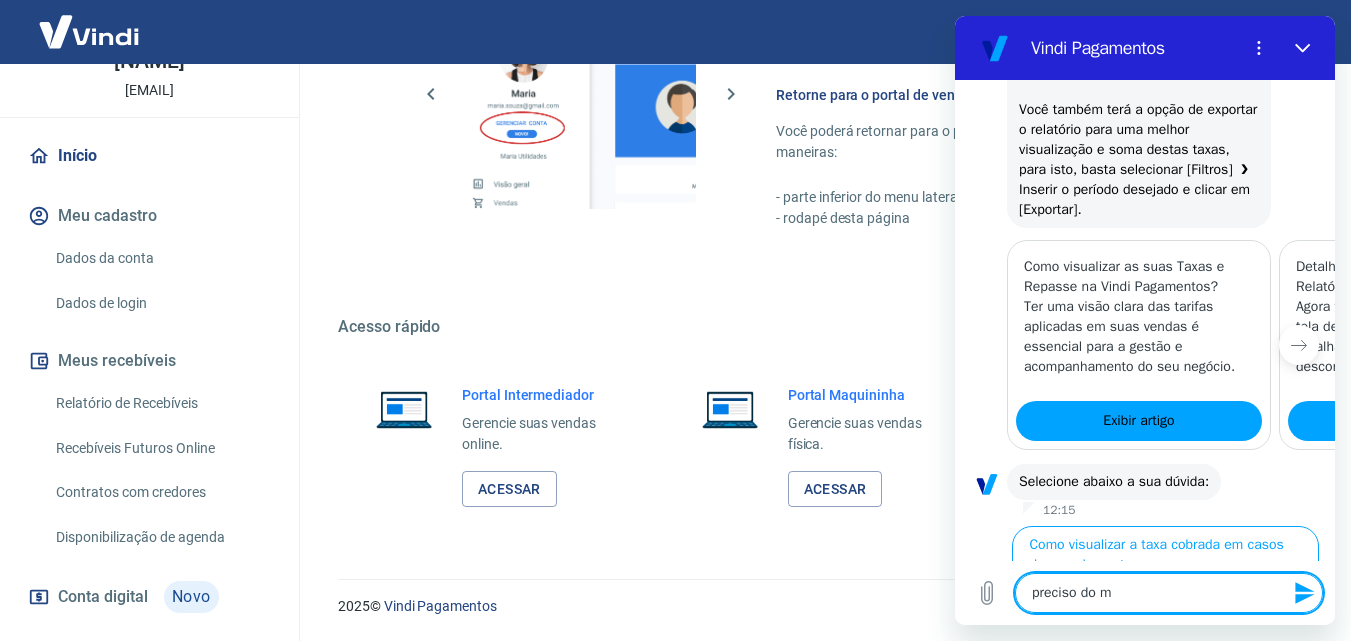type on "preciso do me" 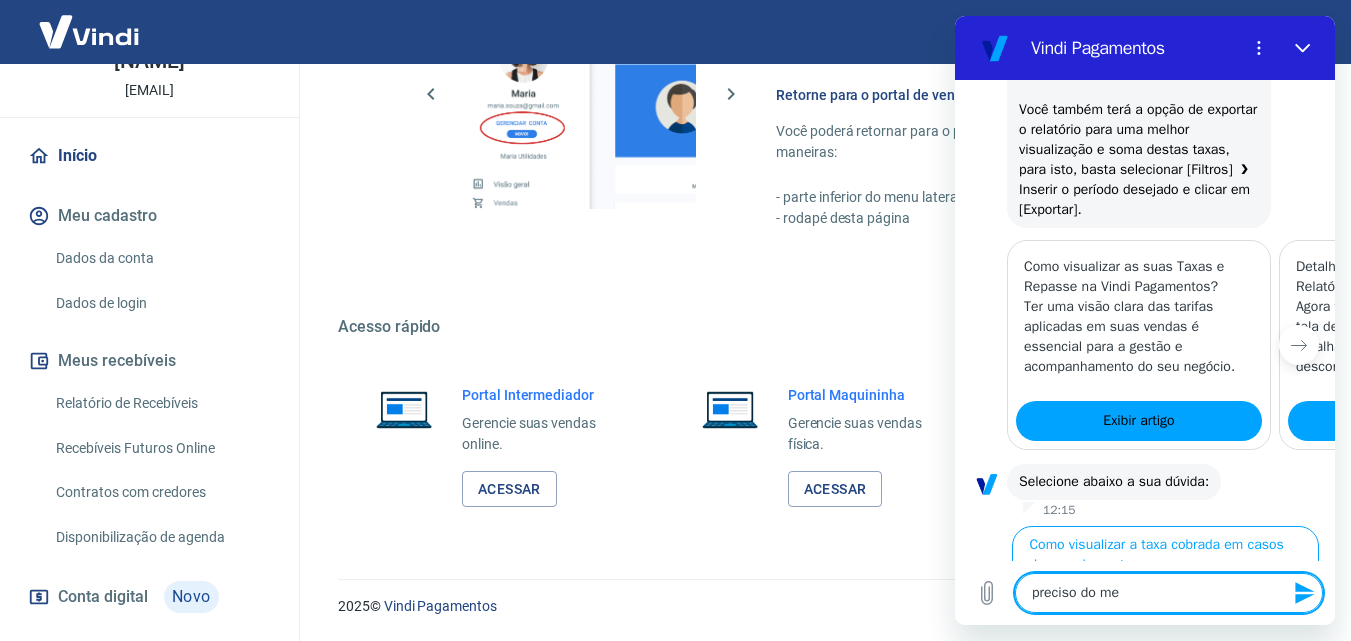 type on "preciso do meu" 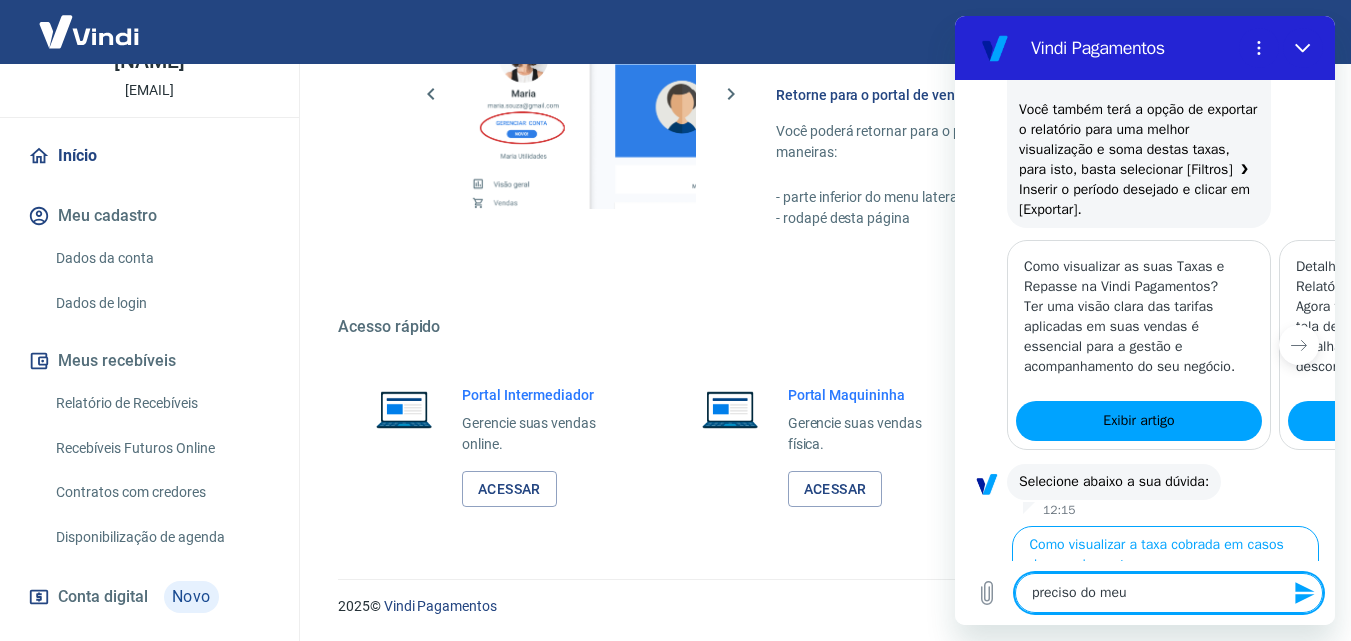 type on "preciso do meu" 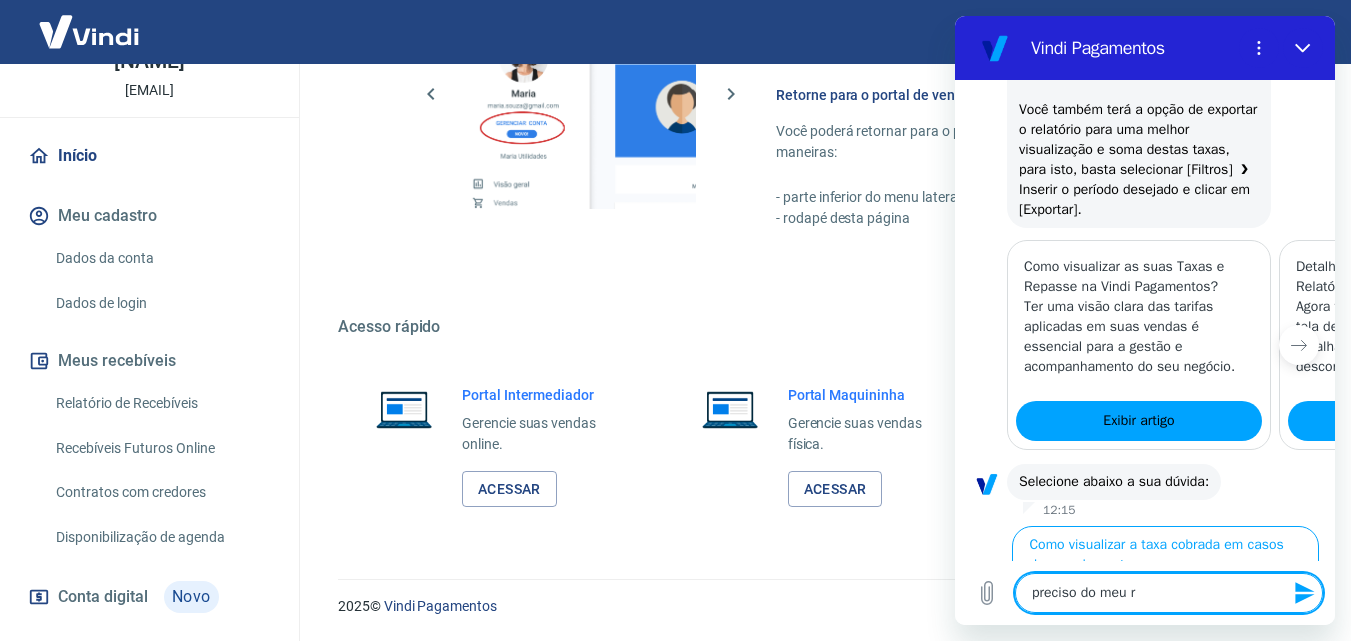 type on "preciso do meu re" 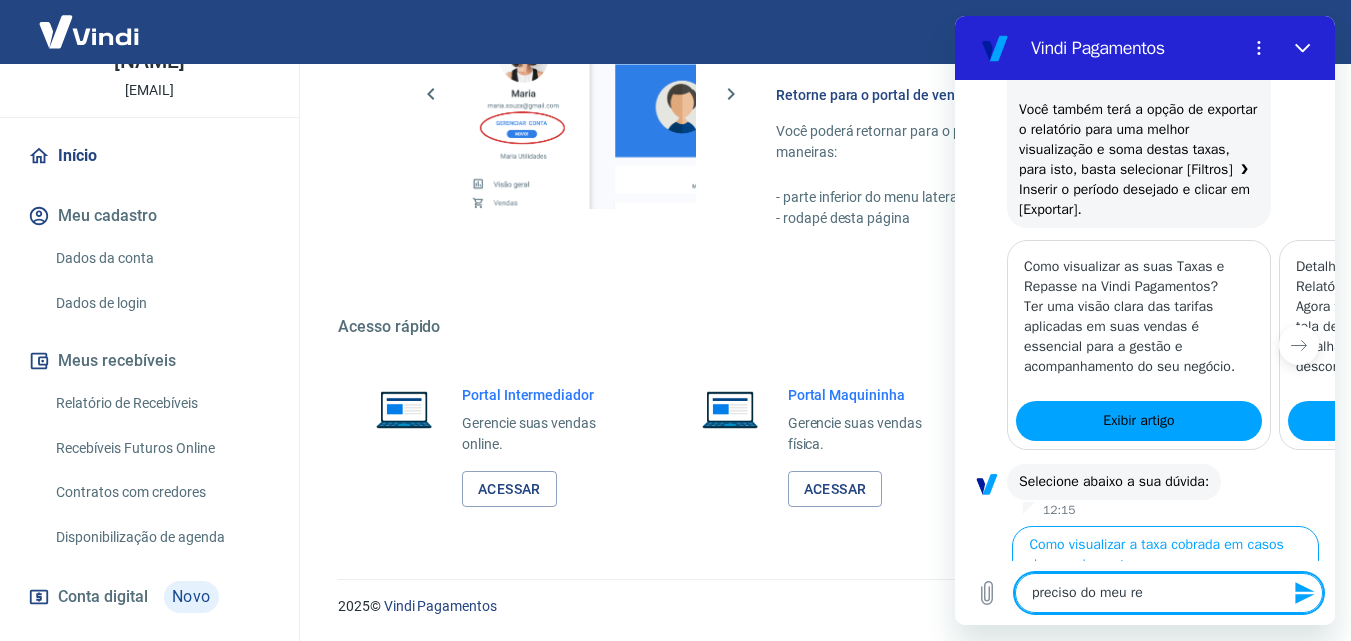 type on "x" 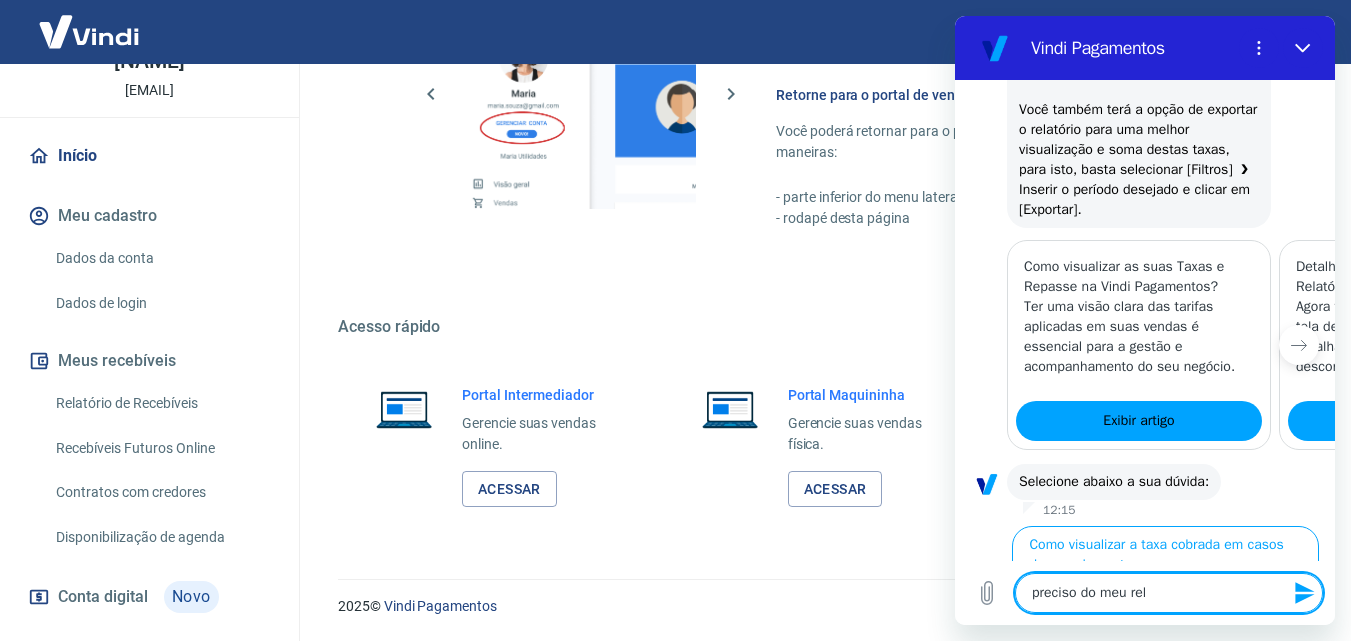 type on "preciso do meu rela" 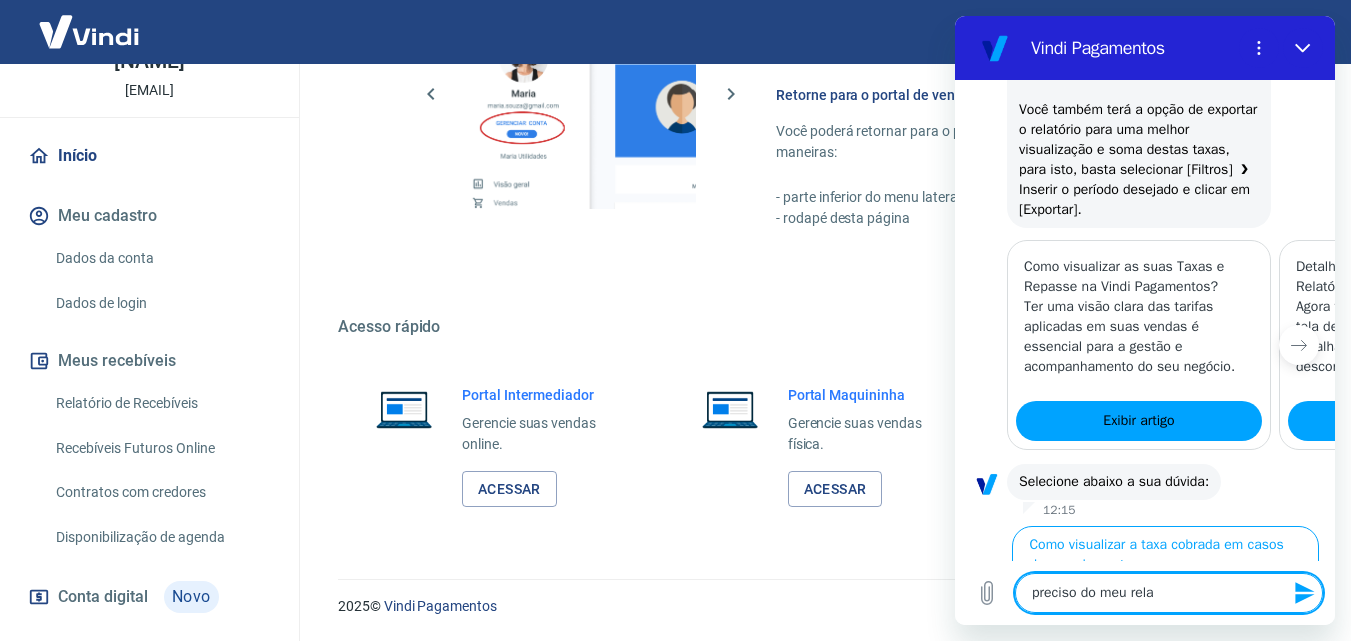 type on "x" 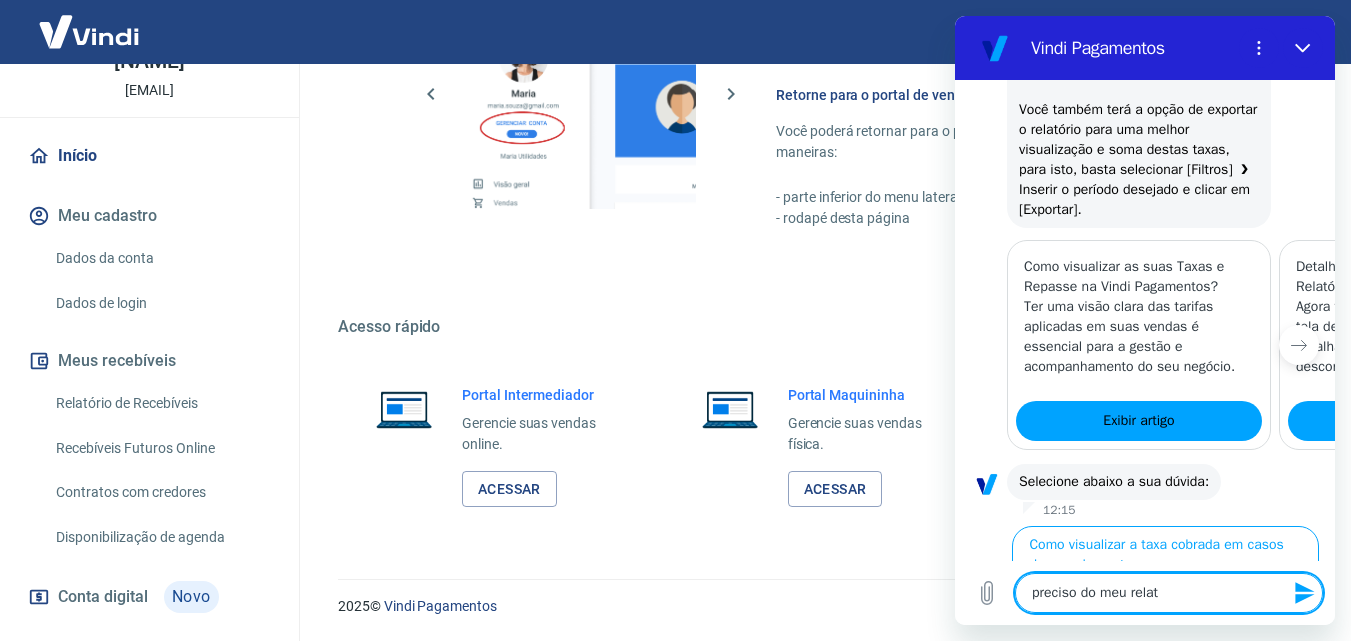 type on "preciso do meu relato" 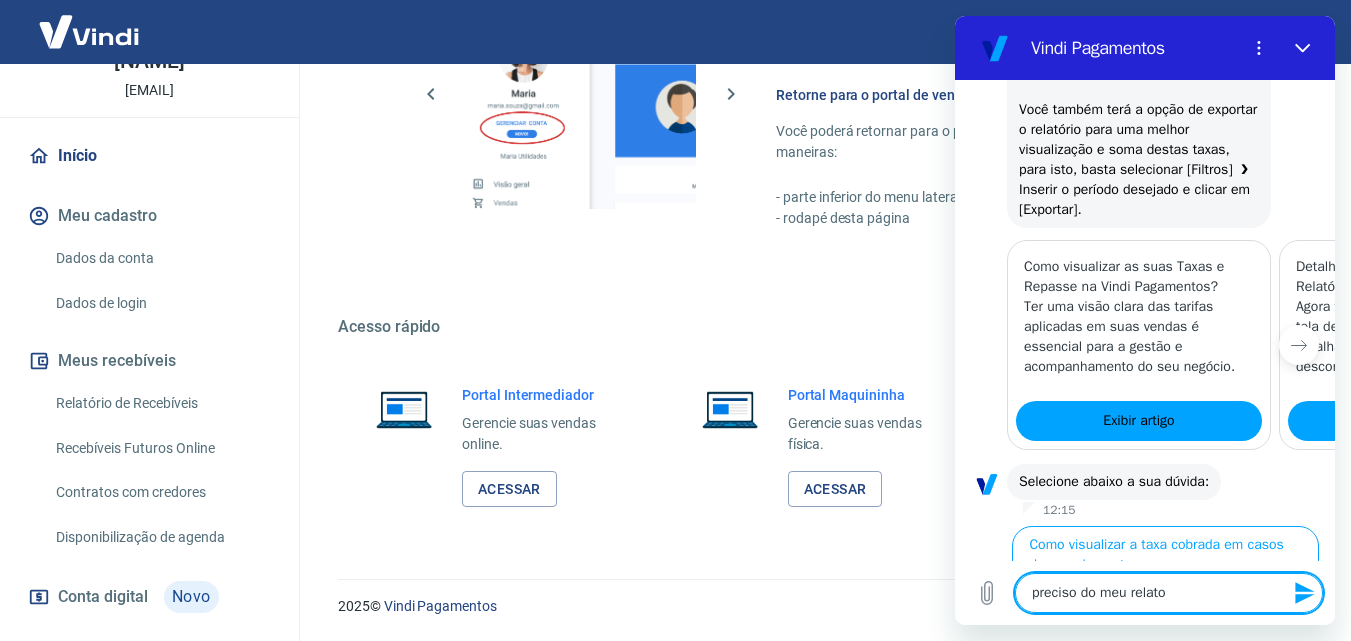 type on "preciso do meu relator" 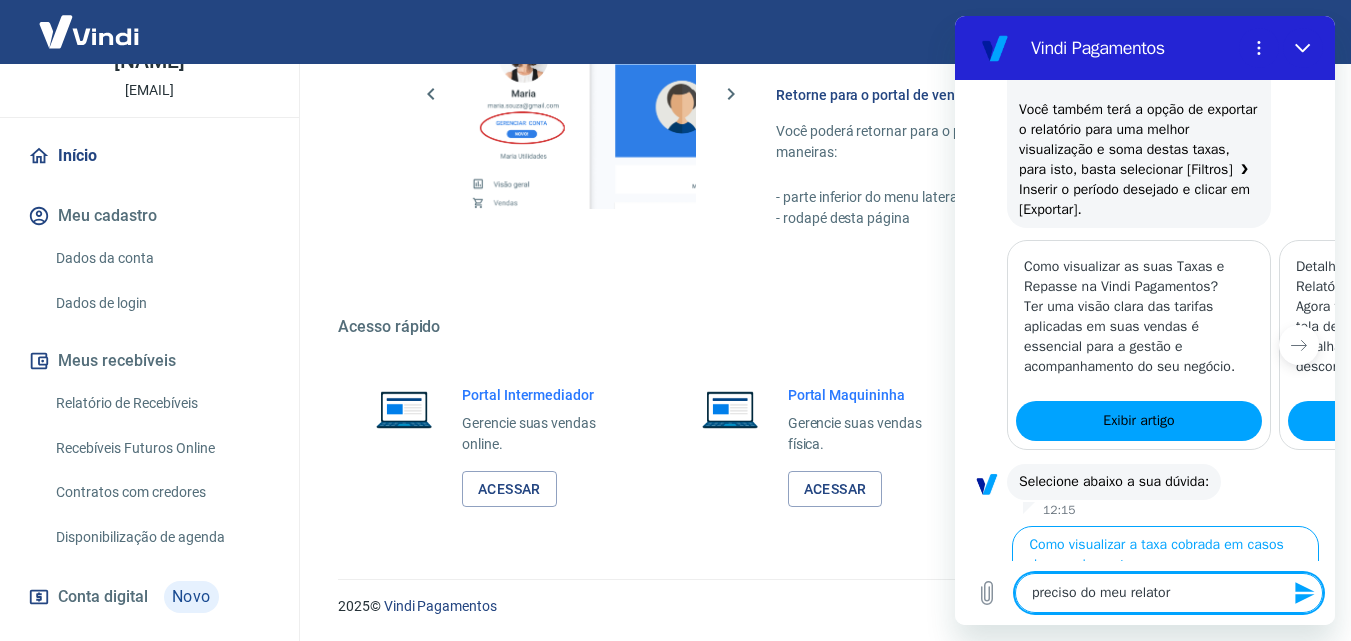 type on "preciso do meu relatori" 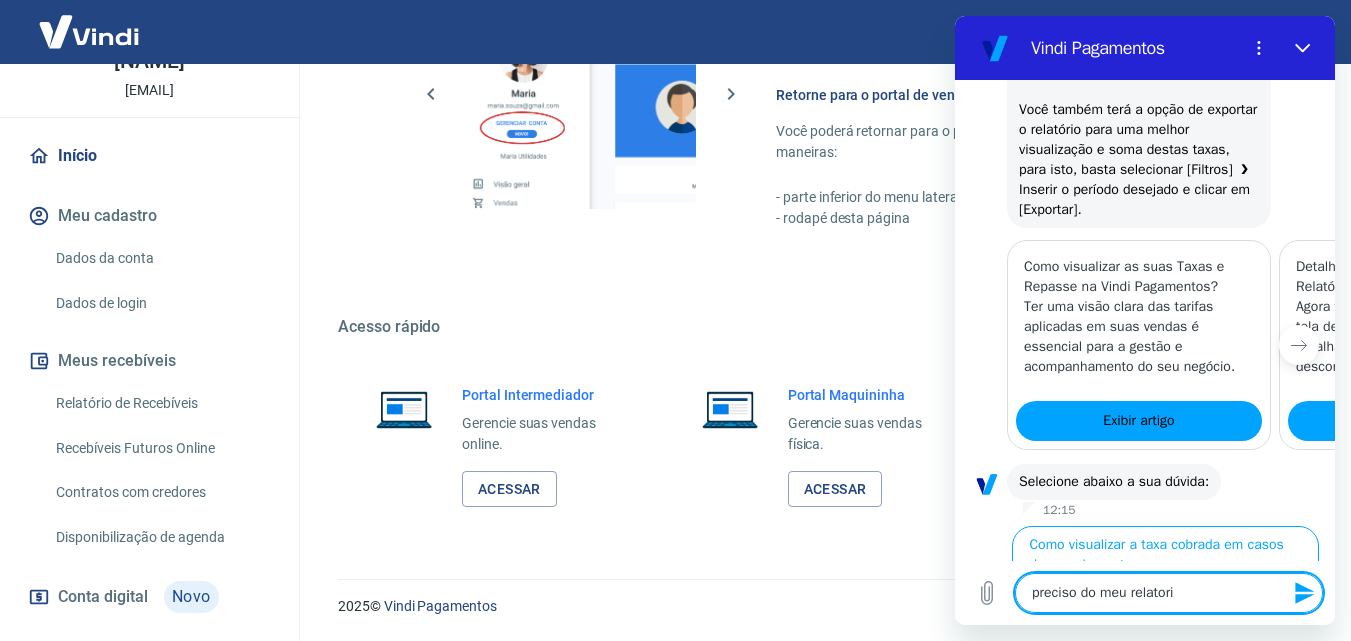 type on "preciso do meu relatorio" 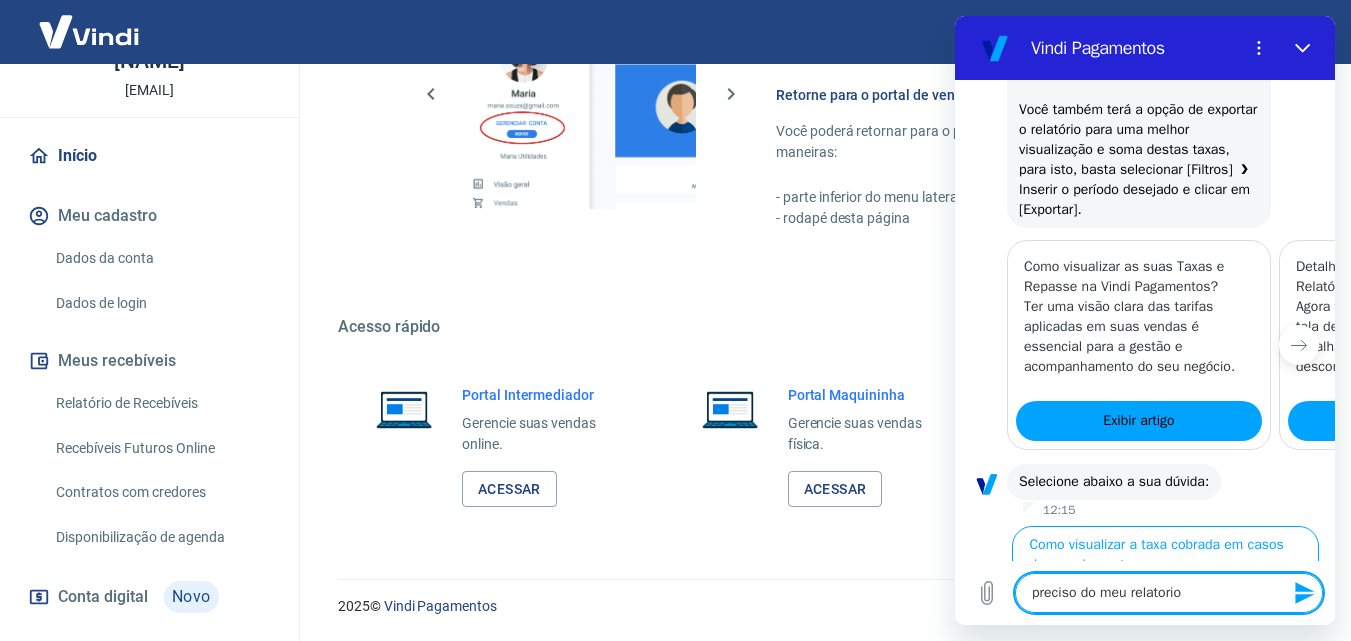 type on "preciso do meu relatorio" 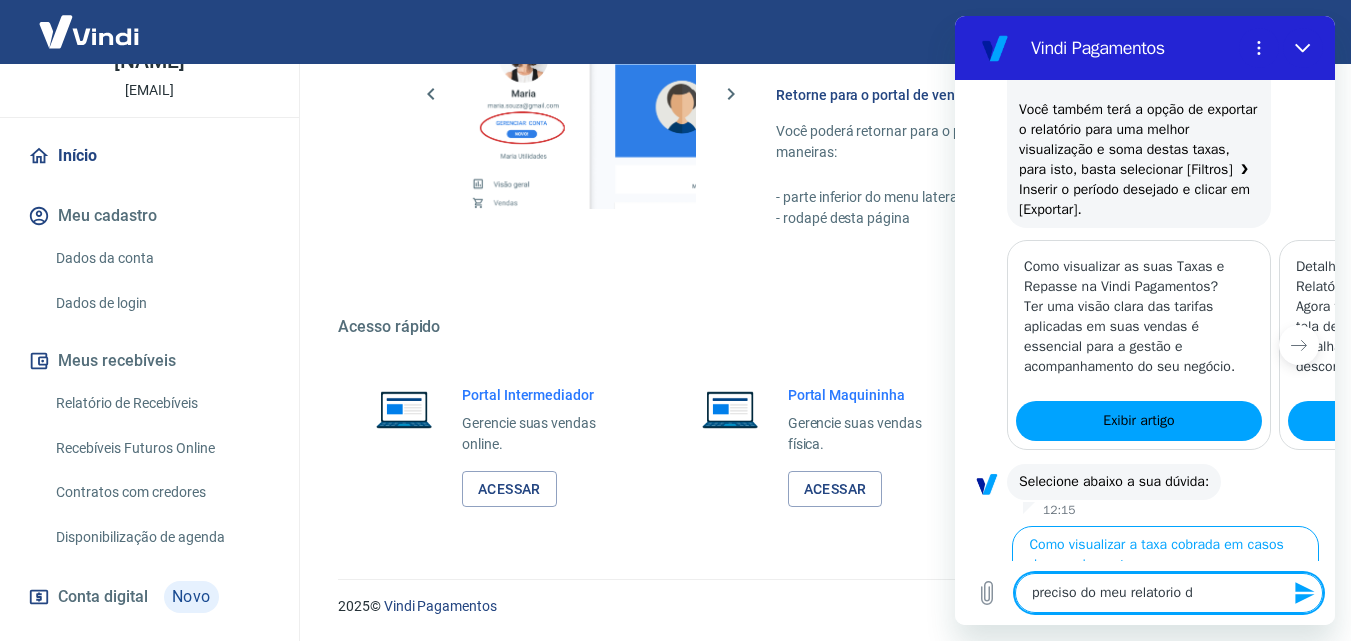 type on "preciso do meu relatorio de" 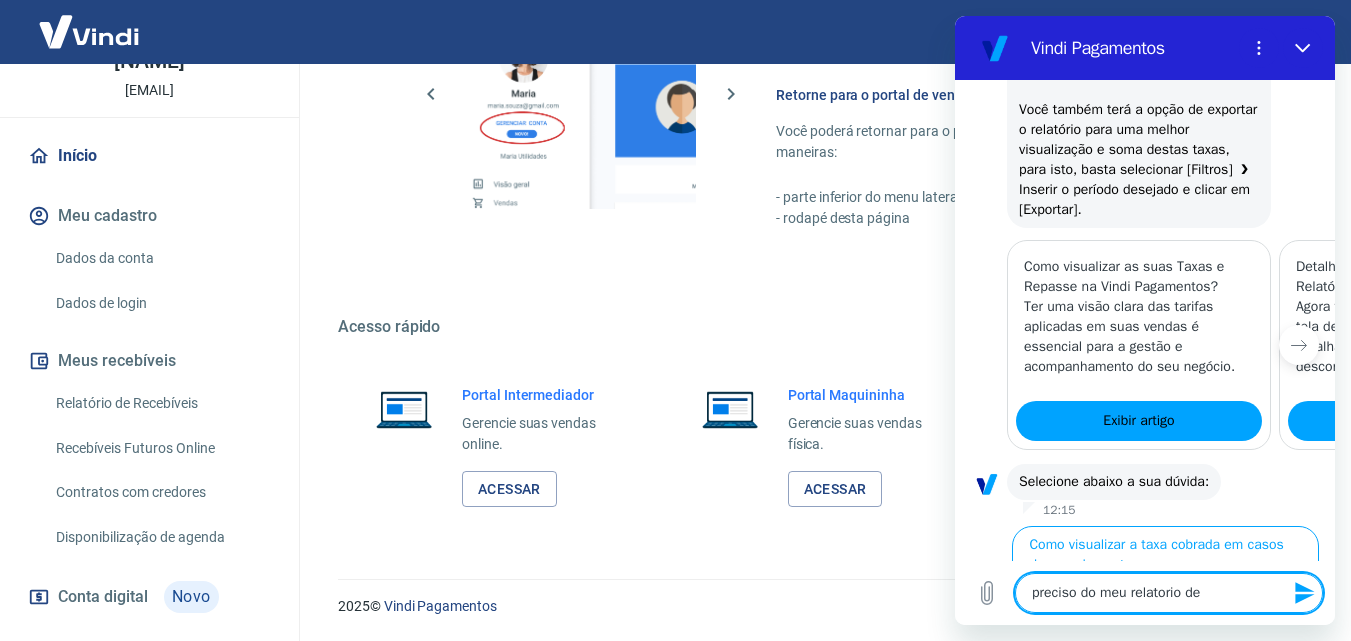 type on "x" 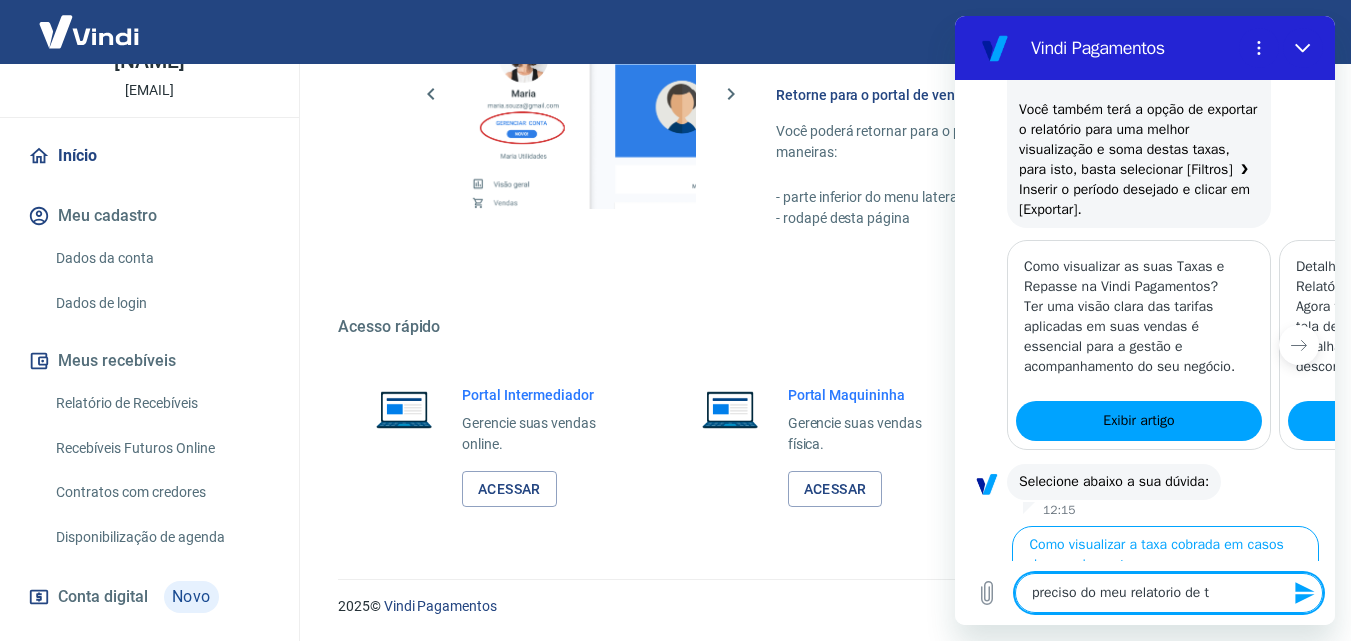 type on "preciso do meu relatorio de ta" 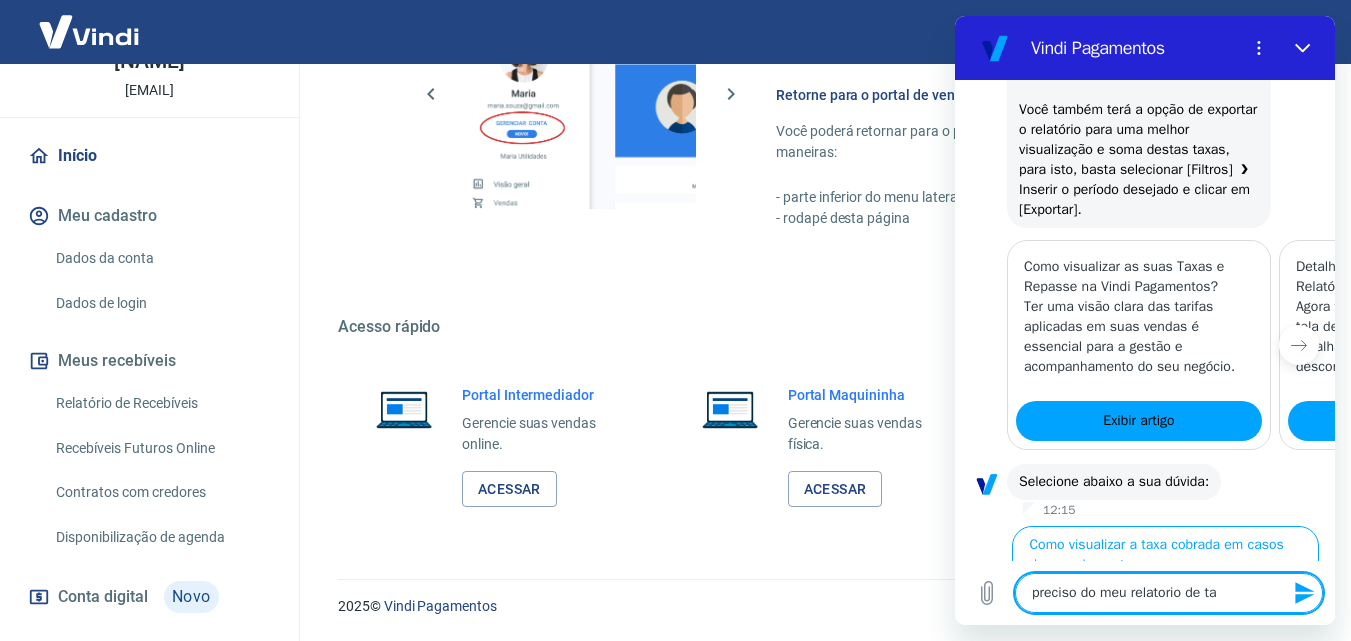 type on "preciso do meu relatorio de tax" 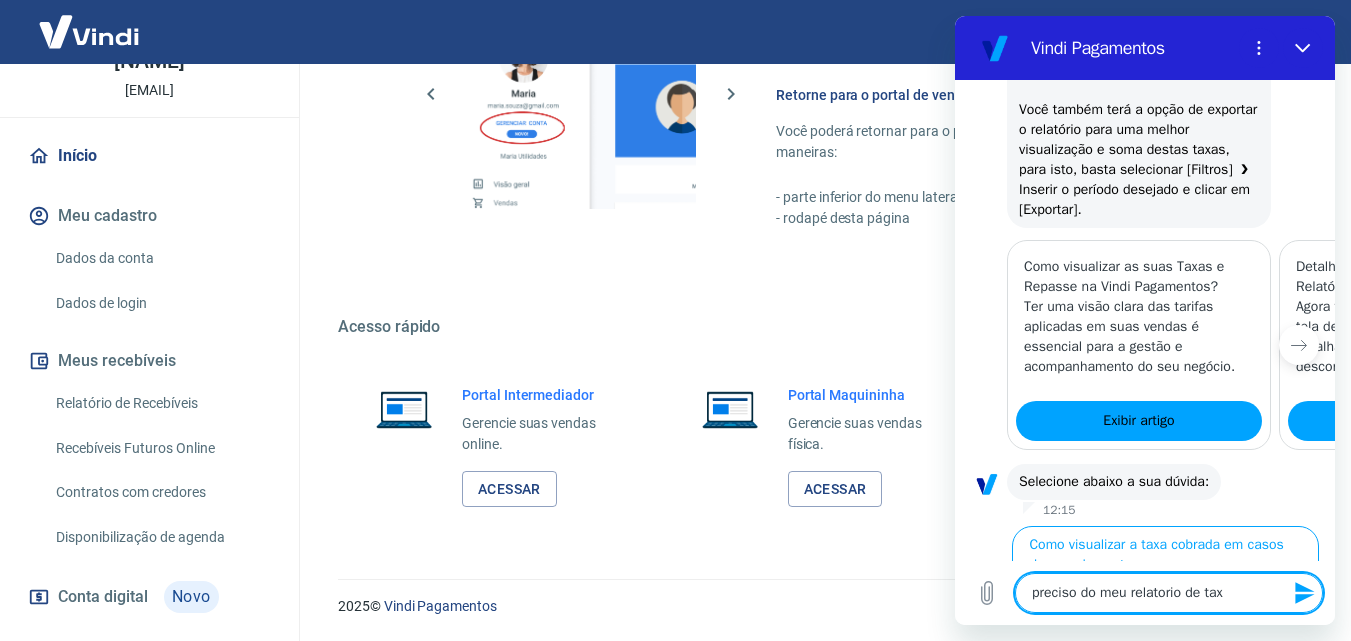 type on "preciso do meu relatorio de taxa" 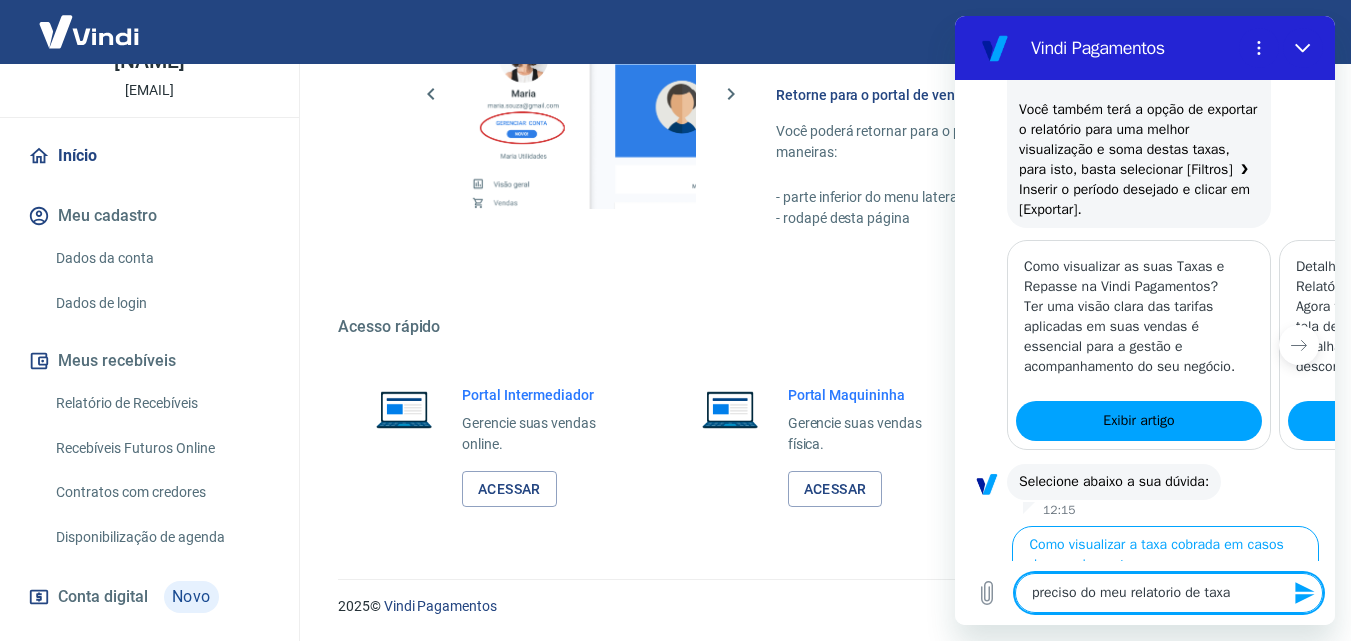 type on "preciso do meu relatorio de taxas" 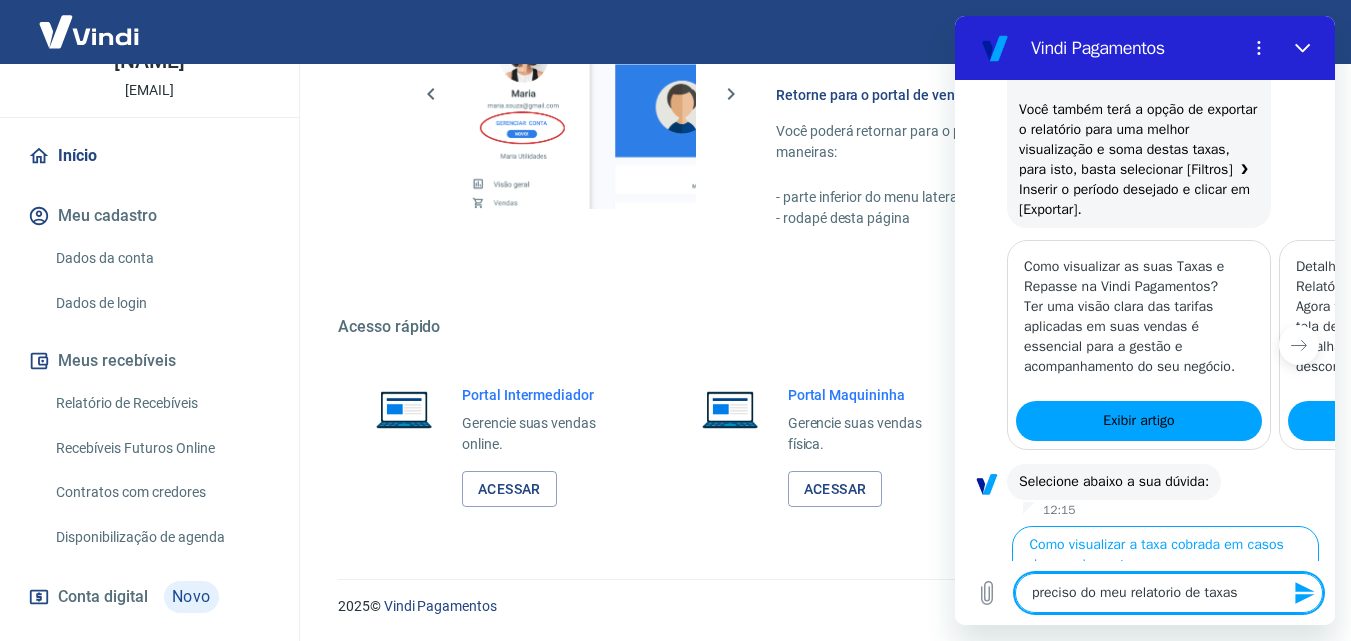 type on "x" 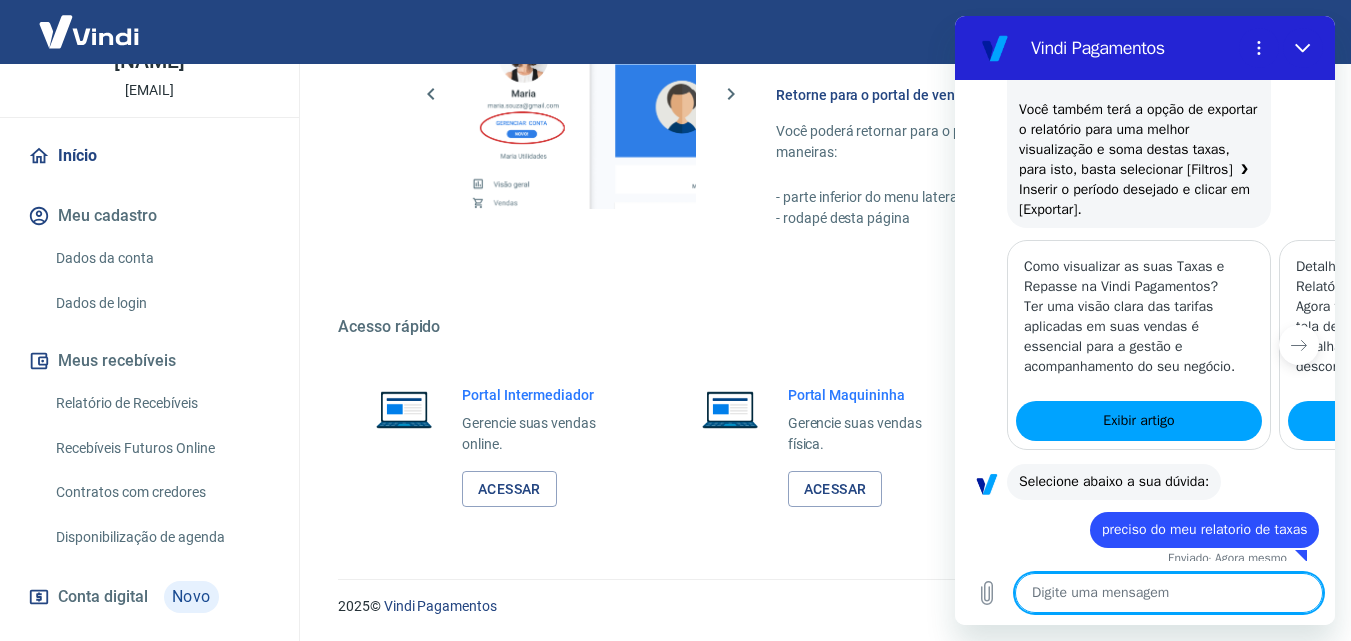 type on "x" 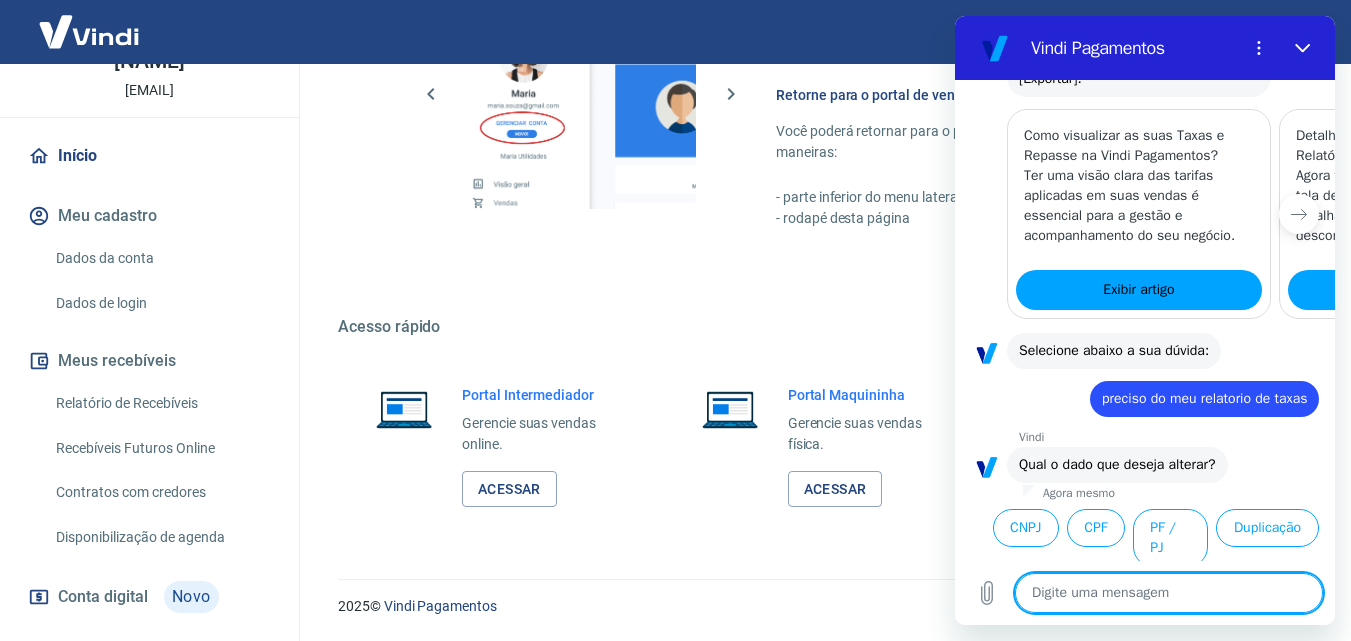 scroll, scrollTop: 1014, scrollLeft: 0, axis: vertical 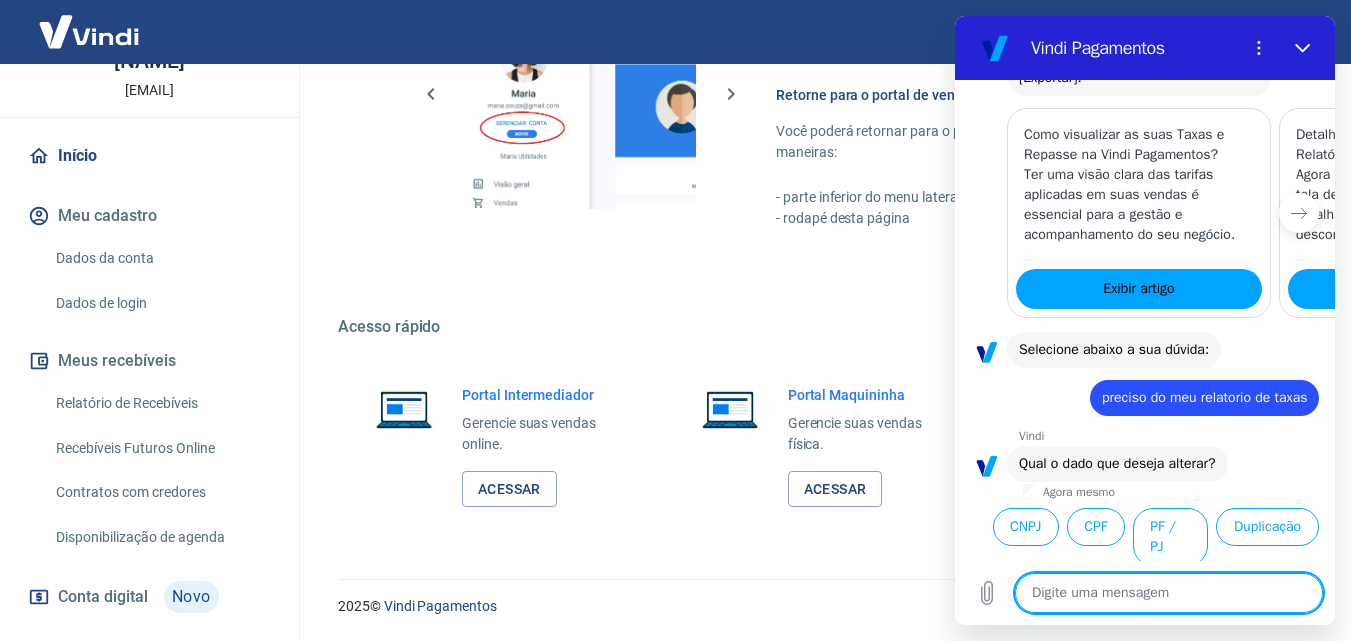 click at bounding box center [1169, 593] 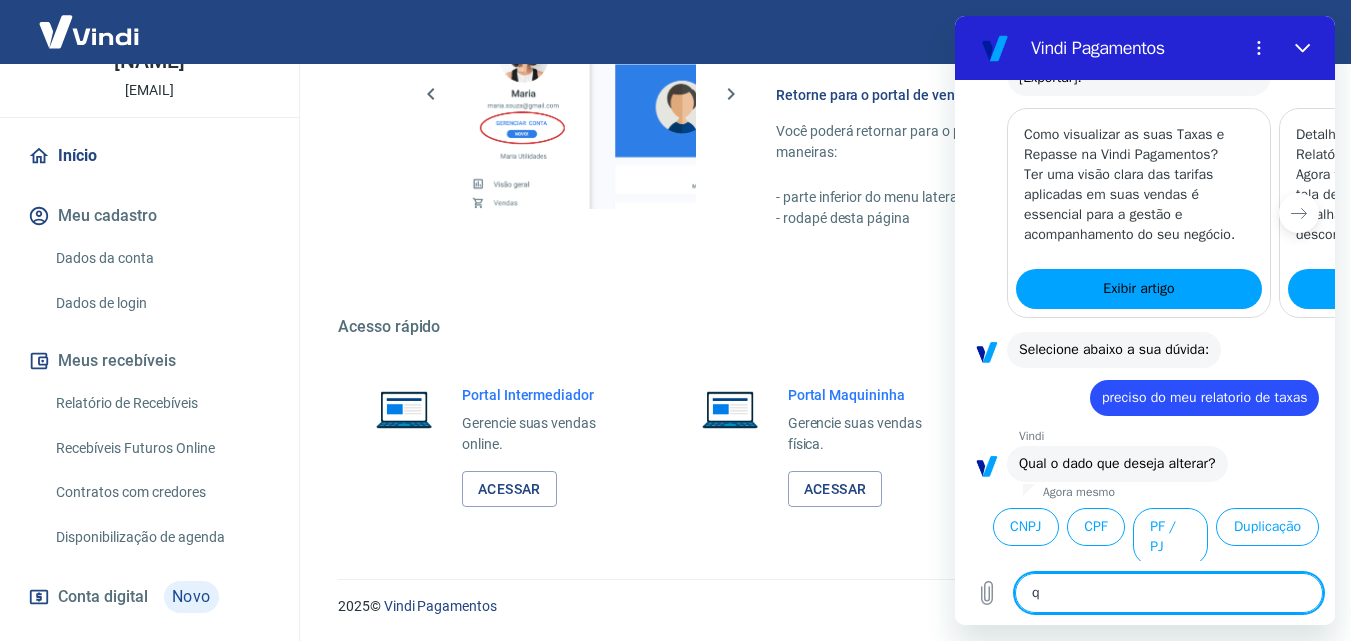 type on "qu" 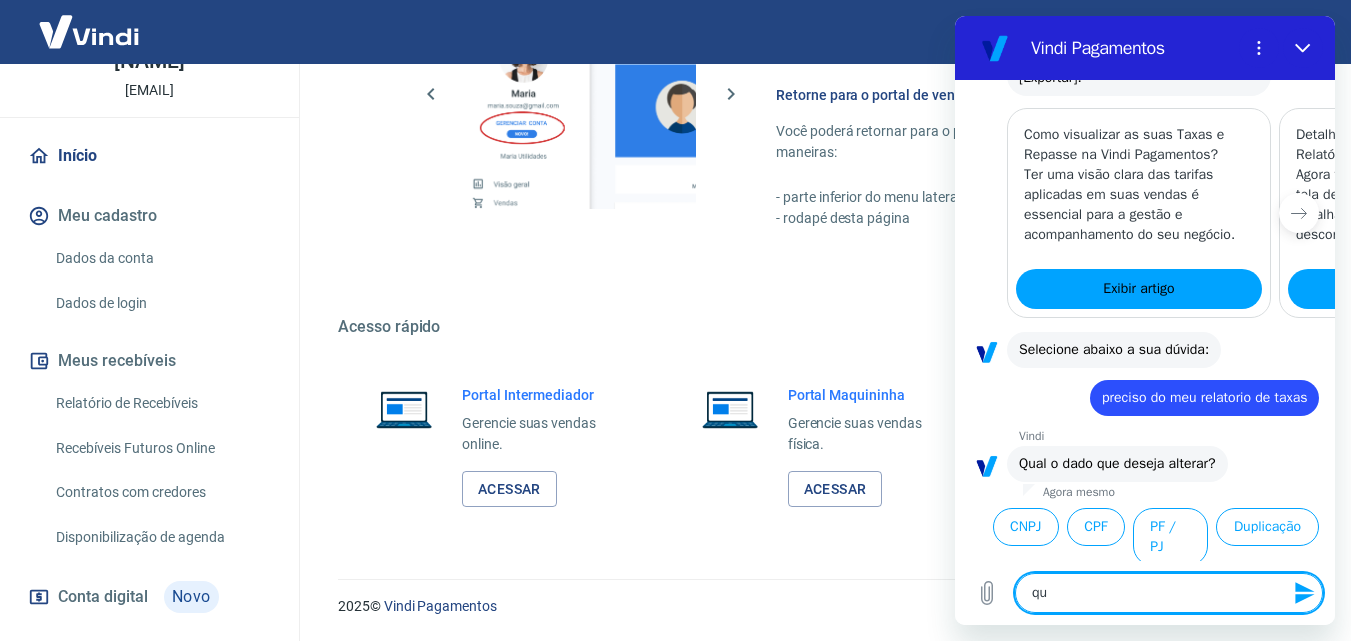 type on "que" 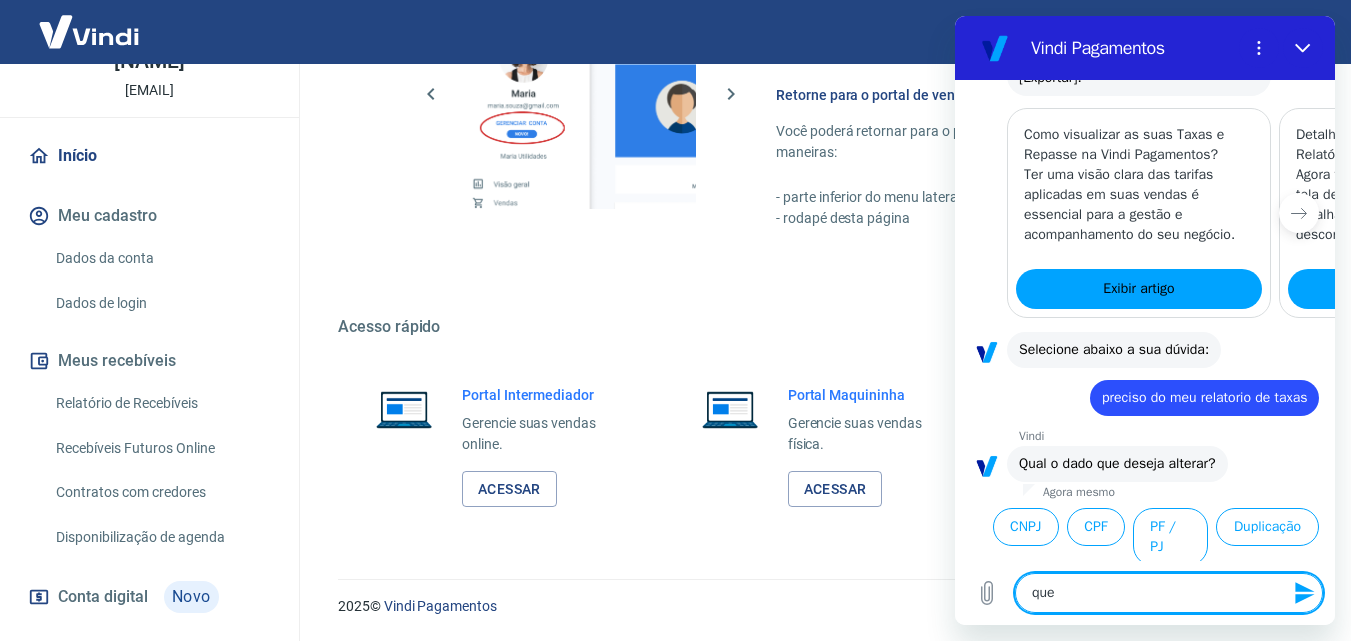 type on "x" 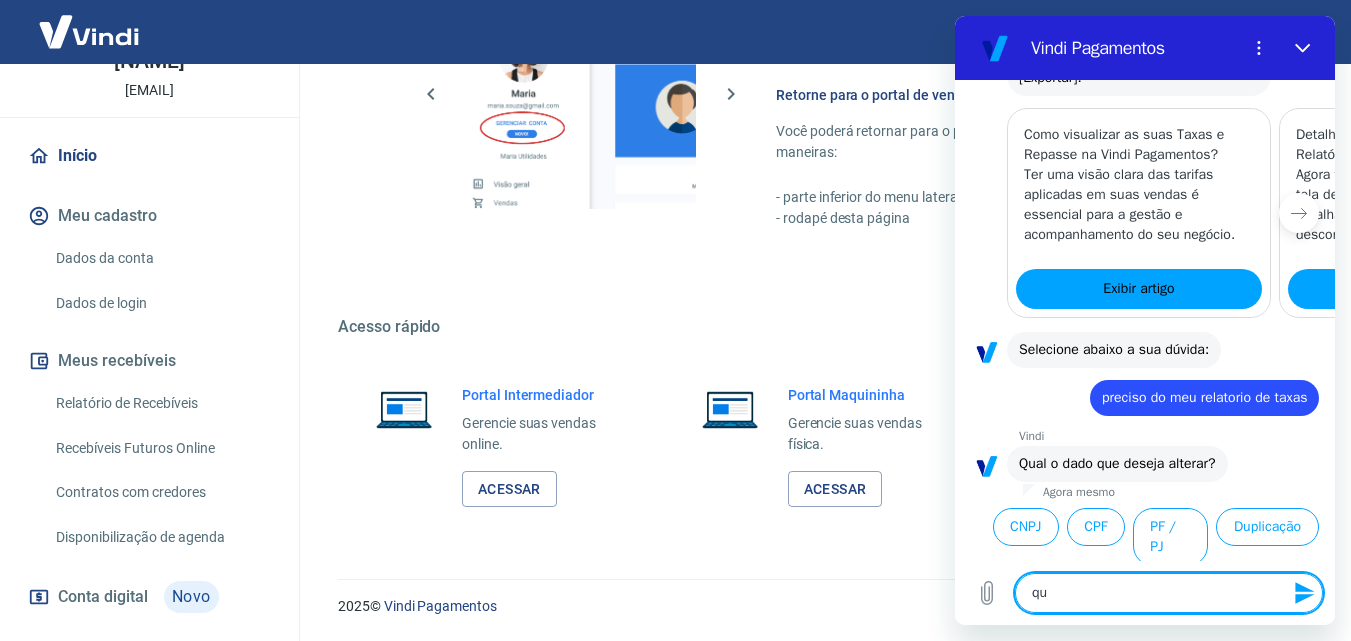 type on "q" 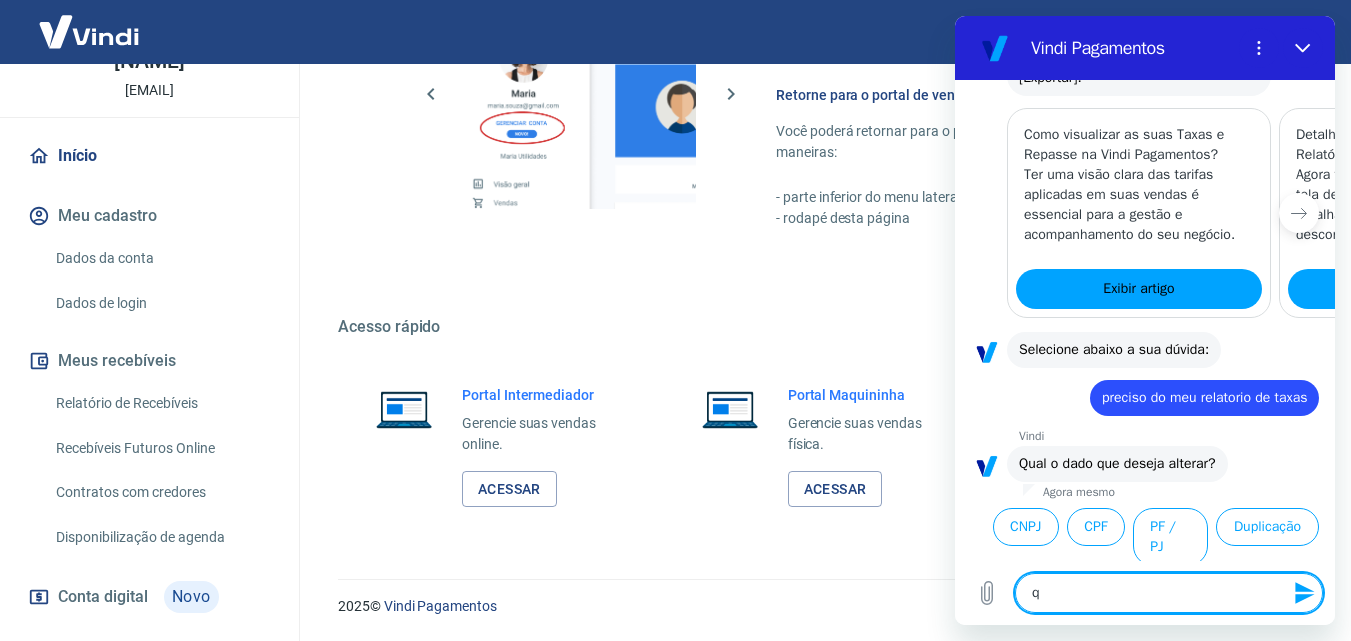 type 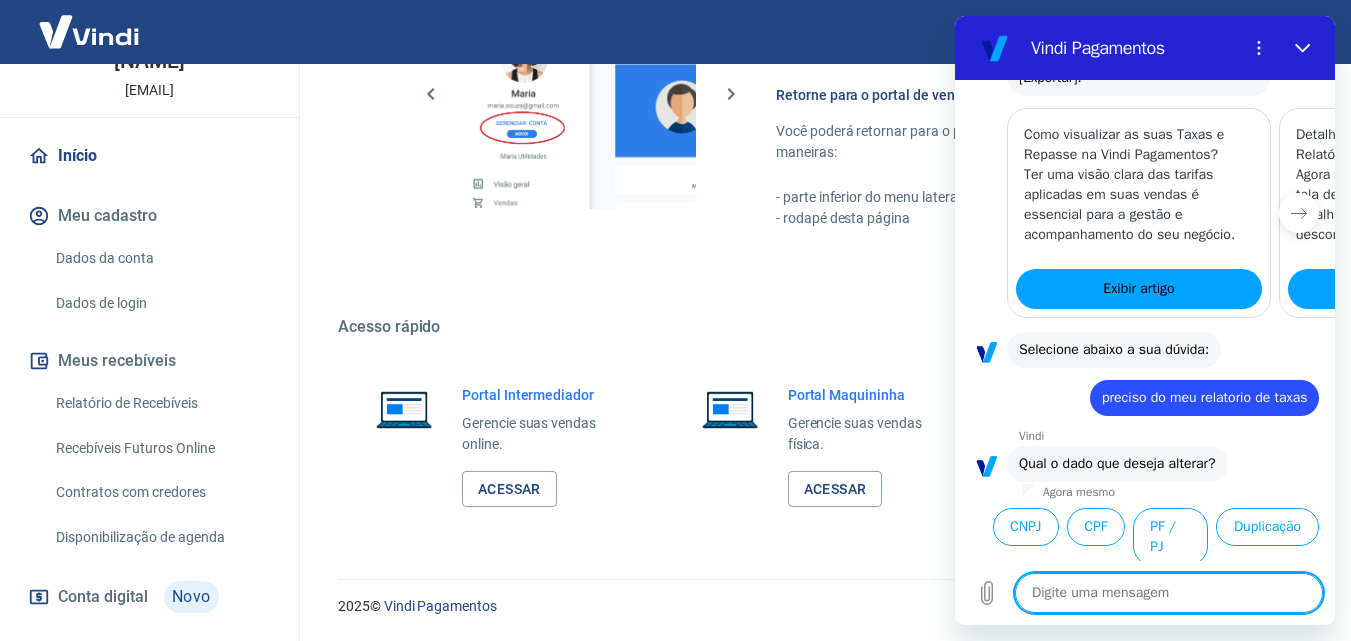 type on "Q" 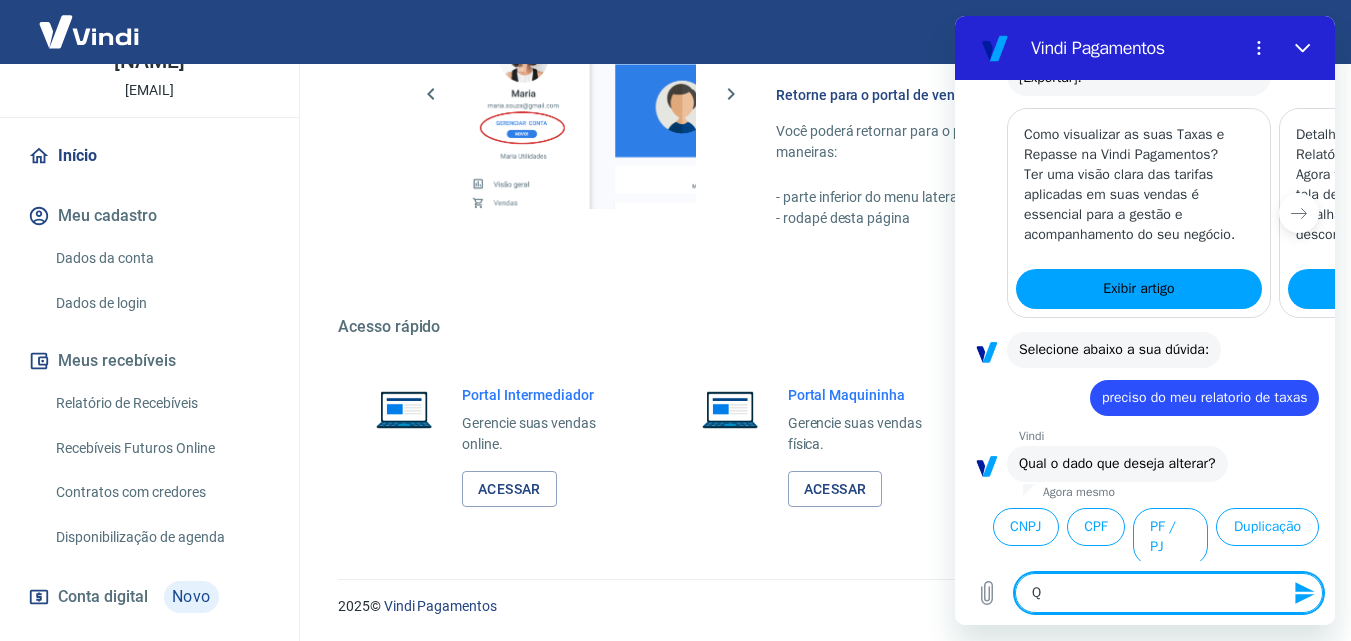 type on "Qu" 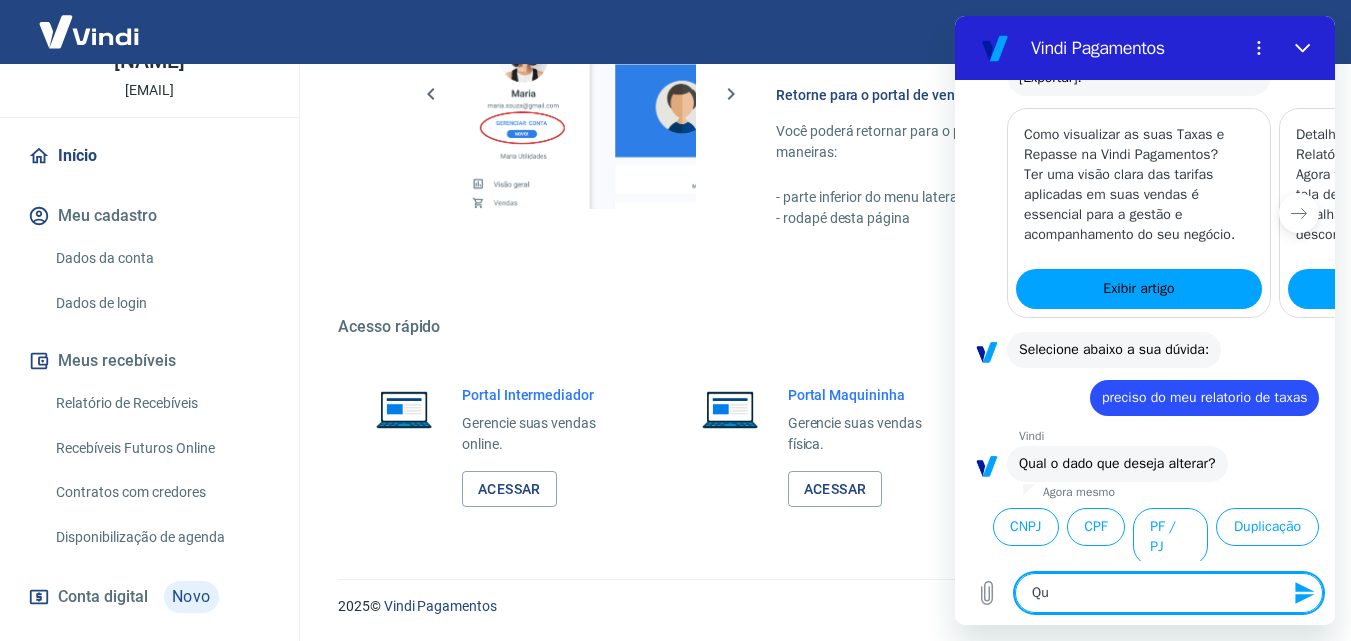 type on "Que" 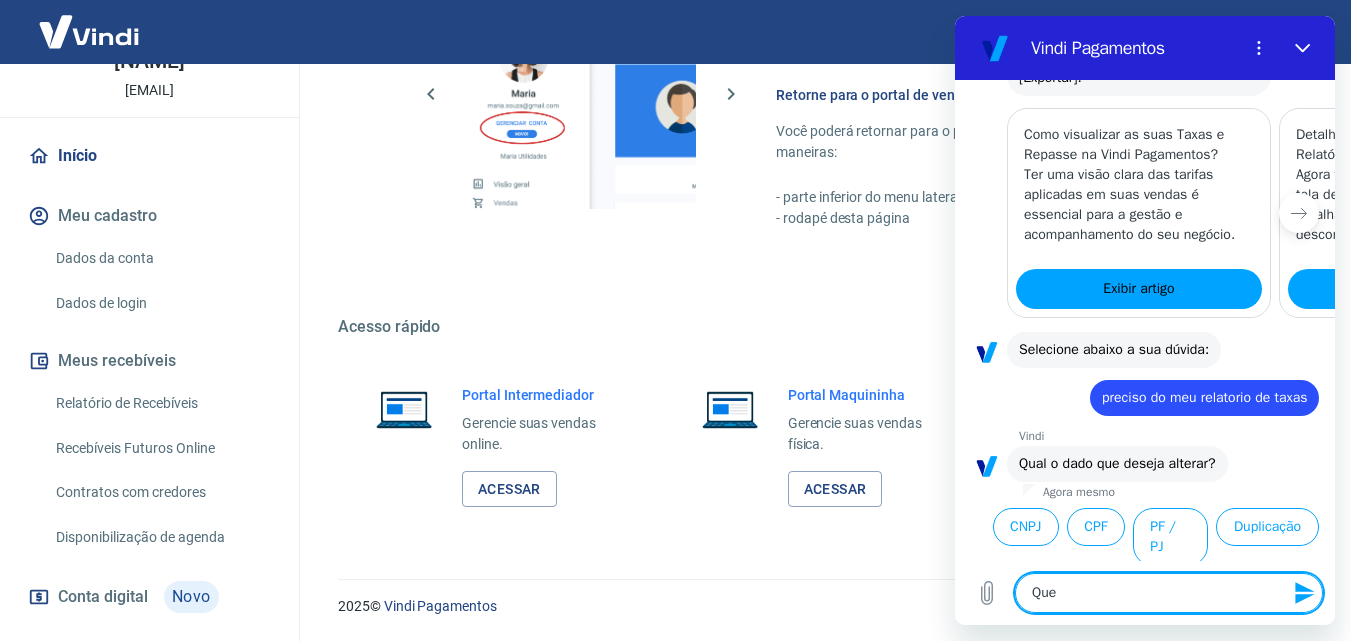 type on "x" 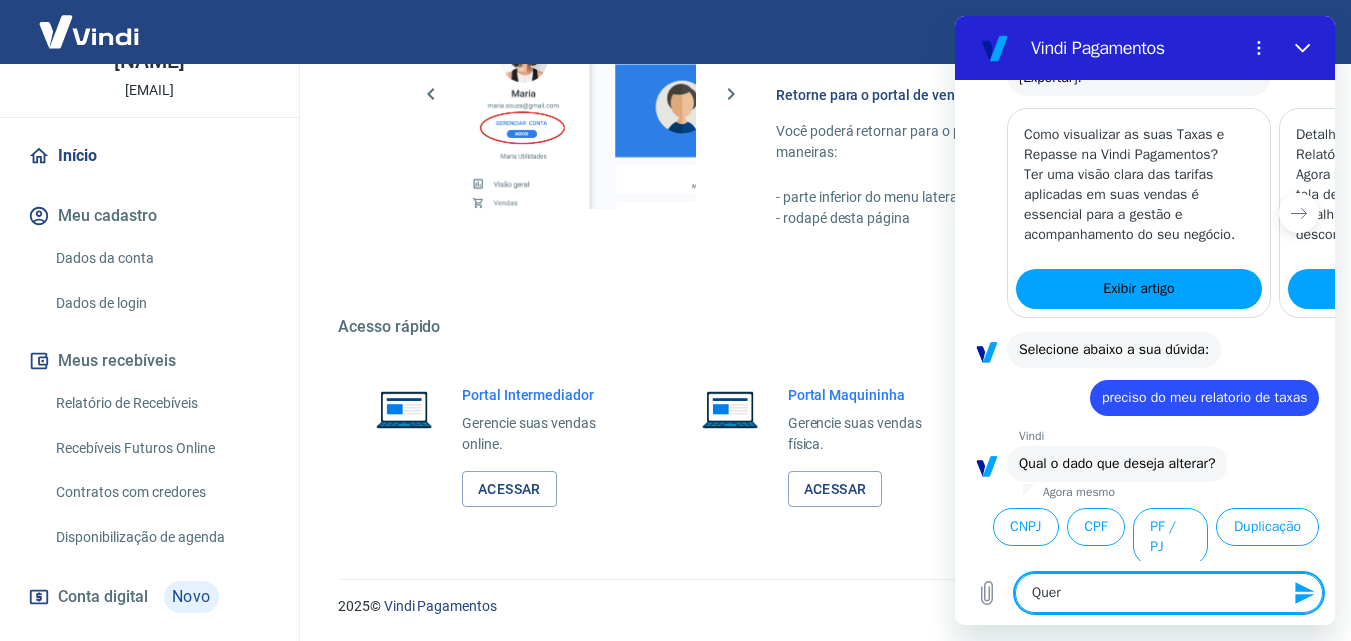 type on "Quero" 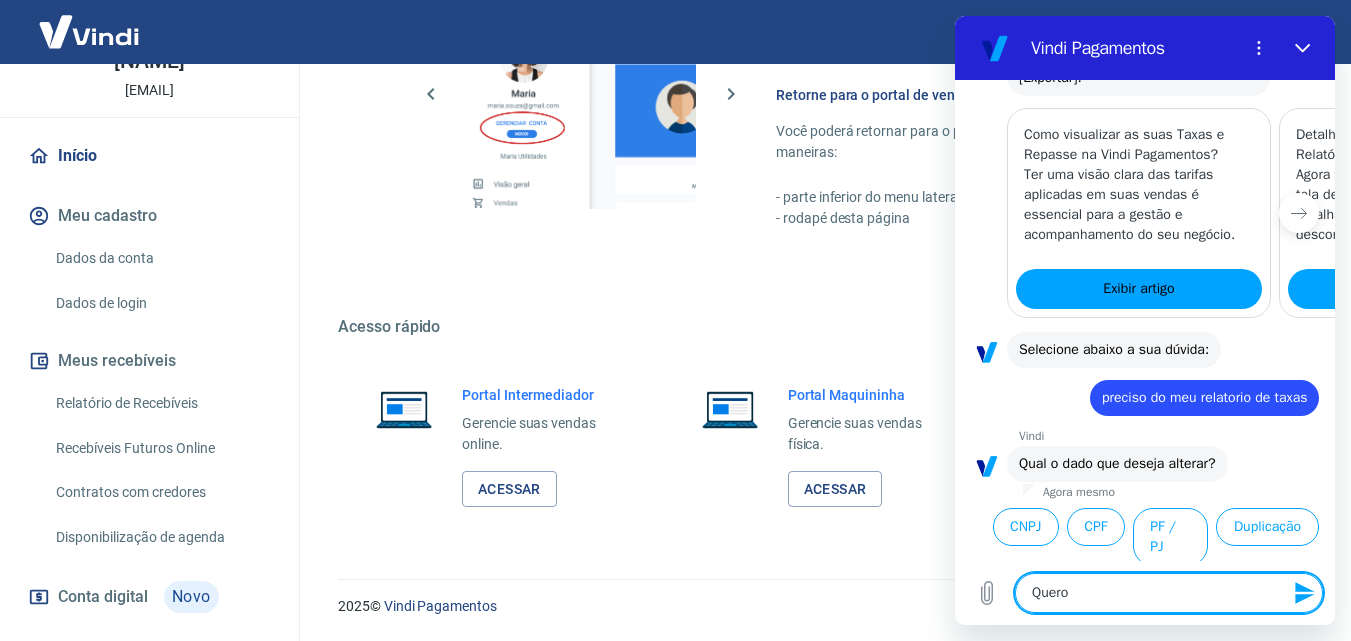 type on "Quero" 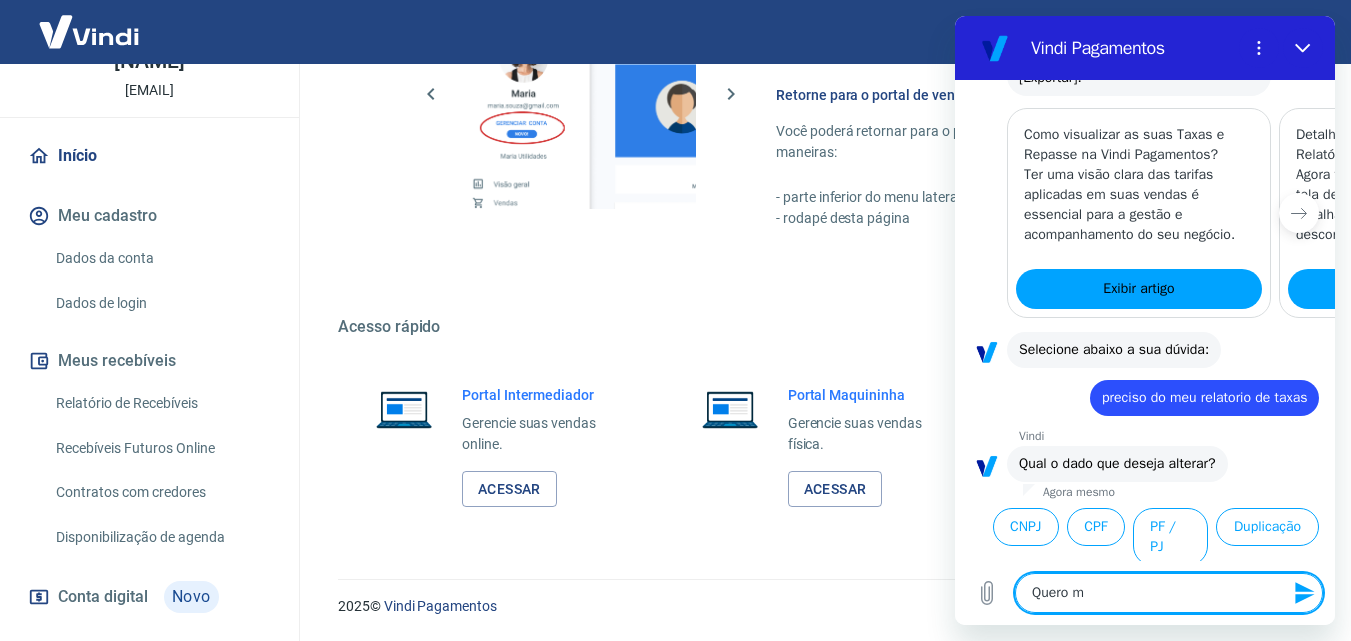 type on "Quero" 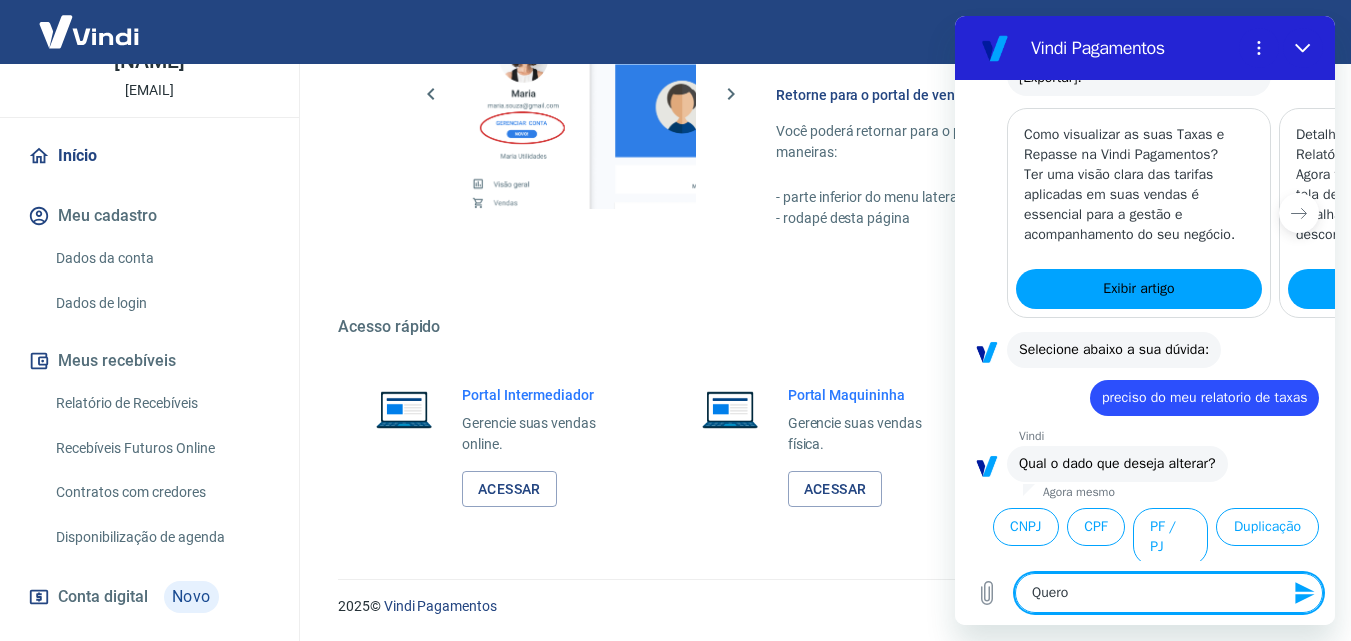 type on "Quero s" 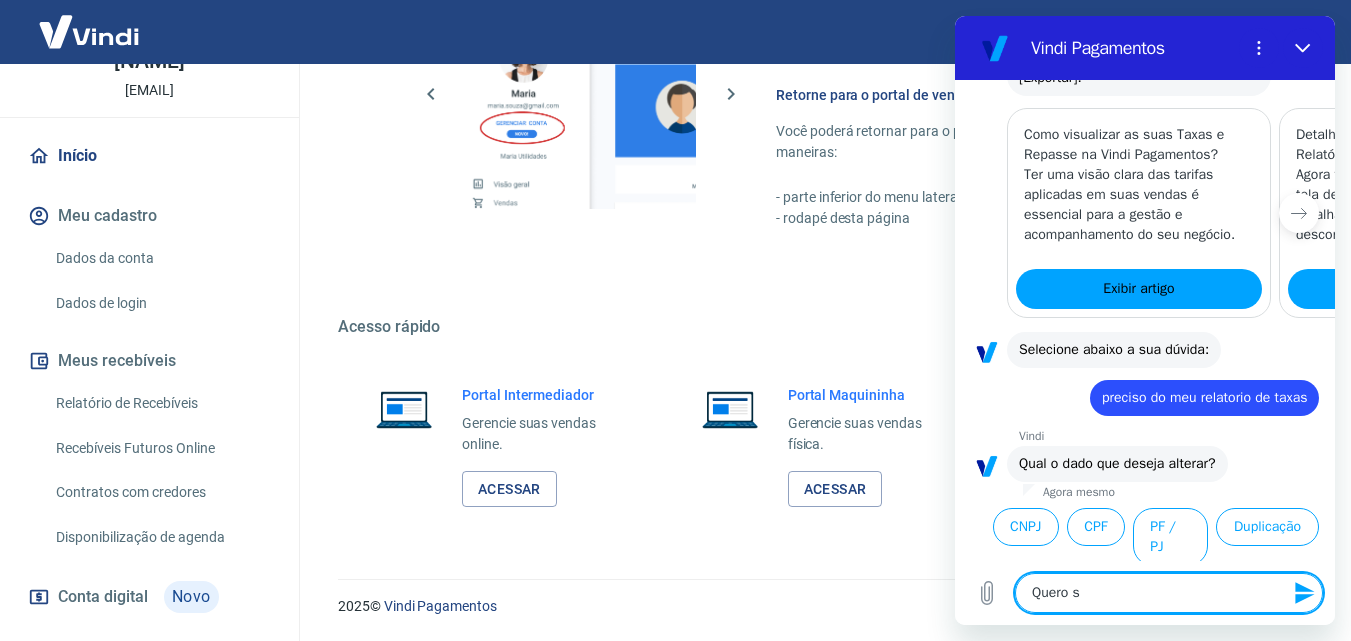 type on "x" 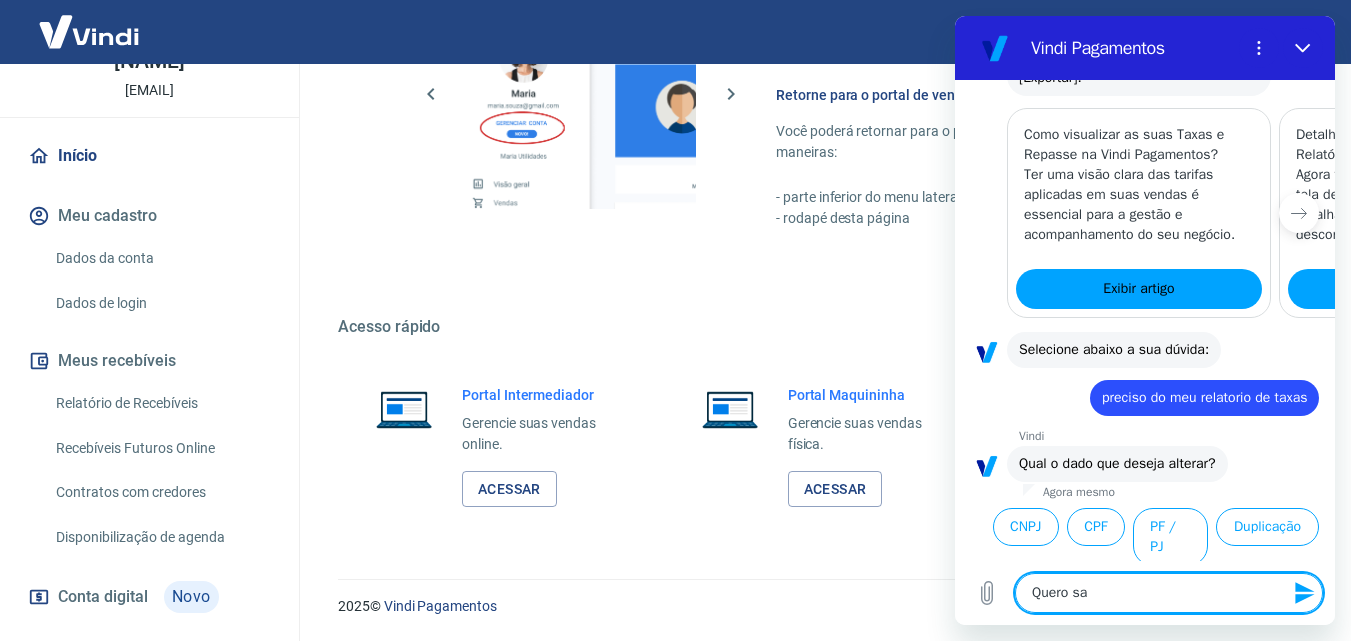 type on "Quero sab" 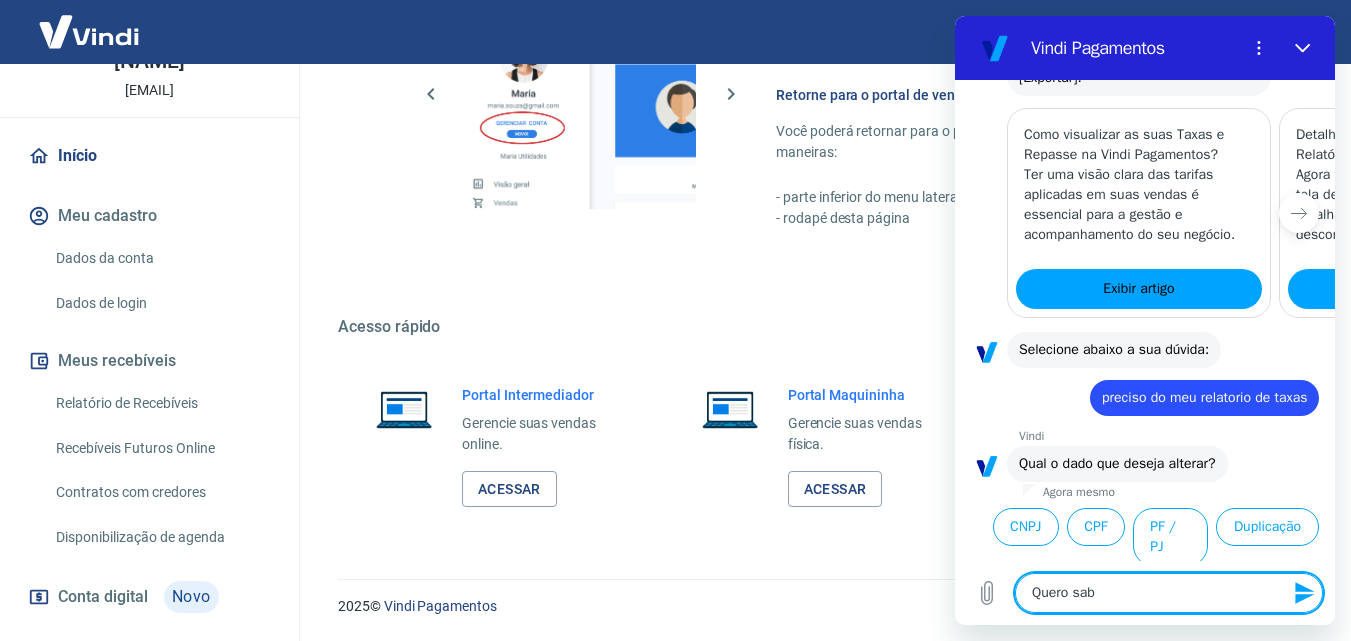 type on "Quero sabe" 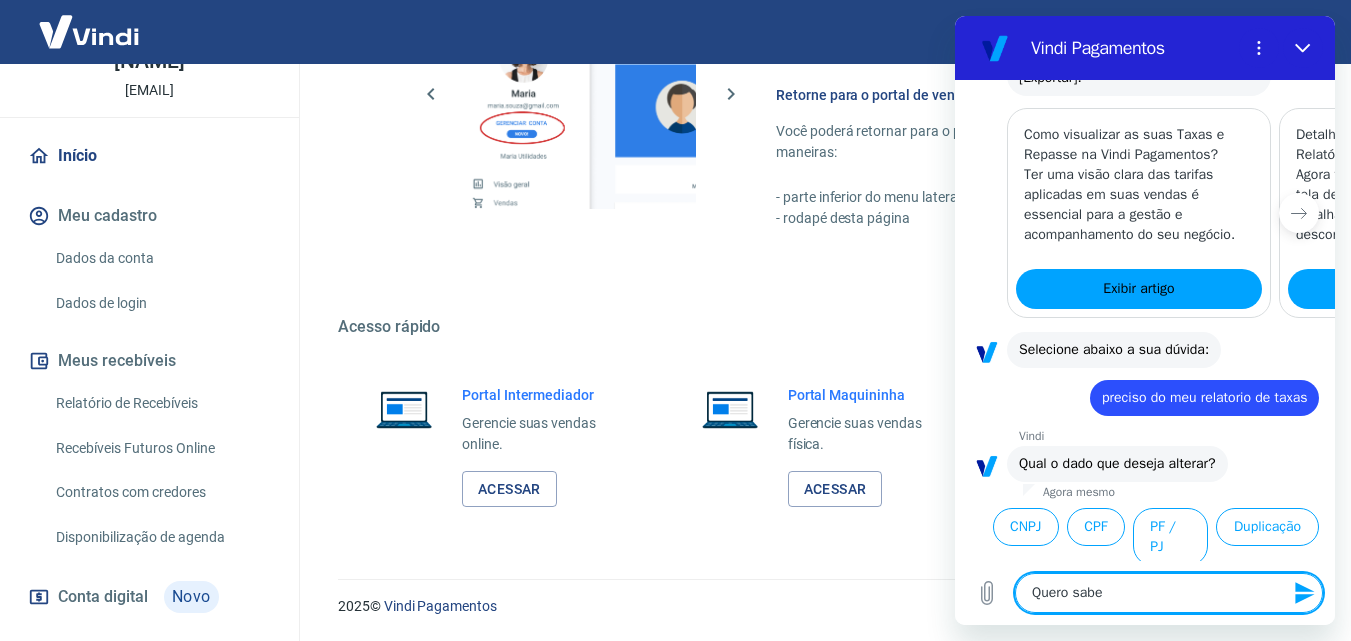 type 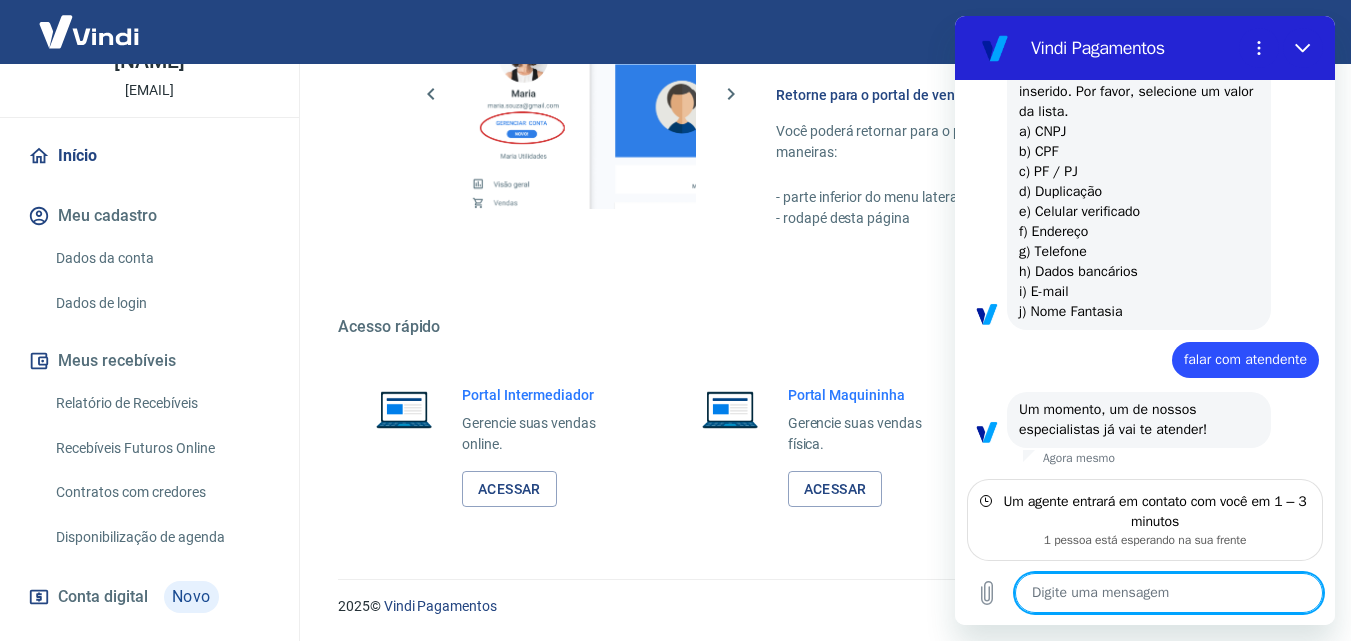 scroll, scrollTop: 1914, scrollLeft: 0, axis: vertical 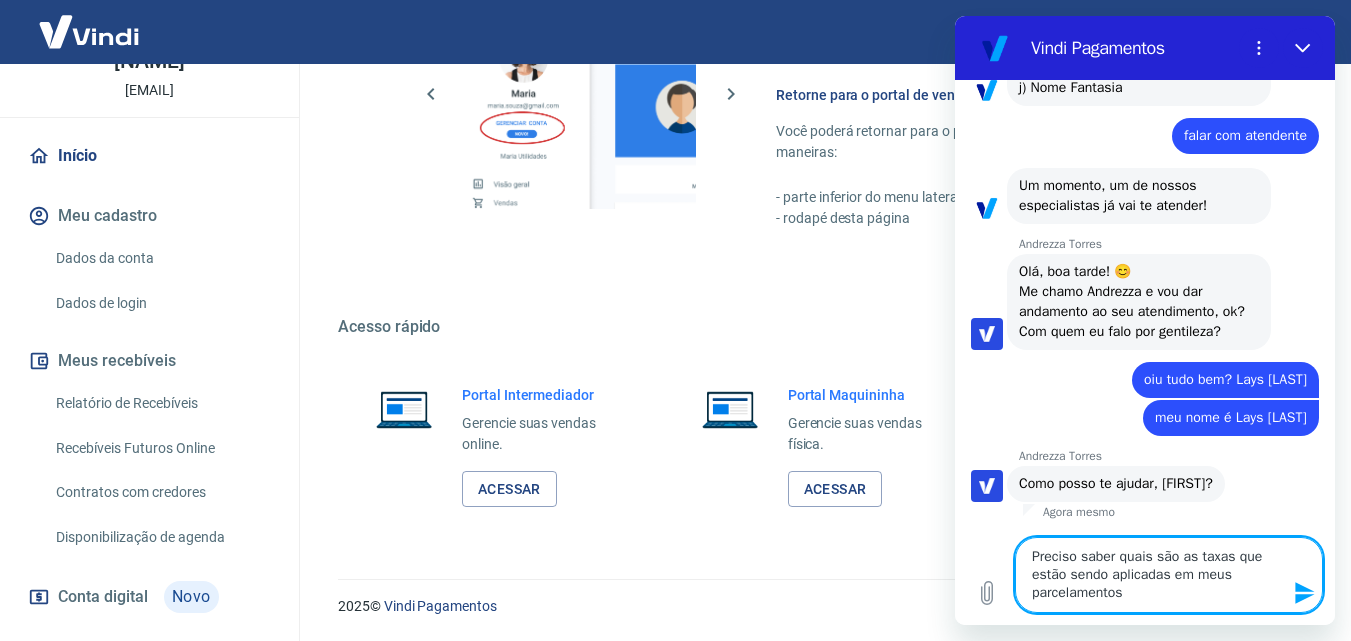 drag, startPoint x: 1198, startPoint y: 578, endPoint x: 1209, endPoint y: 587, distance: 14.21267 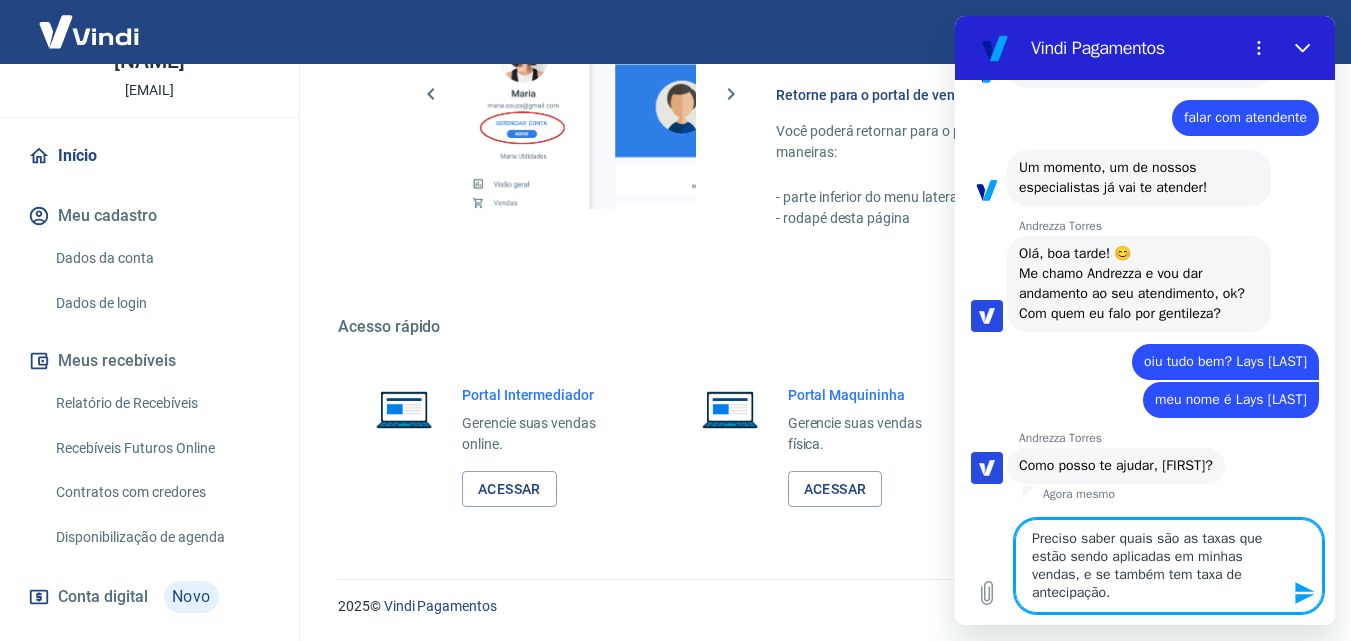 click 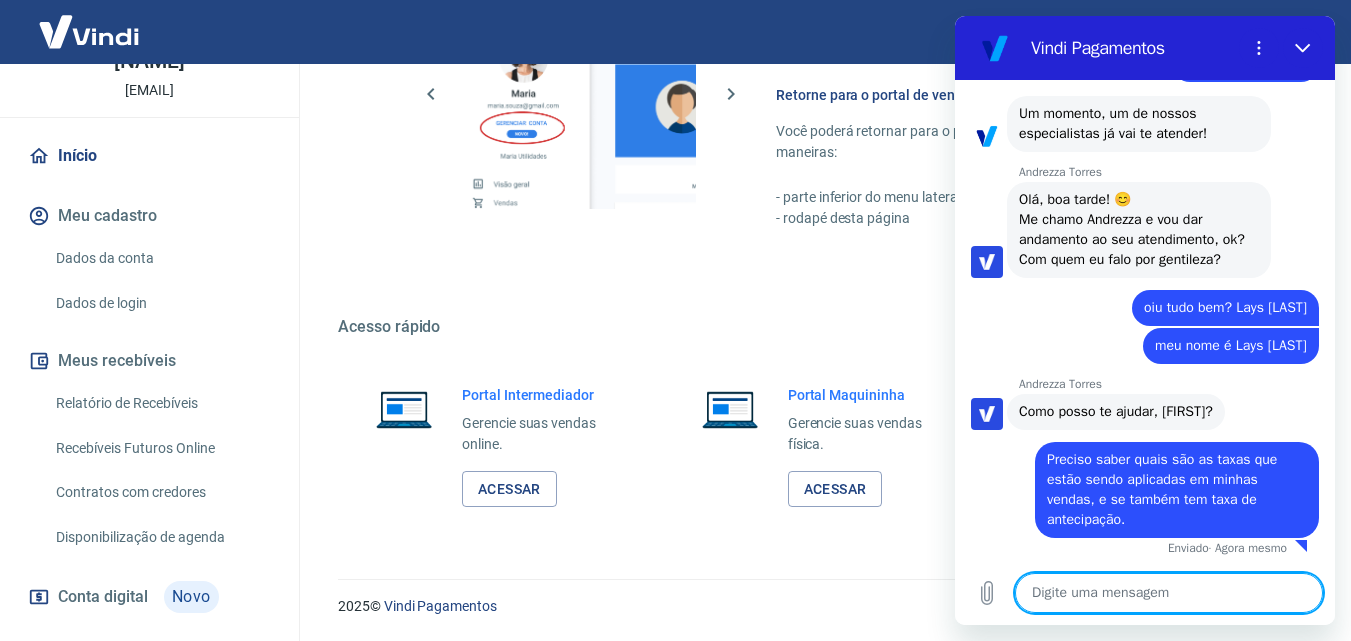 scroll, scrollTop: 2250, scrollLeft: 0, axis: vertical 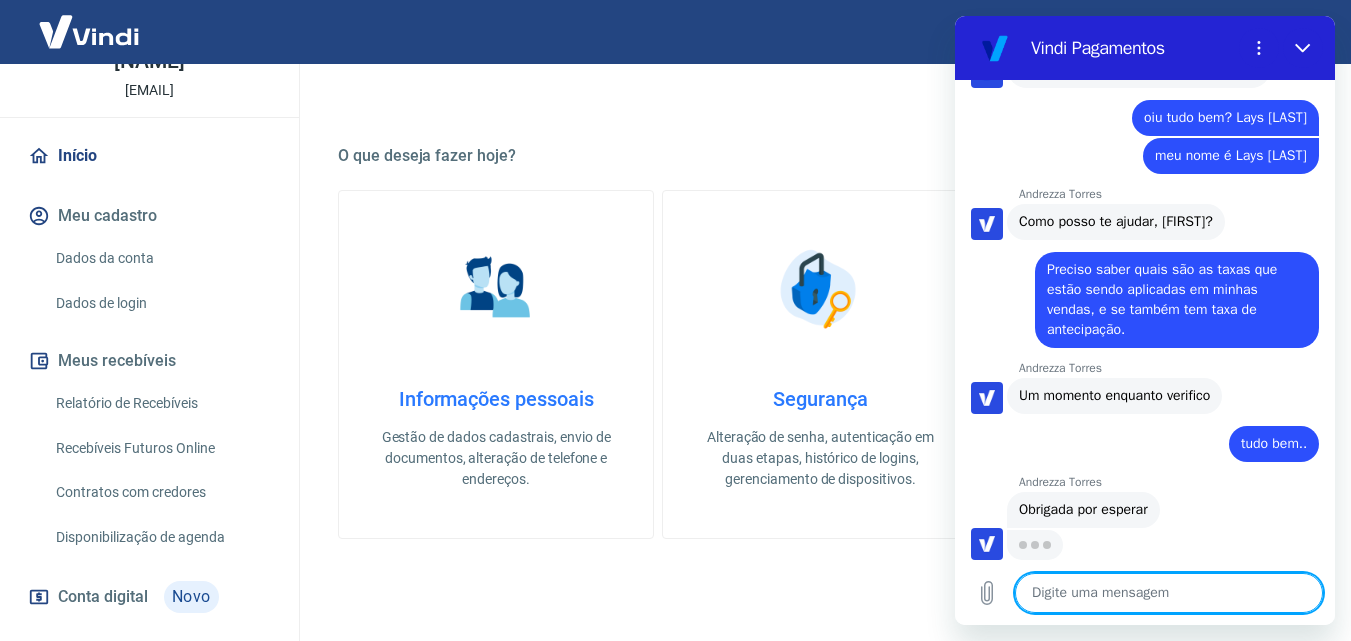 click at bounding box center [1169, 593] 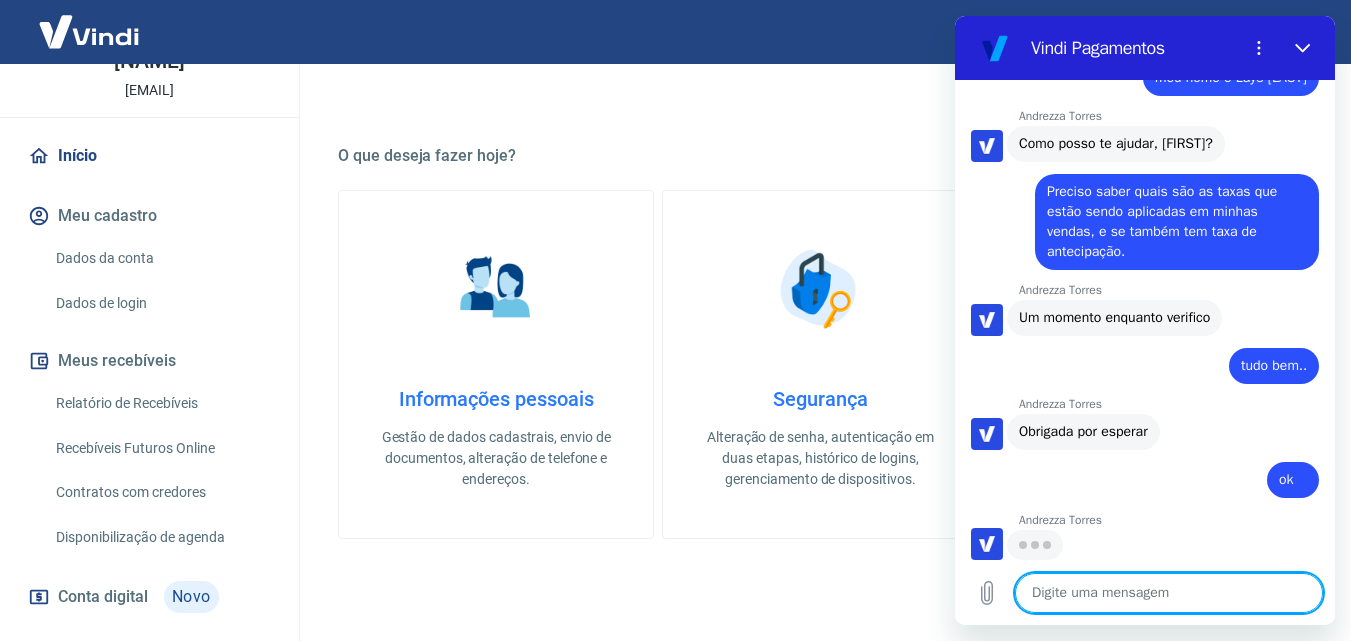 scroll, scrollTop: 2516, scrollLeft: 0, axis: vertical 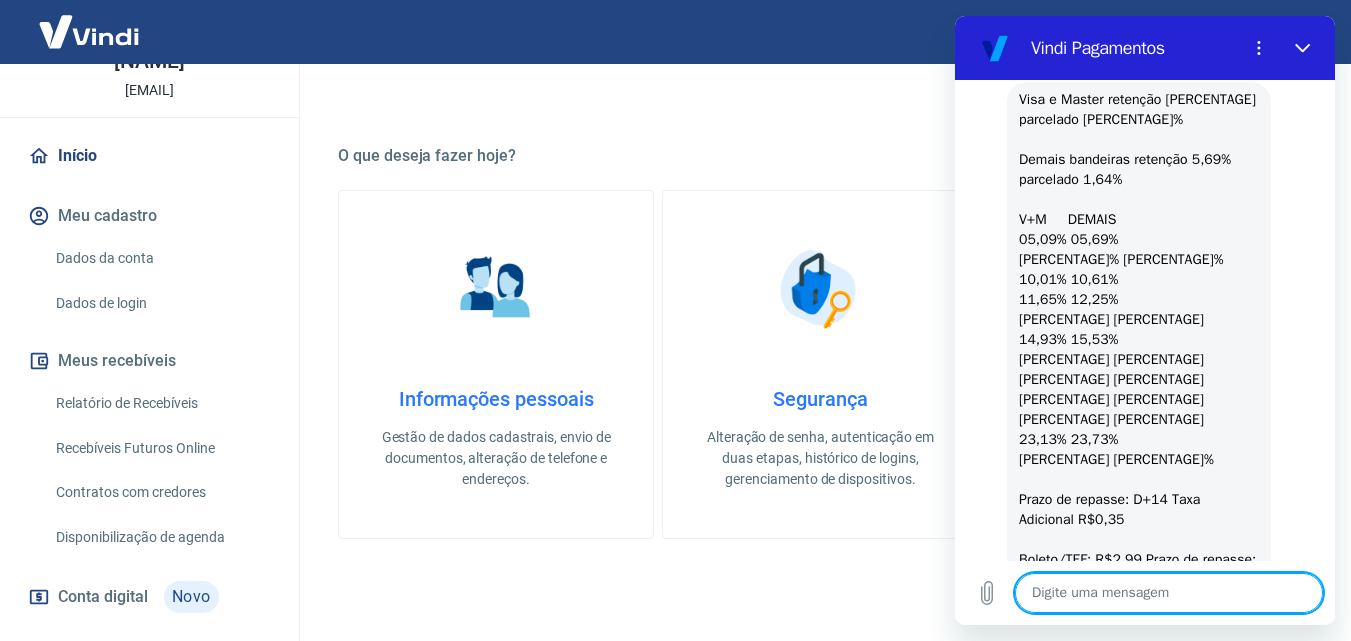 click at bounding box center [1169, 593] 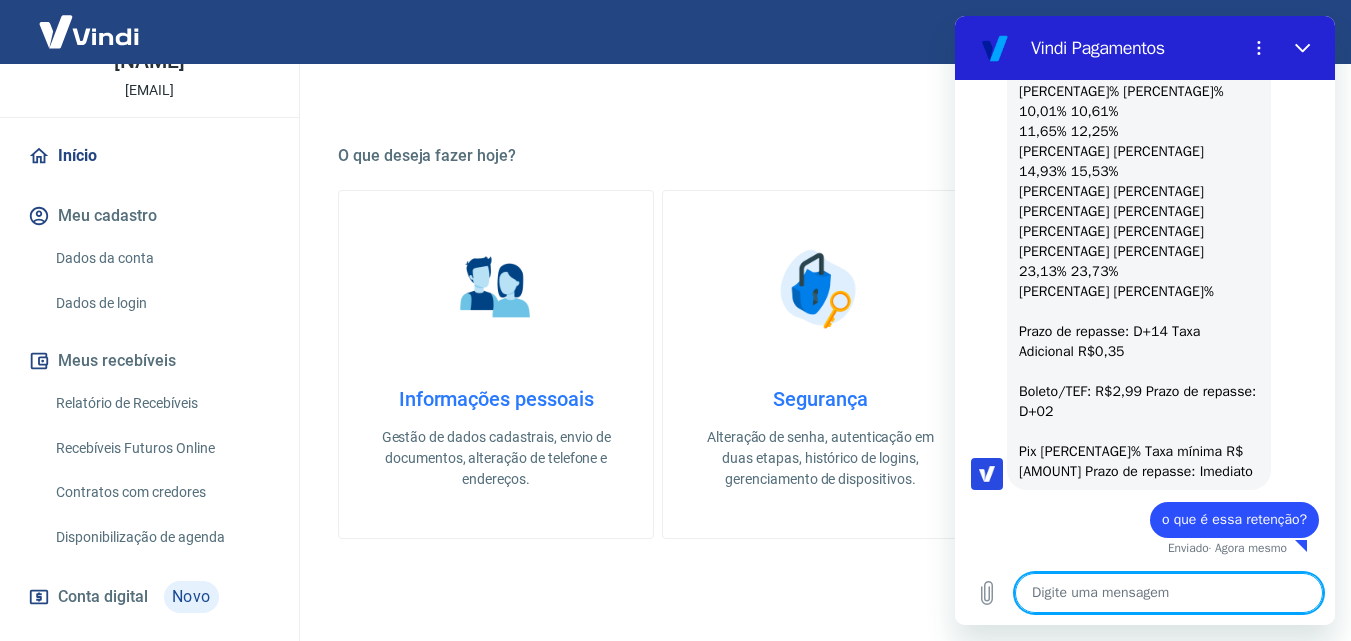 scroll, scrollTop: 3132, scrollLeft: 0, axis: vertical 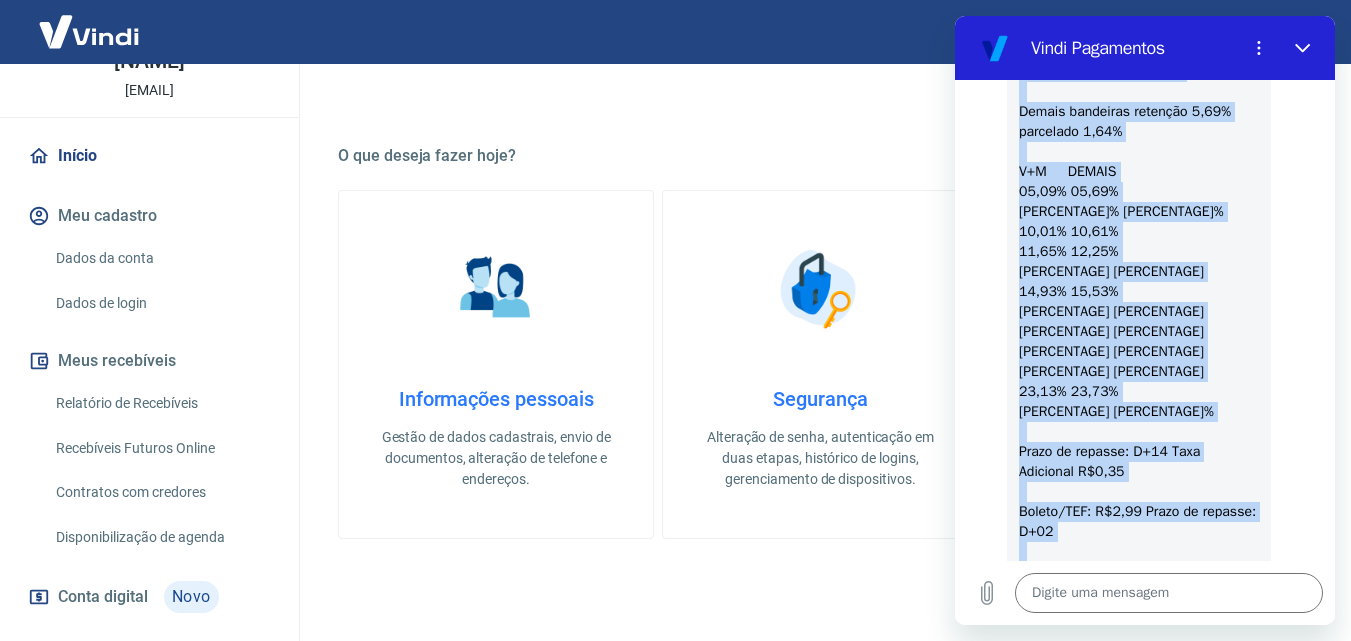 drag, startPoint x: 1182, startPoint y: 474, endPoint x: 1024, endPoint y: 150, distance: 360.47192 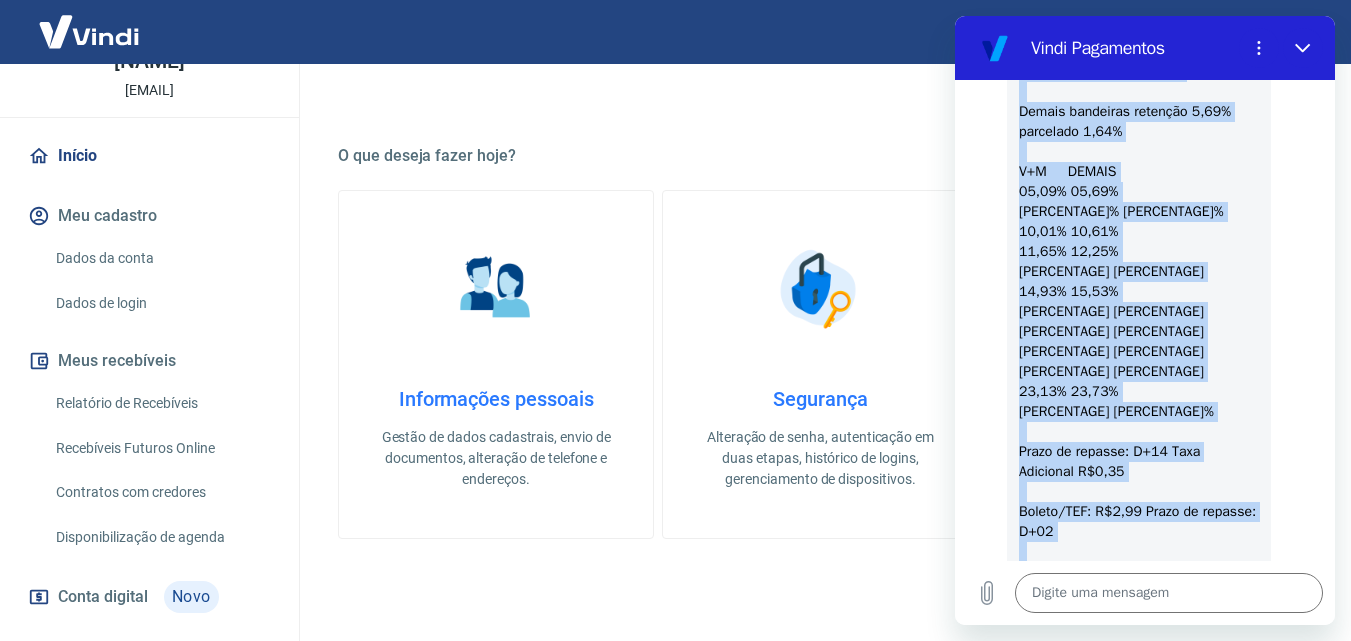 copy on "Visa e Master retenção 5,09% parcelado 1,64%   Demais bandeiras retenção 5,69% parcelado 1,64%   V+M     DEMAIS 05,09% 05,69% 08,37% 08,97% 10,01% 10,61% 11,65% 12,25% 13,29% 13,89% 14,93% 15,53% 16,57% 17,17% 18,21% 18,81% 19,85% 20,45% 21,49% 22,09% 23,13% 23,73% 24,77% 25,37%   Prazo de repasse: D+14 Taxa Adicional R$0,35   Boleto/TEF: R$2,99 Prazo de repasse: D+02   Pix 0,95% Taxa mínima R$ 1,60 Prazo de repasse: Imediato" 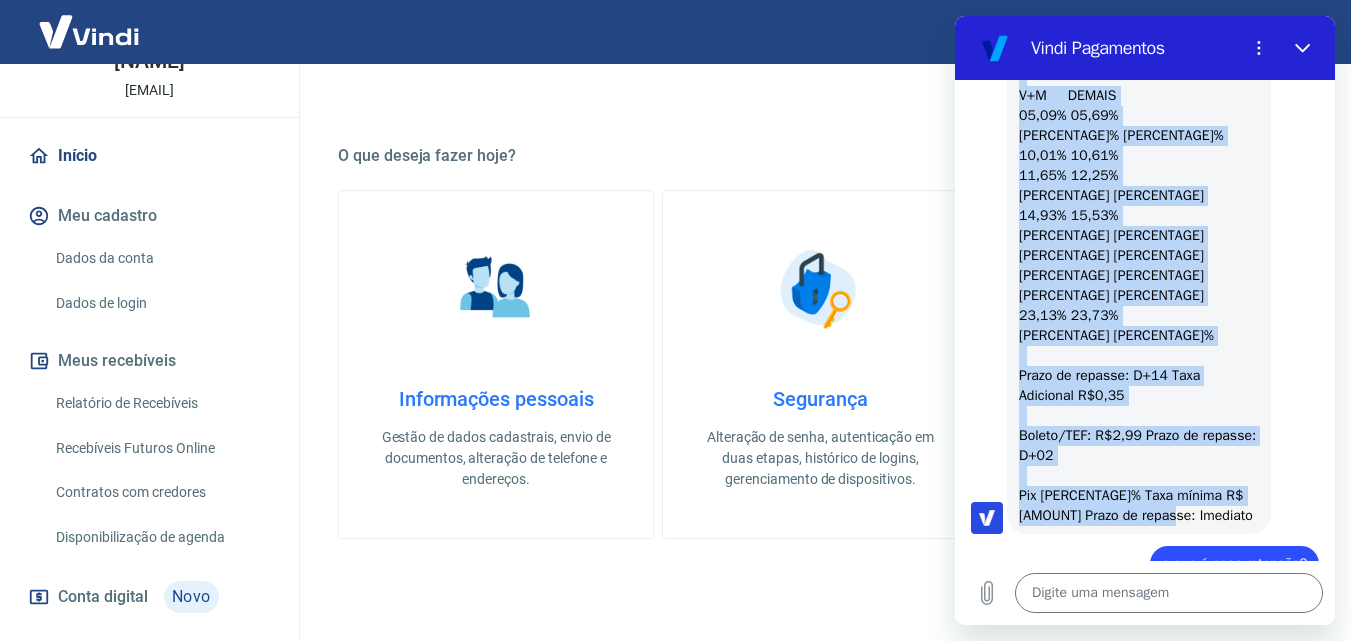 scroll, scrollTop: 3132, scrollLeft: 0, axis: vertical 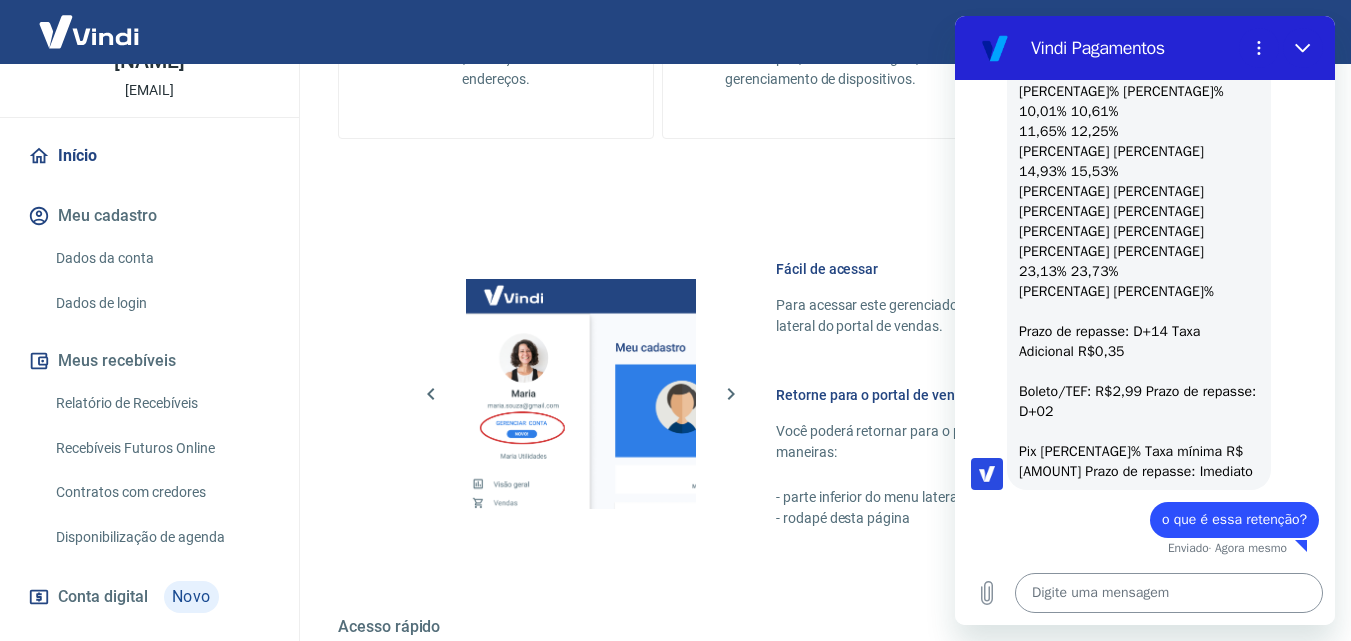 click at bounding box center (1169, 593) 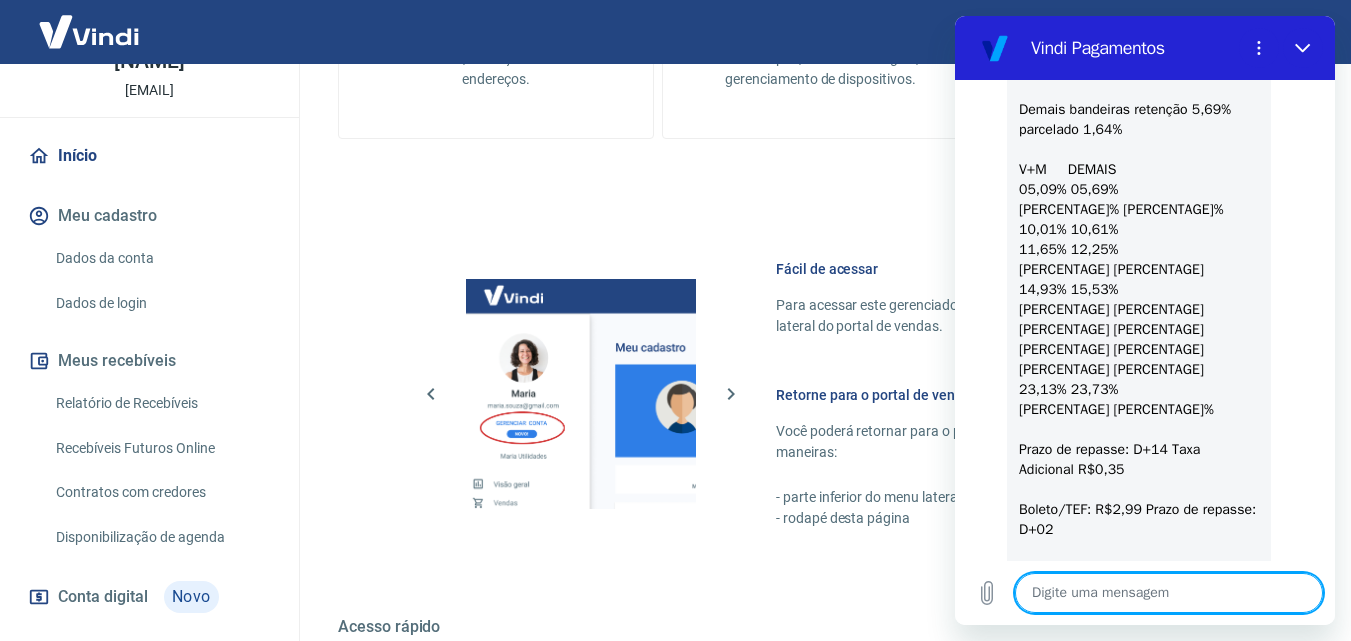 scroll, scrollTop: 2970, scrollLeft: 0, axis: vertical 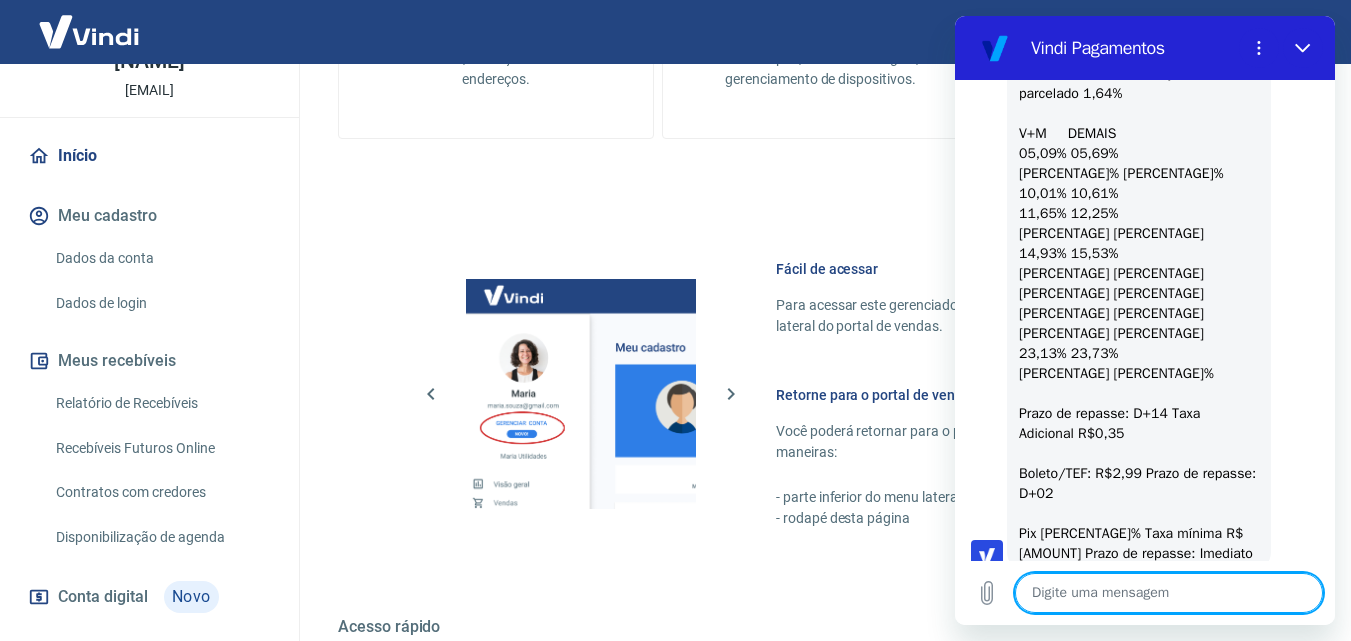 click on "Visa e Master retenção 5,09% parcelado 1,64%   Demais bandeiras retenção 5,69% parcelado 1,64%   V+M     DEMAIS 05,09% 05,69% 08,37% 08,97% 10,01% 10,61% 11,65% 12,25% 13,29% 13,89% 14,93% 15,53% 16,57% 17,17% 18,21% 18,81% 19,85% 20,45% 21,49% 22,09% 23,13% 23,73% 24,77% 25,37%   Prazo de repasse: D+14 Taxa Adicional R$0,35   Boleto/TEF: R$2,99 Prazo de repasse: D+02   Pix 0,95% Taxa mínima R$ 1,60 Prazo de repasse: Imediato" at bounding box center (1139, 284) 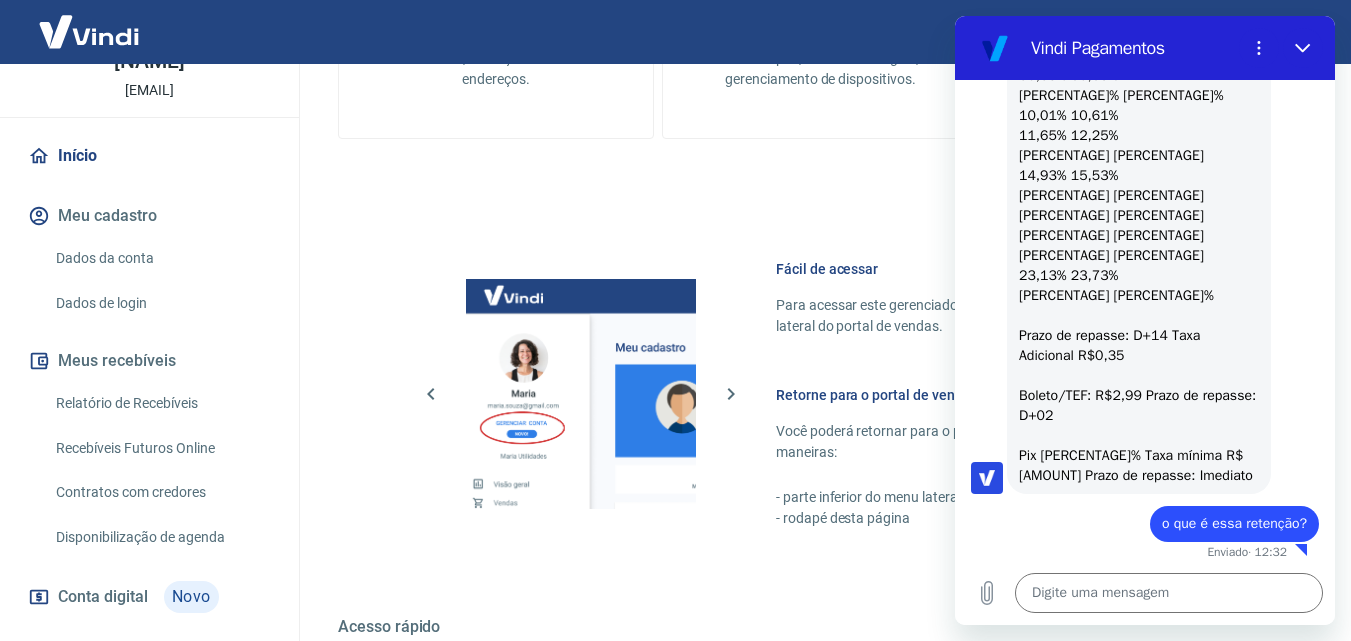 scroll, scrollTop: 3132, scrollLeft: 0, axis: vertical 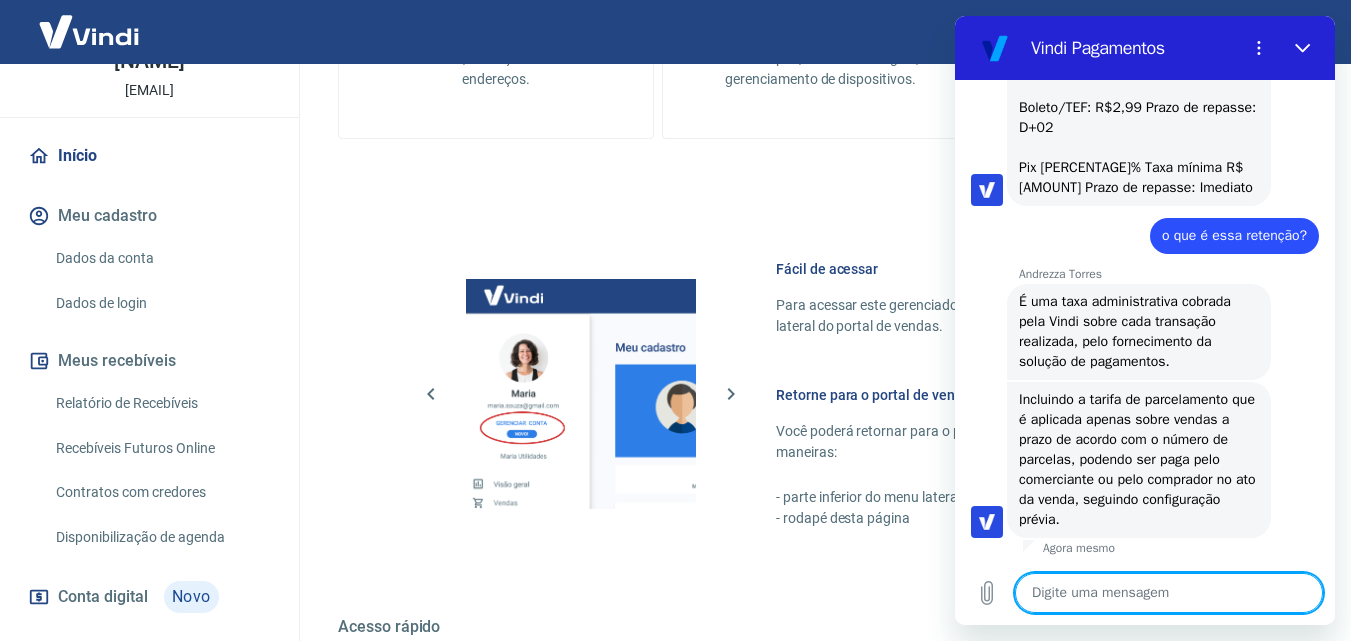 click at bounding box center (1169, 593) 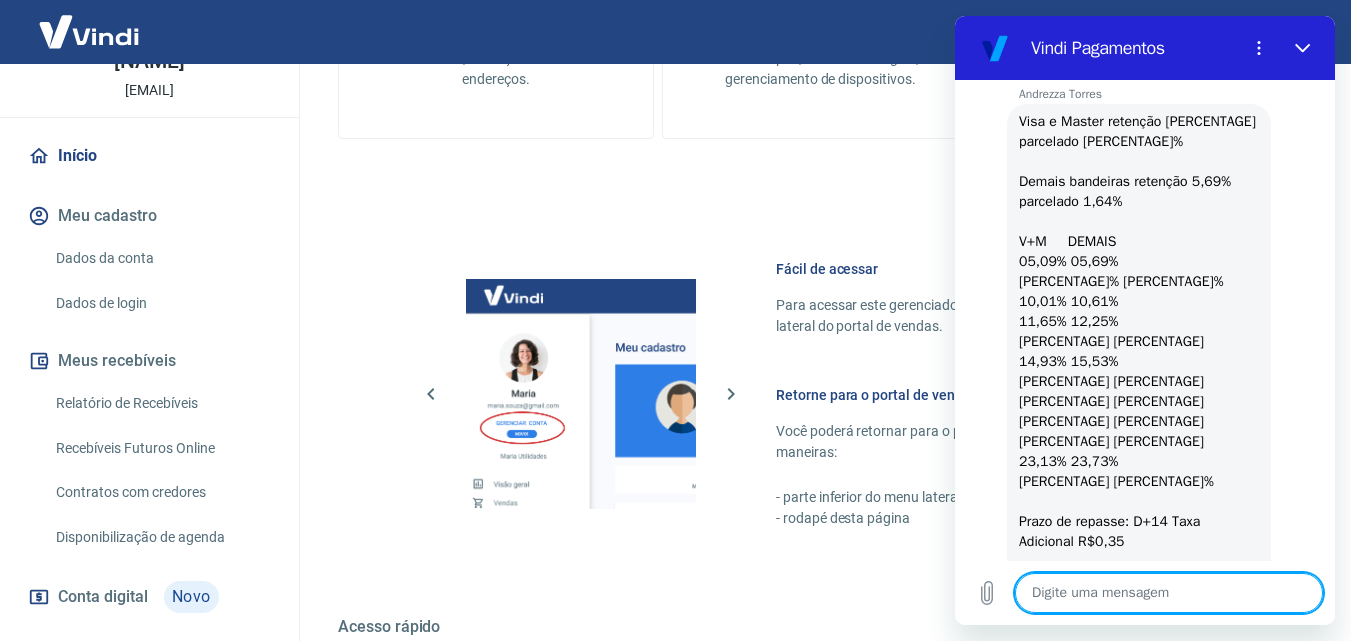 scroll, scrollTop: 2822, scrollLeft: 0, axis: vertical 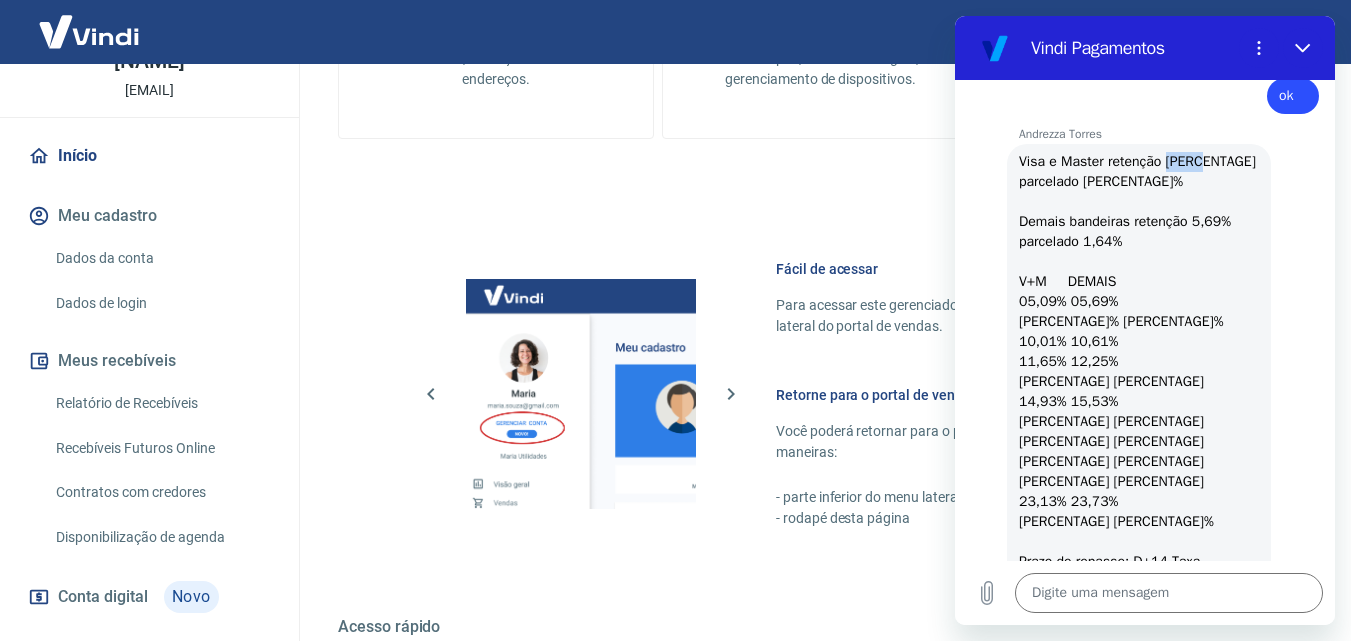 drag, startPoint x: 1162, startPoint y: 242, endPoint x: 1200, endPoint y: 238, distance: 38.209946 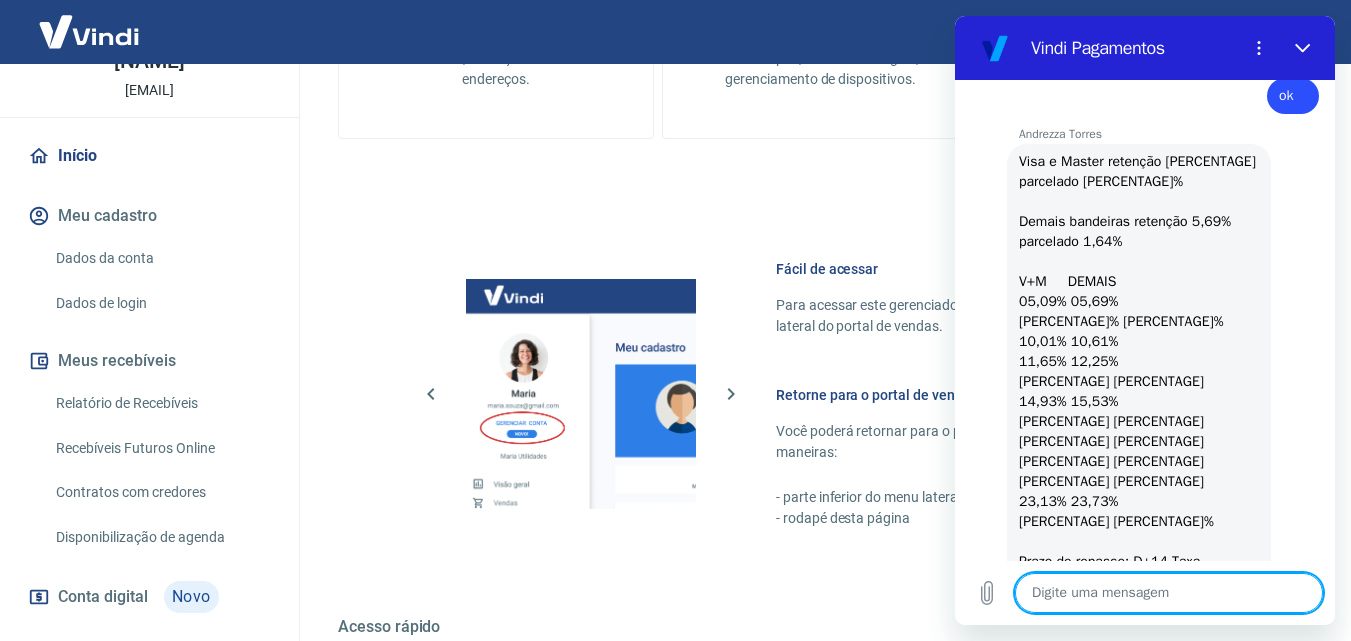click at bounding box center [1169, 593] 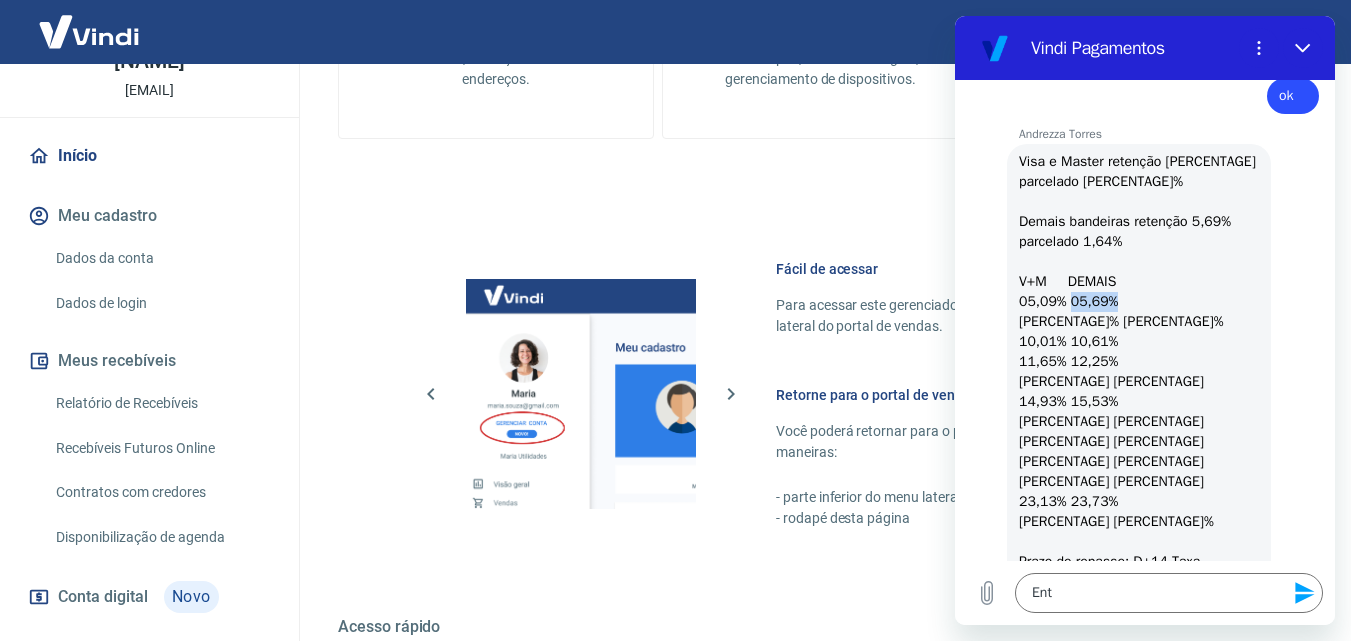 drag, startPoint x: 1067, startPoint y: 381, endPoint x: 1112, endPoint y: 377, distance: 45.17743 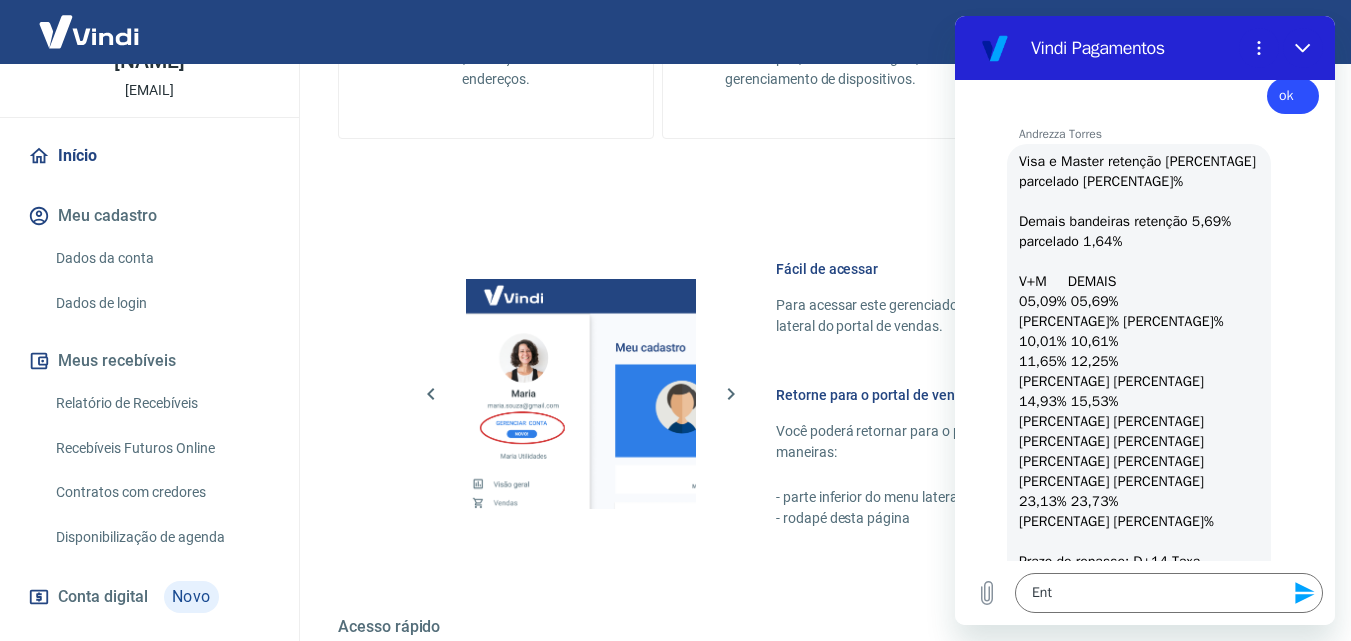 click on "Visa e Master retenção 5,09% parcelado 1,64%   Demais bandeiras retenção 5,69% parcelado 1,64%   V+M     DEMAIS 05,09% 05,69% 08,37% 08,97% 10,01% 10,61% 11,65% 12,25% 13,29% 13,89% 14,93% 15,53% 16,57% 17,17% 18,21% 18,81% 19,85% 20,45% 21,49% 22,09% 23,13% 23,73% 24,77% 25,37%   Prazo de repasse: D+14 Taxa Adicional R$0,35   Boleto/TEF: R$2,99 Prazo de repasse: D+02   Pix 0,95% Taxa mínima R$ 1,60 Prazo de repasse: Imediato" at bounding box center (1139, 432) 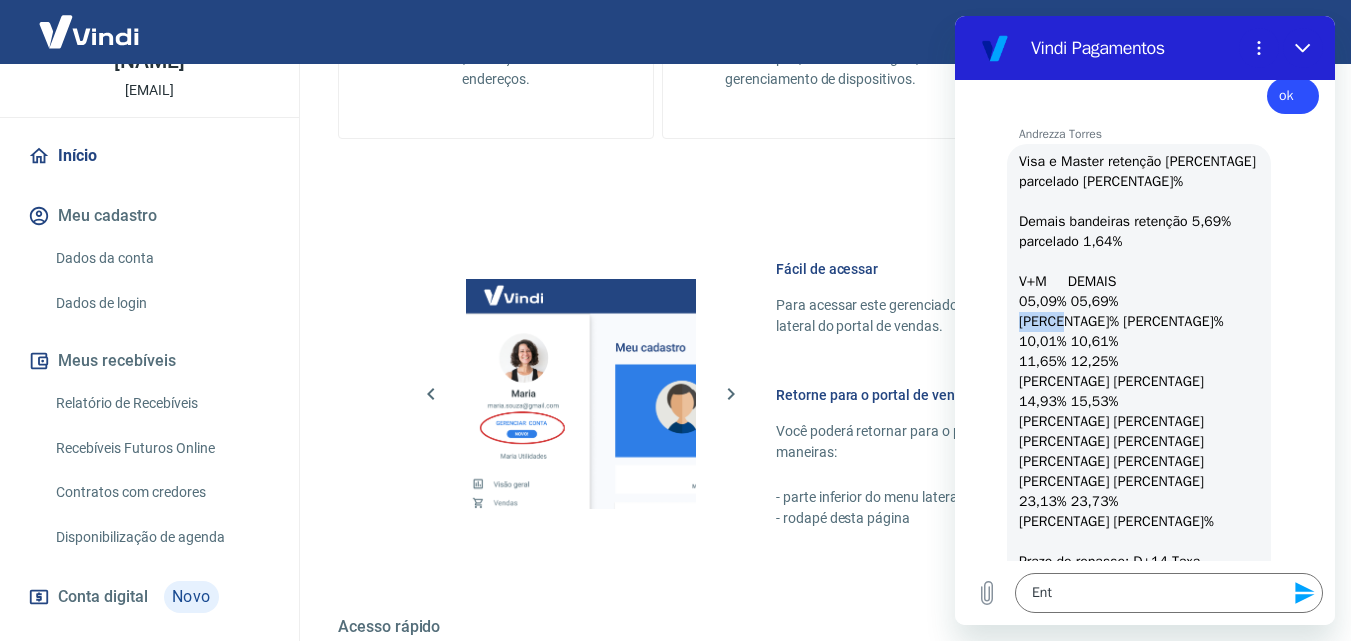 drag, startPoint x: 1022, startPoint y: 405, endPoint x: 1059, endPoint y: 399, distance: 37.48333 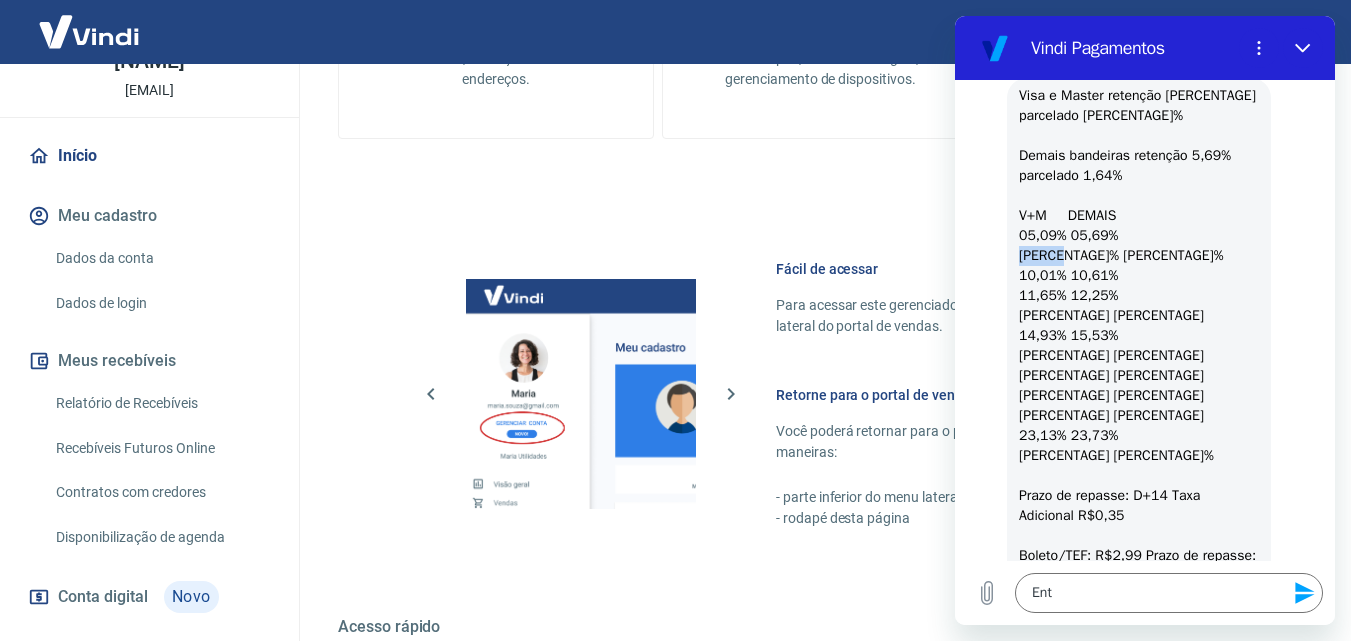 scroll, scrollTop: 2922, scrollLeft: 0, axis: vertical 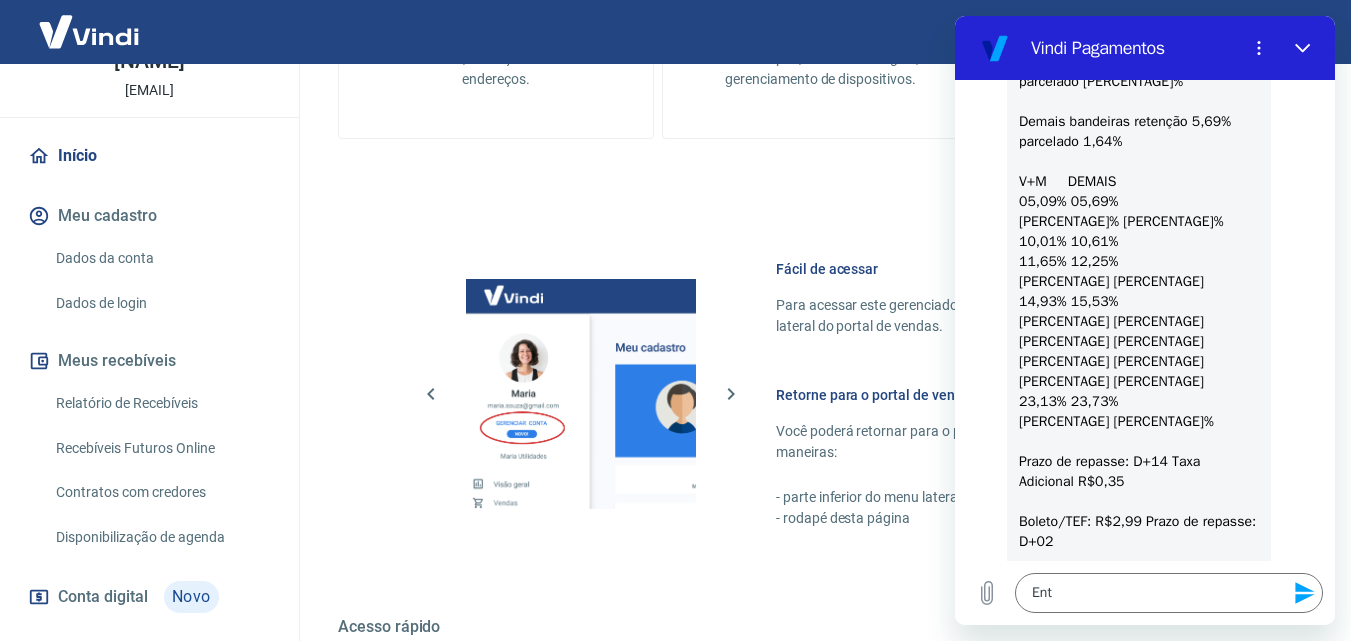 click on "Visa e Master retenção 5,09% parcelado 1,64%   Demais bandeiras retenção 5,69% parcelado 1,64%   V+M     DEMAIS 05,09% 05,69% 08,37% 08,97% 10,01% 10,61% 11,65% 12,25% 13,29% 13,89% 14,93% 15,53% 16,57% 17,17% 18,21% 18,81% 19,85% 20,45% 21,49% 22,09% 23,13% 23,73% 24,77% 25,37%   Prazo de repasse: D+14 Taxa Adicional R$0,35   Boleto/TEF: R$2,99 Prazo de repasse: D+02   Pix 0,95% Taxa mínima R$ 1,60 Prazo de repasse: Imediato" at bounding box center [1139, 332] 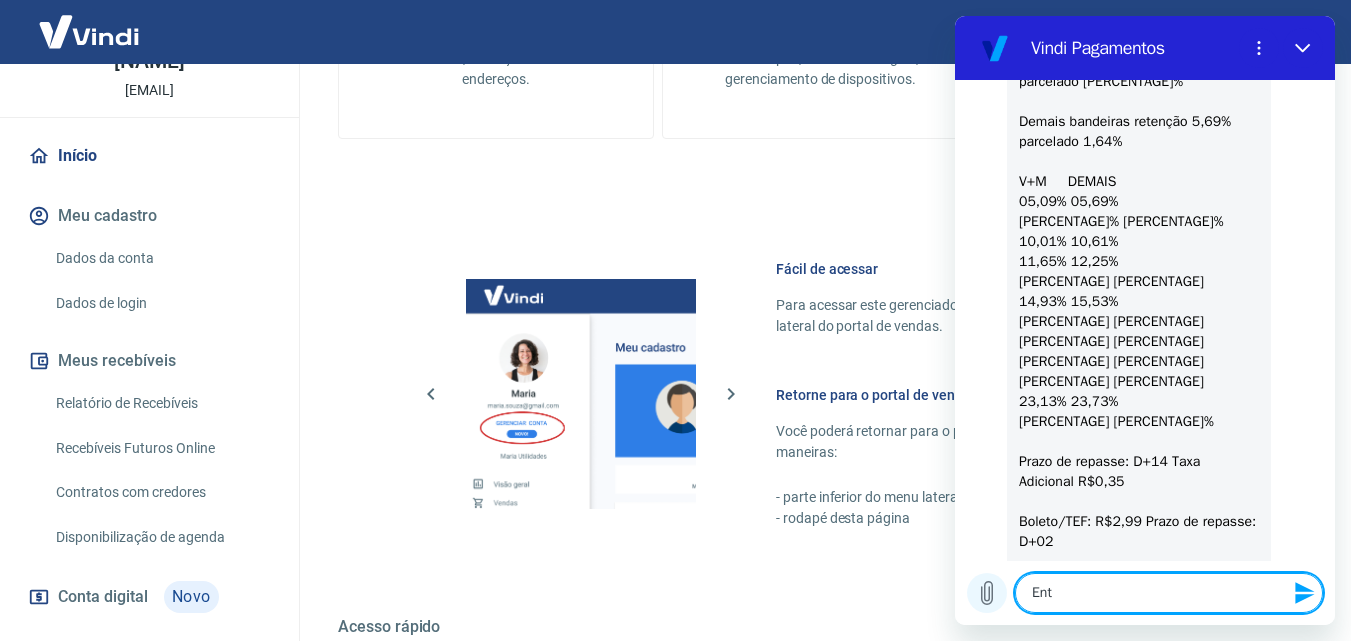 drag, startPoint x: 1095, startPoint y: 594, endPoint x: 997, endPoint y: 591, distance: 98.045906 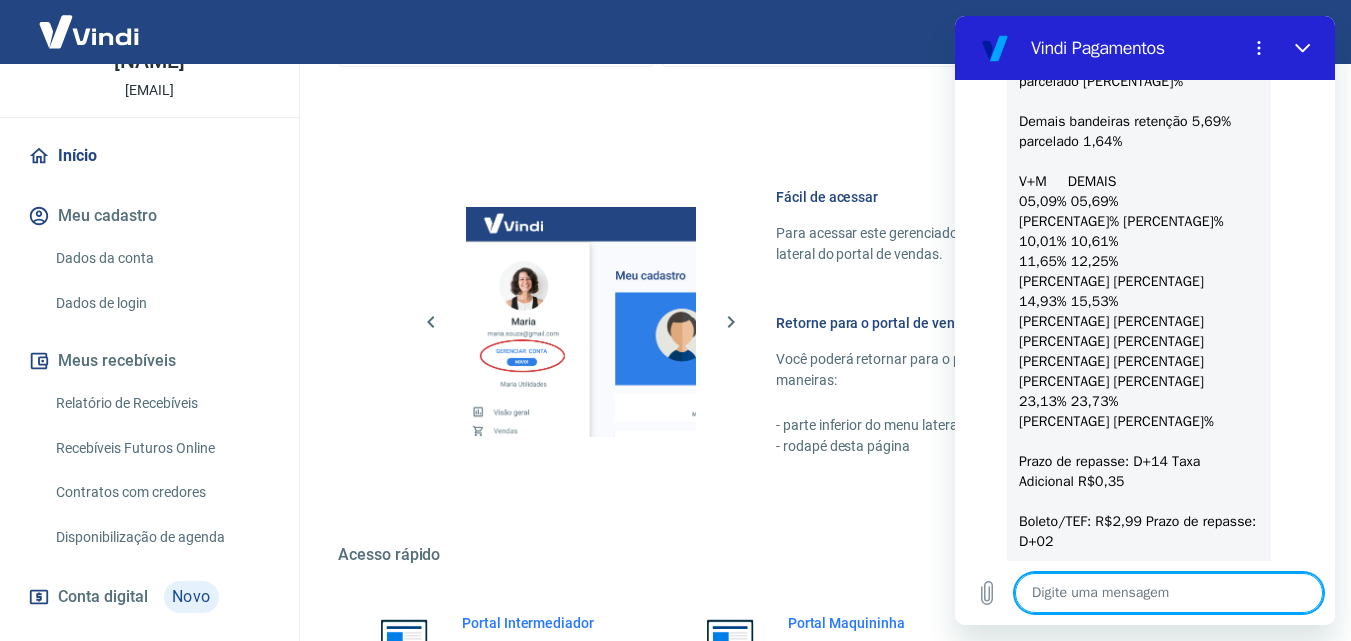 scroll, scrollTop: 1207, scrollLeft: 0, axis: vertical 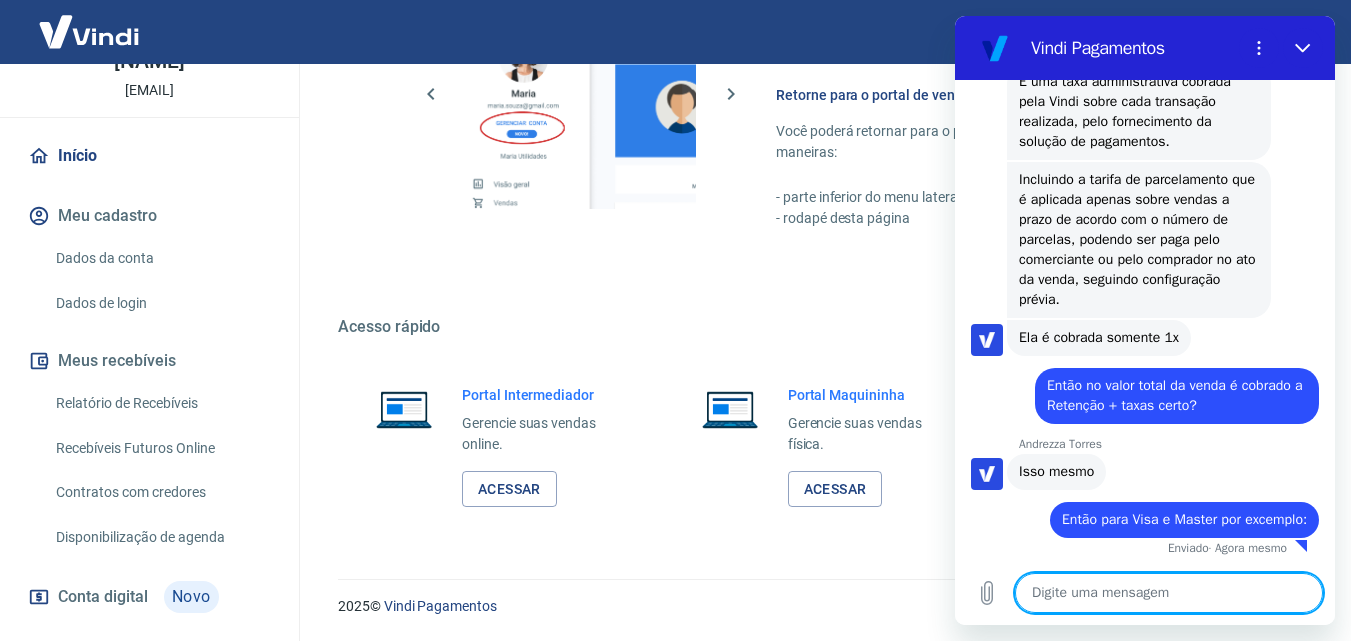 click at bounding box center [1169, 593] 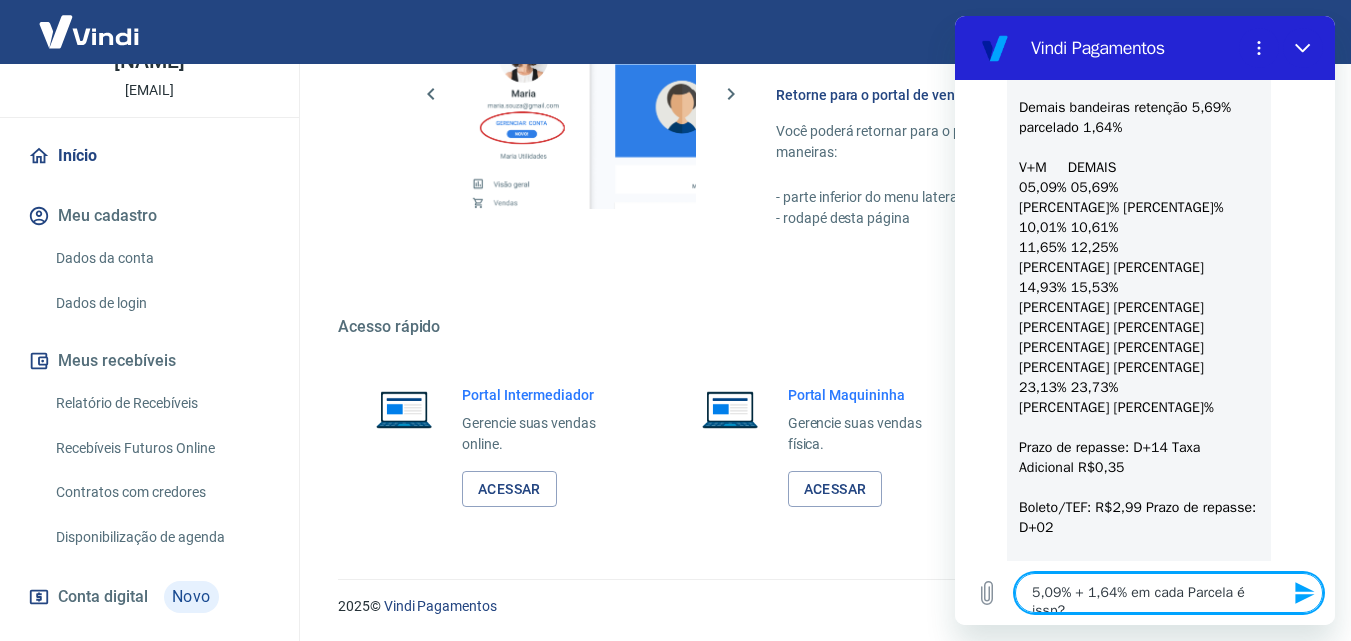 scroll, scrollTop: 3236, scrollLeft: 0, axis: vertical 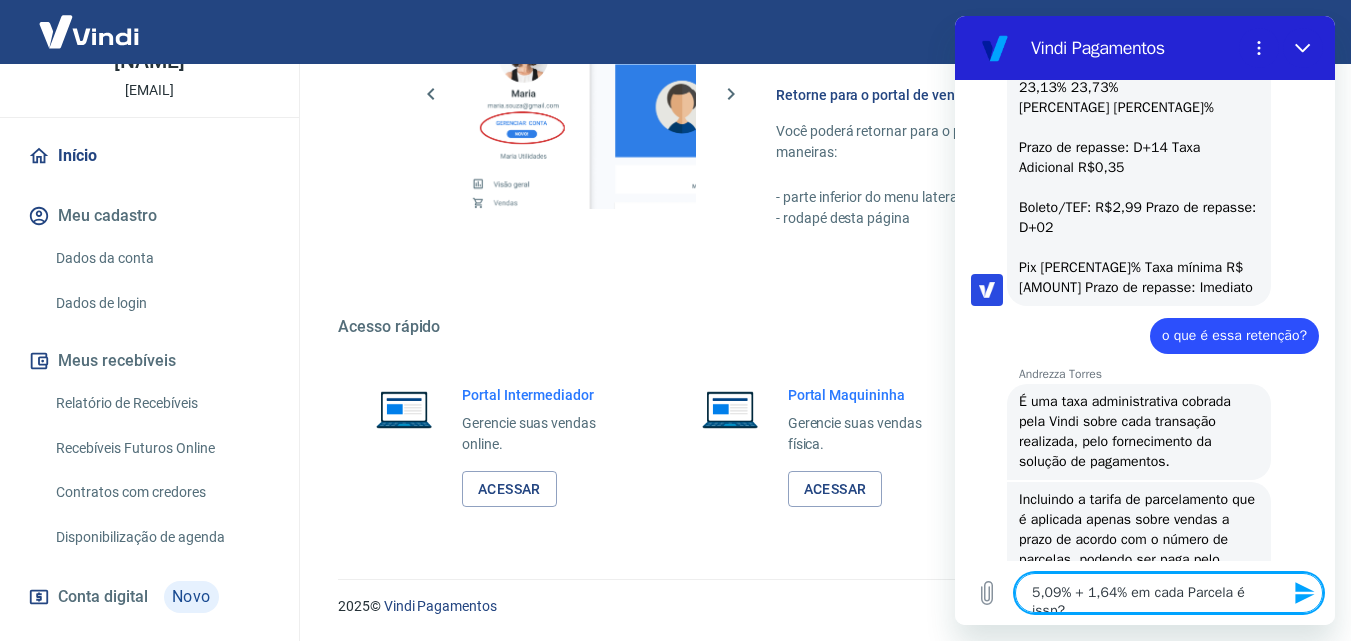 click 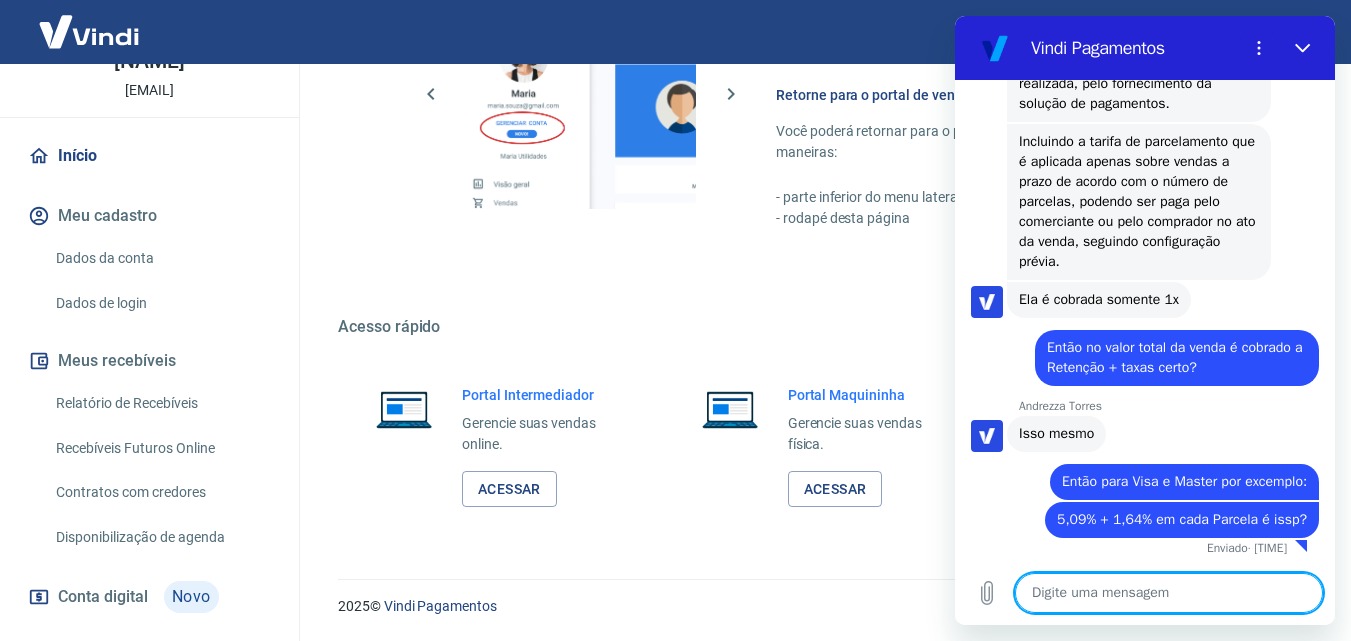 scroll, scrollTop: 3674, scrollLeft: 0, axis: vertical 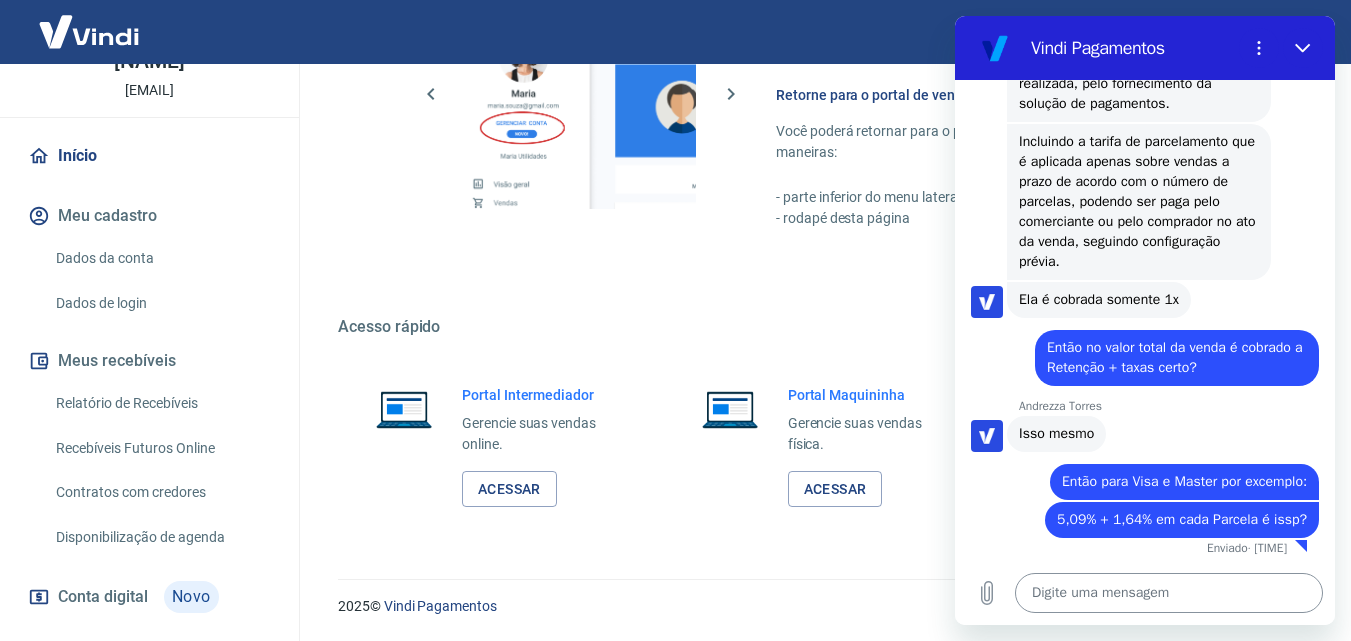 drag, startPoint x: 1241, startPoint y: 516, endPoint x: 1142, endPoint y: 584, distance: 120.10412 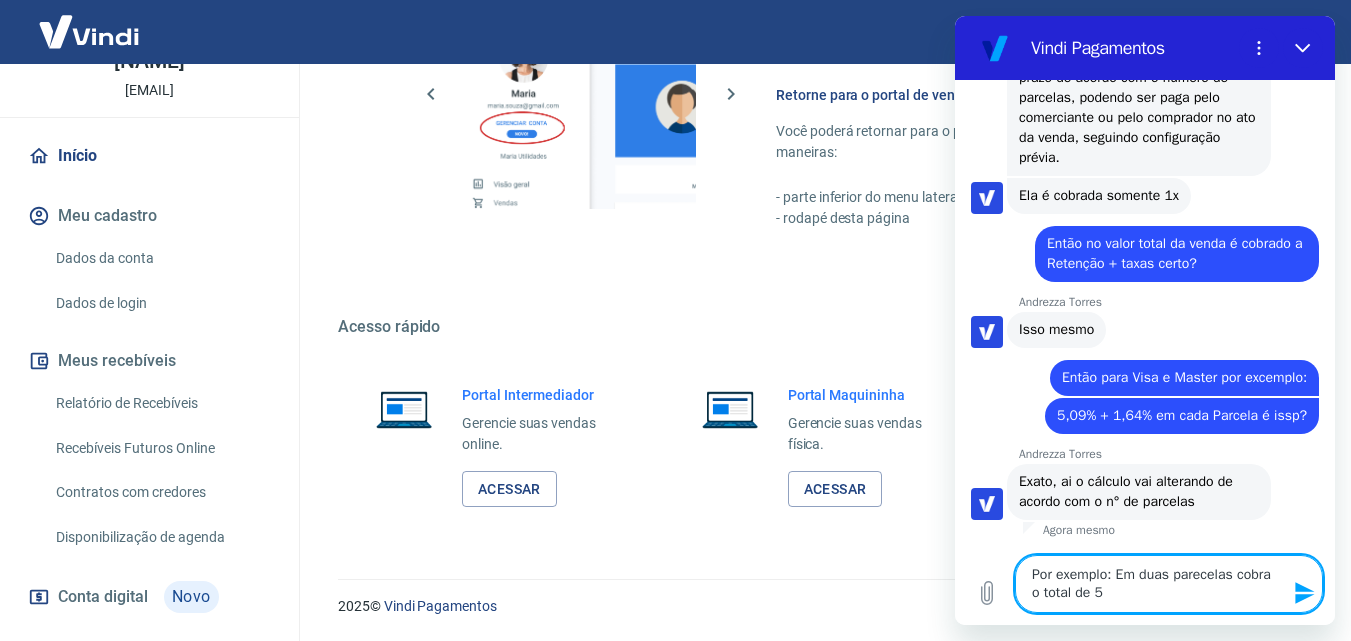 scroll, scrollTop: 3778, scrollLeft: 0, axis: vertical 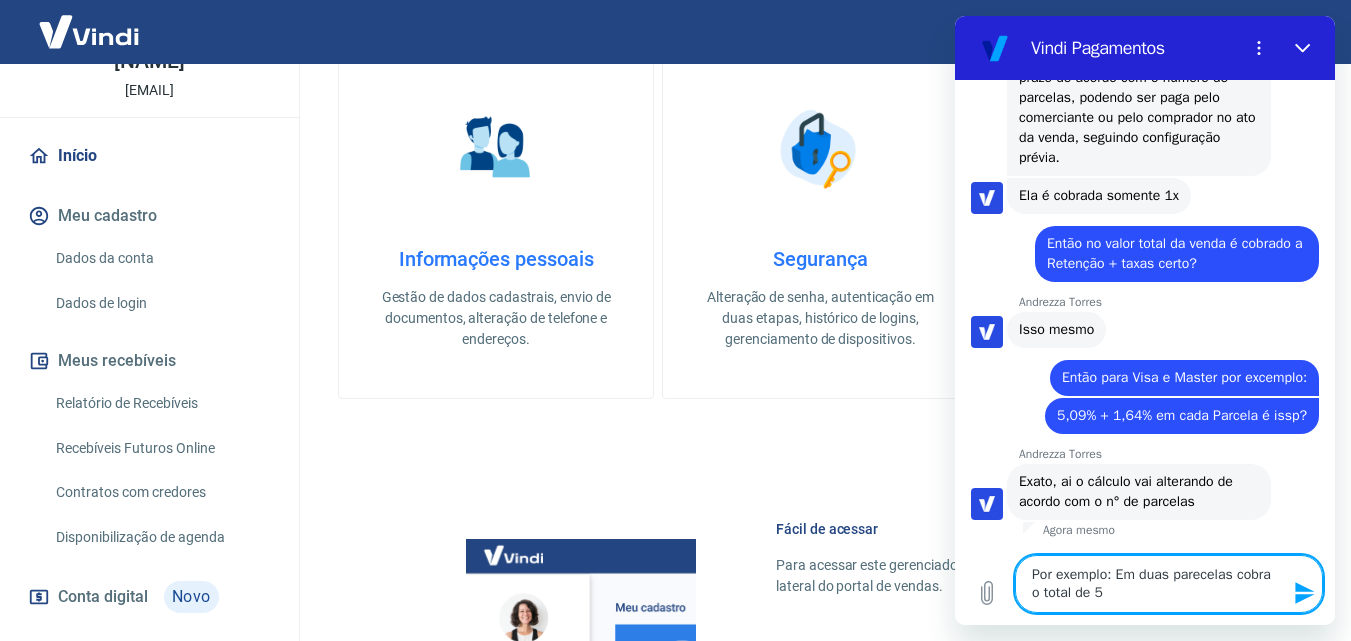 drag, startPoint x: 1121, startPoint y: 602, endPoint x: 1133, endPoint y: 597, distance: 13 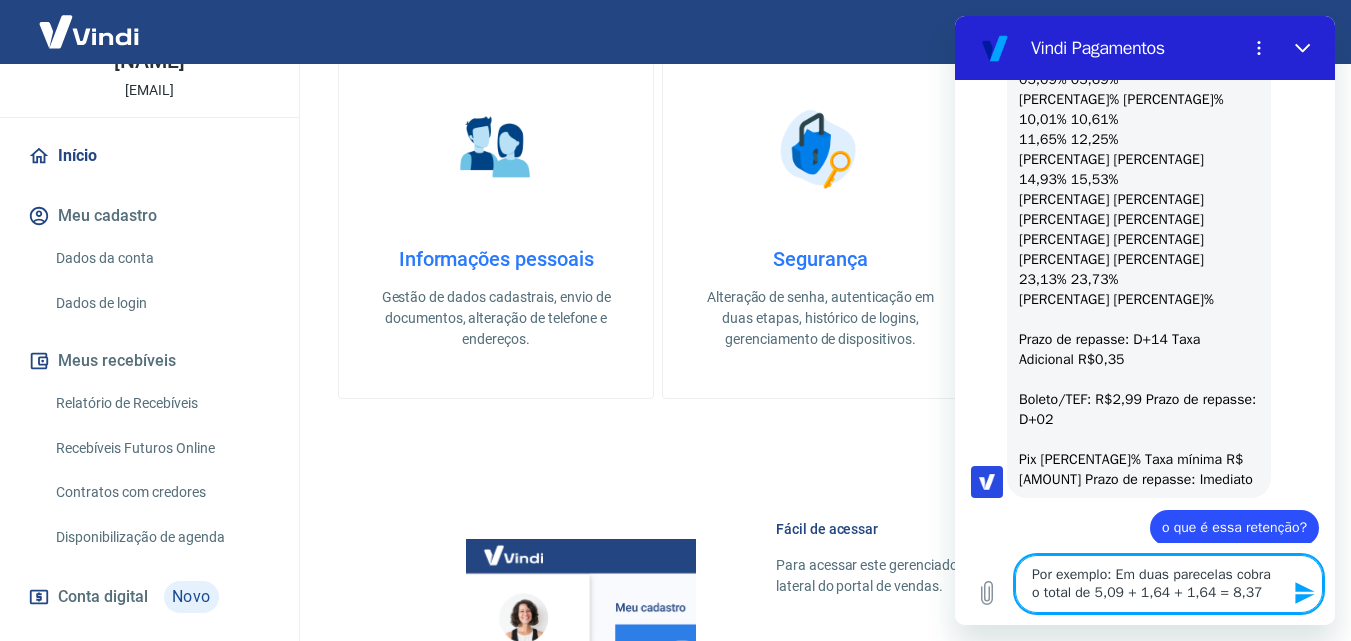 scroll, scrollTop: 3078, scrollLeft: 0, axis: vertical 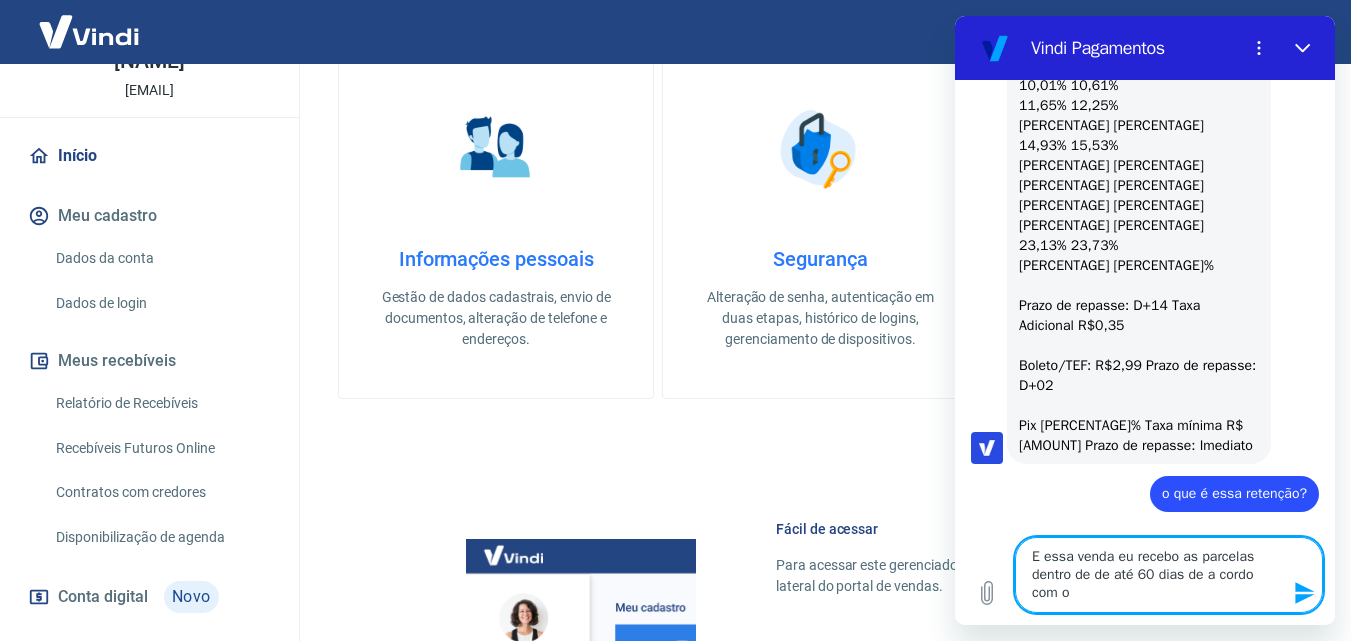 click on "E essa venda eu recebo as parcelas dentro de de até 60 dias de a cordo com o" at bounding box center [1169, 575] 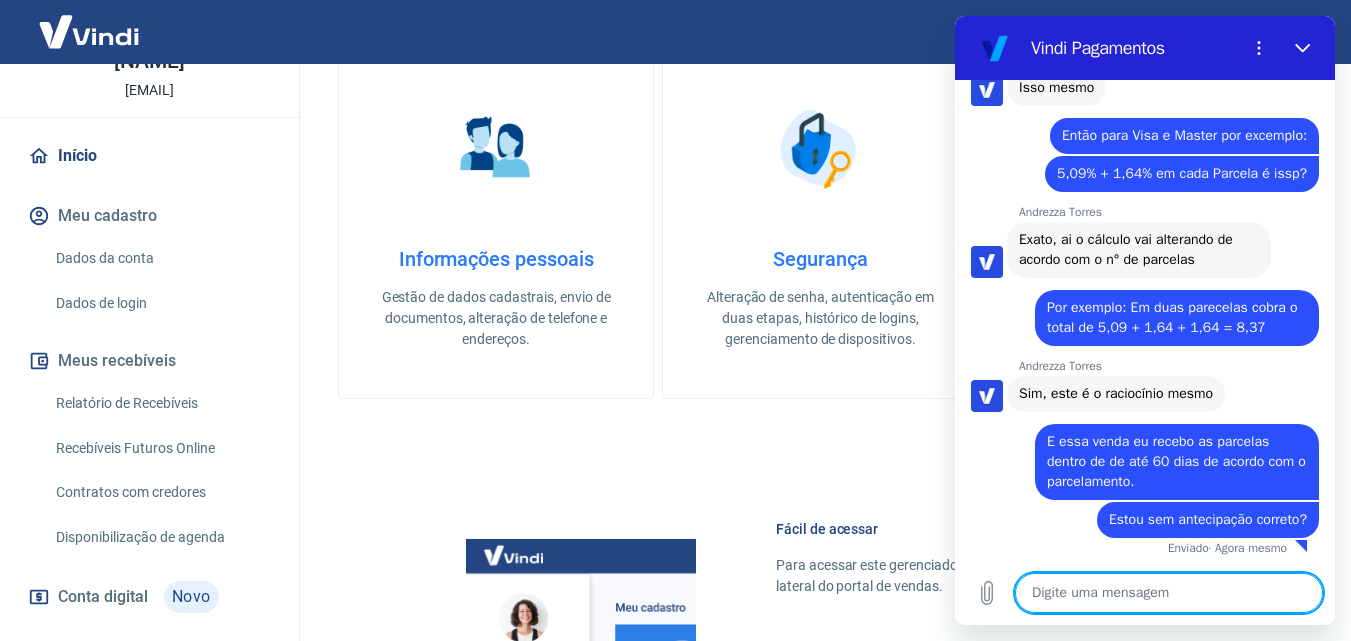 scroll, scrollTop: 3920, scrollLeft: 0, axis: vertical 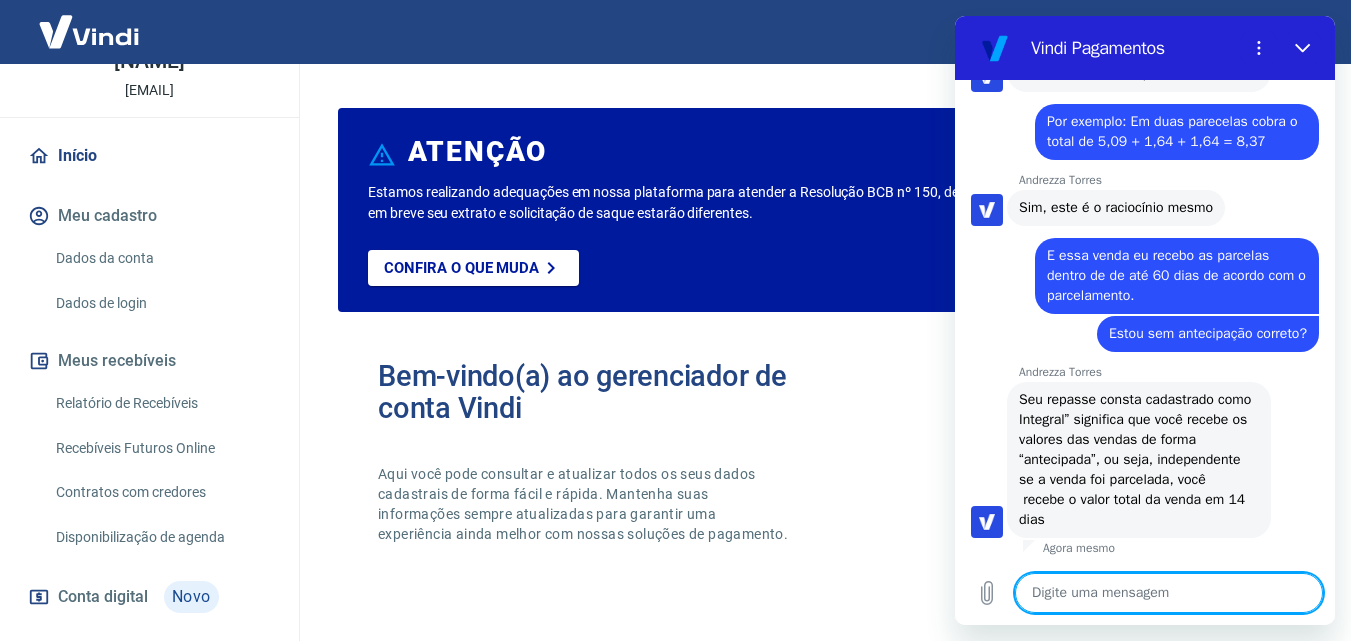 click at bounding box center (1169, 593) 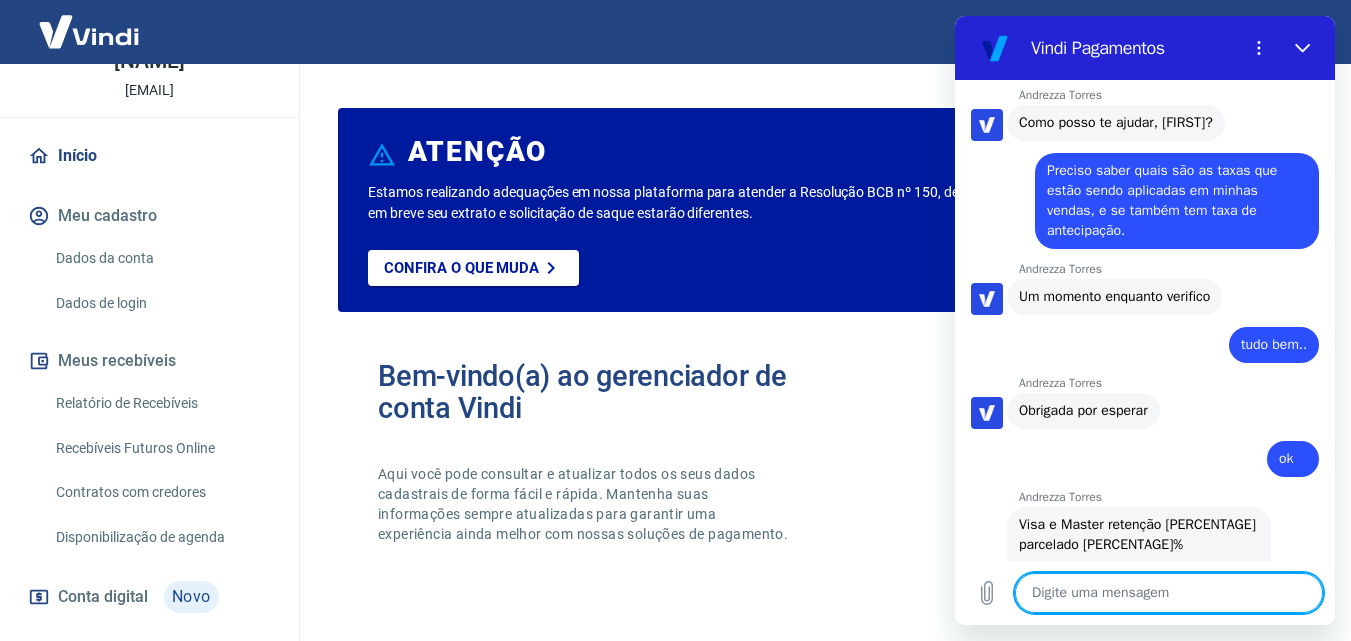 scroll, scrollTop: 2180, scrollLeft: 0, axis: vertical 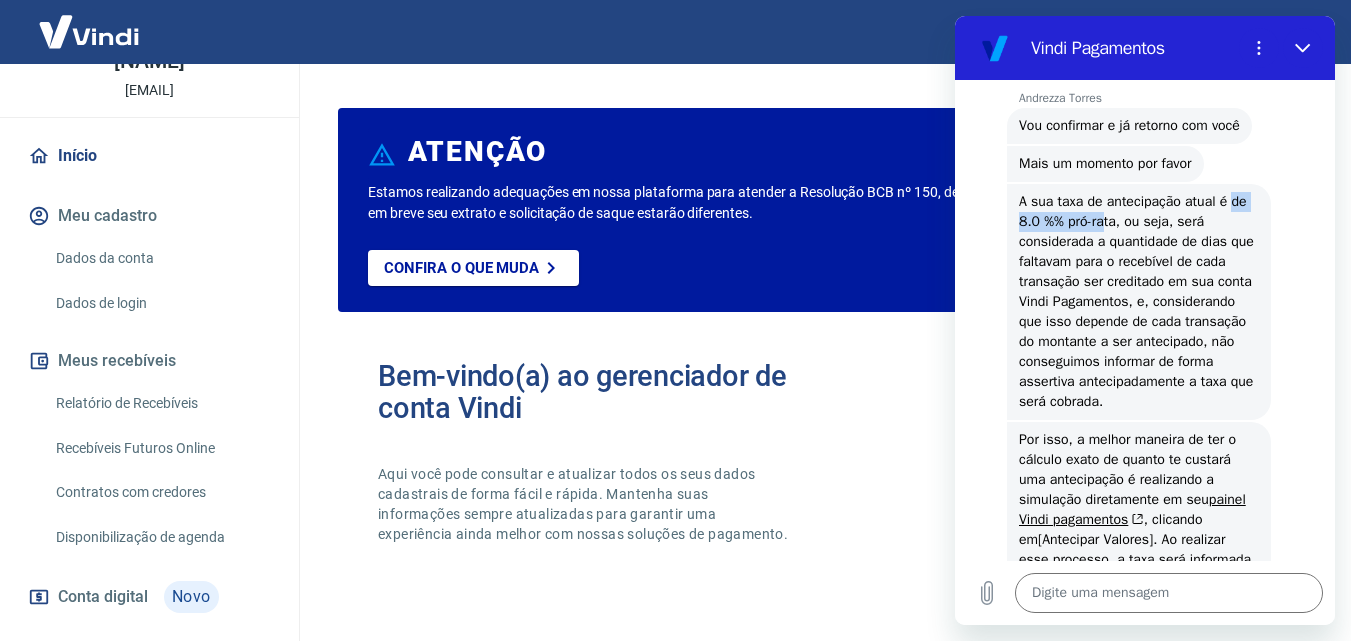 drag, startPoint x: 1019, startPoint y: 343, endPoint x: 1130, endPoint y: 340, distance: 111.040535 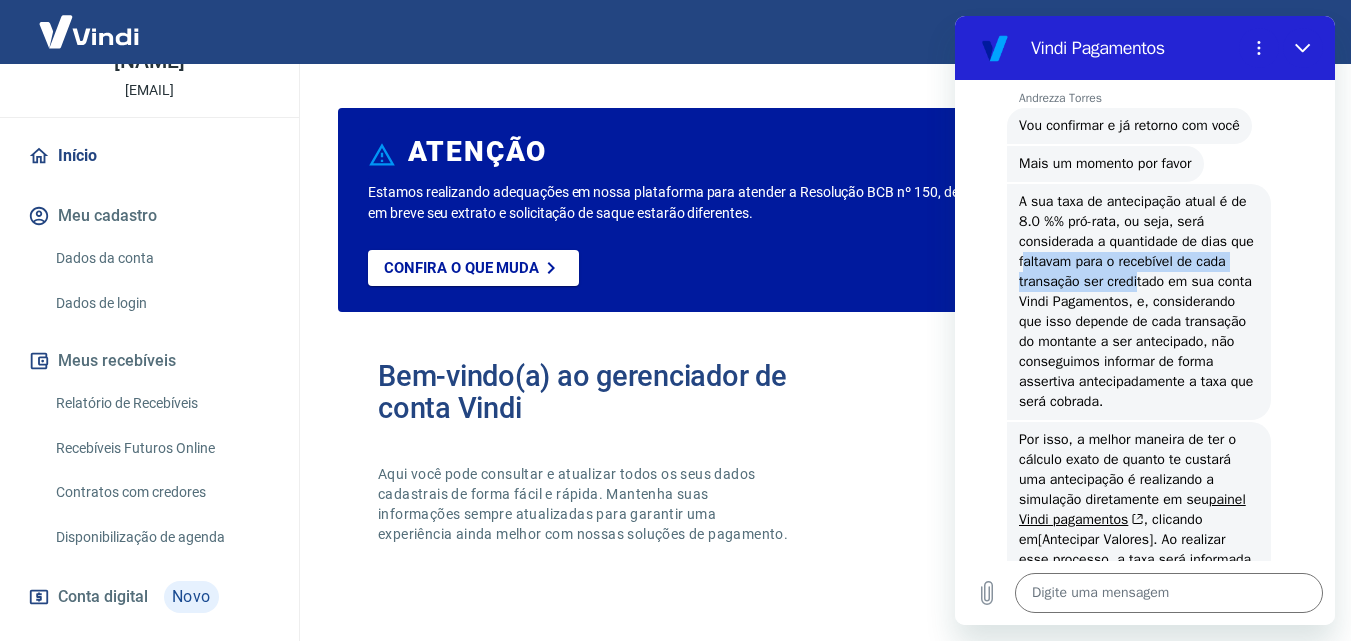 drag, startPoint x: 1053, startPoint y: 379, endPoint x: 1166, endPoint y: 409, distance: 116.9145 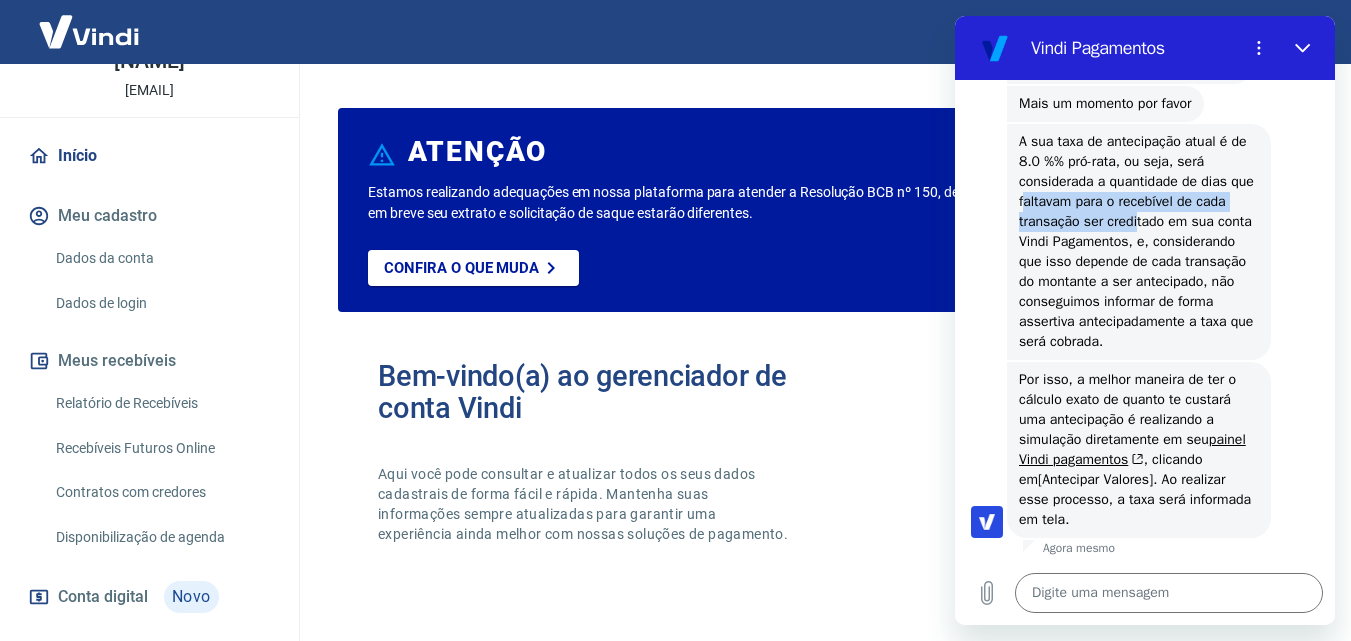 scroll, scrollTop: 4854, scrollLeft: 0, axis: vertical 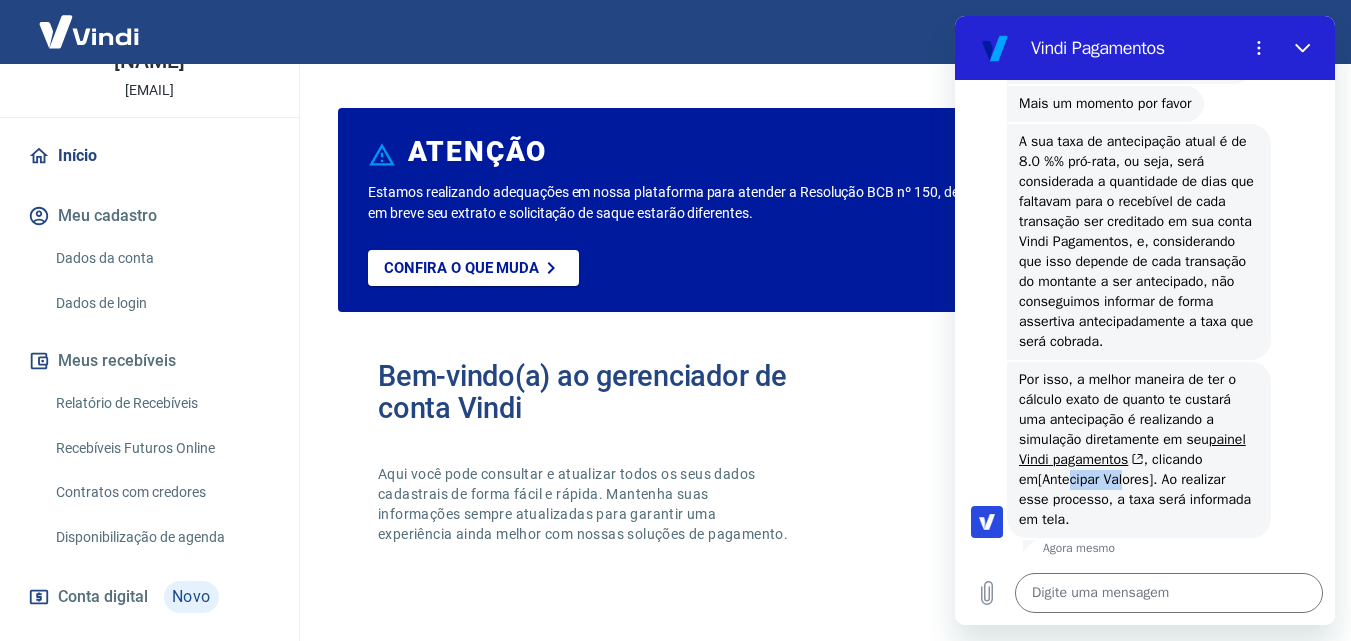 drag, startPoint x: 1131, startPoint y: 483, endPoint x: 1194, endPoint y: 489, distance: 63.28507 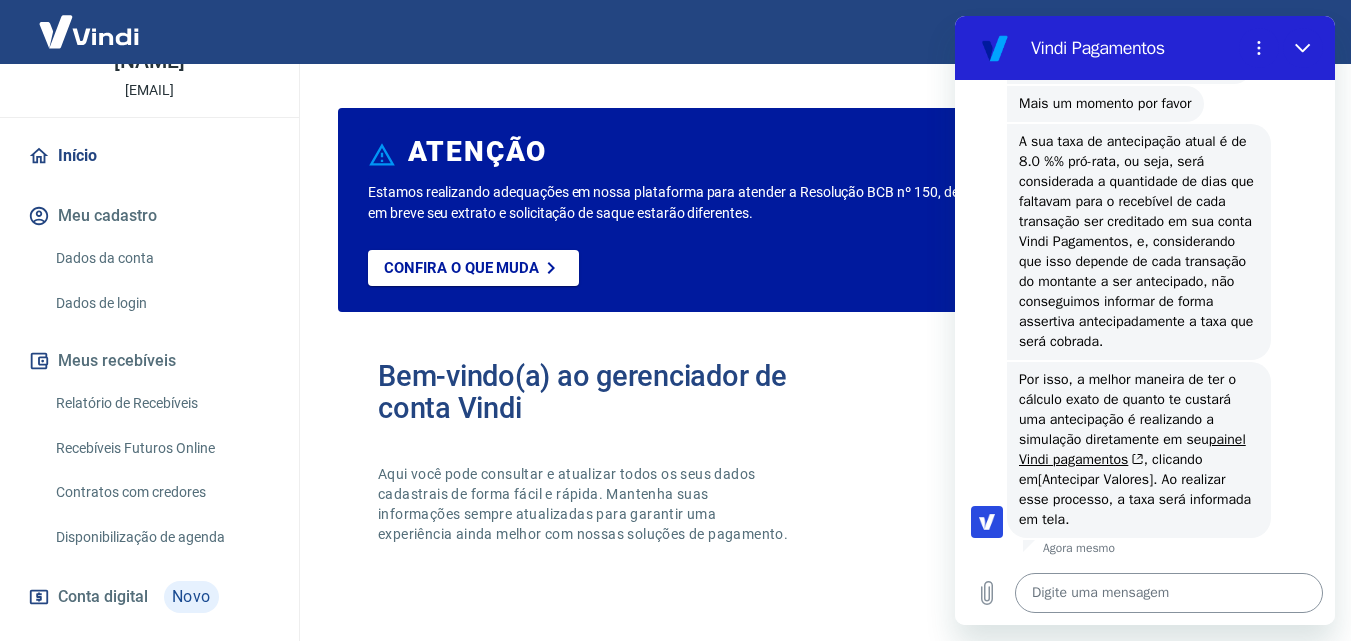 click at bounding box center [1169, 593] 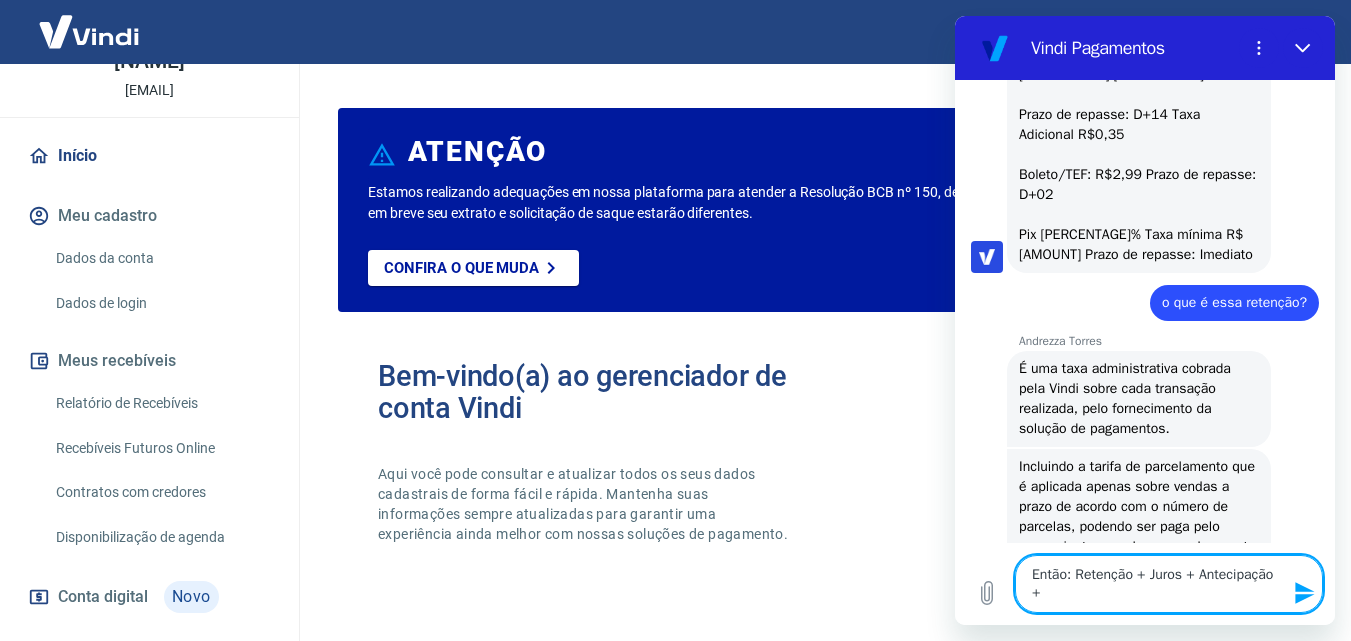 scroll, scrollTop: 3222, scrollLeft: 0, axis: vertical 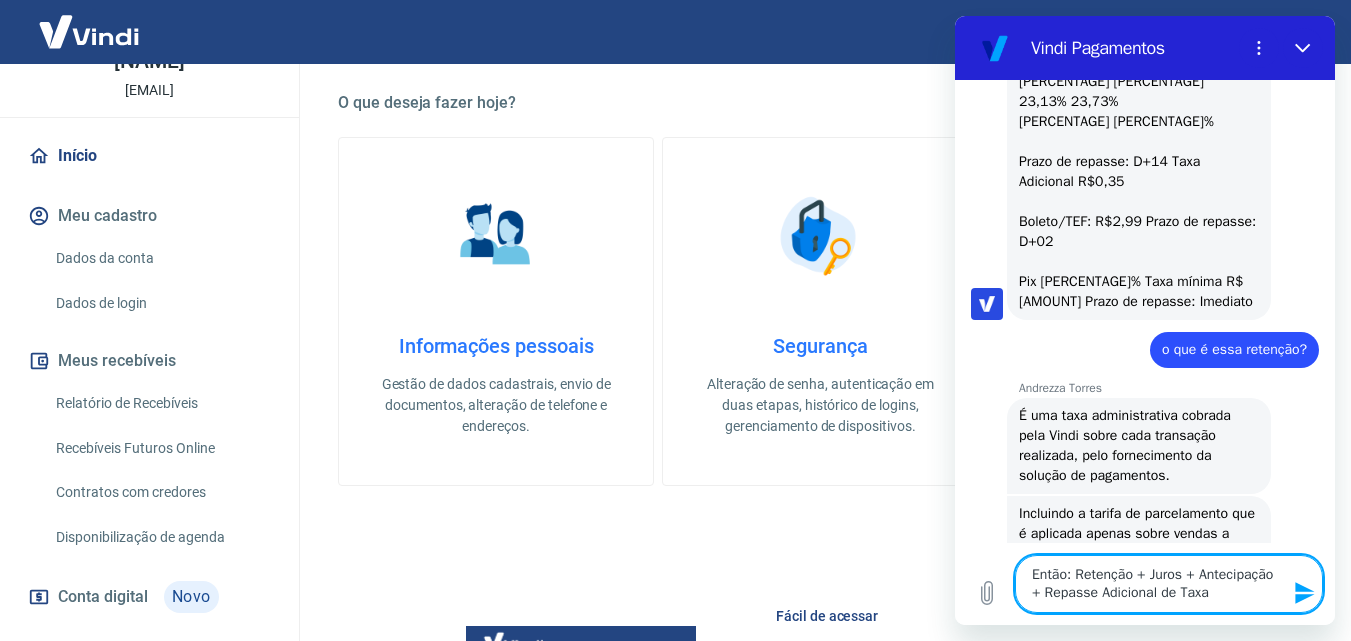 click on "Então: Retenção + Juros + Antecipação + Repasse Adicional de Taxa" at bounding box center [1169, 584] 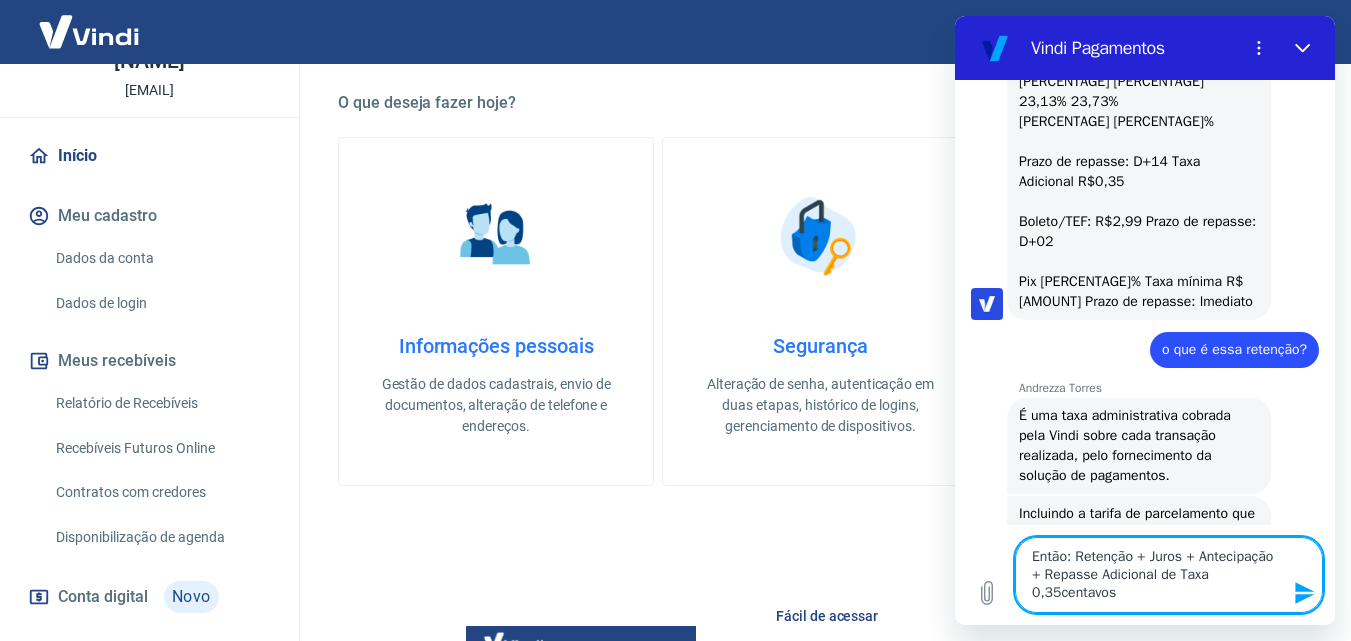 click 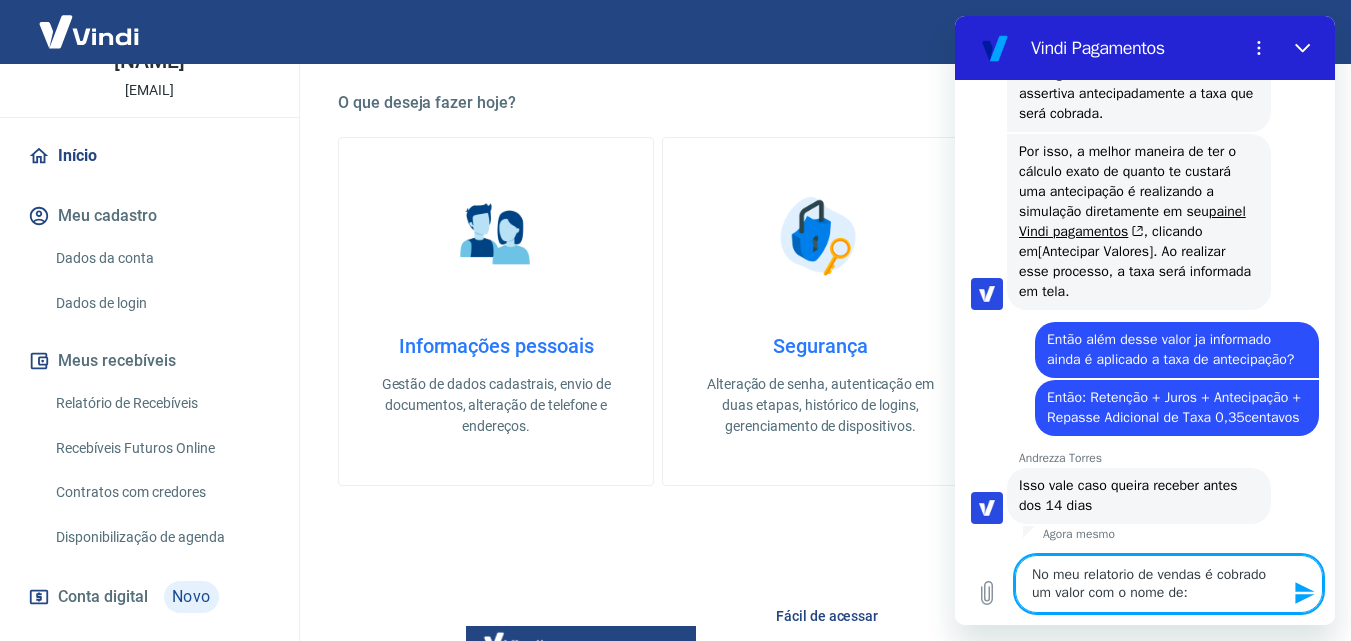 scroll, scrollTop: 5102, scrollLeft: 0, axis: vertical 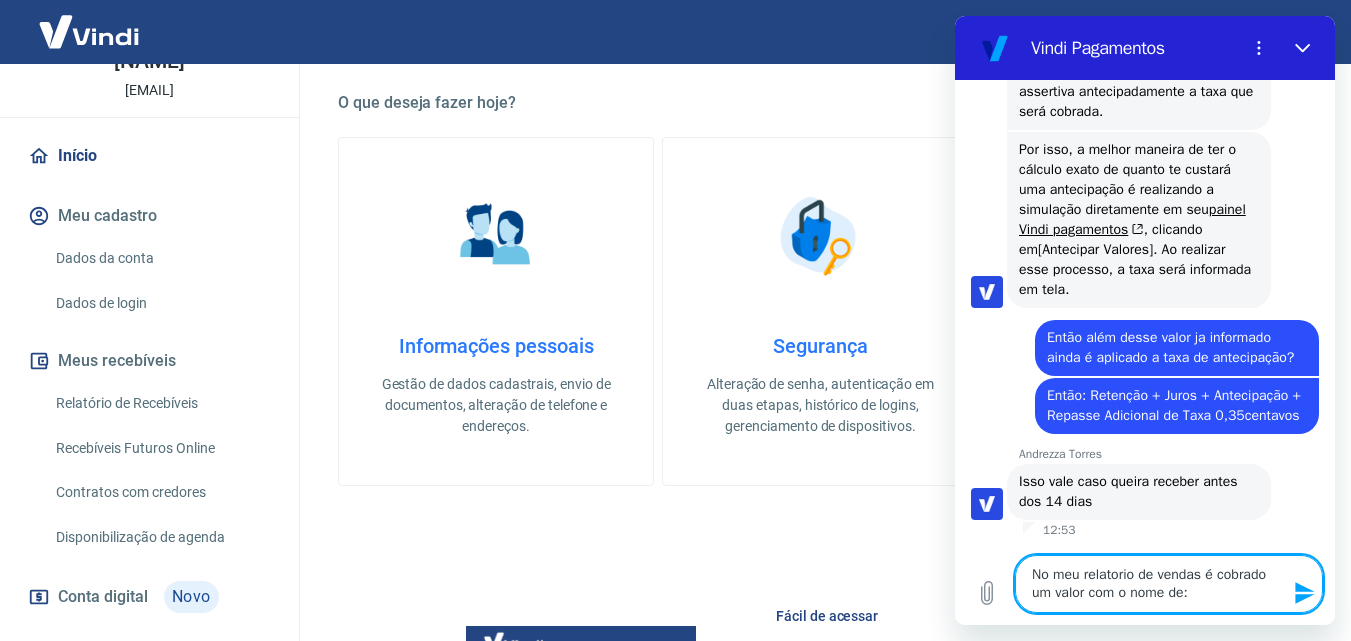 click on "No meu relatorio de vendas é cobrado um valor com o nome de:" at bounding box center [1169, 584] 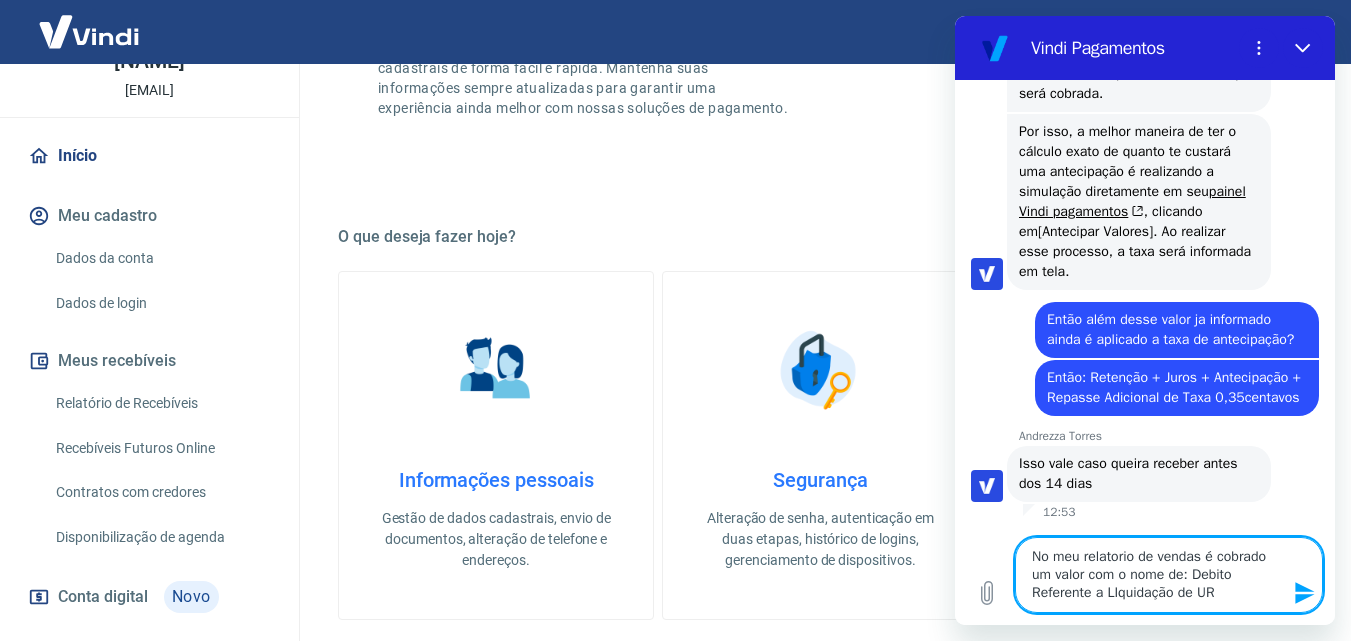scroll, scrollTop: 360, scrollLeft: 0, axis: vertical 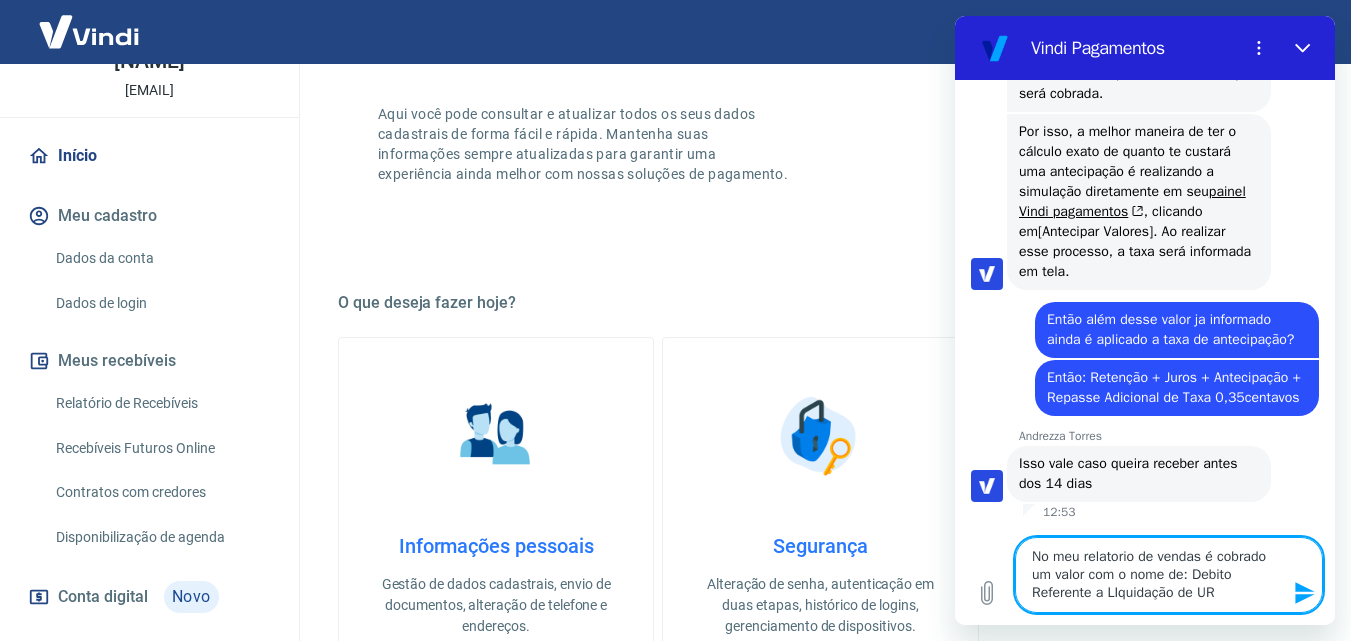 click on "No meu relatorio de vendas é cobrado um valor com o nome de: Debito Referente a LIquidação de UR" at bounding box center [1169, 575] 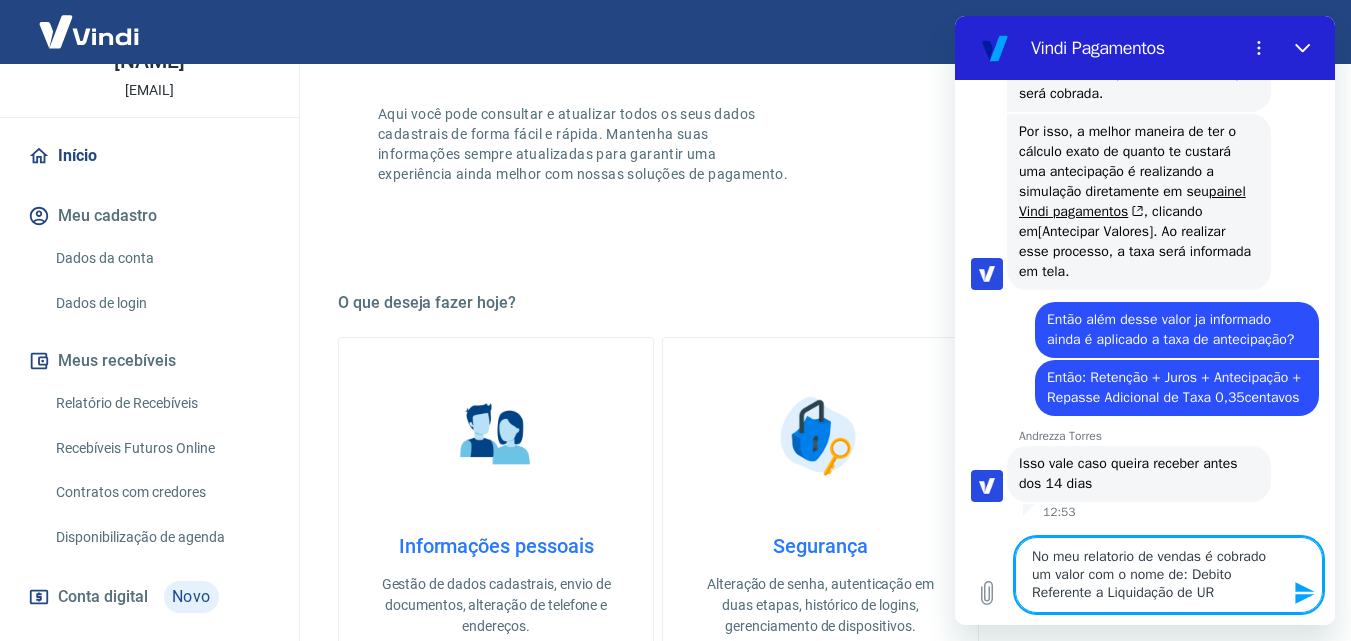 click 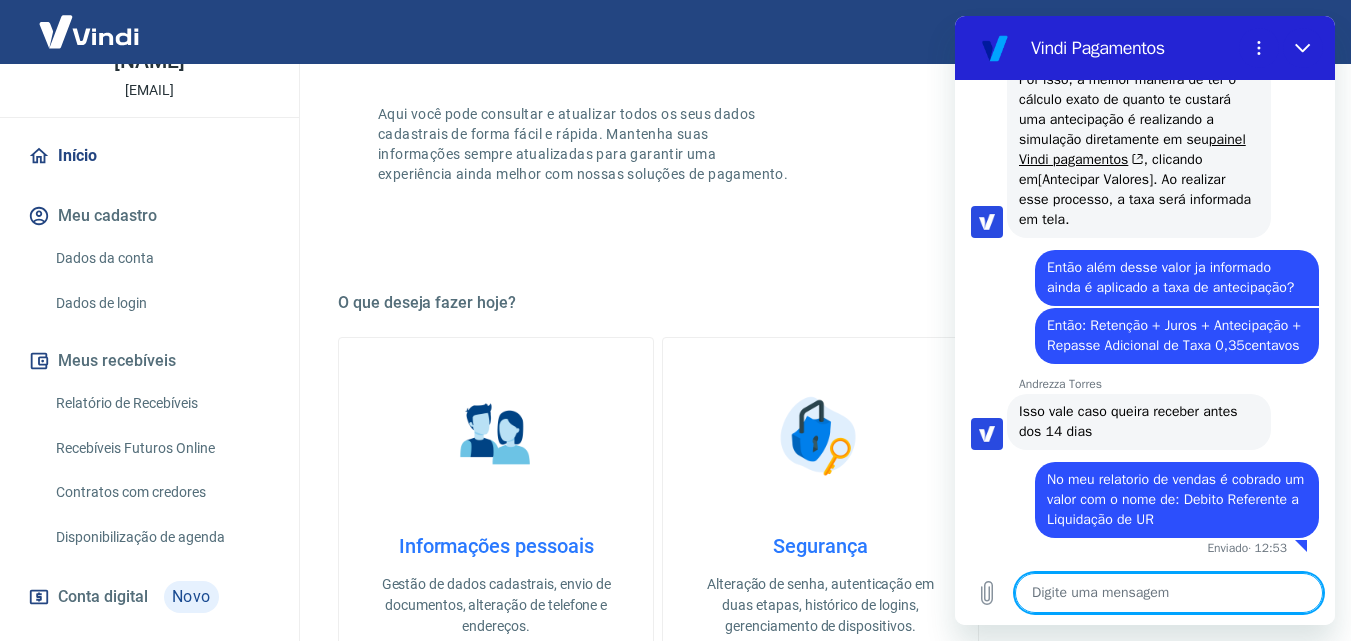 scroll, scrollTop: 5174, scrollLeft: 0, axis: vertical 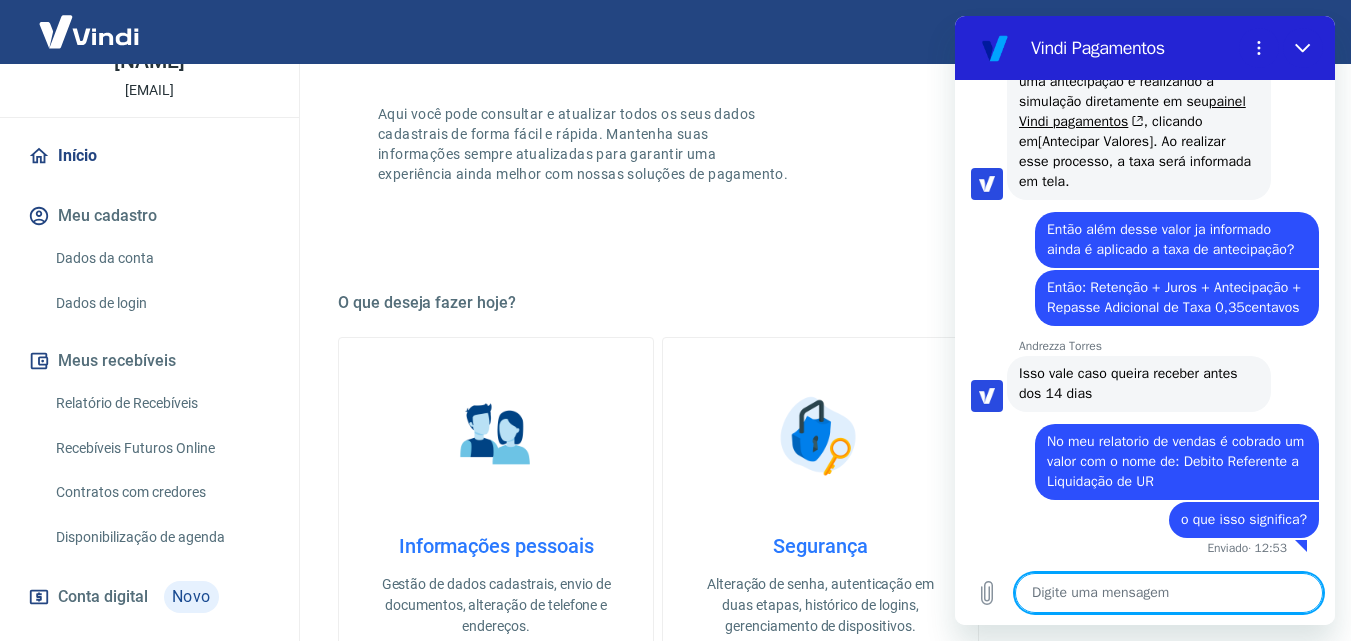 click on "ATENÇÃO Estamos realizando adequações em nossa plataforma para atender a Resolução BCB nº 150, de 6/10/2021. Por isso, em breve seu extrato e solicitação de saque estarão diferentes. Confira o que muda Bem-vindo(a) ao gerenciador de conta Vindi Aqui você pode consultar e atualizar todos os seus dados cadastrais de forma fácil e rápida. Mantenha suas informações sempre atualizadas para garantir uma experiência ainda melhor com nossas soluções de pagamento. O que deseja fazer hoje? Informações pessoais Gestão de dados cadastrais, envio de documentos, alteração de telefone e endereços. Segurança Alteração de senha, autenticação em duas etapas, histórico de logins, gerenciamento de dispositivos. Fácil de acessar Para acessar este gerenciador, basta clicar em “Gerenciar conta” no menu lateral do portal de vendas. Retorne para o portal de vendas Você poderá retornar para o portal de vendas através das seguintes maneiras: - parte inferior do menu lateral - rodapé desta página" at bounding box center [820, 561] 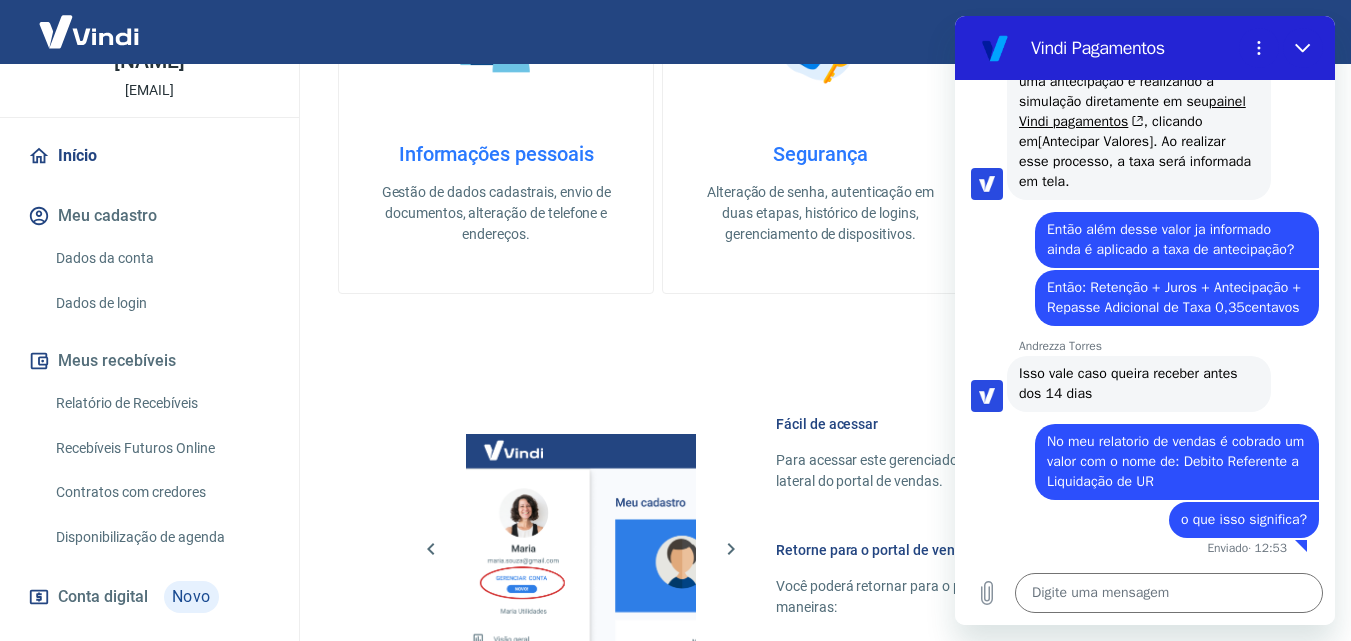 scroll, scrollTop: 660, scrollLeft: 0, axis: vertical 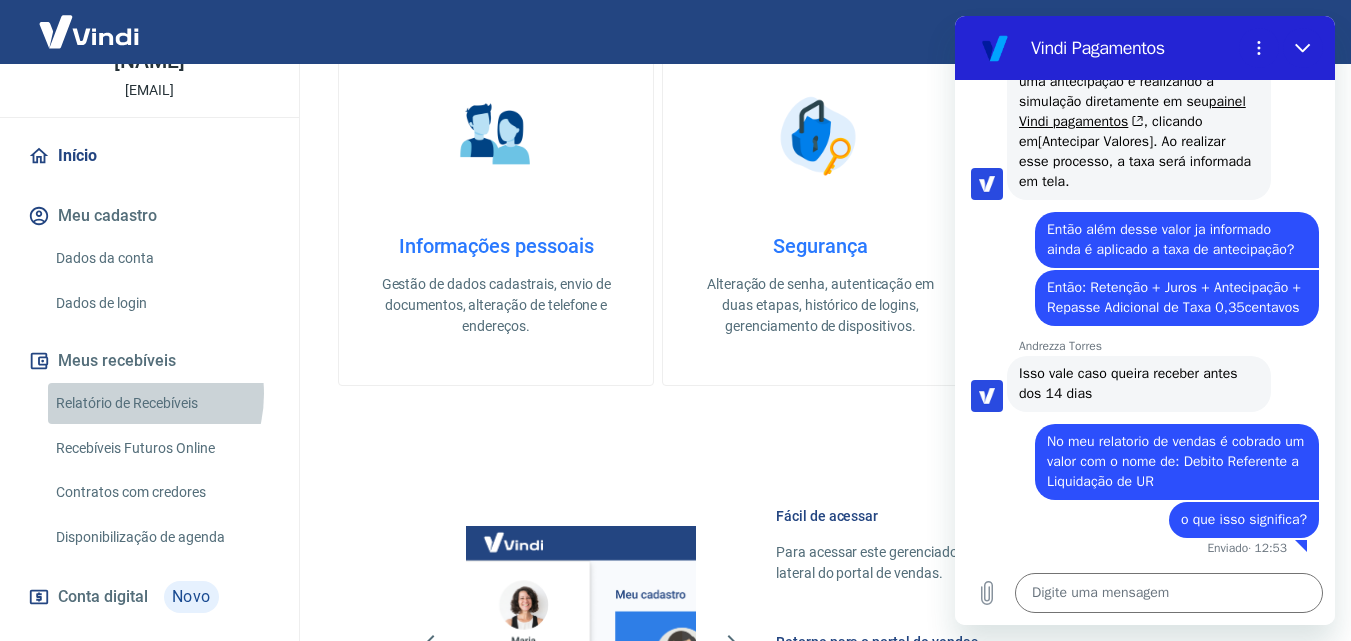 click on "Relatório de Recebíveis" at bounding box center [161, 403] 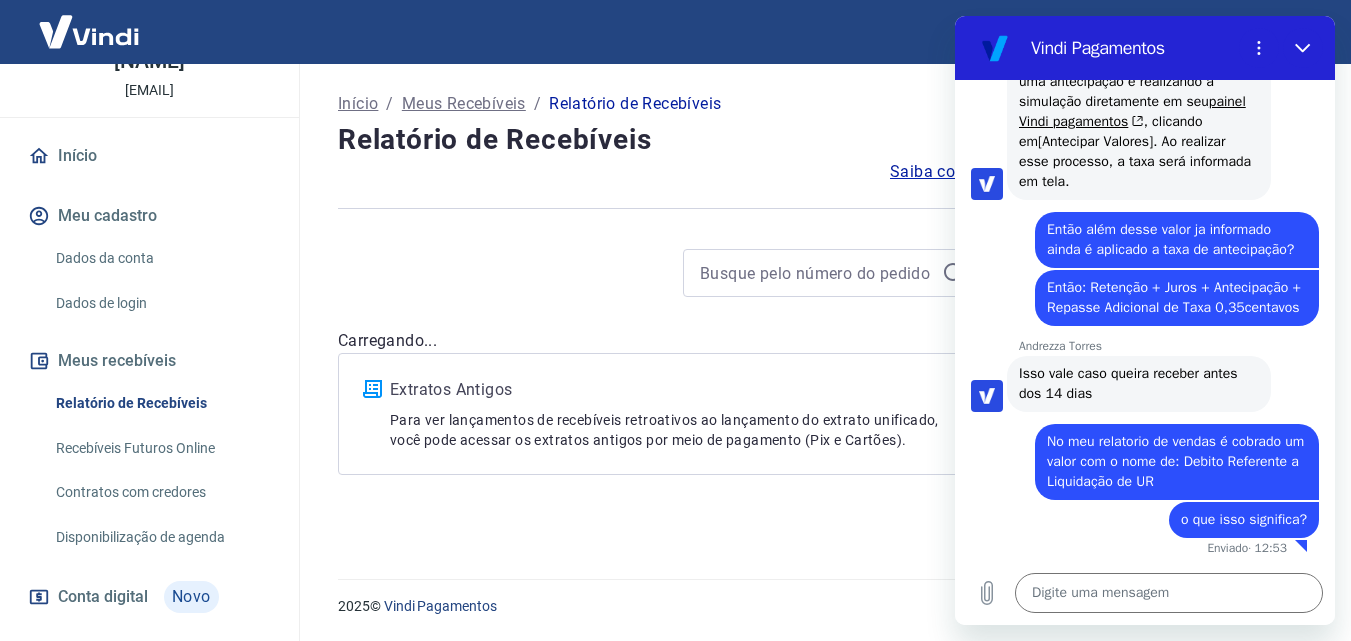 scroll, scrollTop: 0, scrollLeft: 0, axis: both 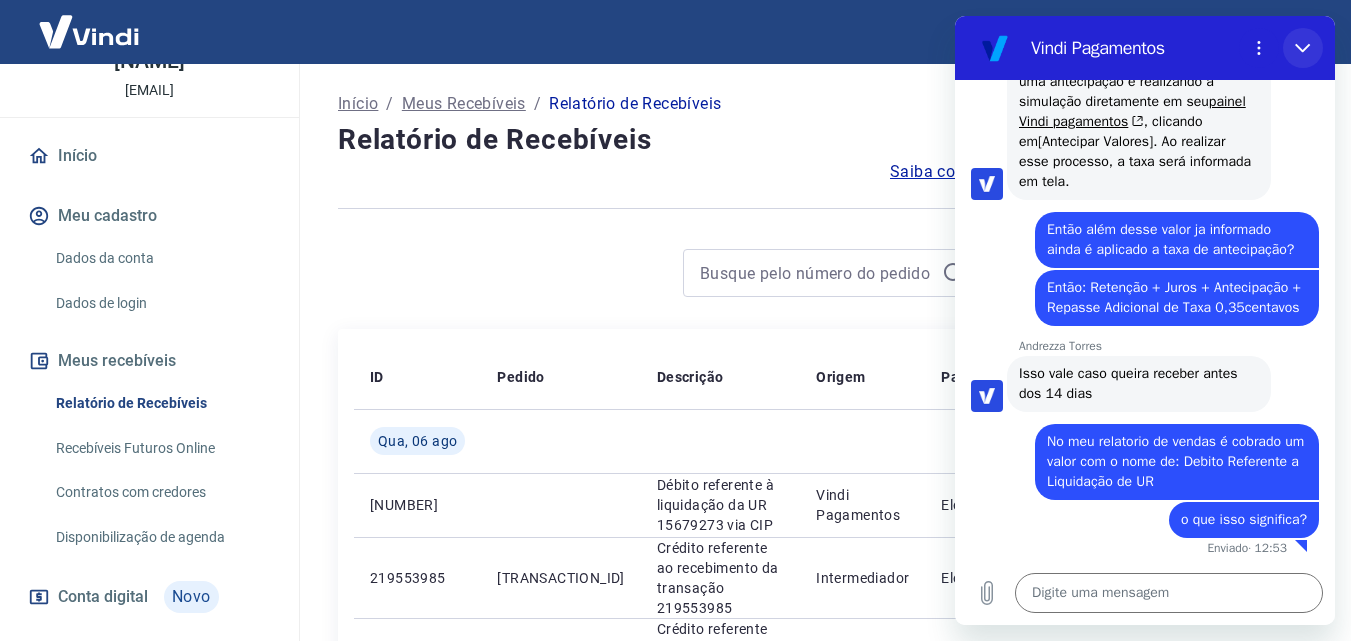 click 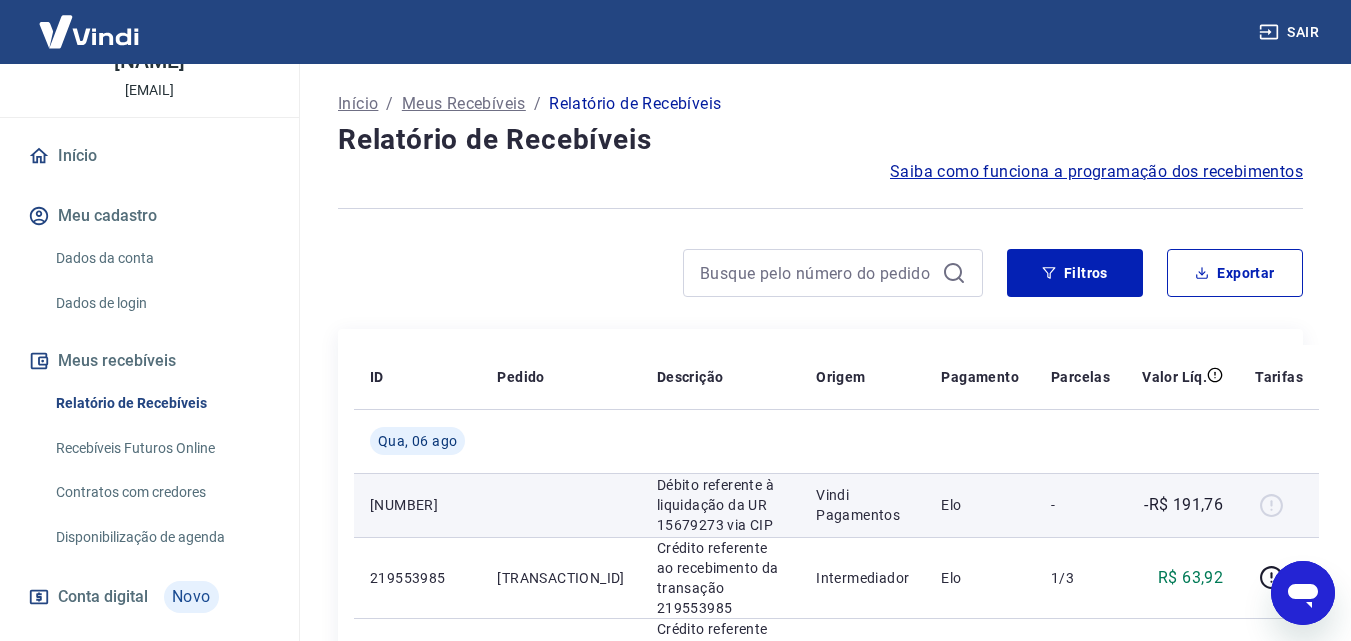 scroll, scrollTop: 5250, scrollLeft: 0, axis: vertical 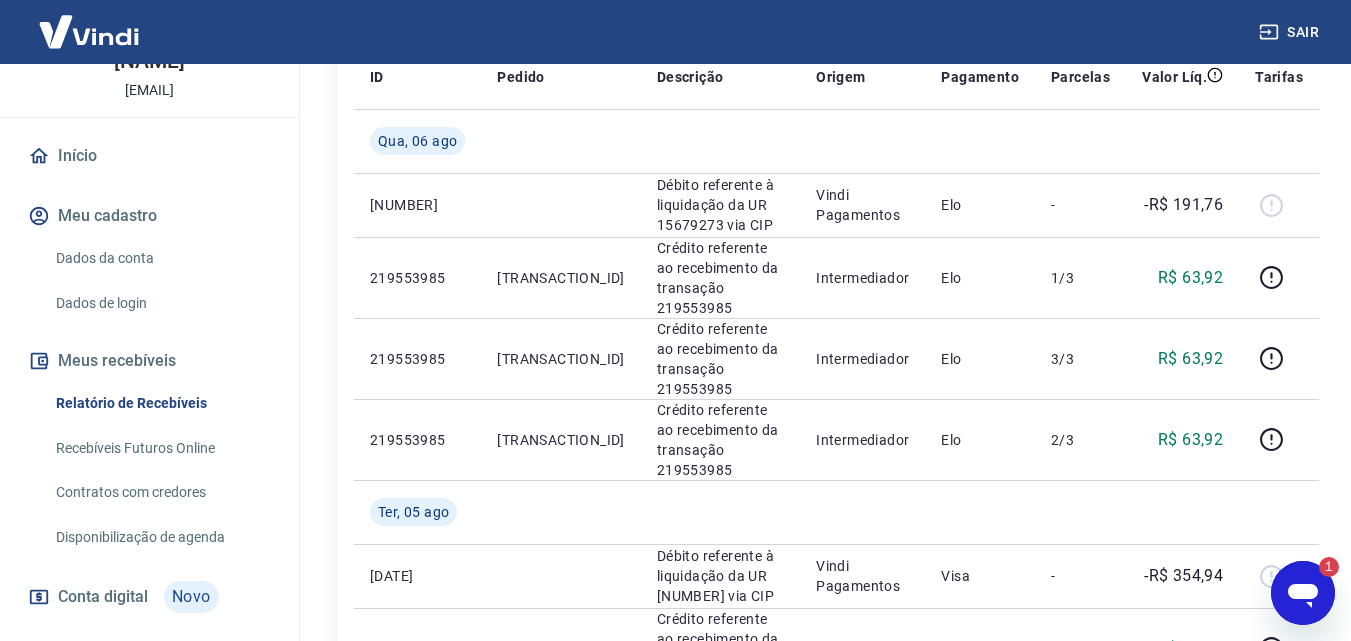 click 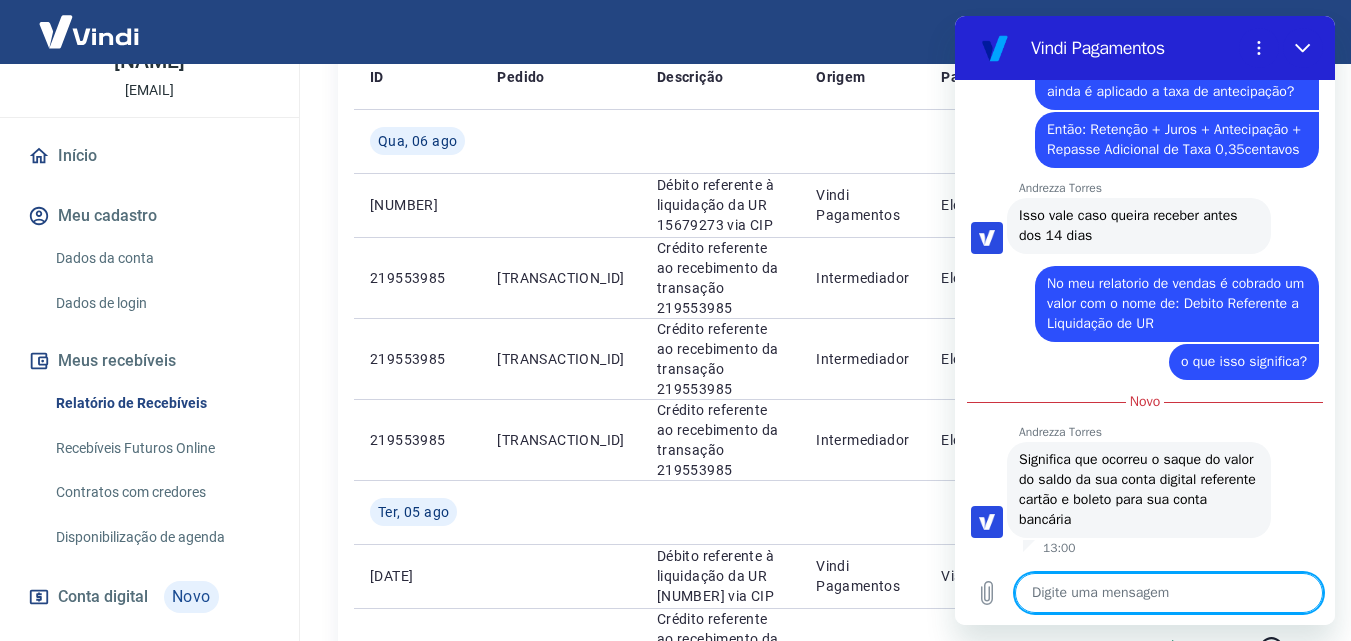 scroll, scrollTop: 5370, scrollLeft: 0, axis: vertical 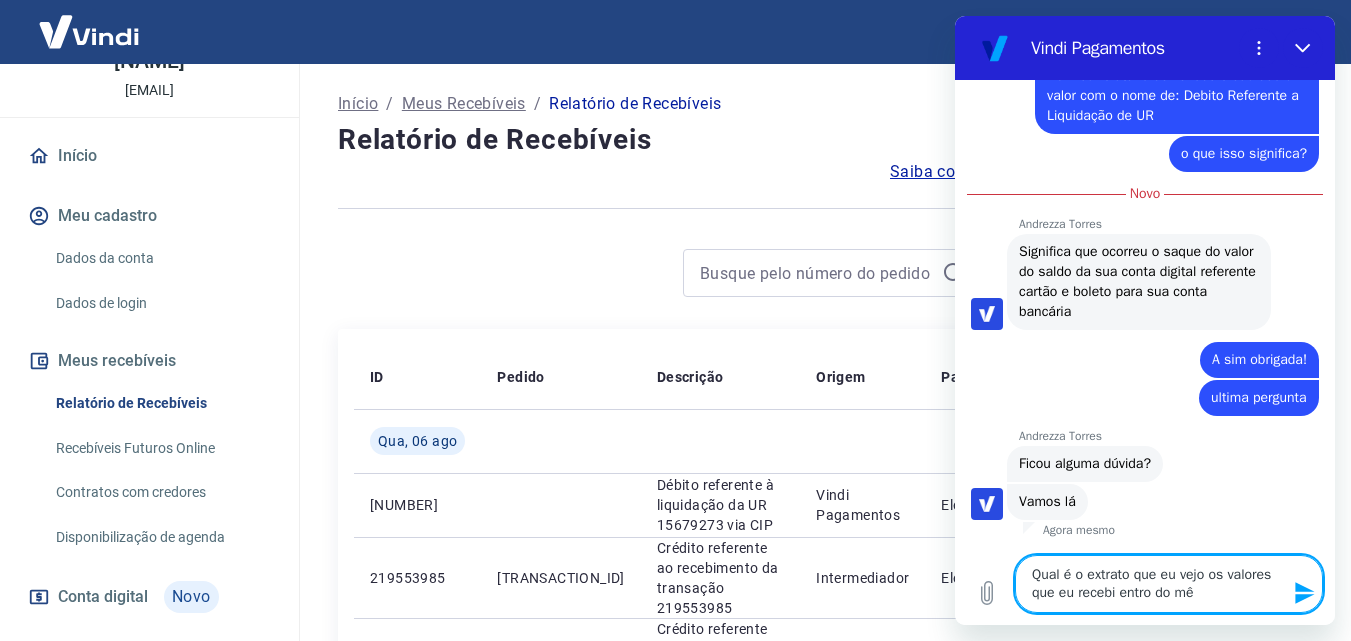 drag, startPoint x: 1187, startPoint y: 597, endPoint x: 1168, endPoint y: 607, distance: 21.470911 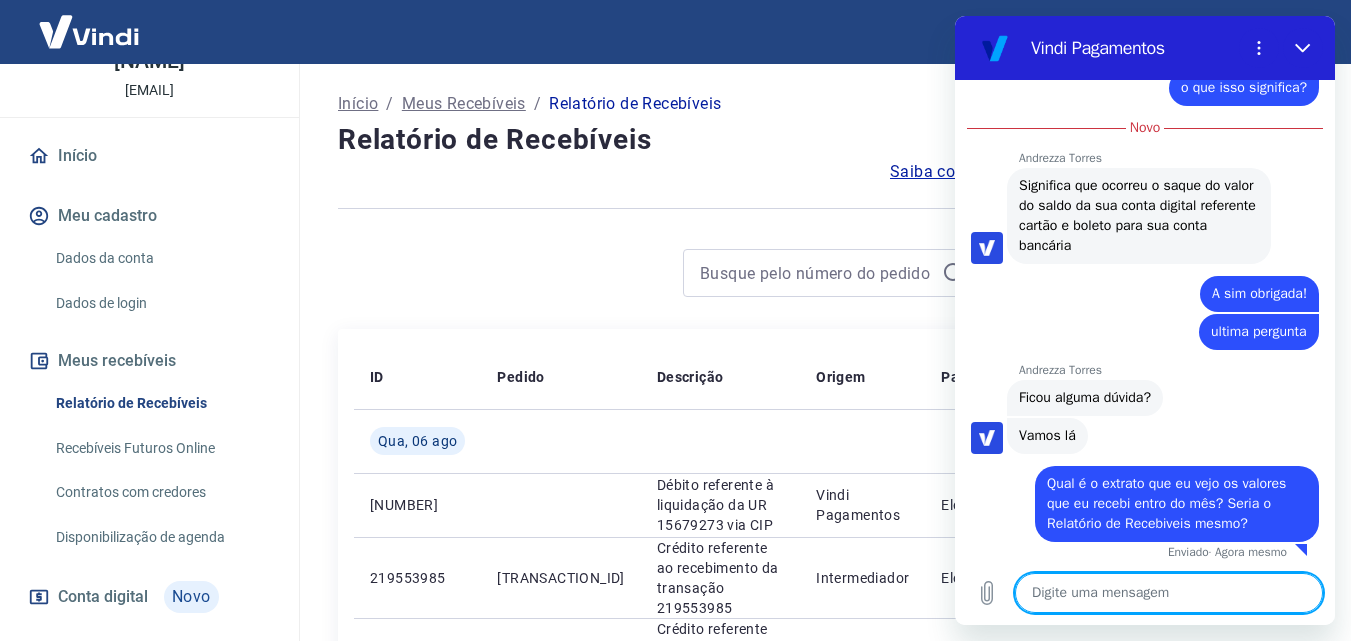 scroll, scrollTop: 5648, scrollLeft: 0, axis: vertical 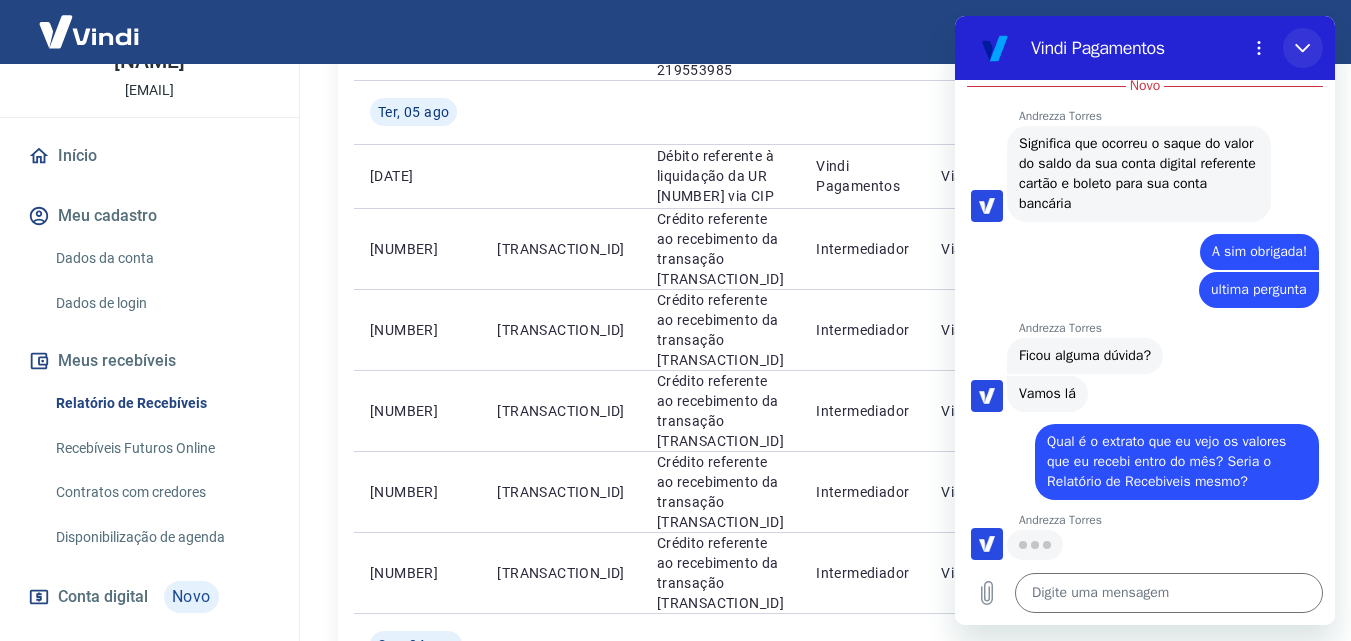 click 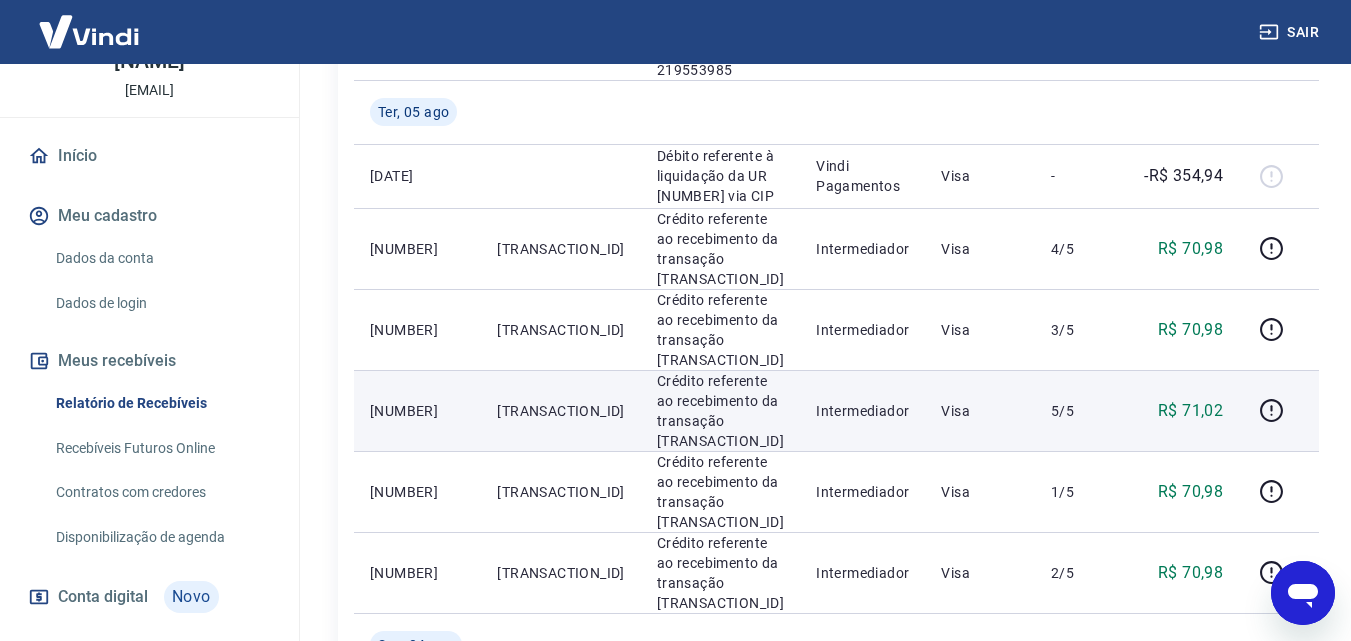 scroll, scrollTop: 5688, scrollLeft: 0, axis: vertical 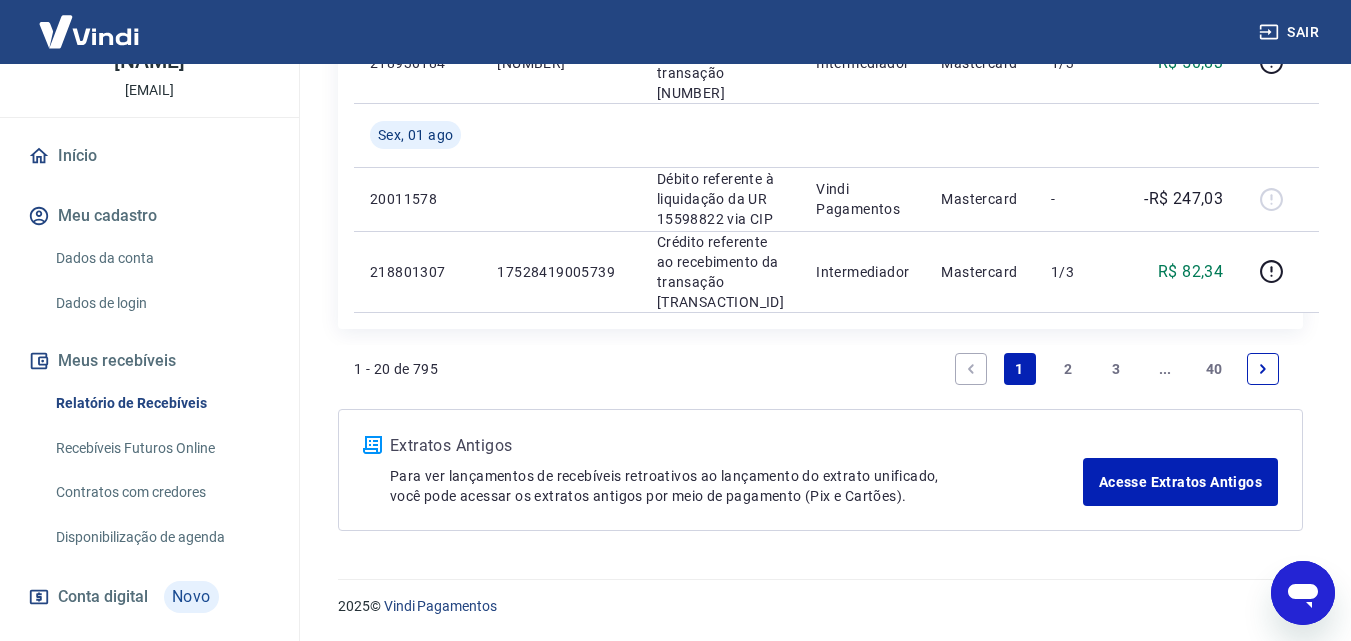 click 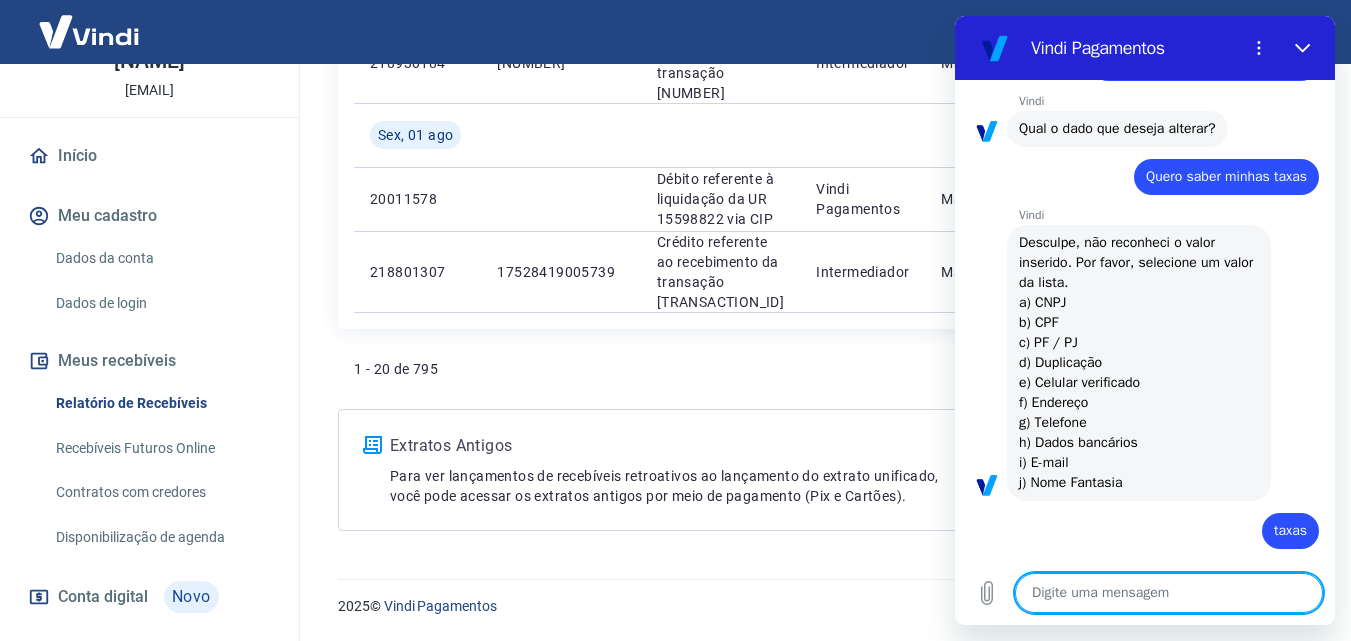 scroll, scrollTop: 1340, scrollLeft: 0, axis: vertical 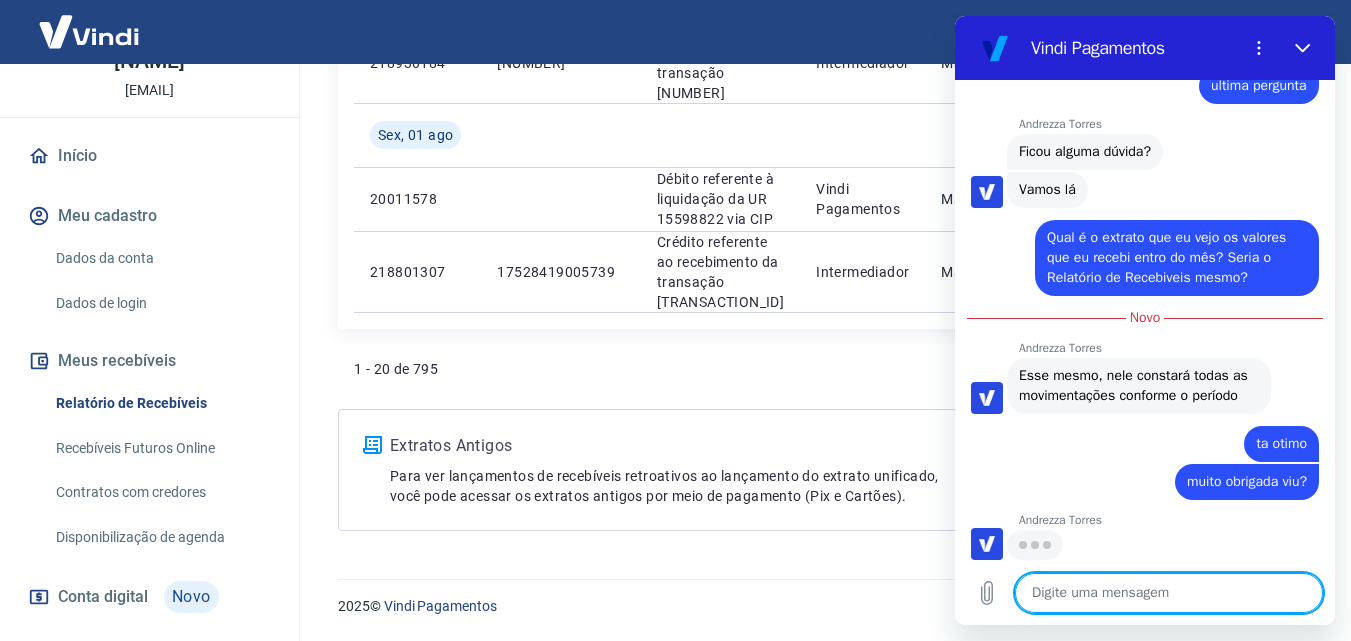drag, startPoint x: 1324, startPoint y: 384, endPoint x: 2315, endPoint y: 623, distance: 1019.4126 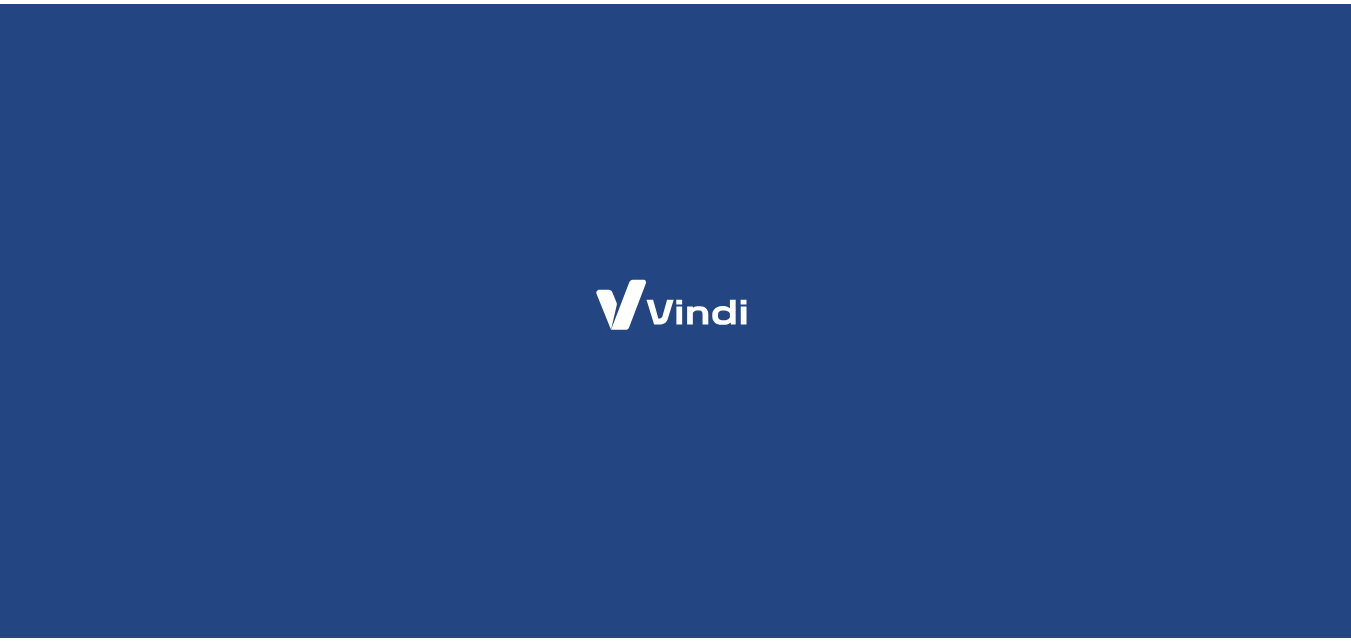 scroll, scrollTop: 0, scrollLeft: 0, axis: both 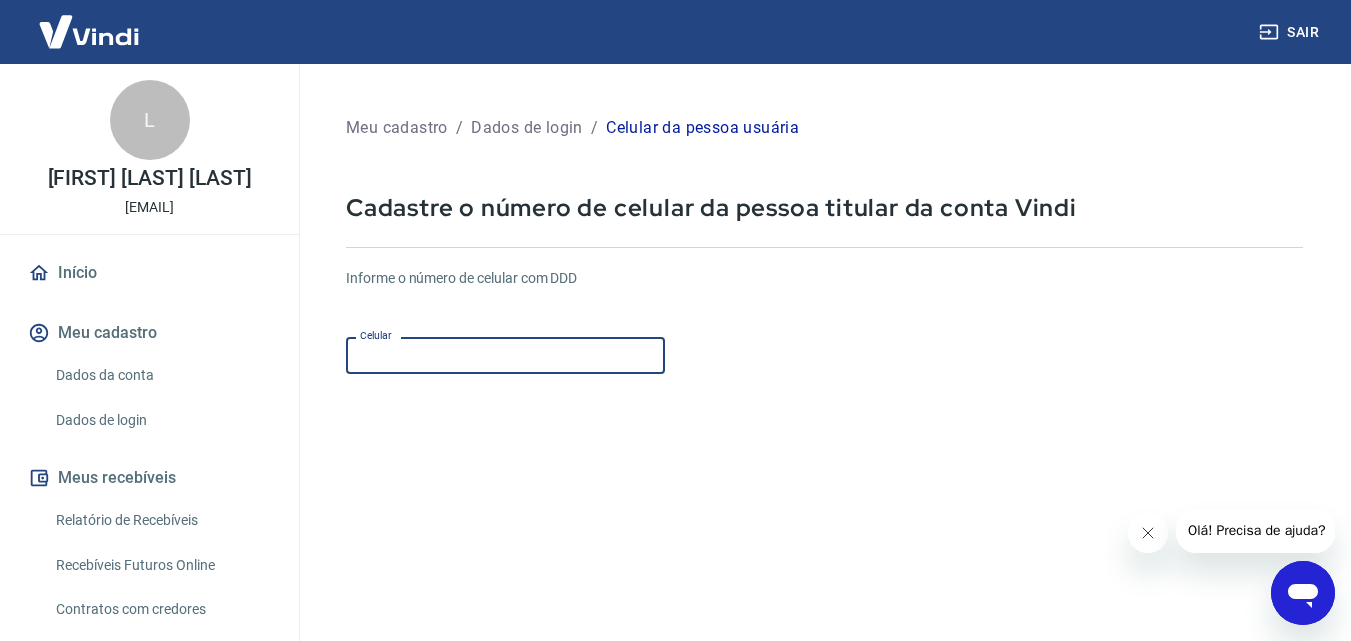 click on "Celular" at bounding box center [505, 355] 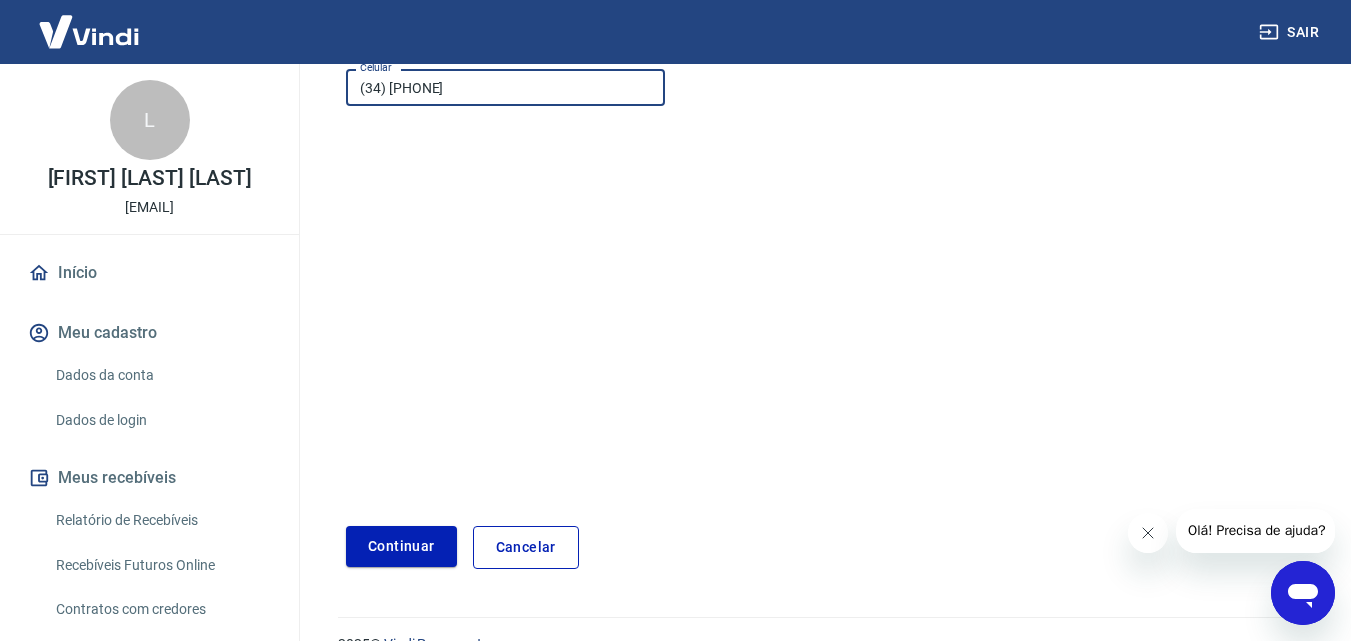 scroll, scrollTop: 306, scrollLeft: 0, axis: vertical 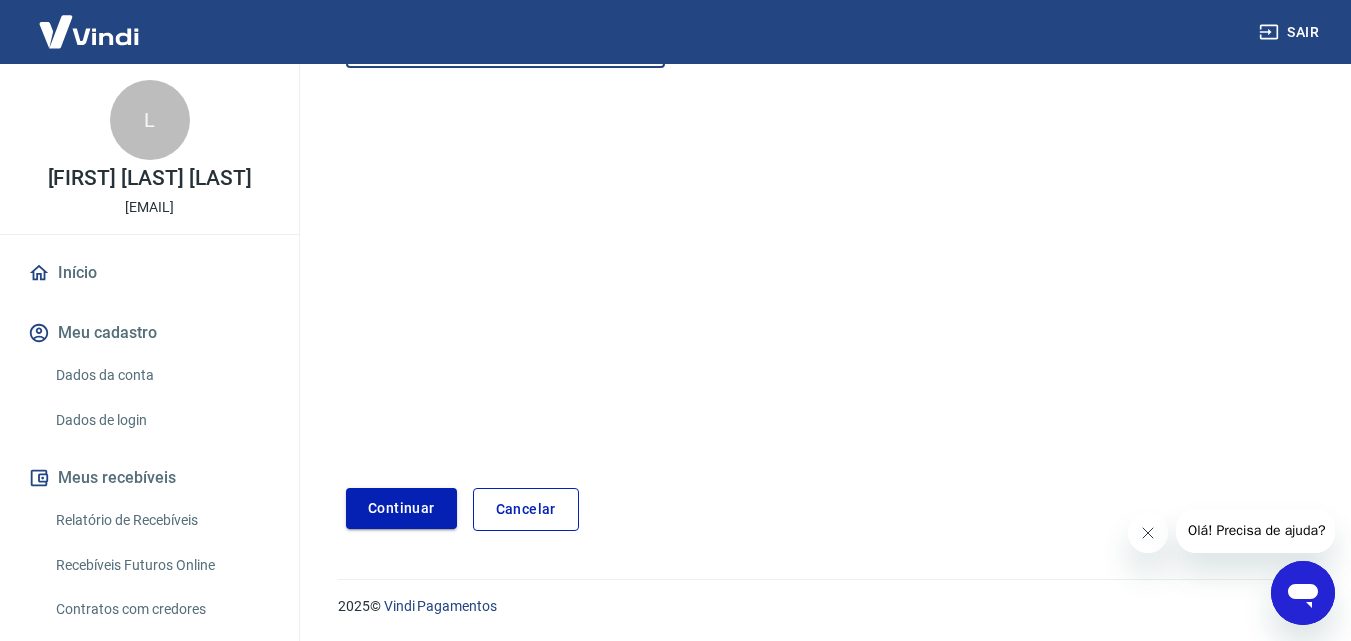 type on "(555) 5555-5150" 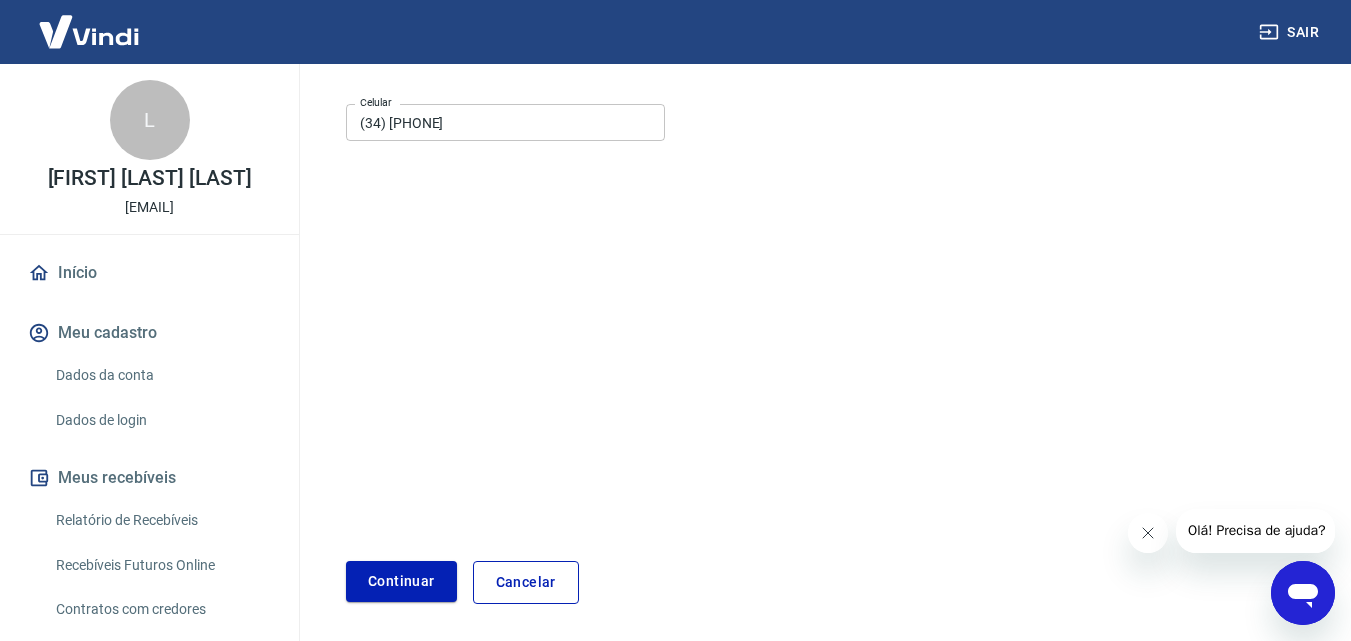 scroll, scrollTop: 306, scrollLeft: 0, axis: vertical 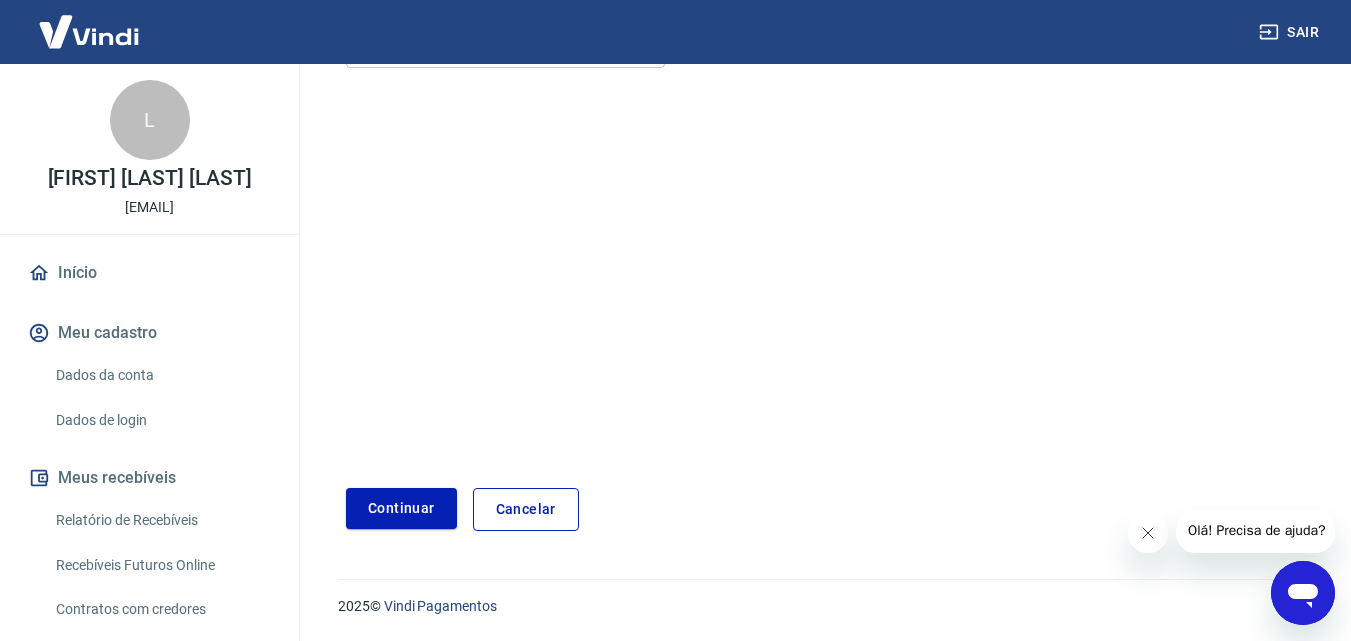 click on "Cancelar" at bounding box center (526, 509) 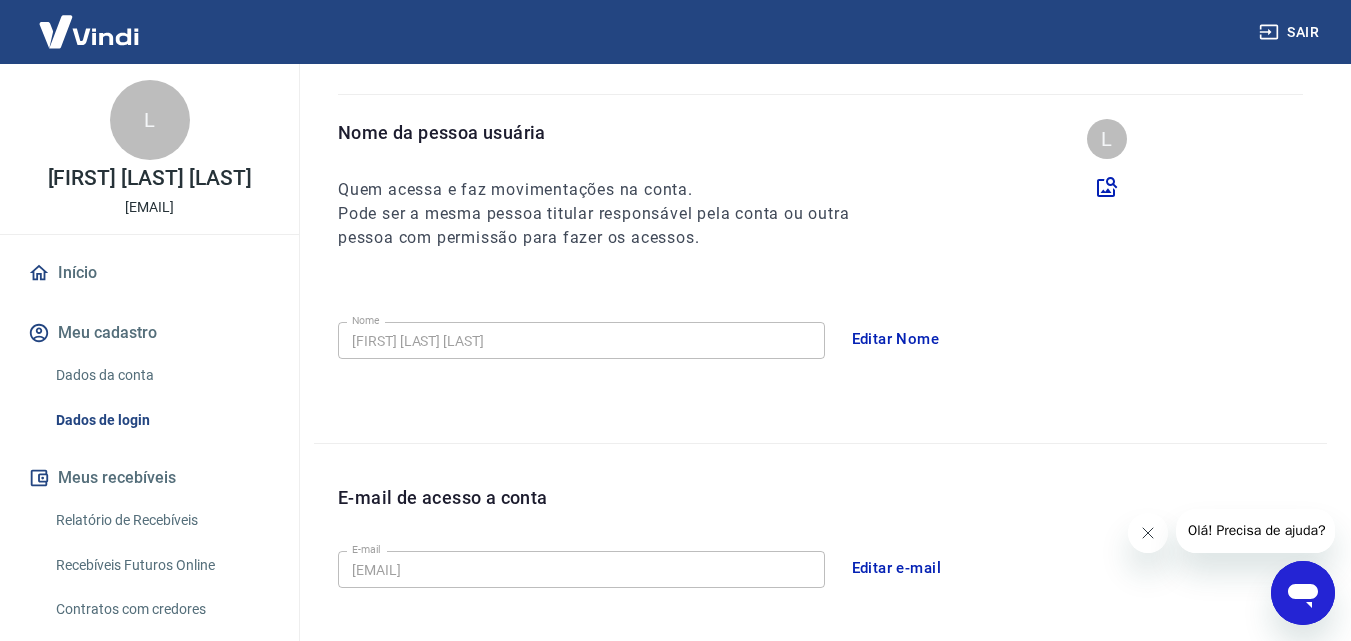 scroll, scrollTop: 0, scrollLeft: 0, axis: both 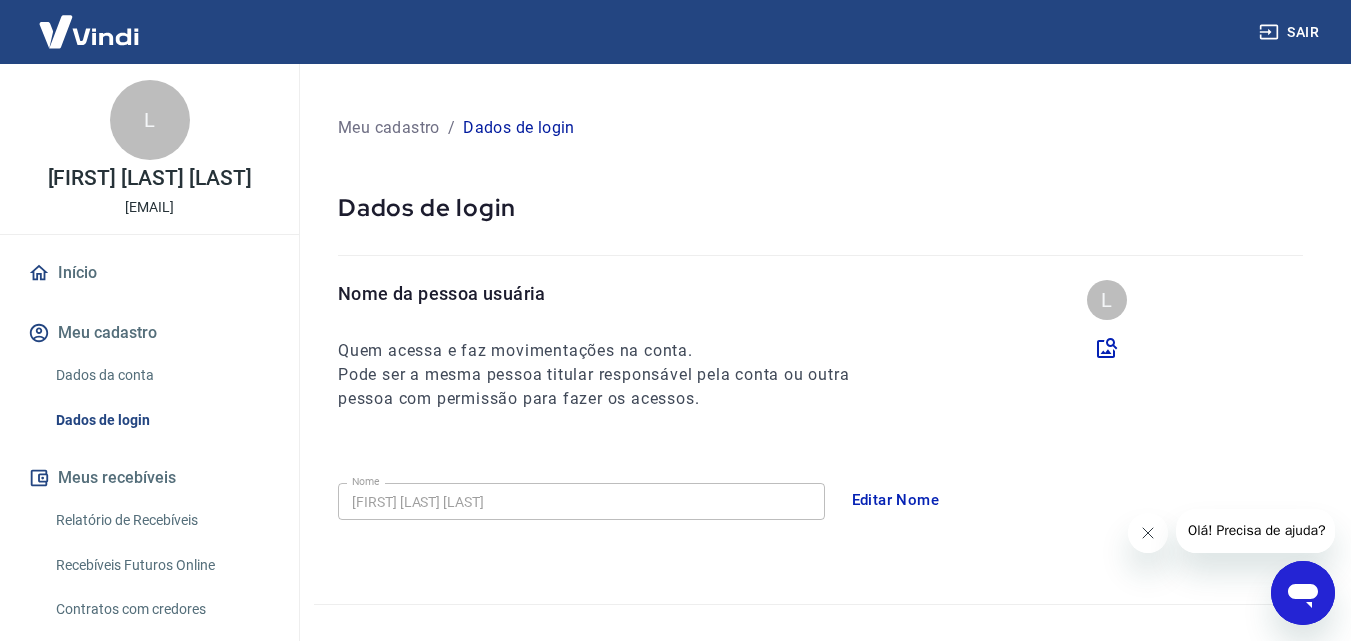 click on "Meu cadastro" at bounding box center [149, 333] 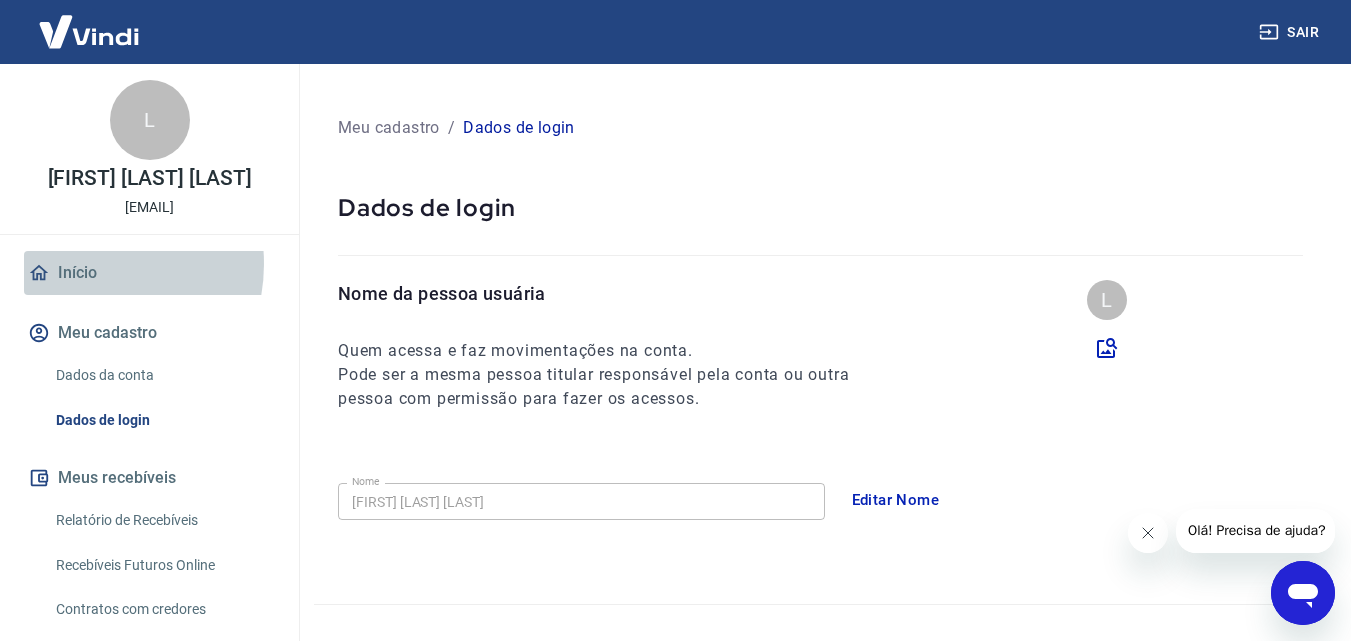 click on "Início" at bounding box center [149, 273] 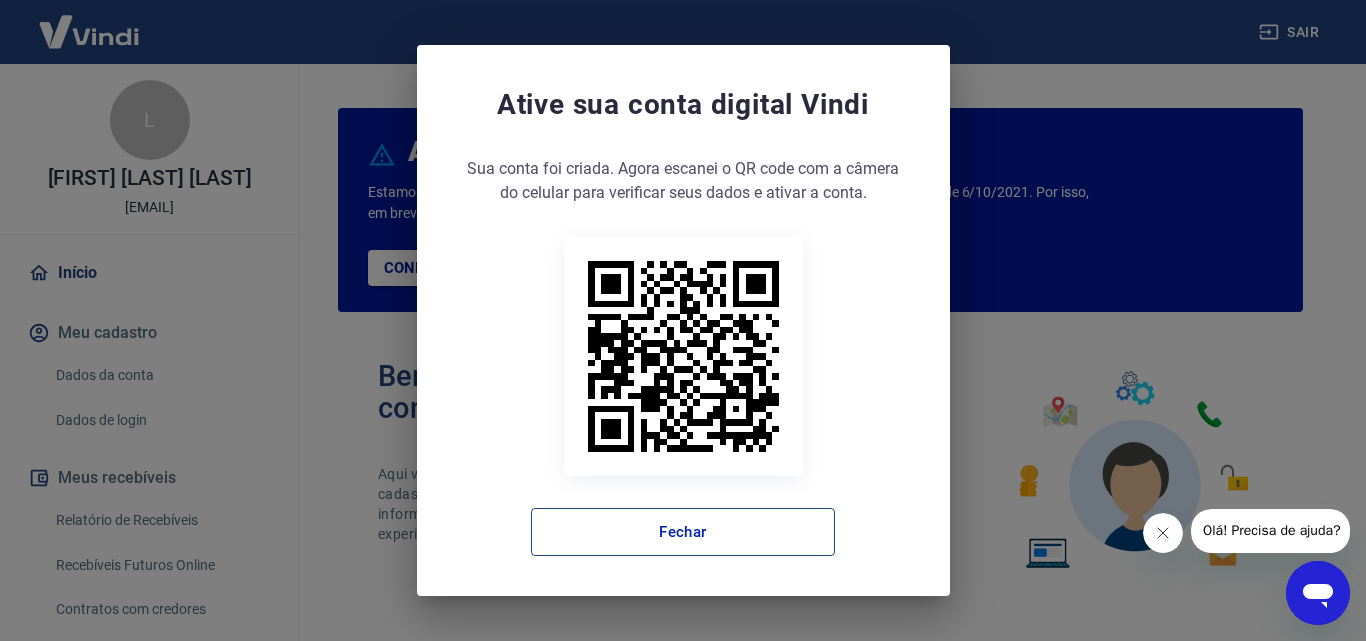 click on "Fechar" at bounding box center (683, 532) 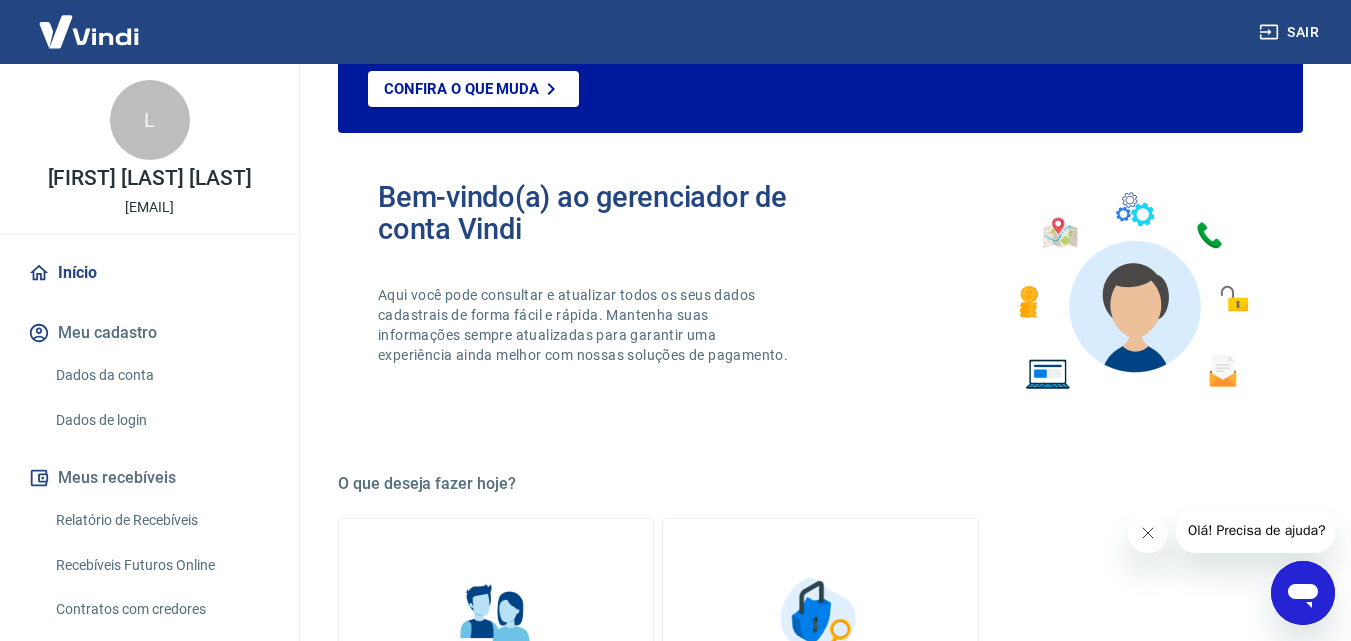 scroll, scrollTop: 0, scrollLeft: 0, axis: both 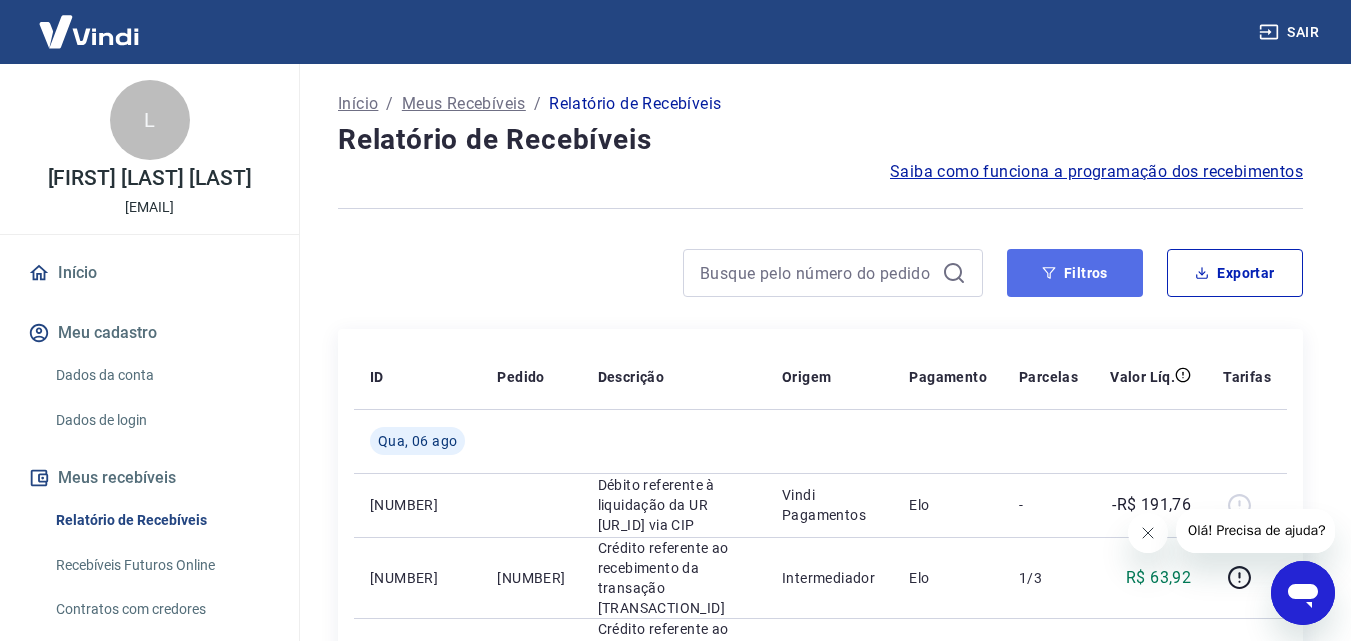 click 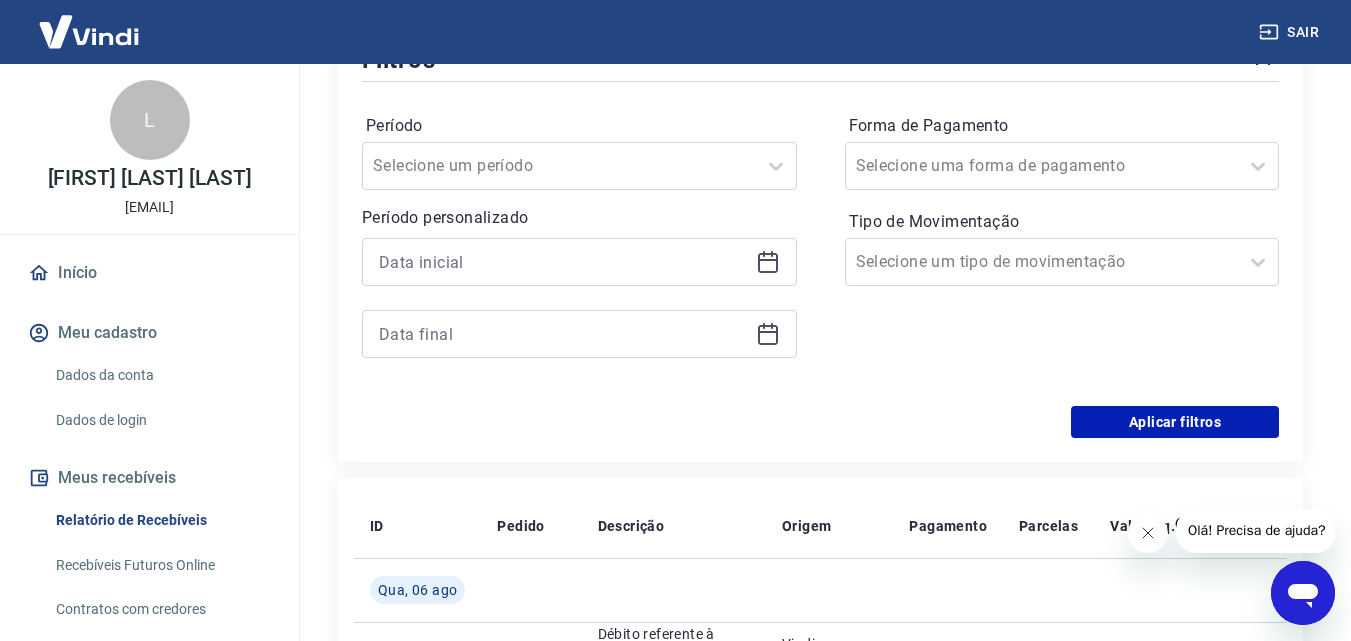 scroll, scrollTop: 300, scrollLeft: 0, axis: vertical 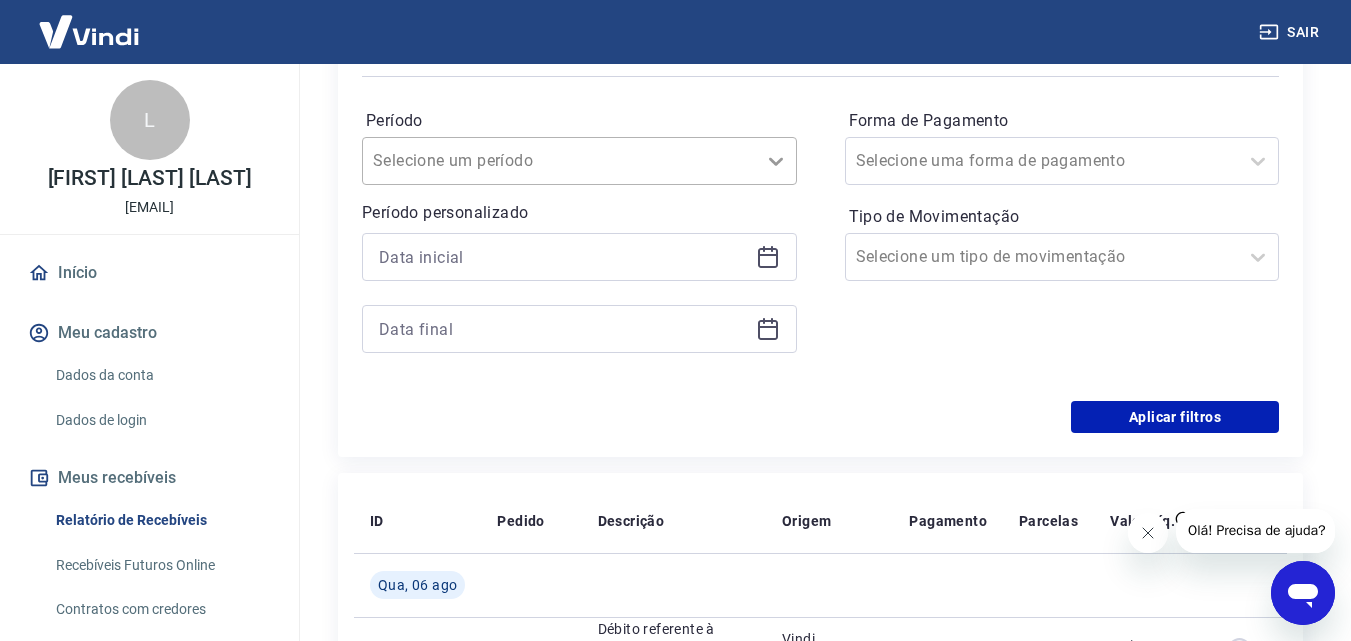 click 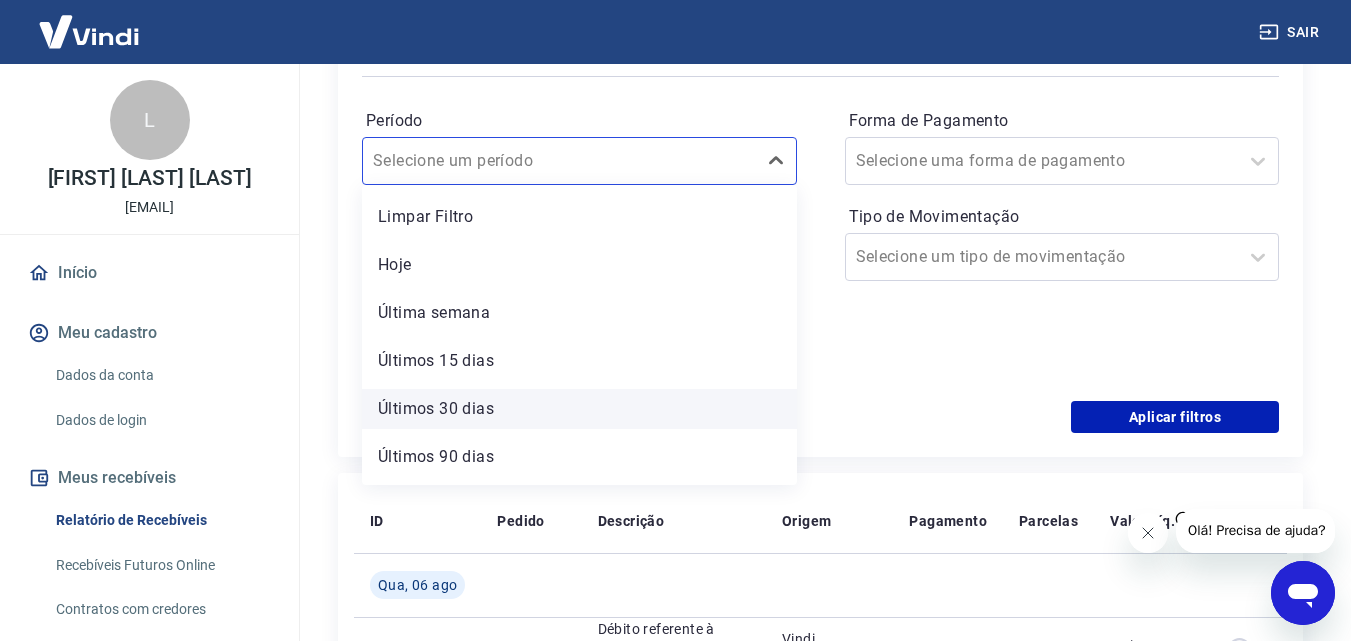 scroll, scrollTop: 44, scrollLeft: 0, axis: vertical 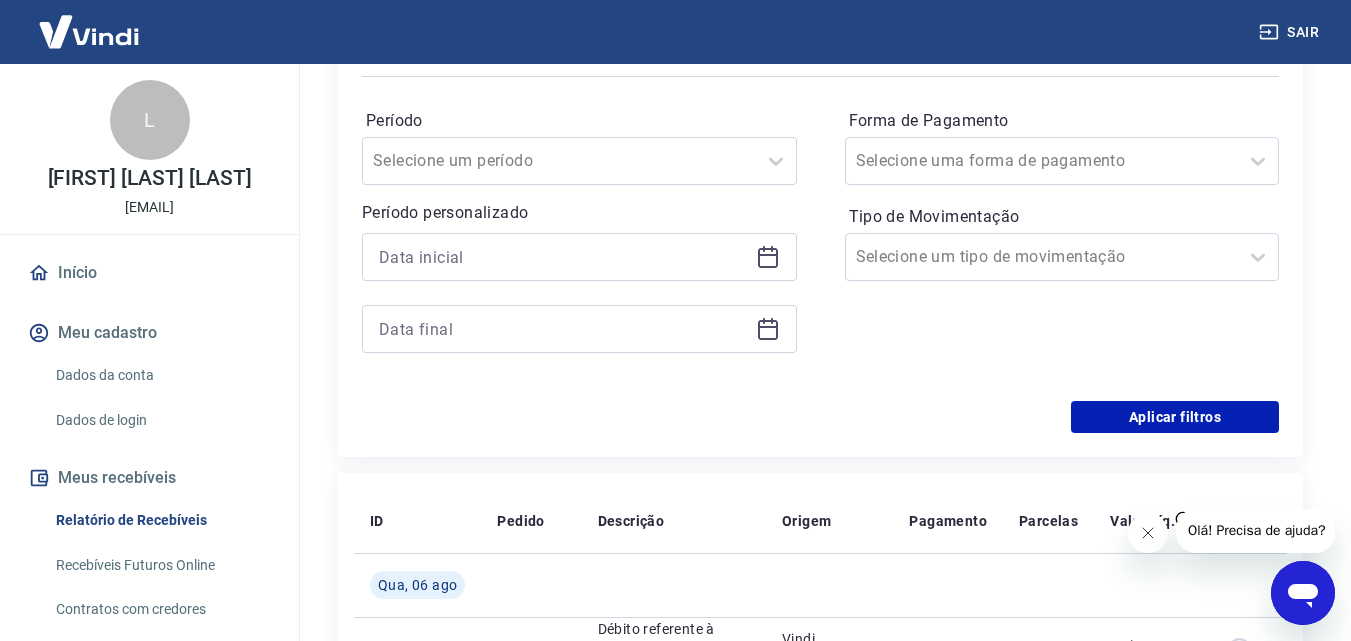 click on "Período Selecione um período" at bounding box center (579, 145) 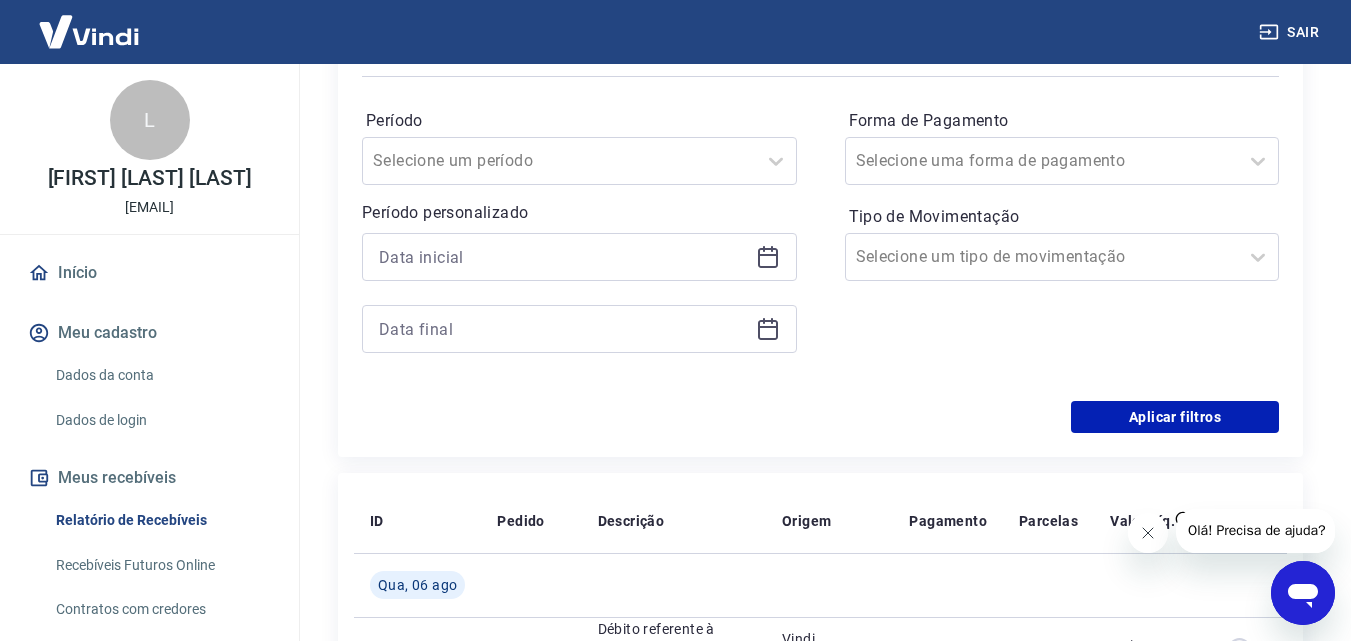 click 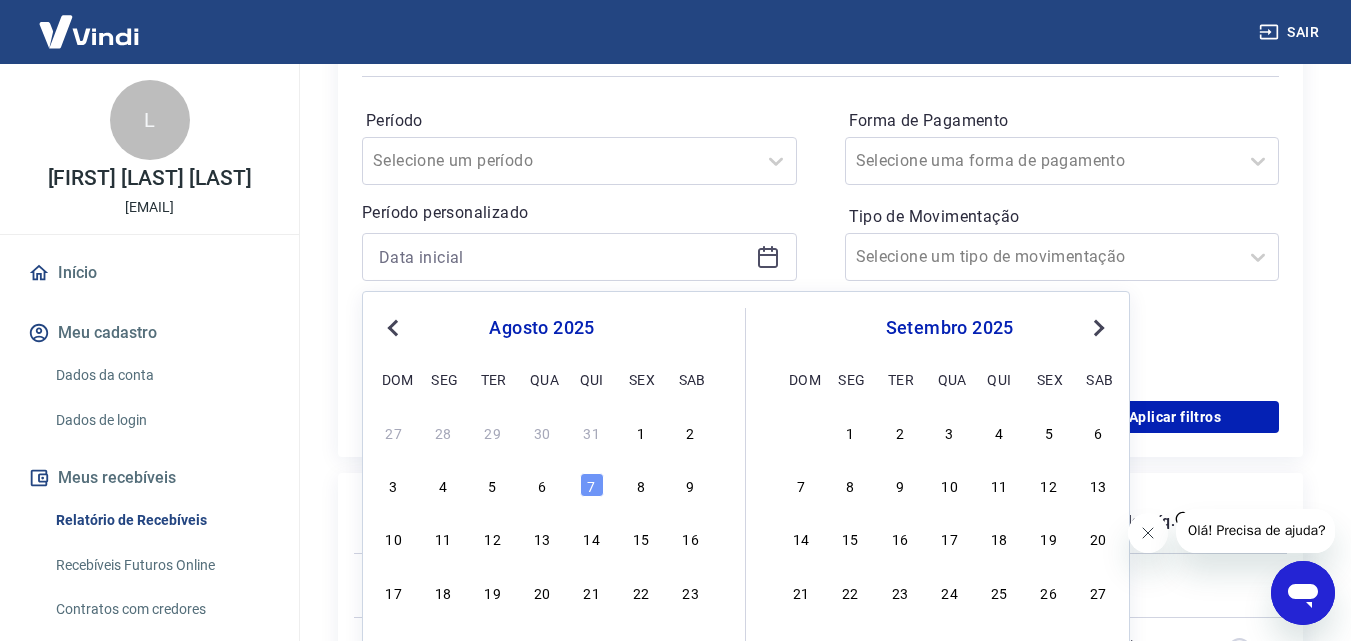 click on "agosto 2025" at bounding box center [542, 328] 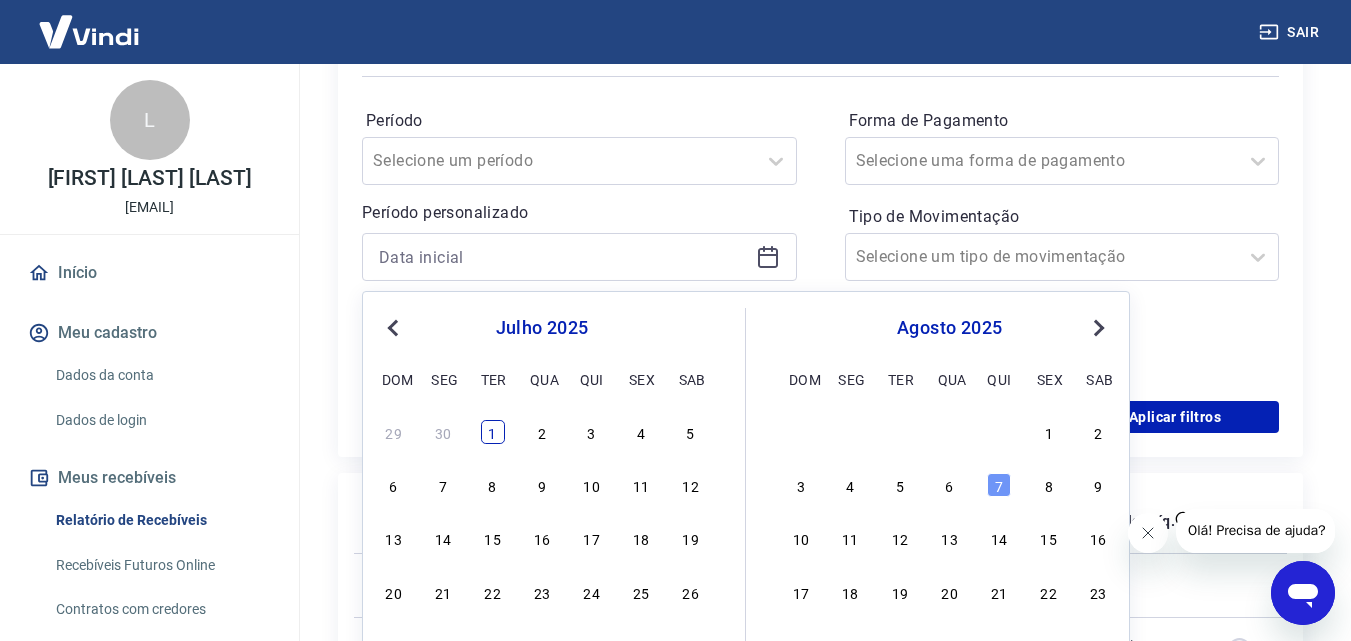 click on "1" at bounding box center (493, 432) 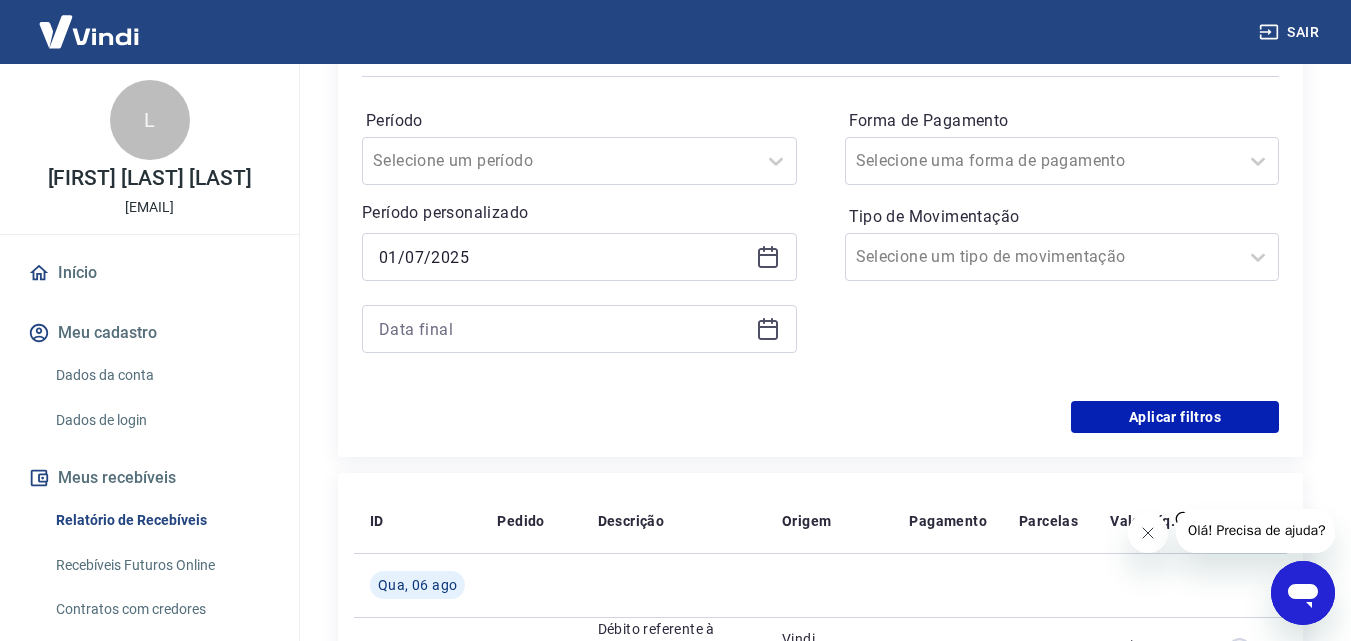 type on "01/07/2025" 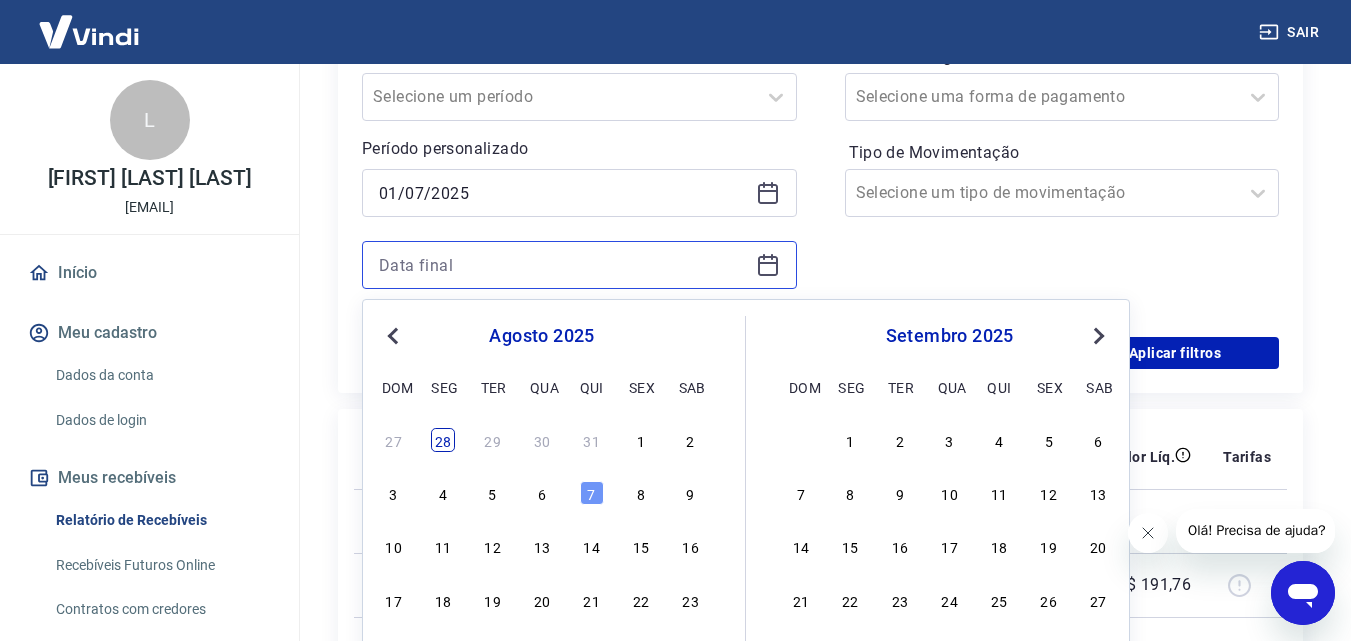 scroll, scrollTop: 400, scrollLeft: 0, axis: vertical 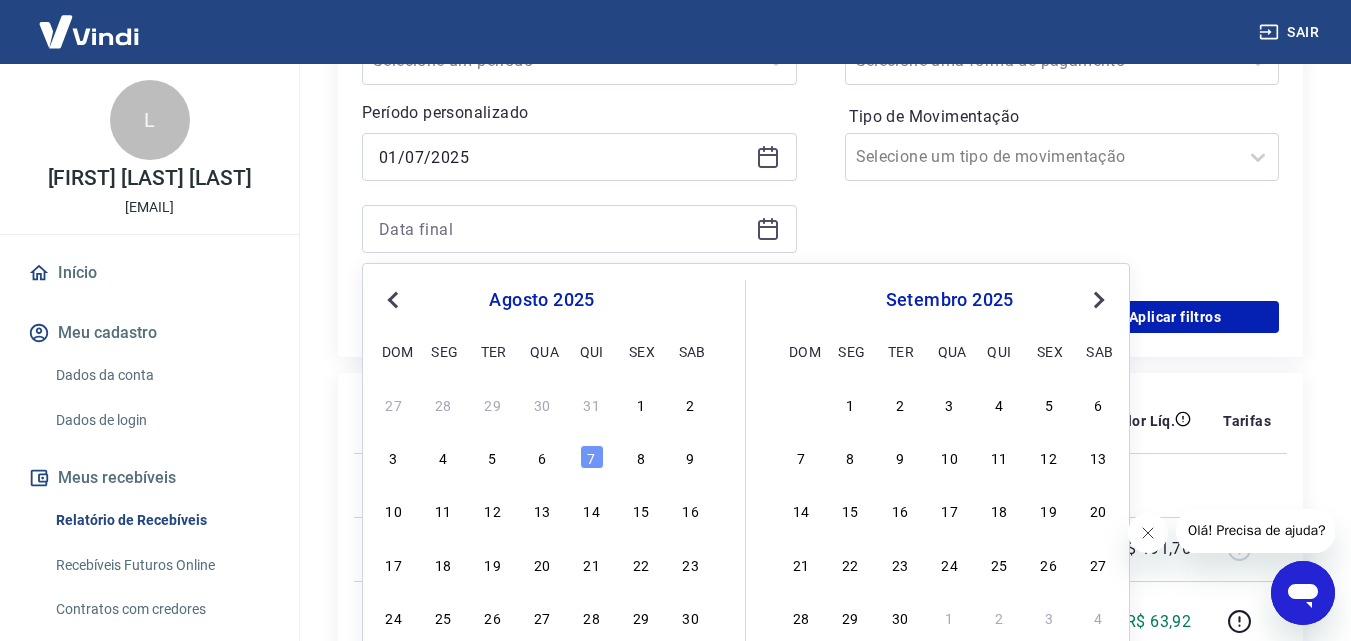 click on "Previous Month" at bounding box center [393, 300] 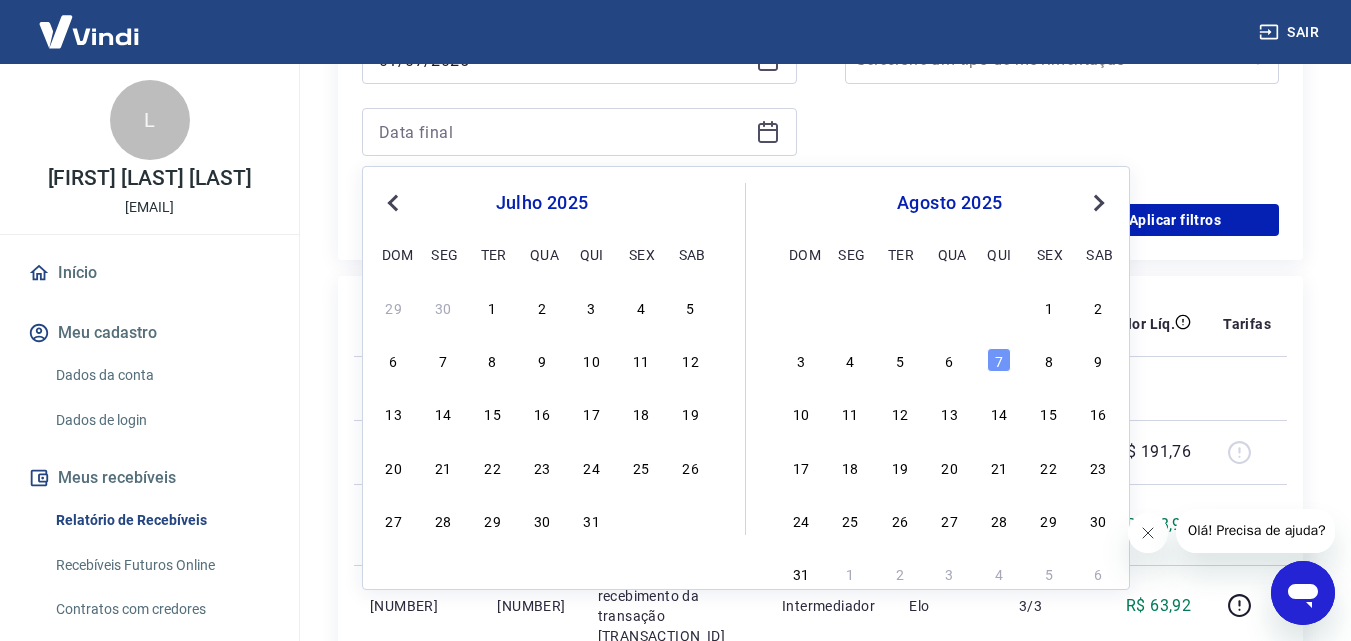 scroll, scrollTop: 600, scrollLeft: 0, axis: vertical 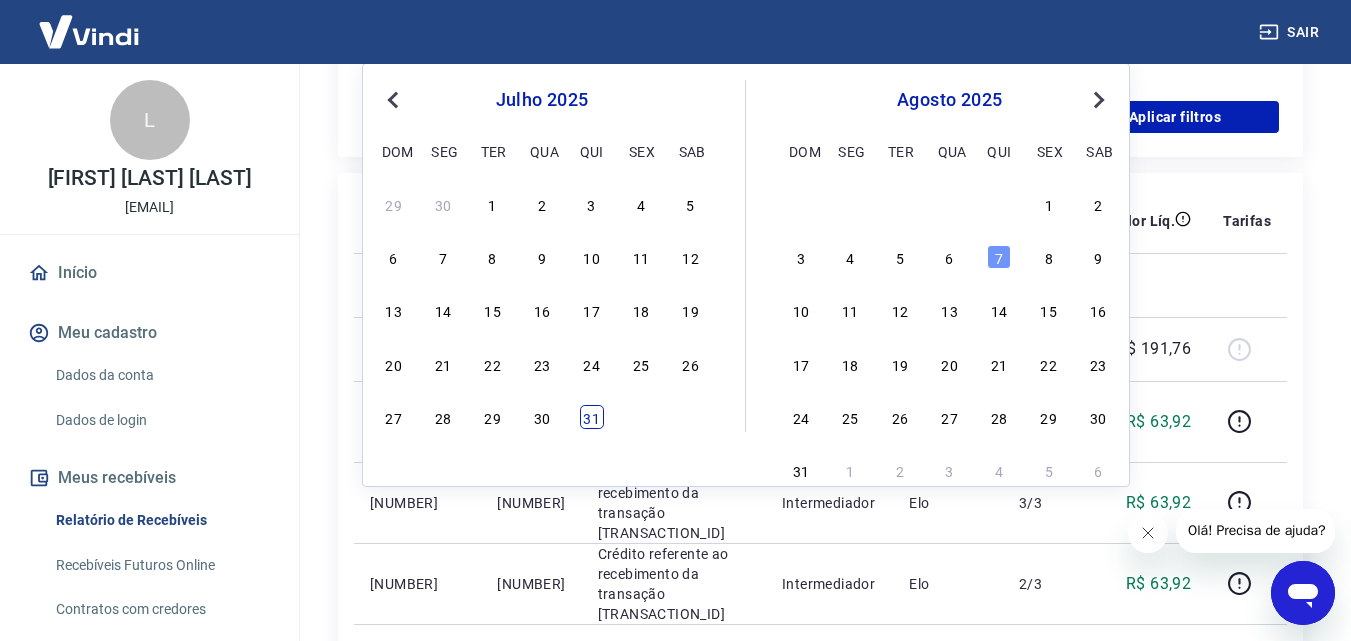 click on "31" at bounding box center (592, 417) 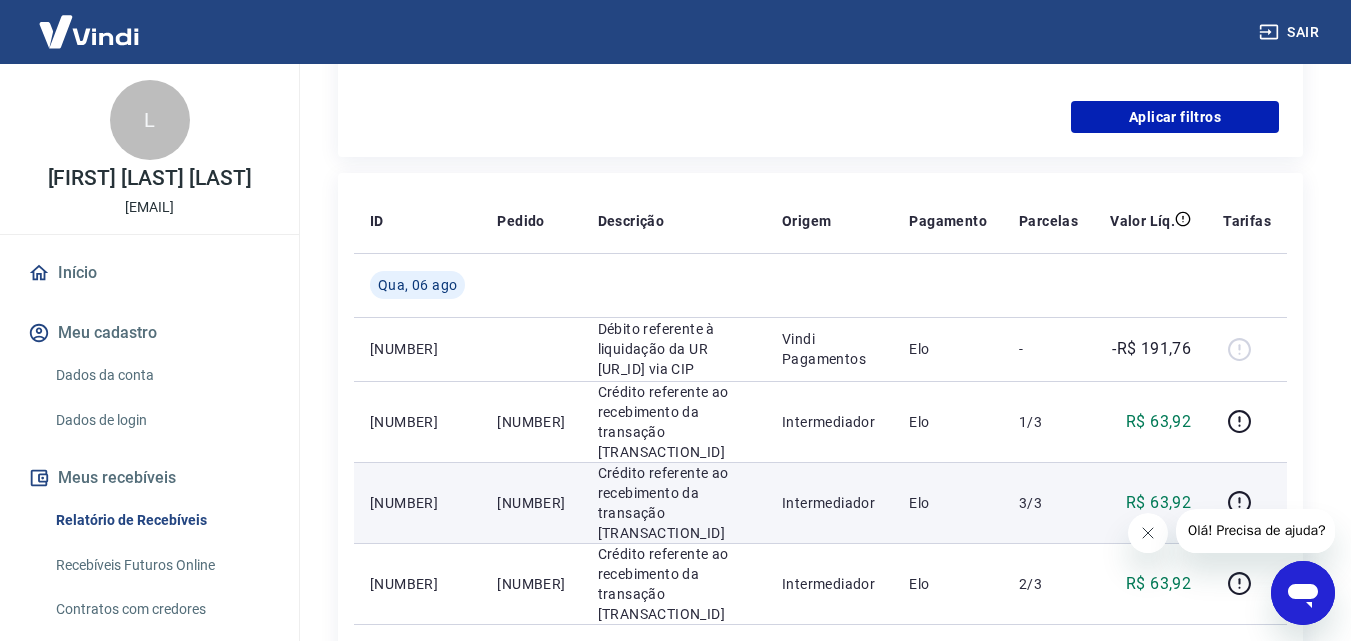 type on "31/07/2025" 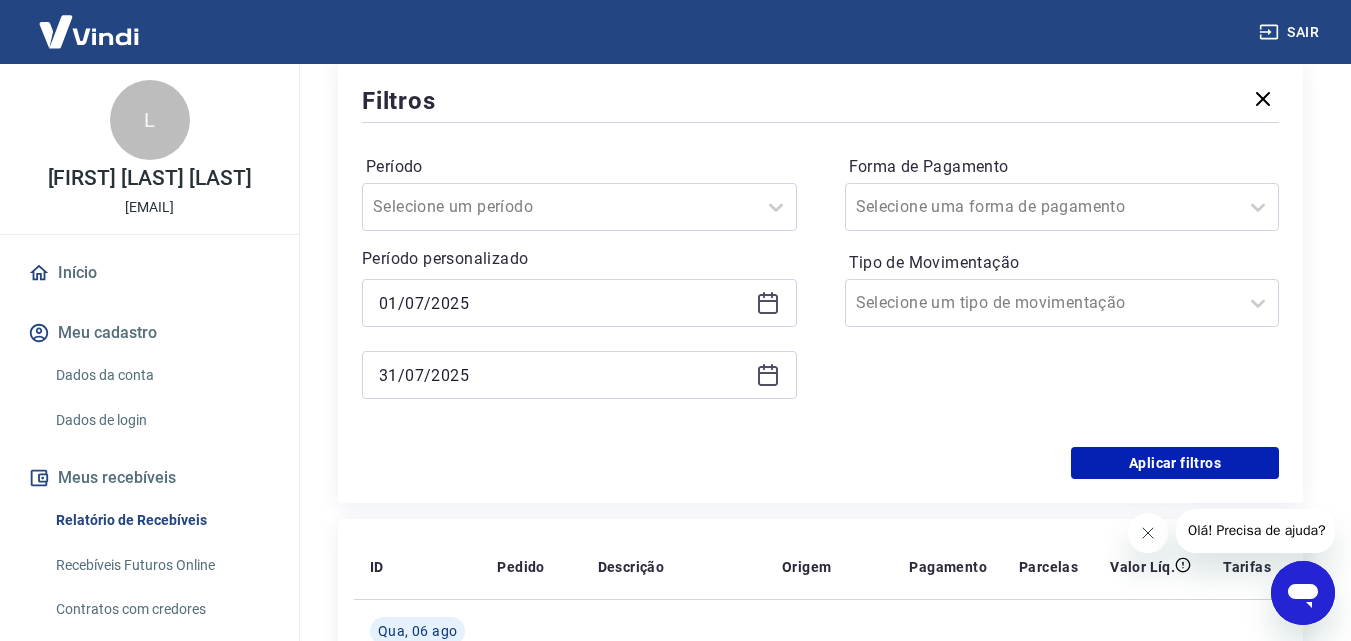 scroll, scrollTop: 300, scrollLeft: 0, axis: vertical 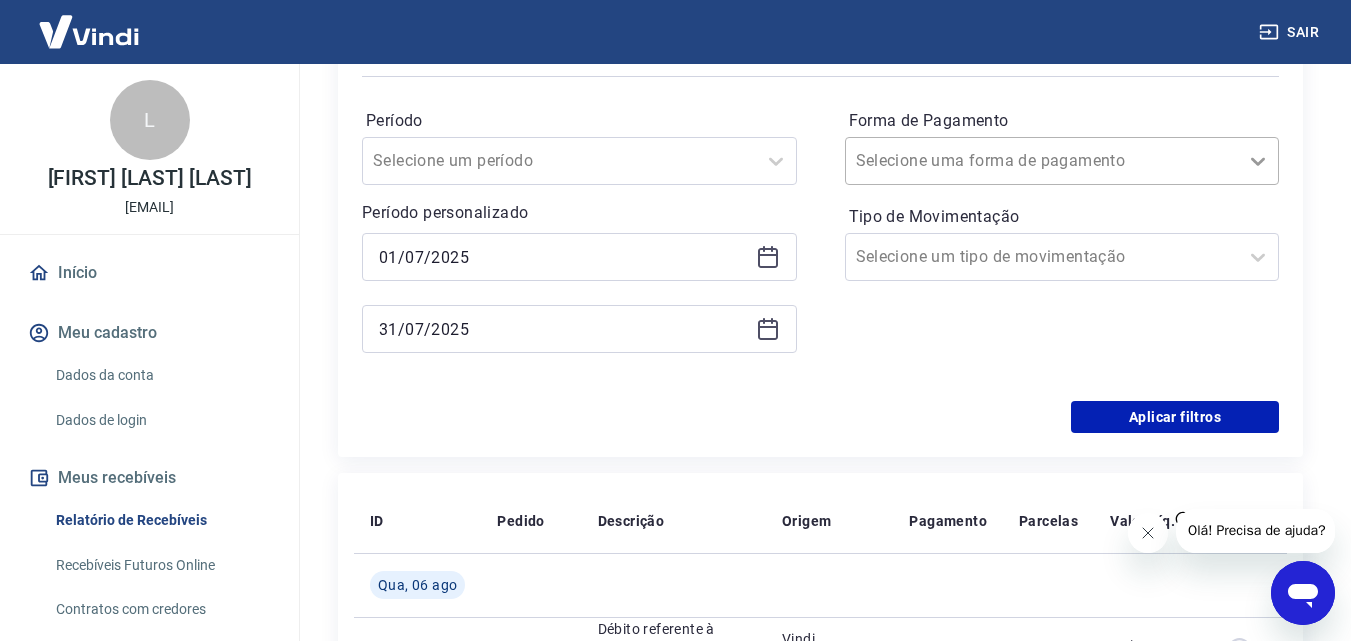 click 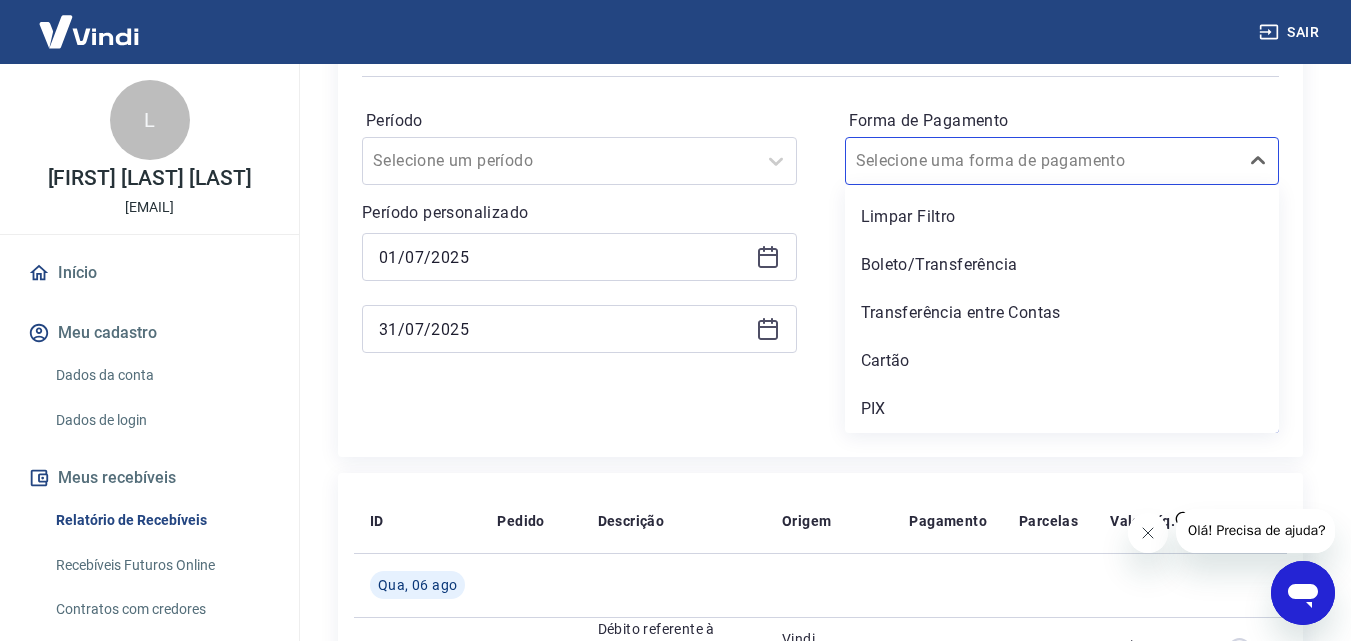 click on "Aplicar filtros" at bounding box center (820, 417) 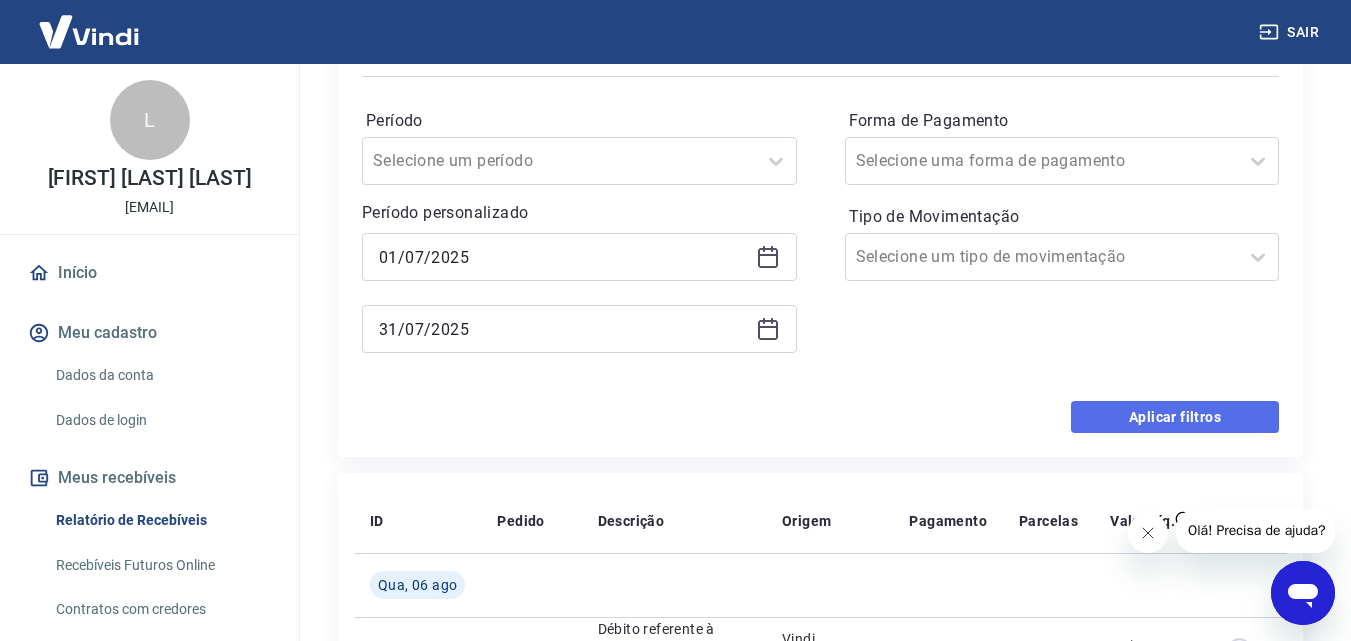 click on "Aplicar filtros" at bounding box center [1175, 417] 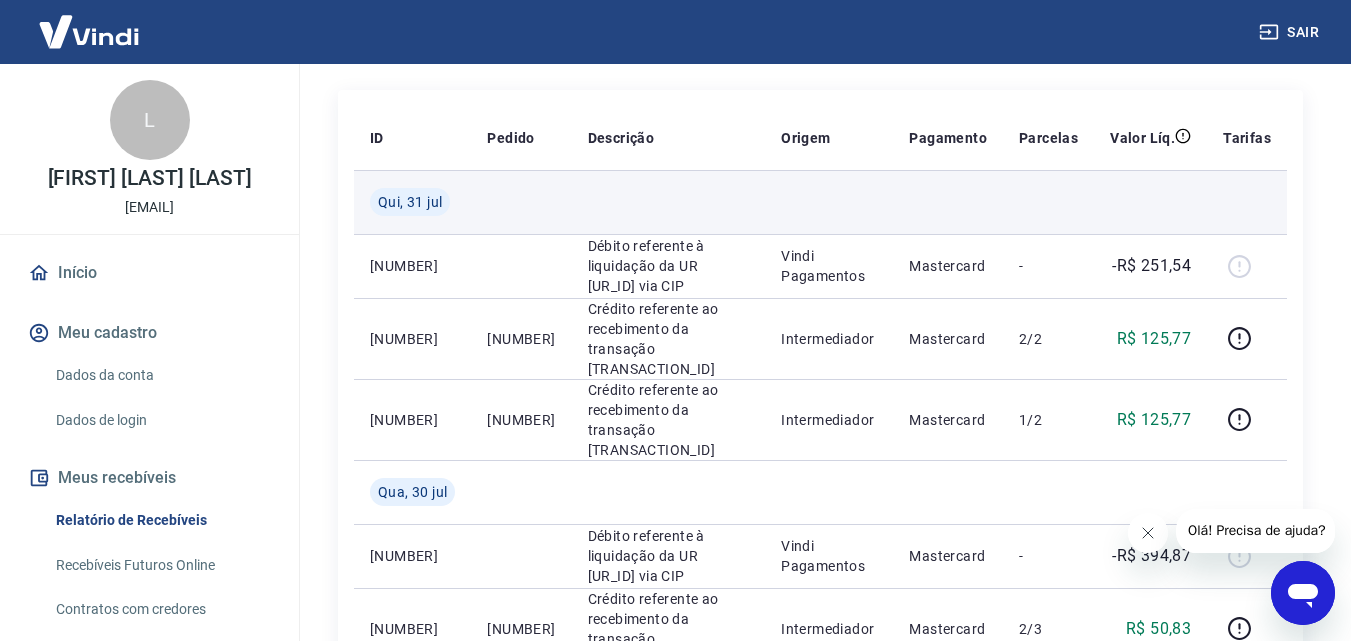scroll, scrollTop: 300, scrollLeft: 0, axis: vertical 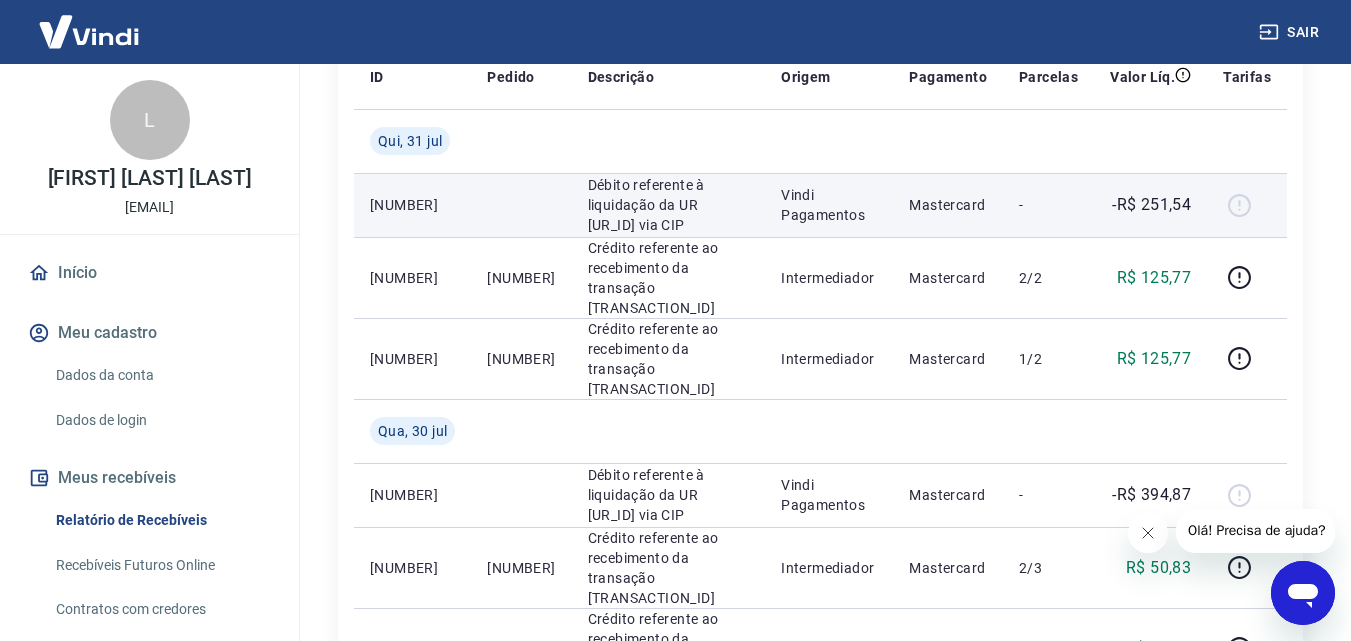 click at bounding box center (1247, 205) 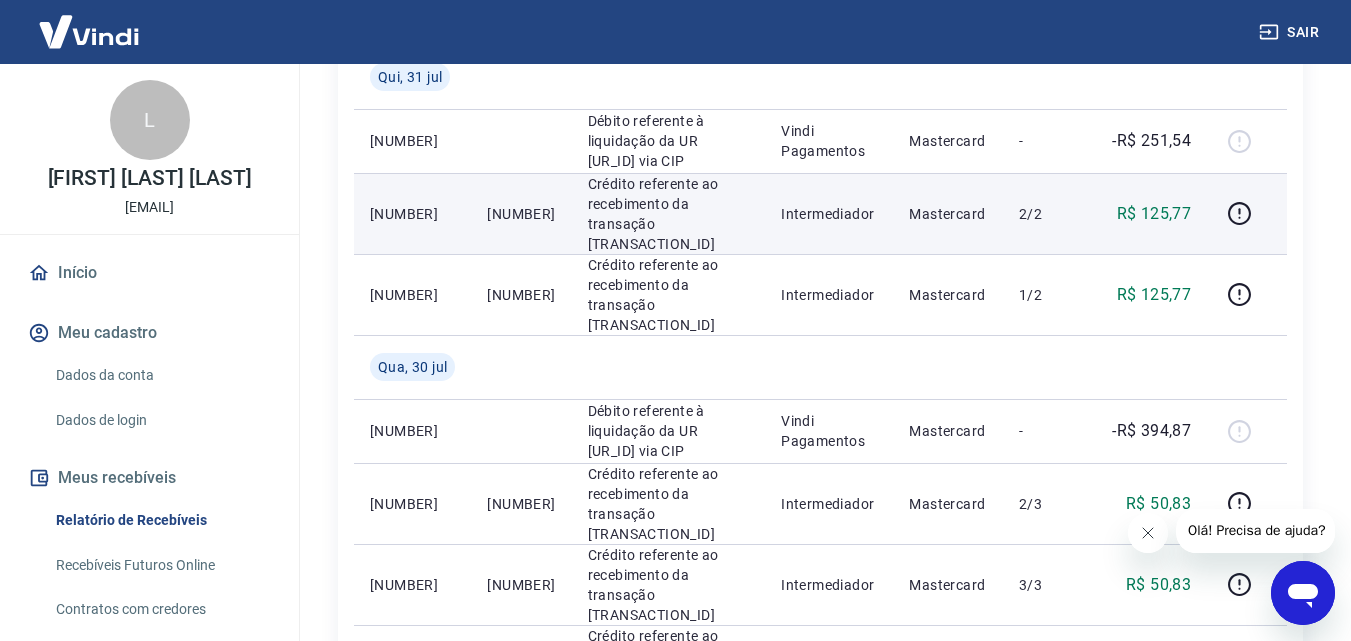 scroll, scrollTop: 400, scrollLeft: 0, axis: vertical 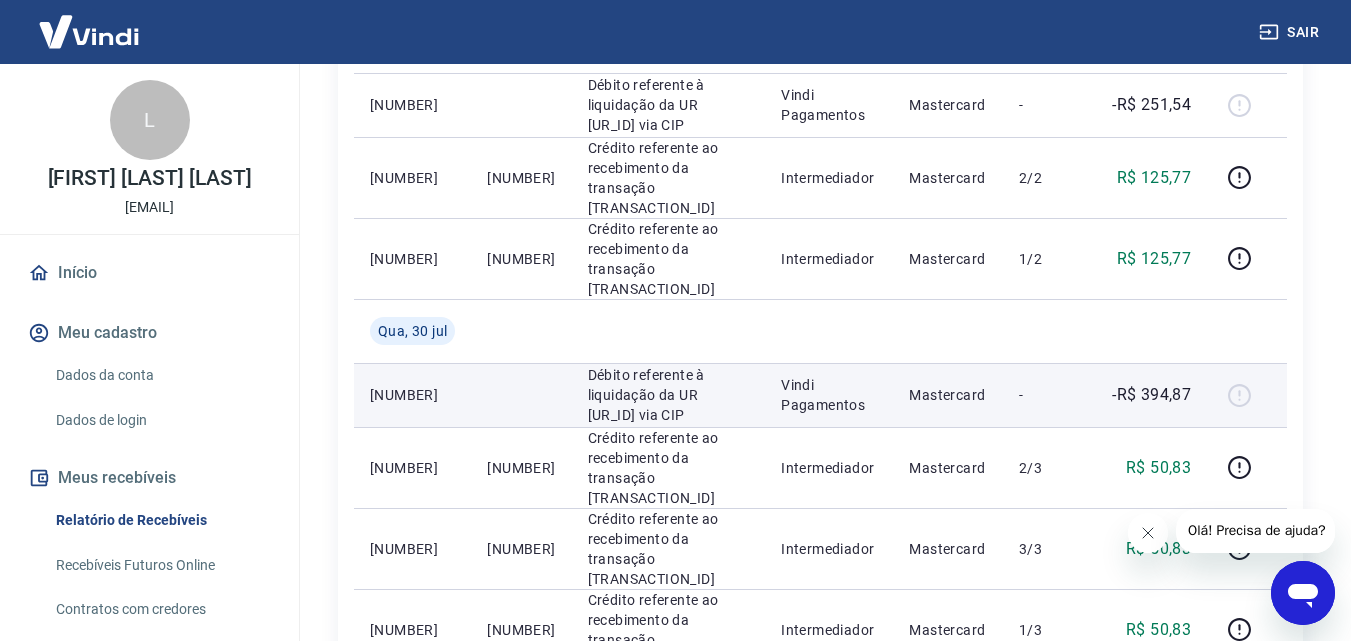 drag, startPoint x: 645, startPoint y: 395, endPoint x: 760, endPoint y: 414, distance: 116.559 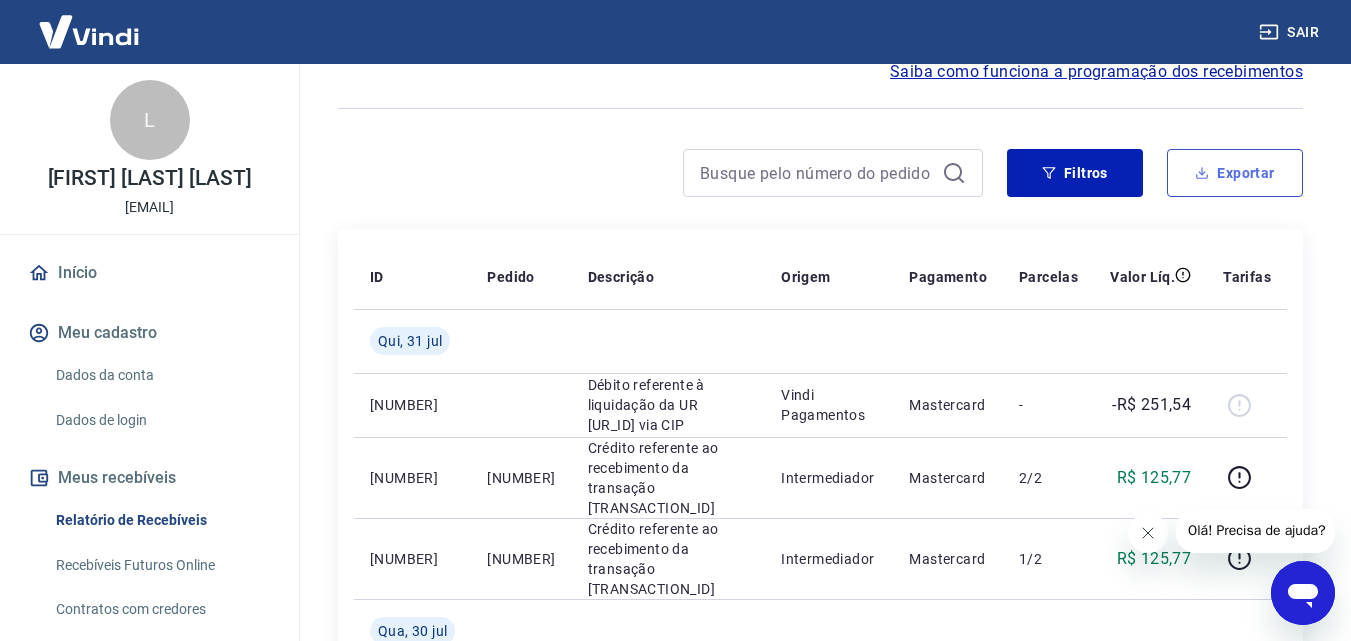 scroll, scrollTop: 0, scrollLeft: 0, axis: both 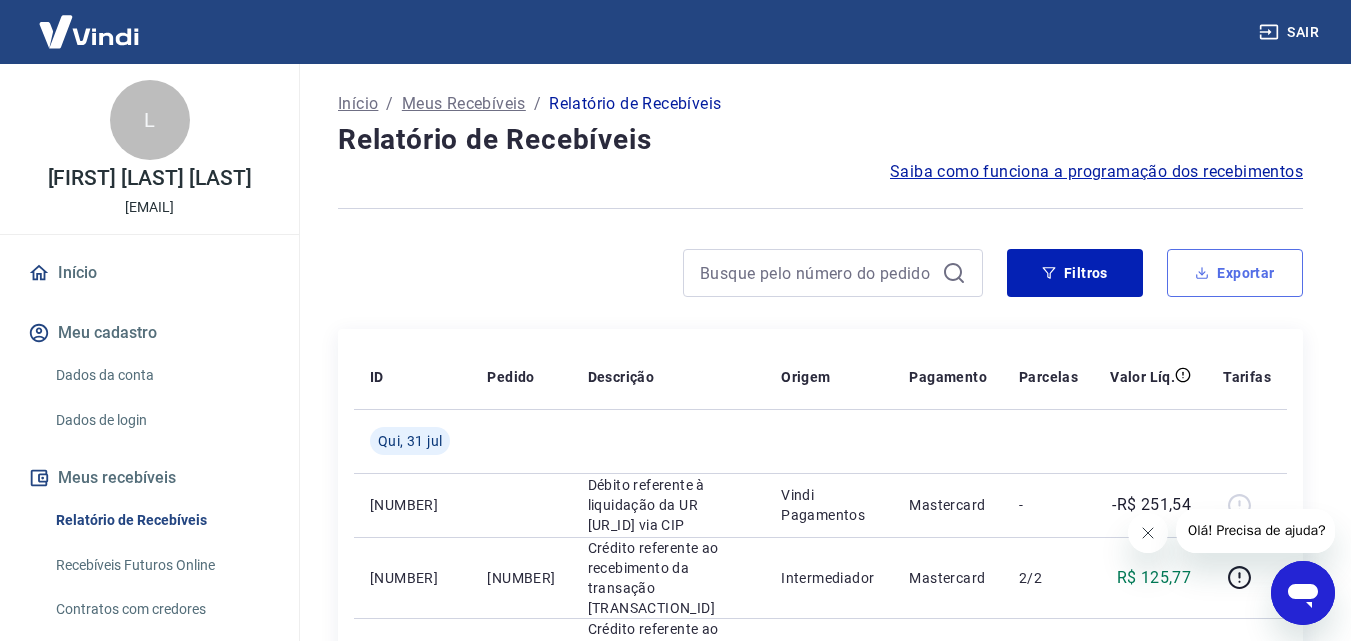 click on "Exportar" at bounding box center (1235, 273) 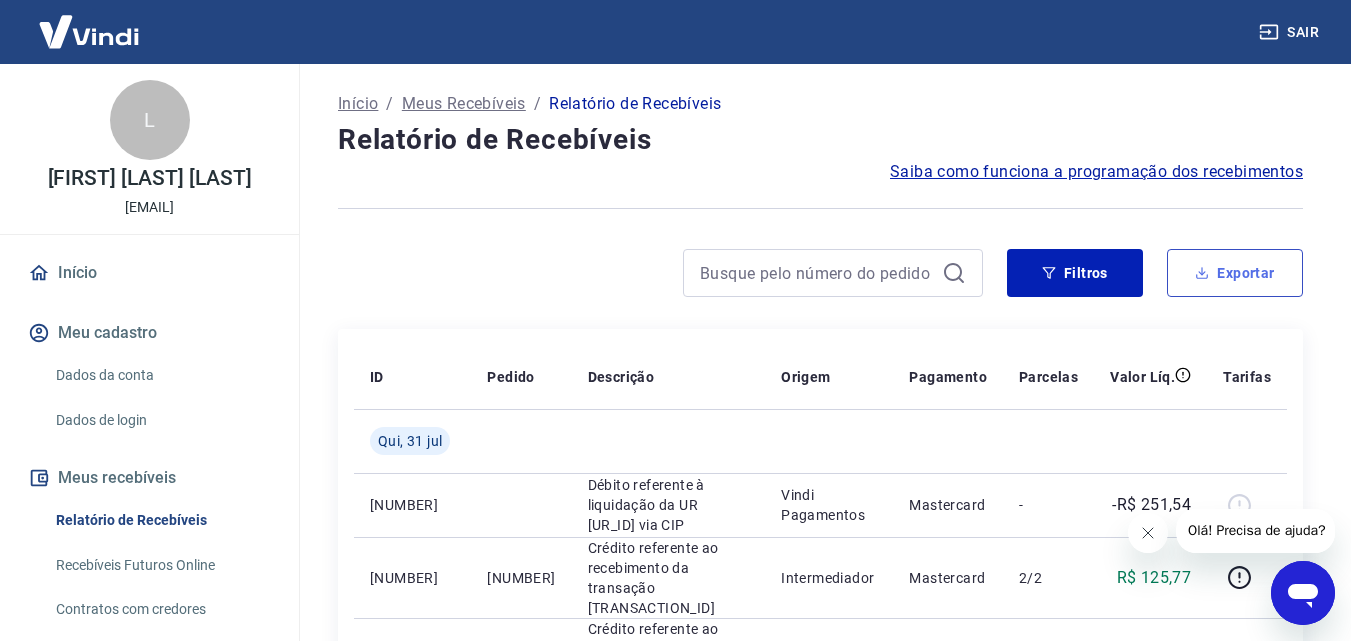 type on "01/07/2025" 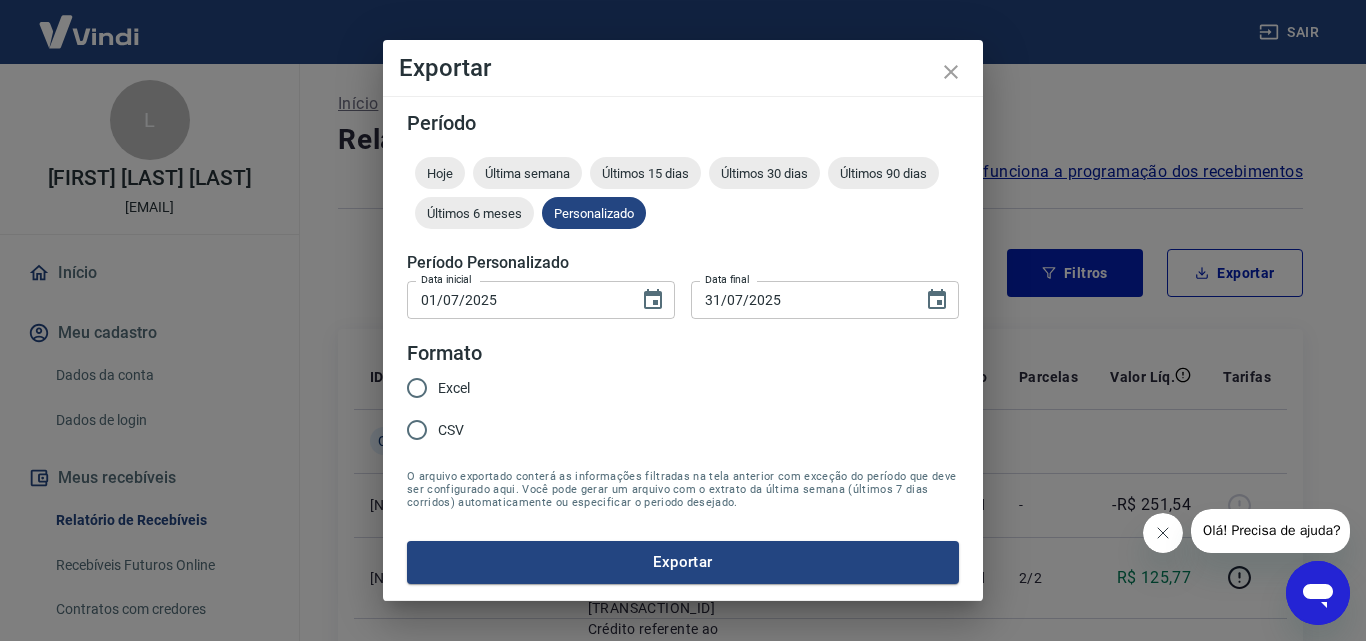 click on "Excel" at bounding box center (417, 388) 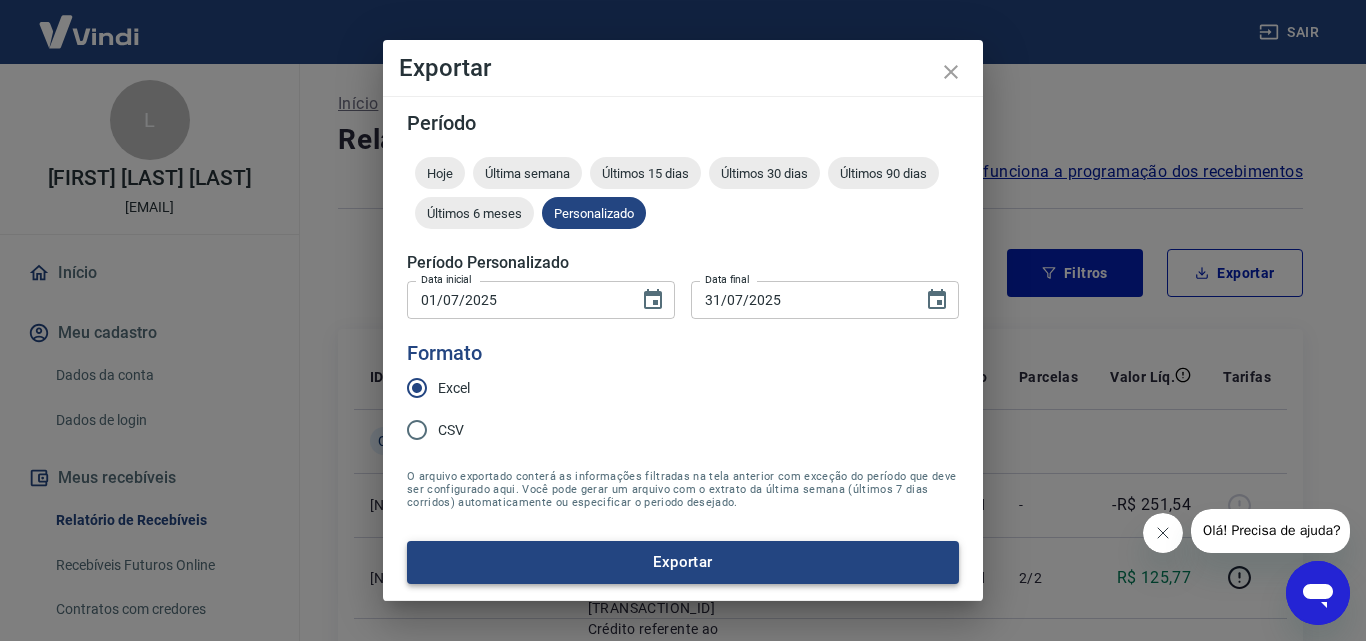 click on "Exportar" at bounding box center (683, 562) 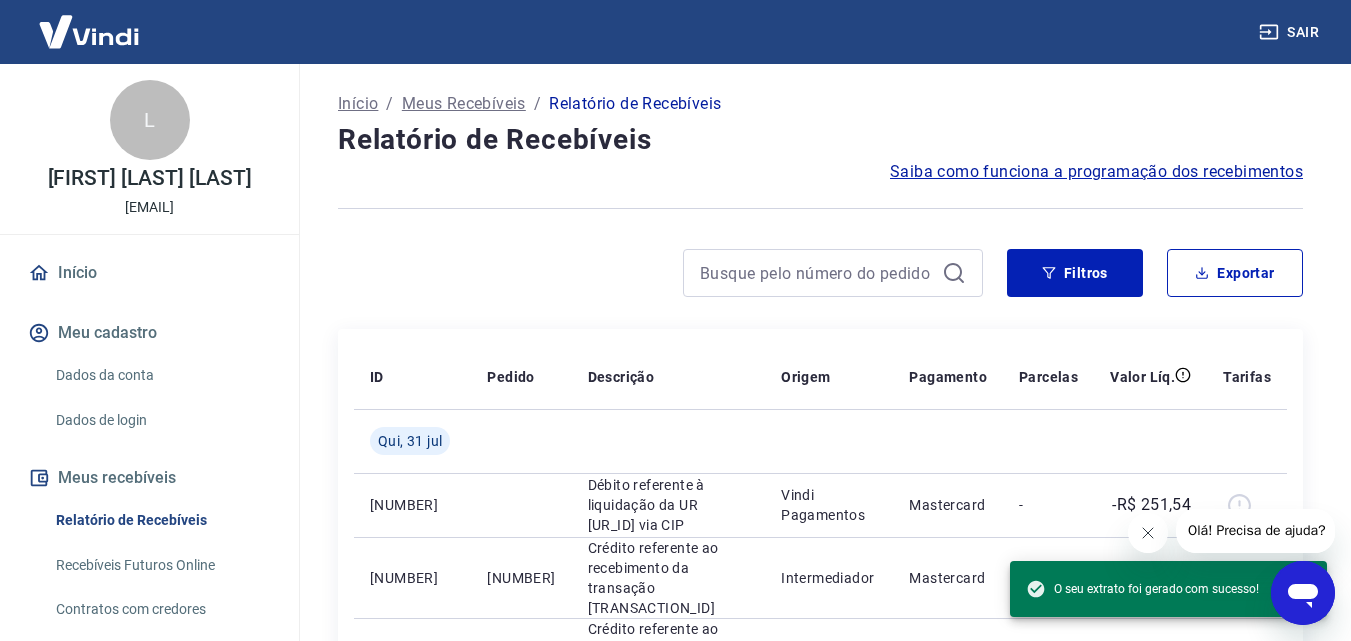 click on "Olá! Precisa de ajuda?" at bounding box center [1256, 530] 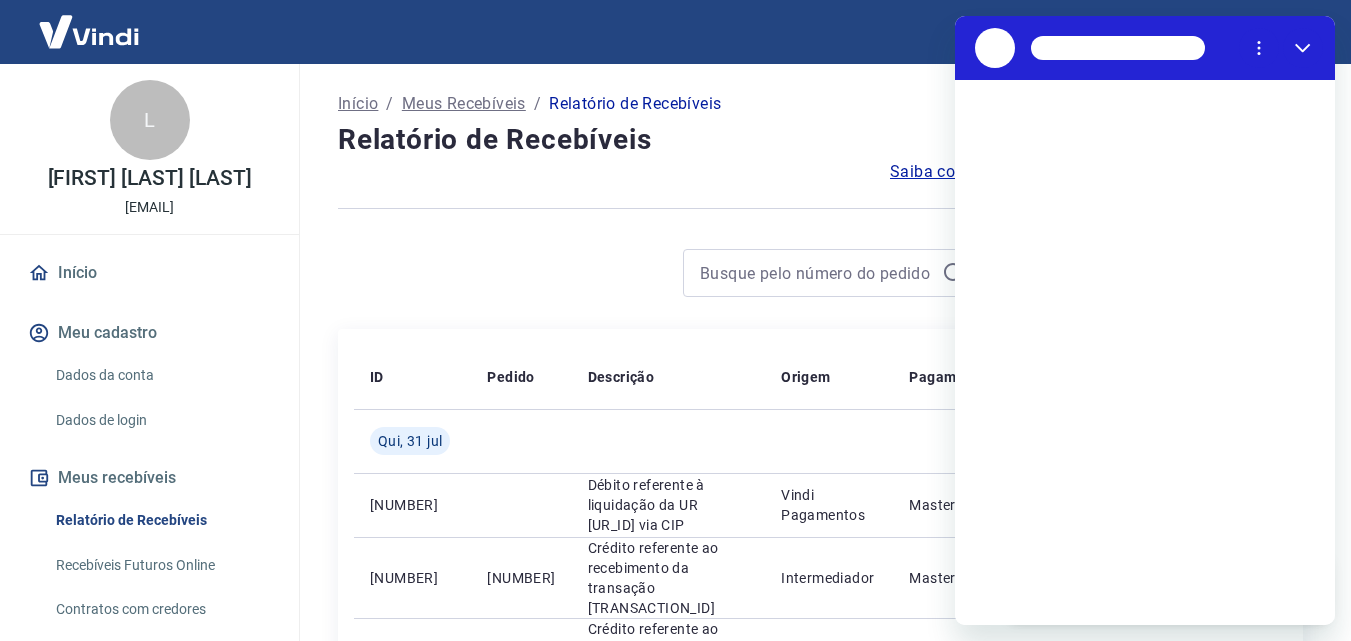 scroll, scrollTop: 0, scrollLeft: 0, axis: both 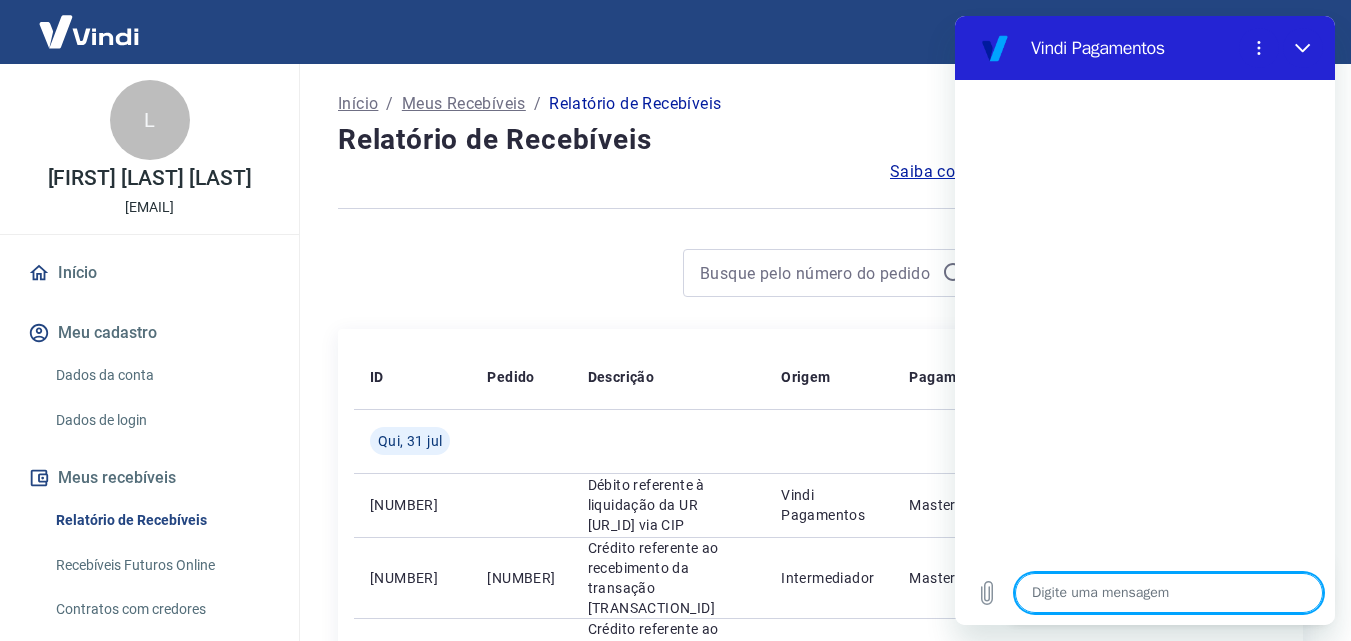 type on "x" 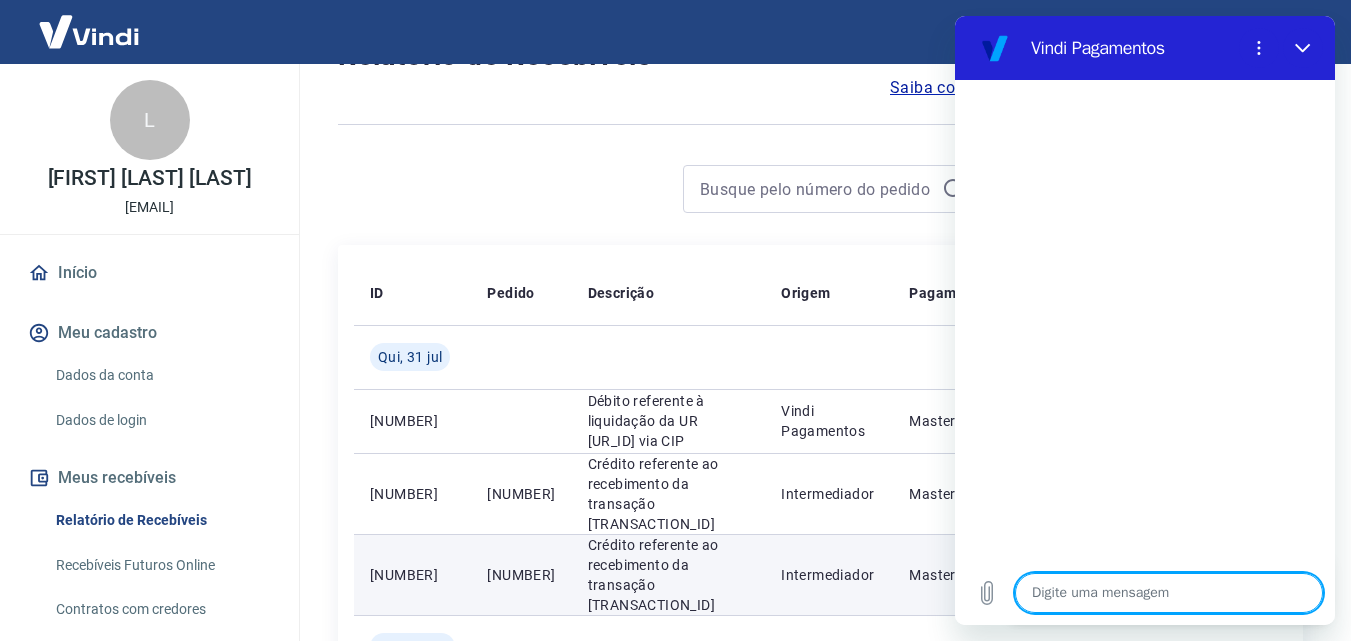 scroll, scrollTop: 200, scrollLeft: 0, axis: vertical 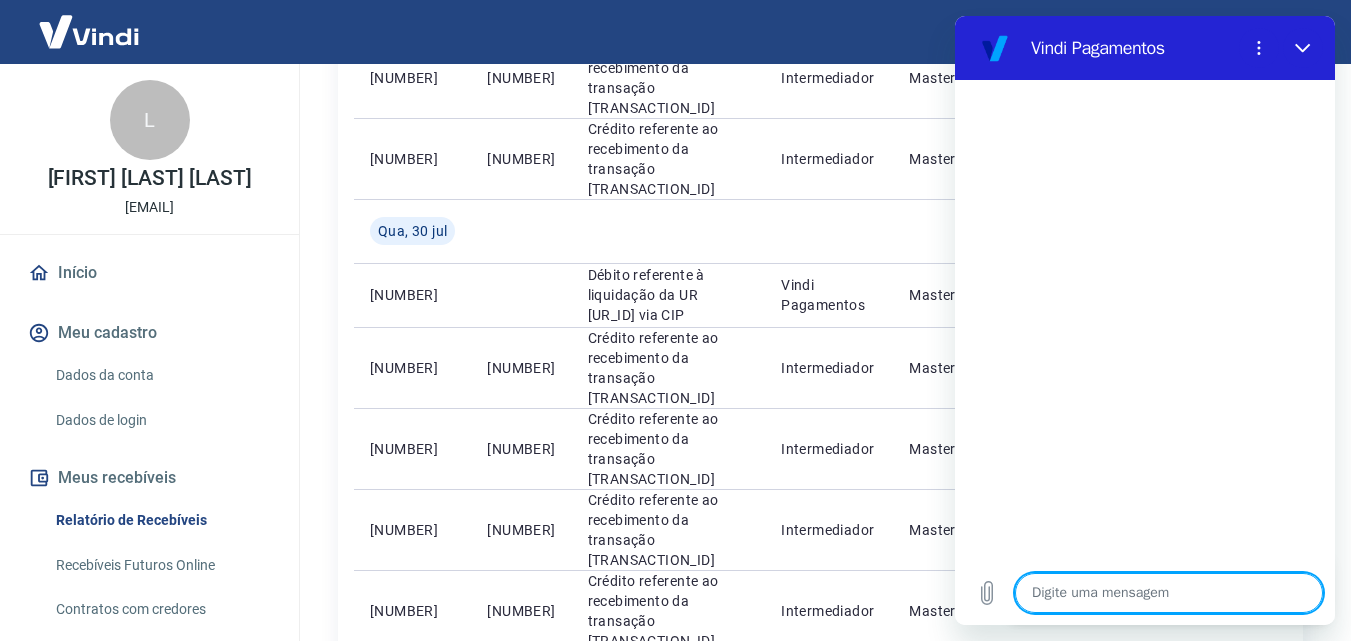 click at bounding box center [1169, 593] 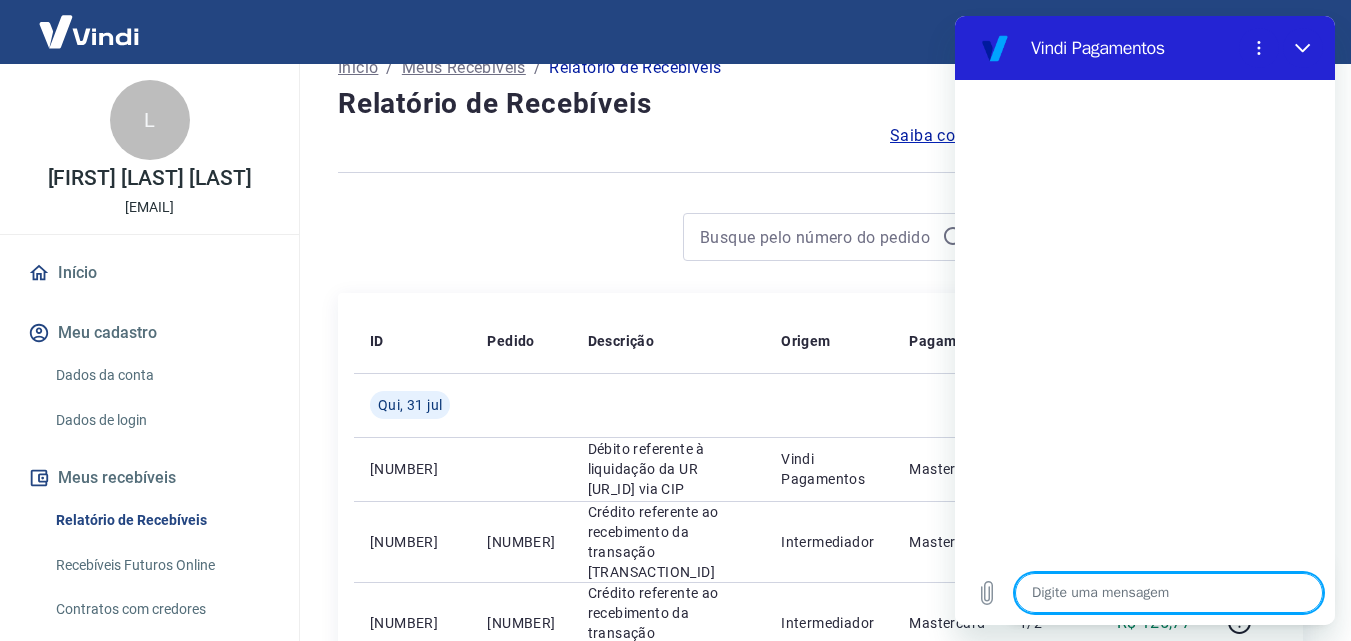 scroll, scrollTop: 0, scrollLeft: 0, axis: both 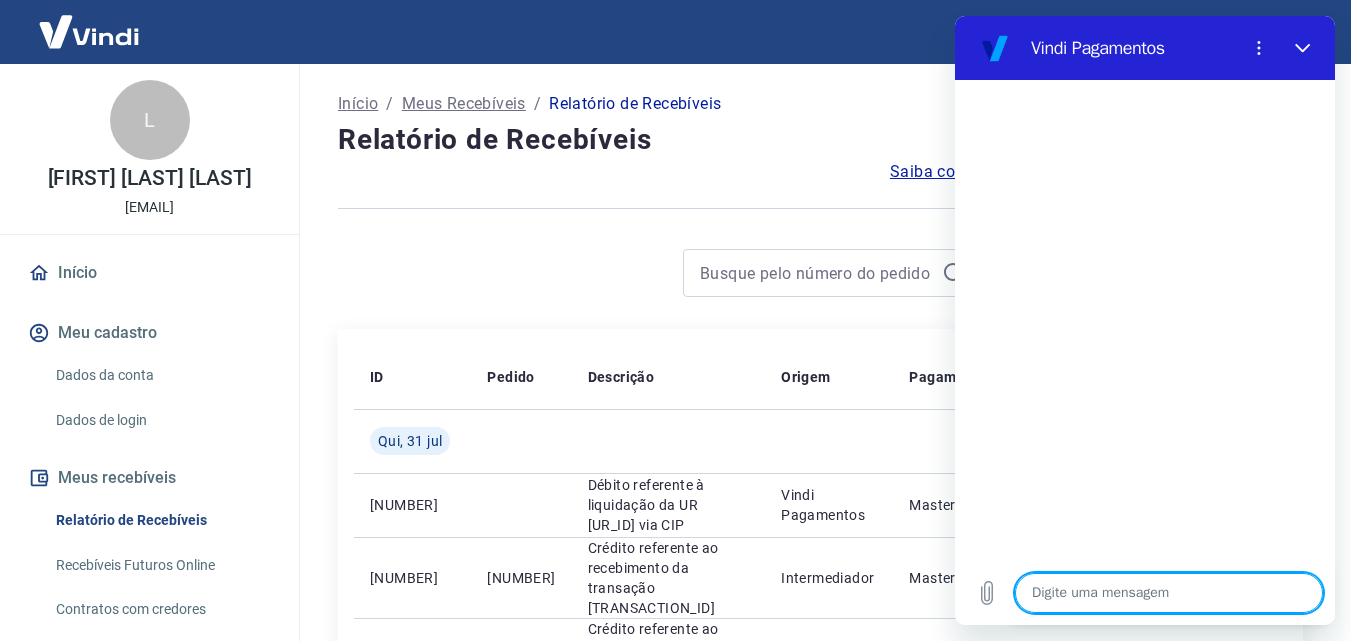 click at bounding box center (1169, 593) 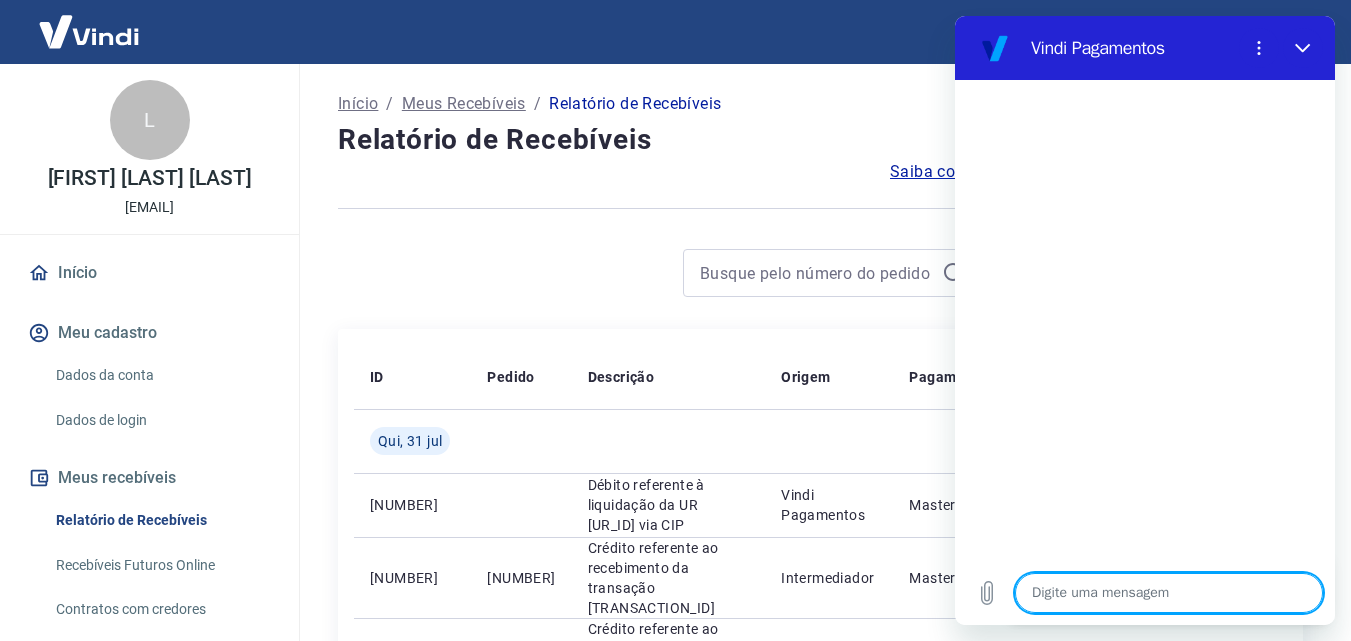 type on "D" 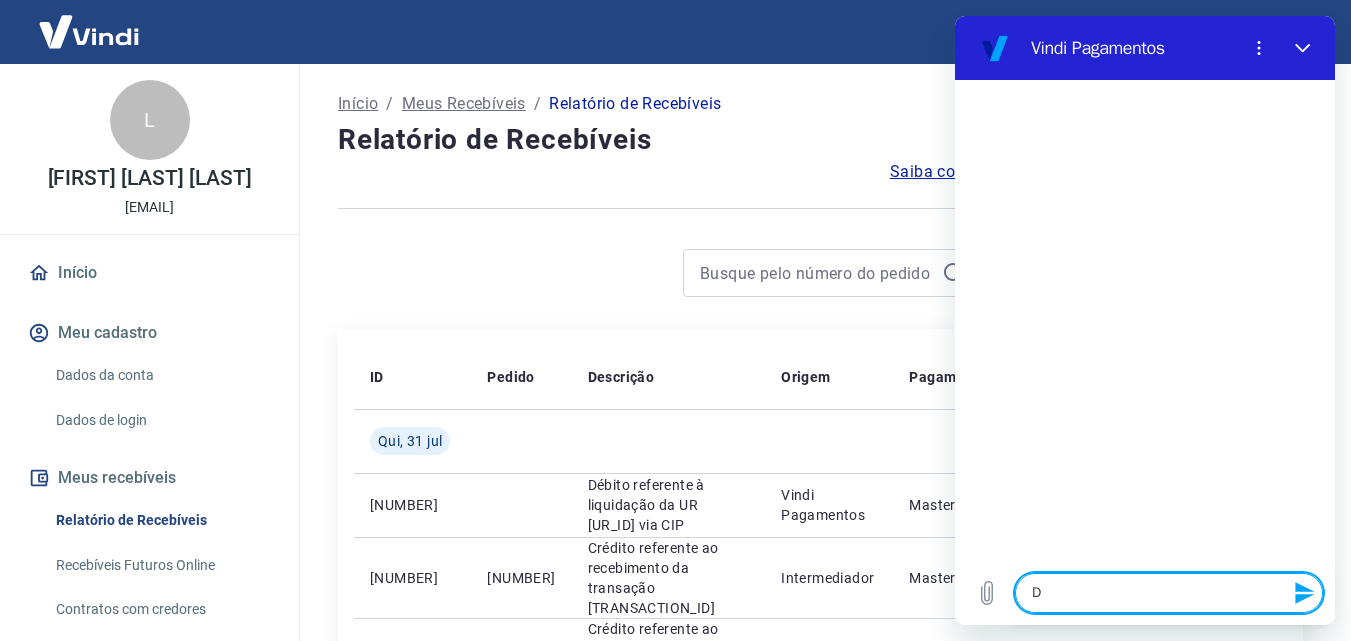 type on "De" 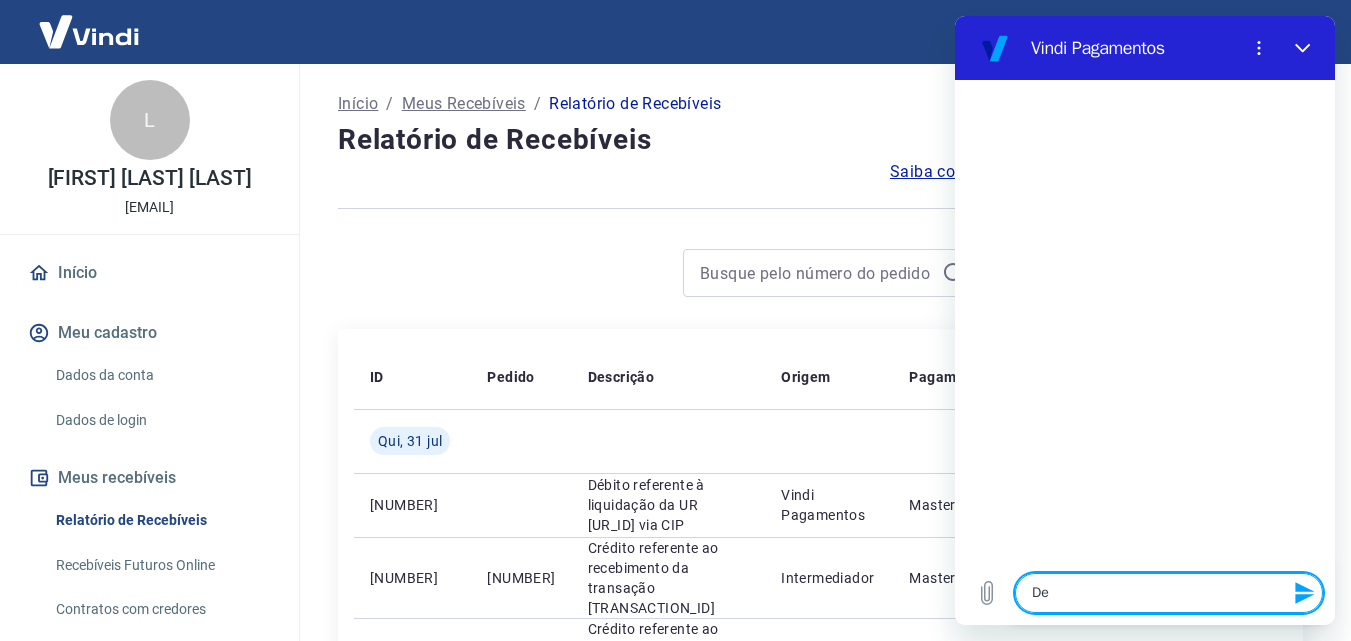 type on "Deb" 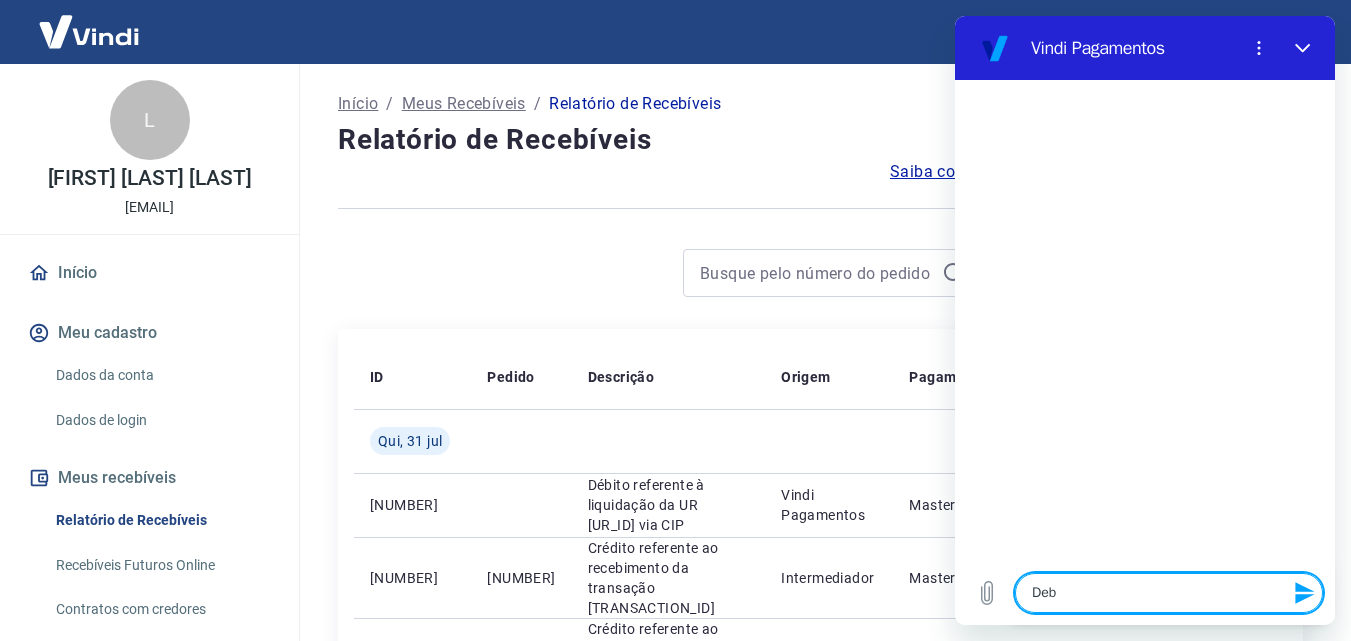 type on "Debi" 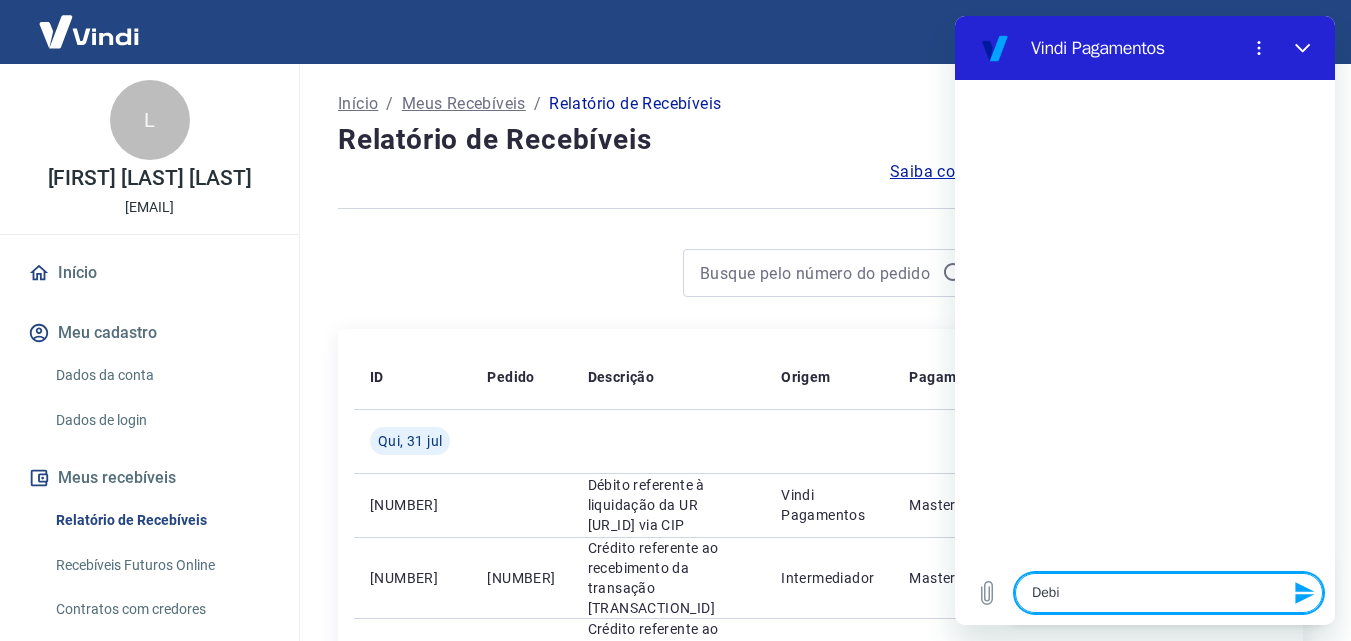 type on "x" 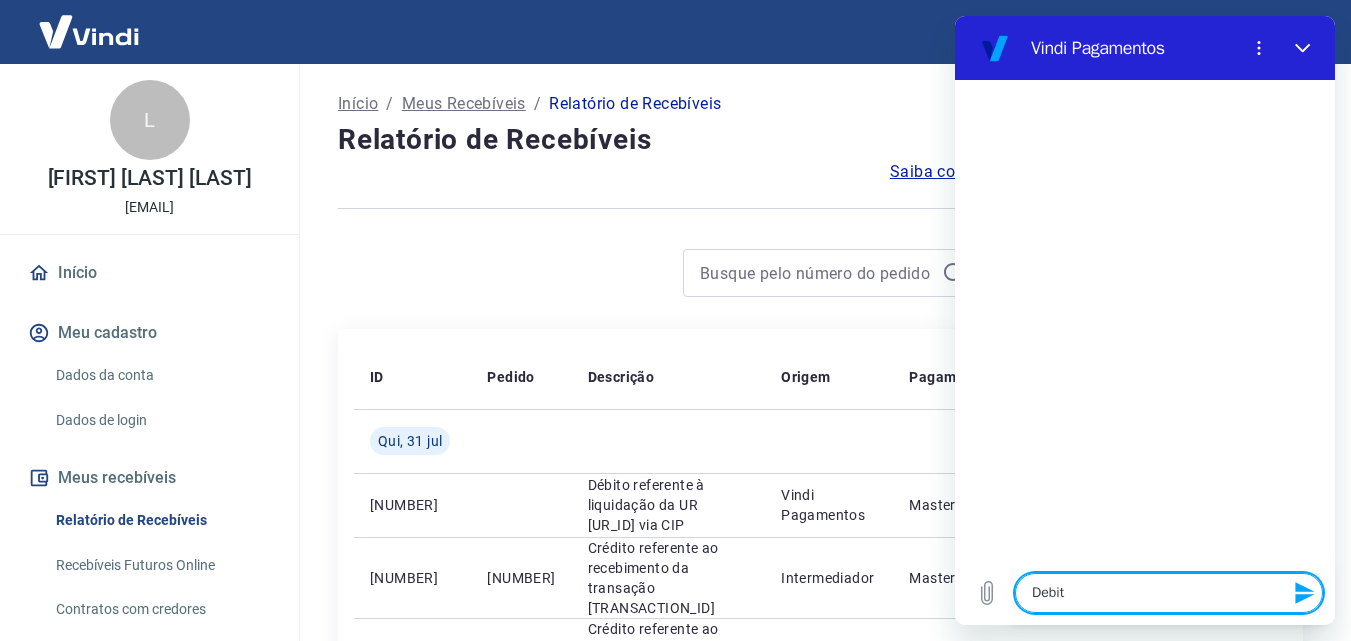 type on "Debito" 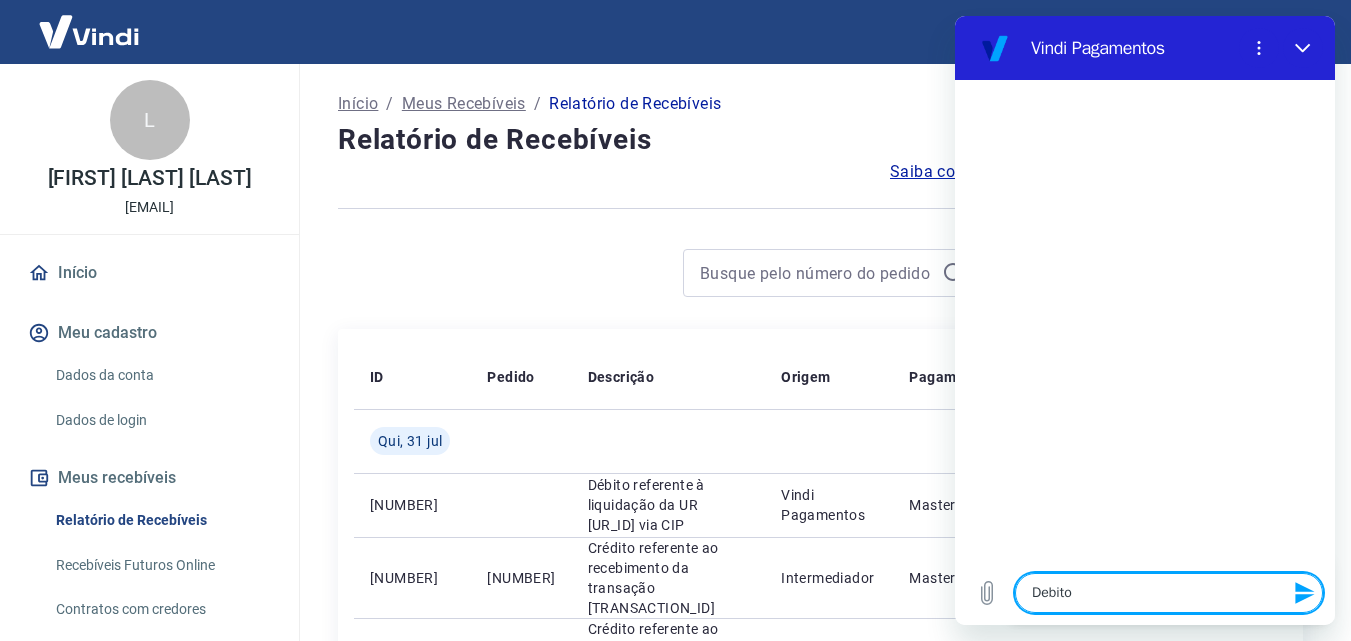 type on "Debito" 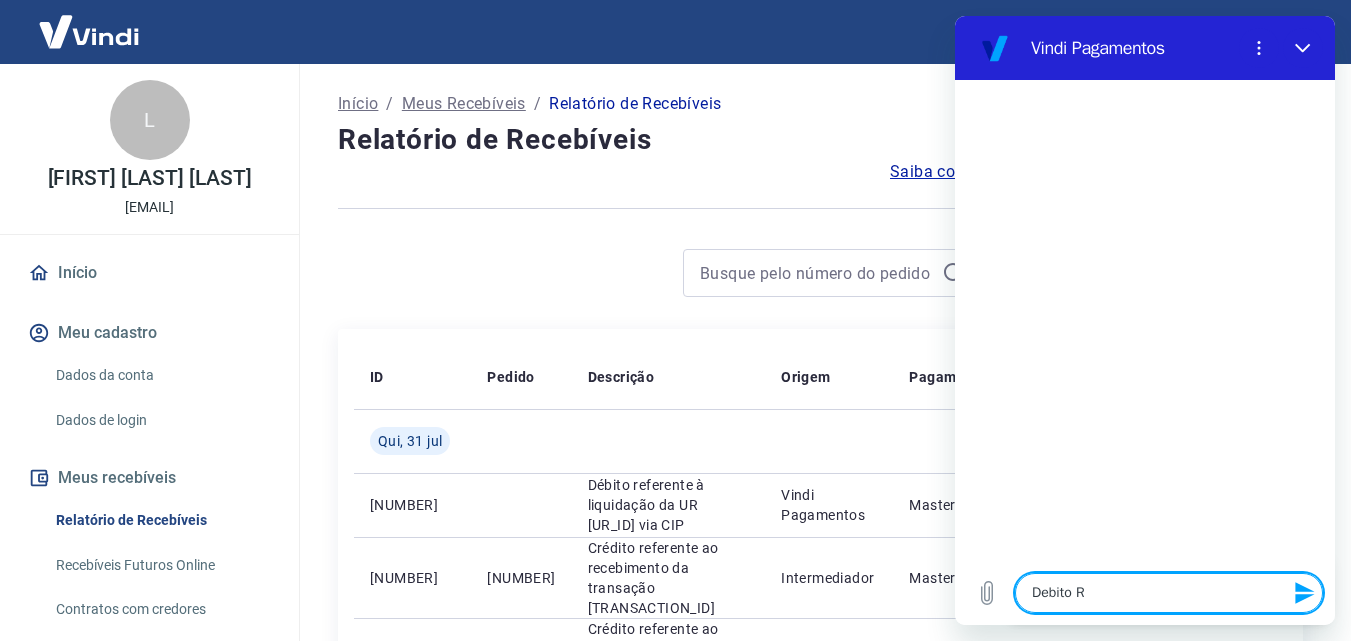 type on "Debito Re" 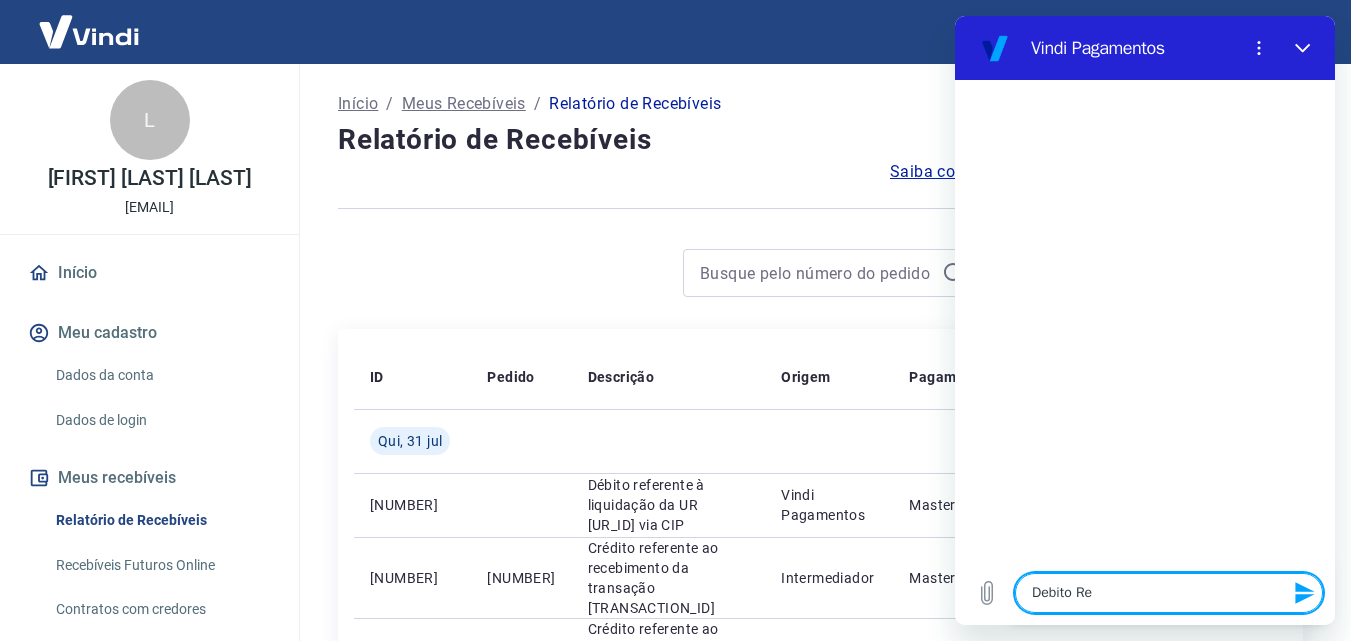 type on "Debito Ref" 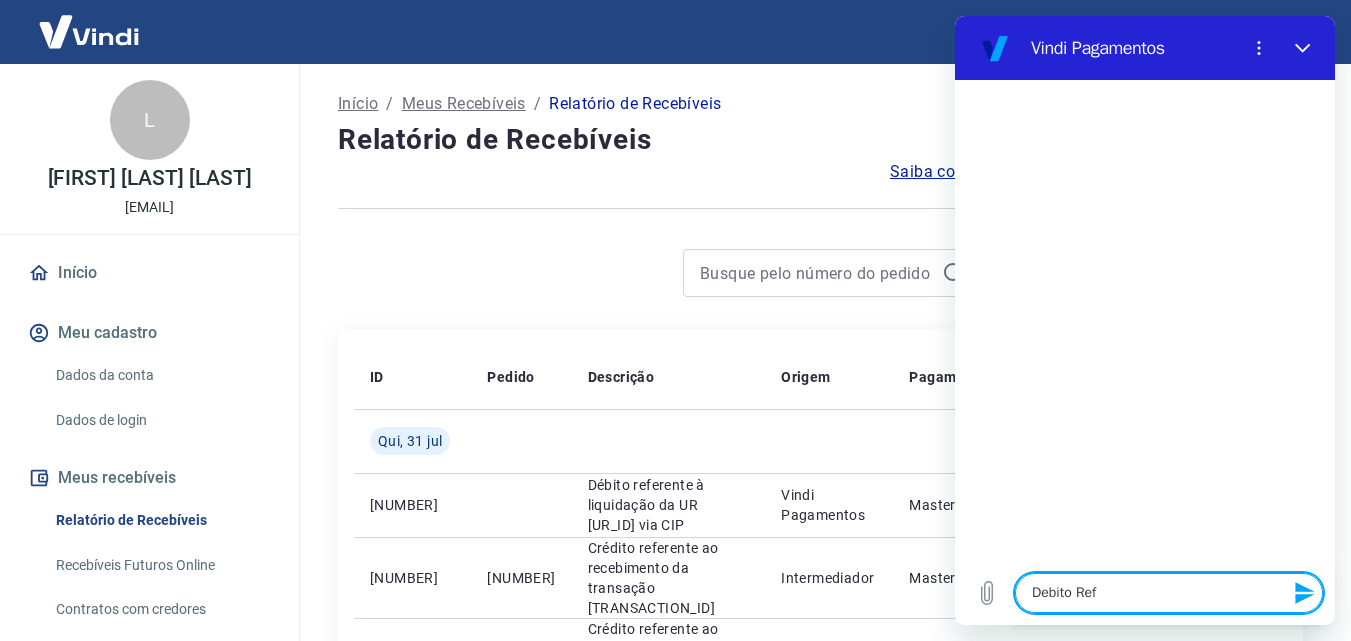 type on "Debito Refe" 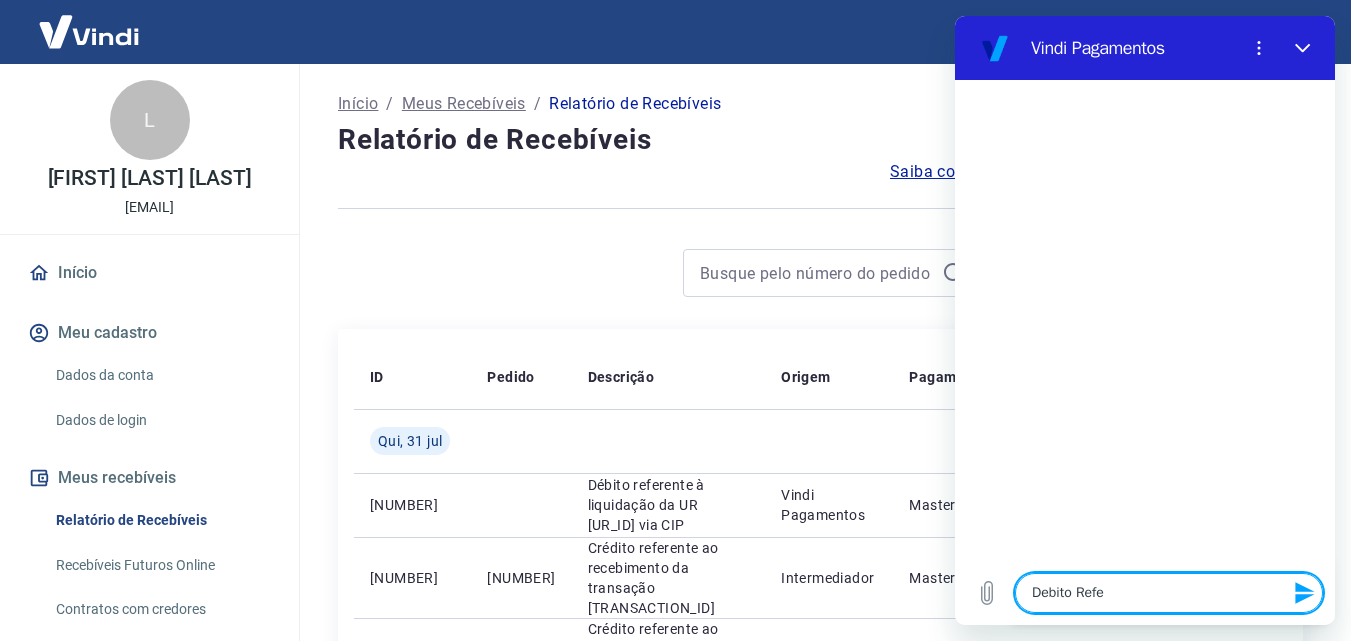 type on "Debito Refer" 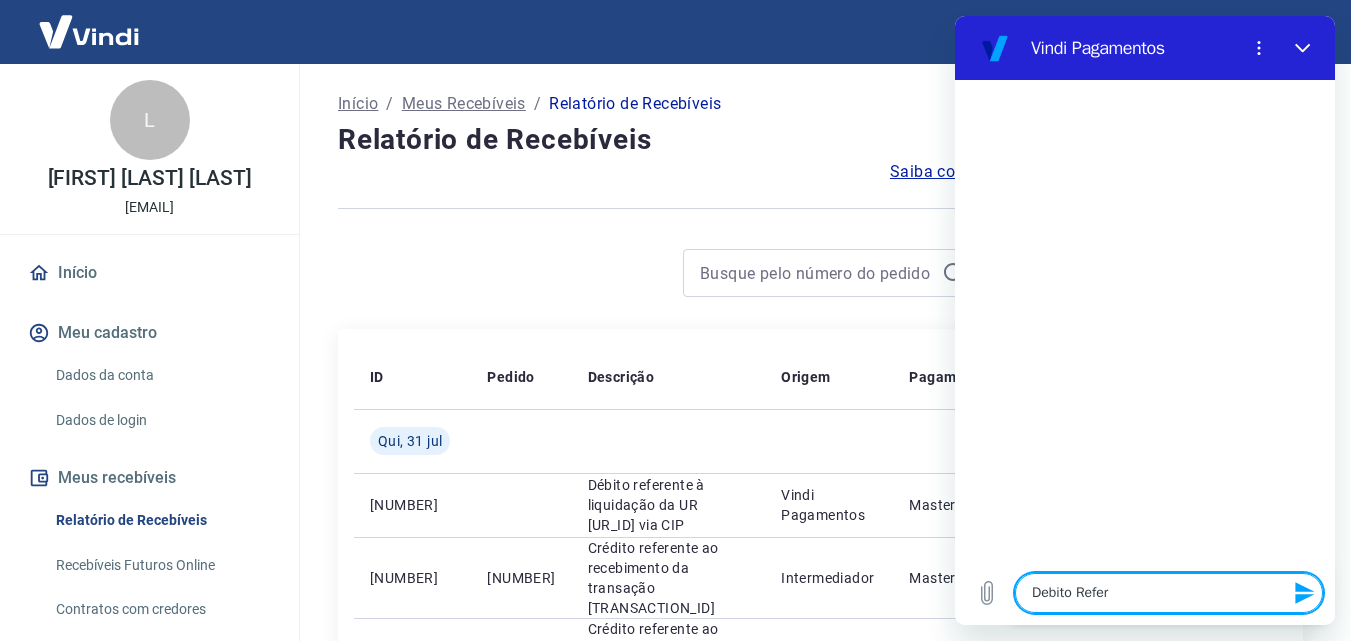 type on "x" 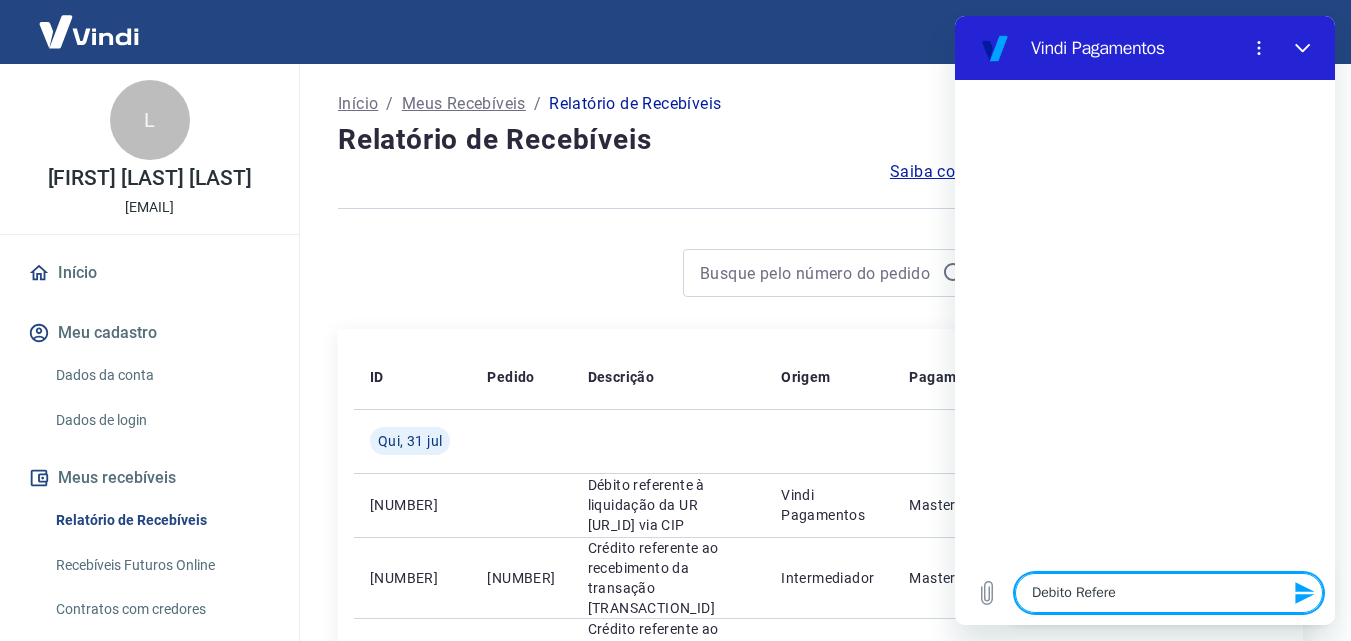 type on "Debito Referen" 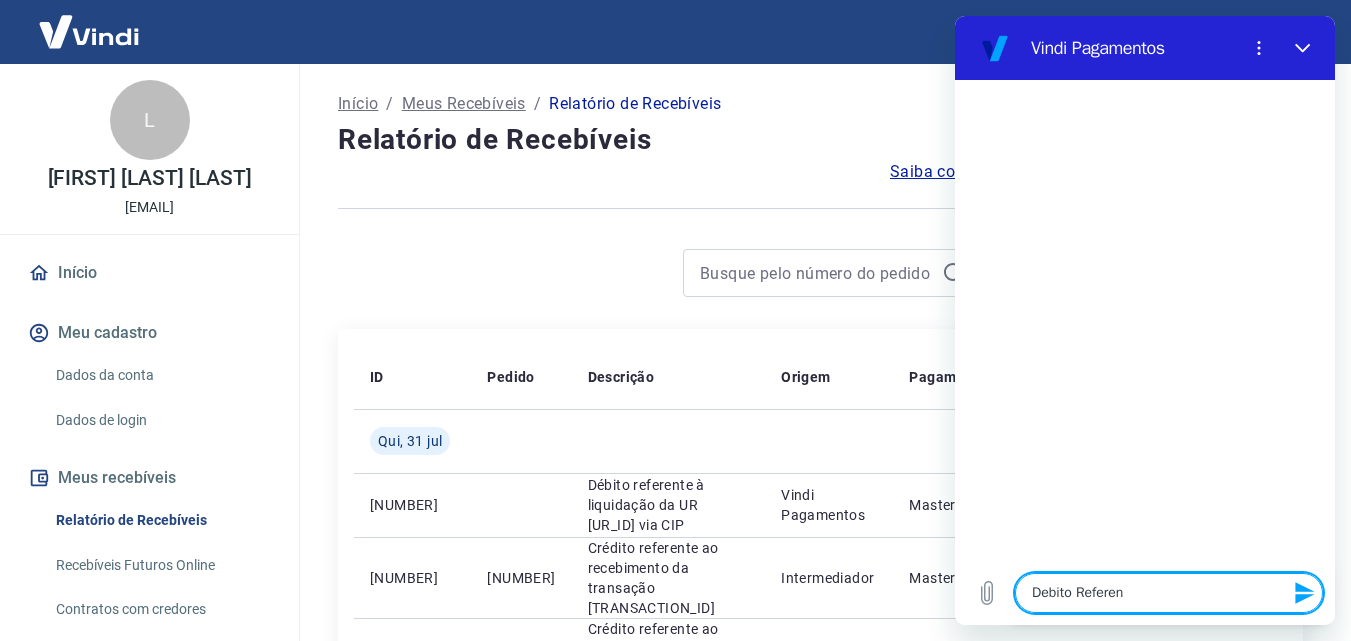 type on "Debito Referent" 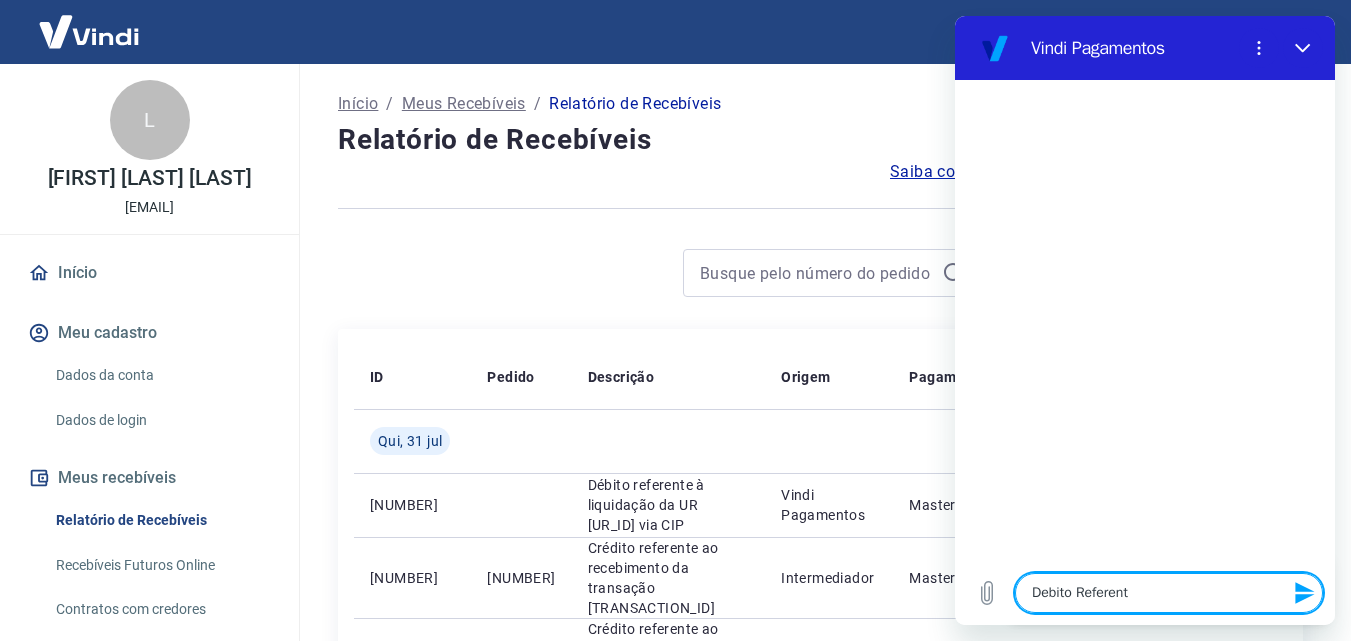 type on "Debito Referente" 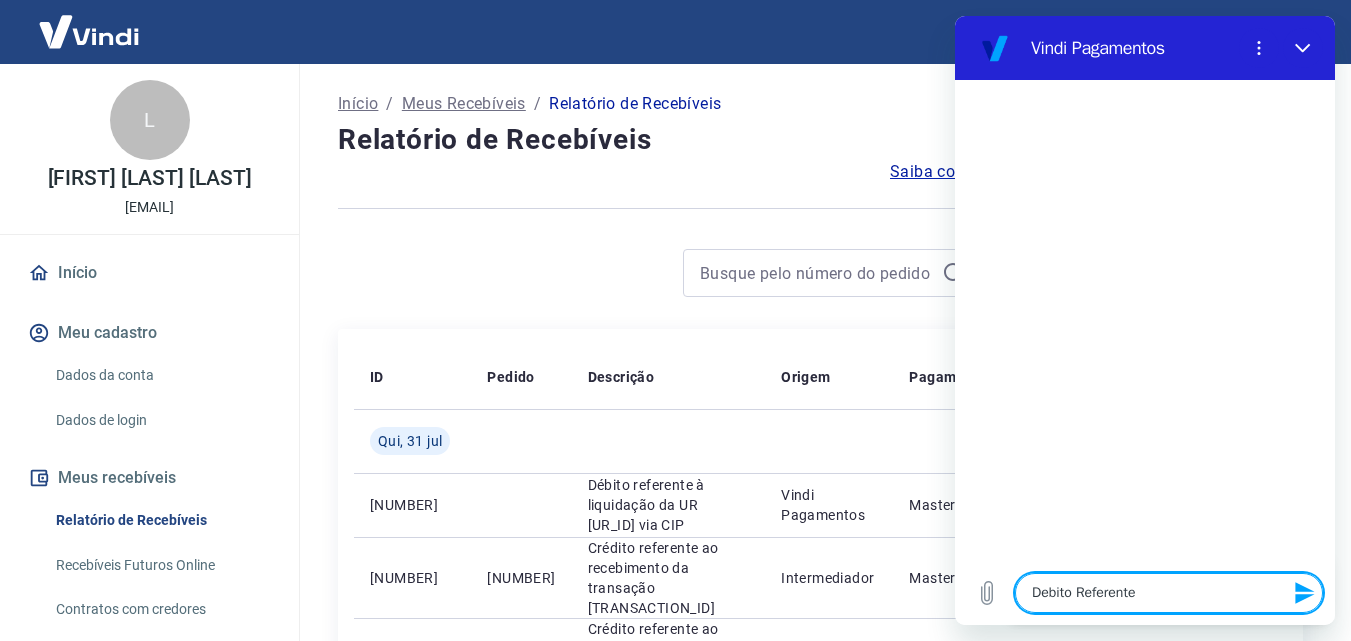 type on "Debito Referente" 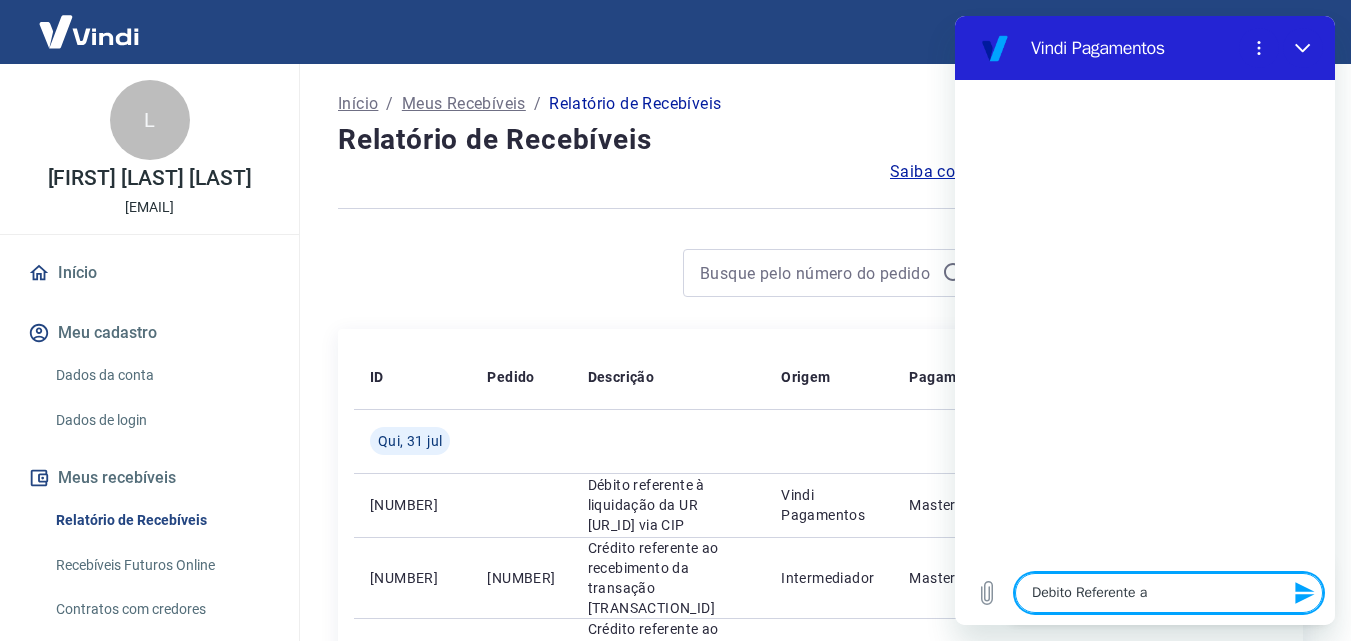 type on "Debito Referente a" 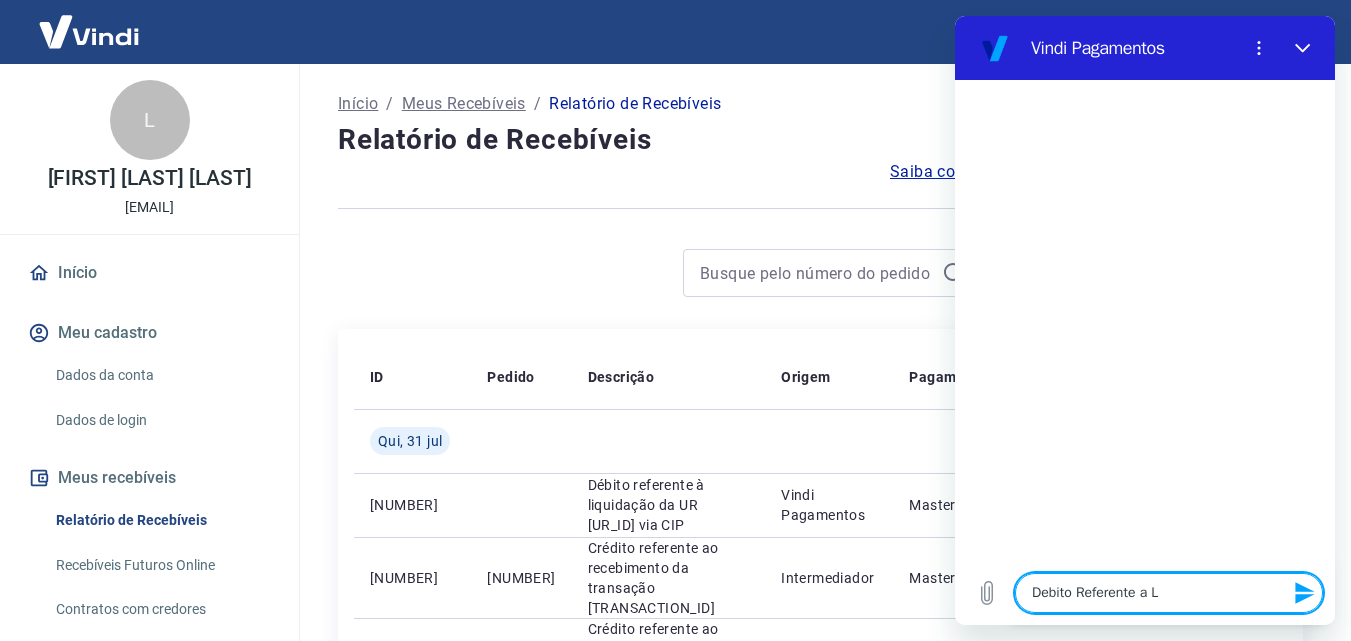 type on "Debito Referente a LI" 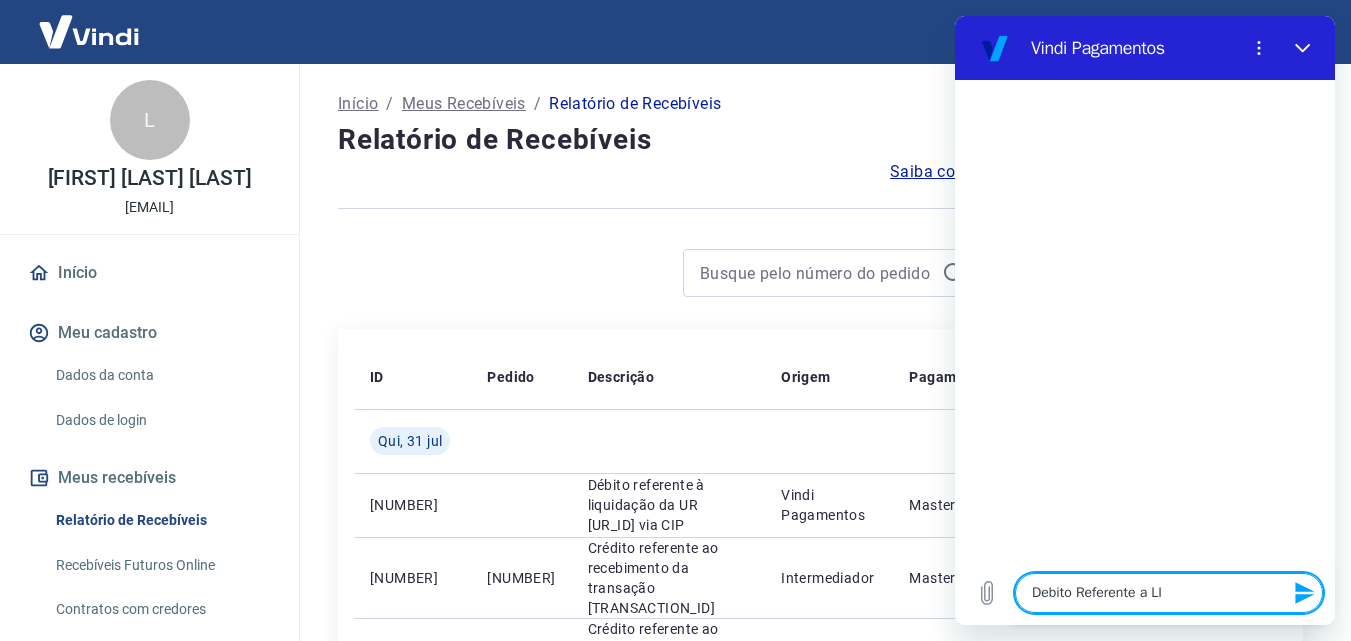 type on "x" 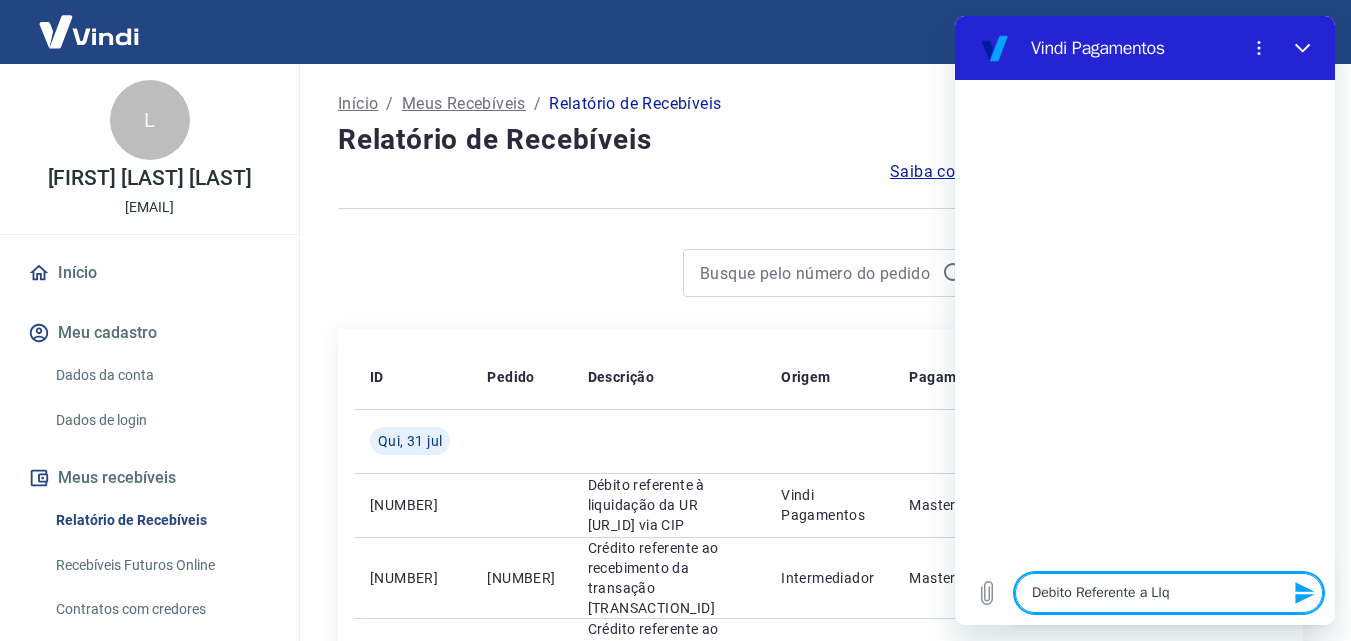 type on "x" 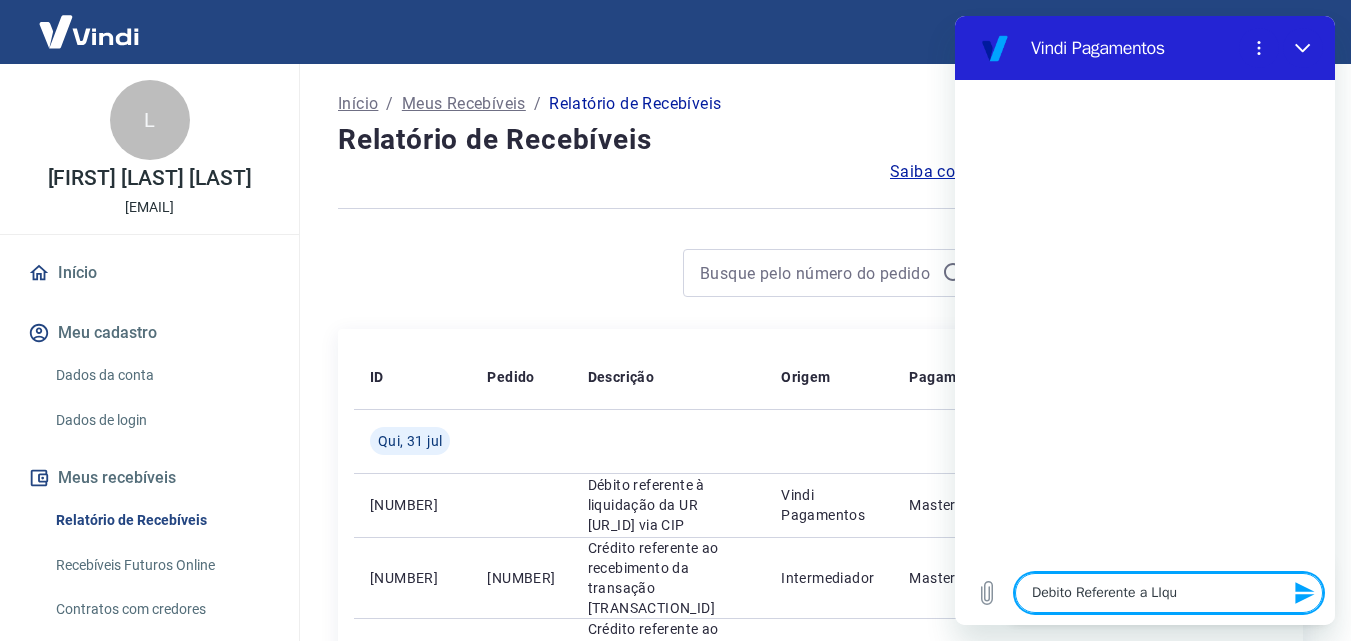 type on "Debito Referente a LIqui" 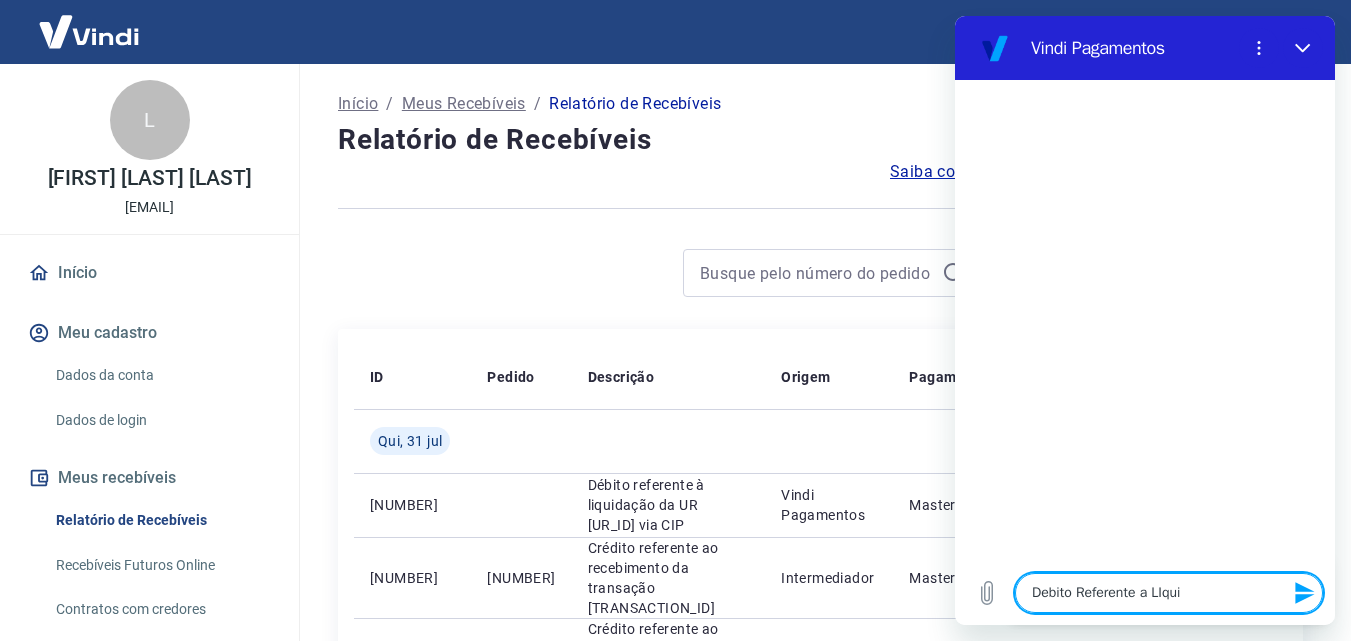 type on "Debito Referente a LIquid" 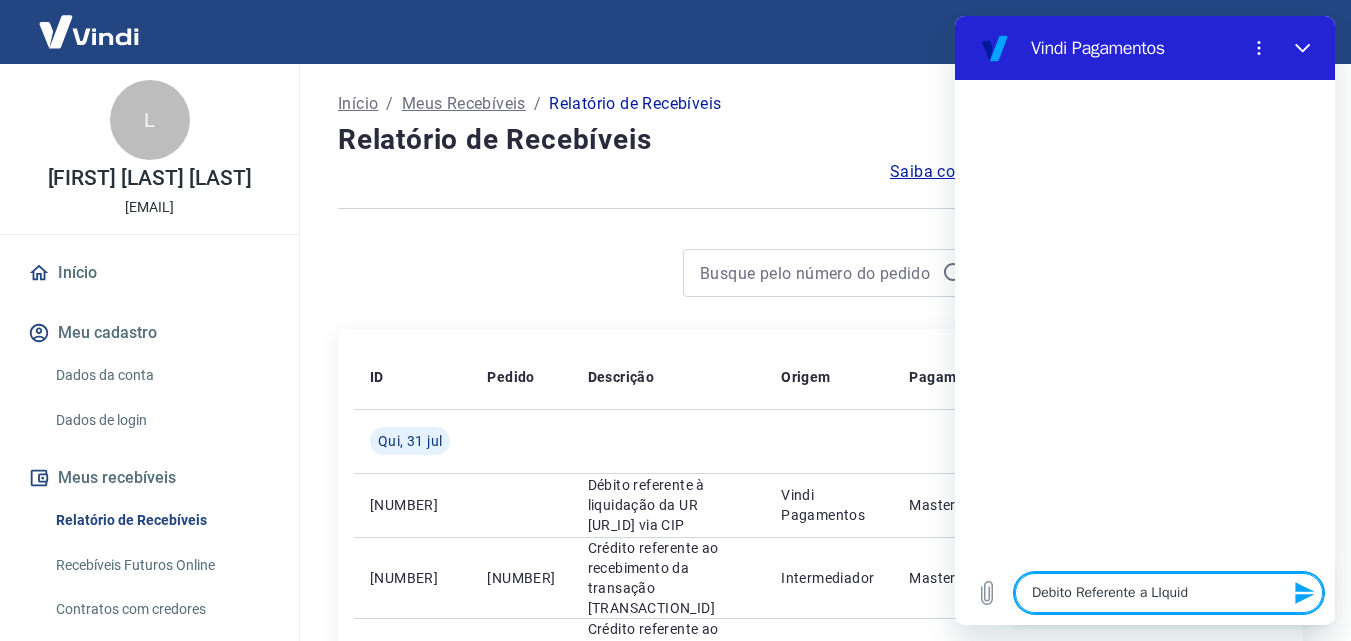 type on "Debito Referente a LIquida" 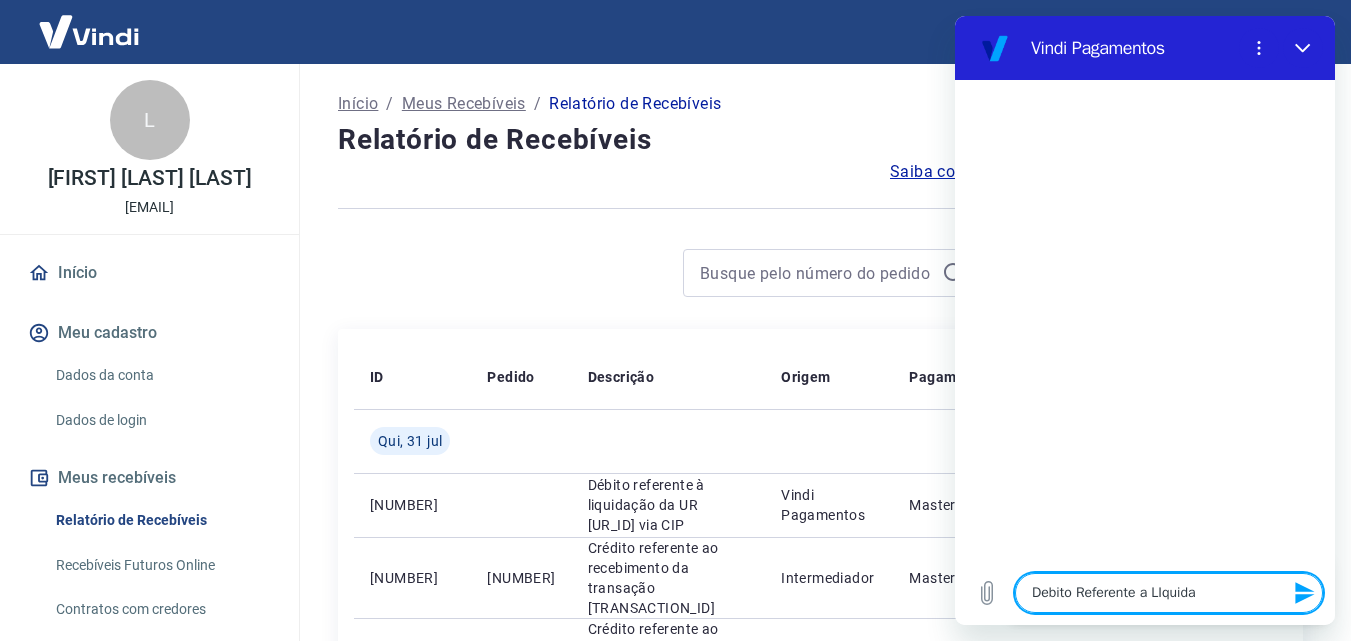 type on "Debito Referente a LIquidaç" 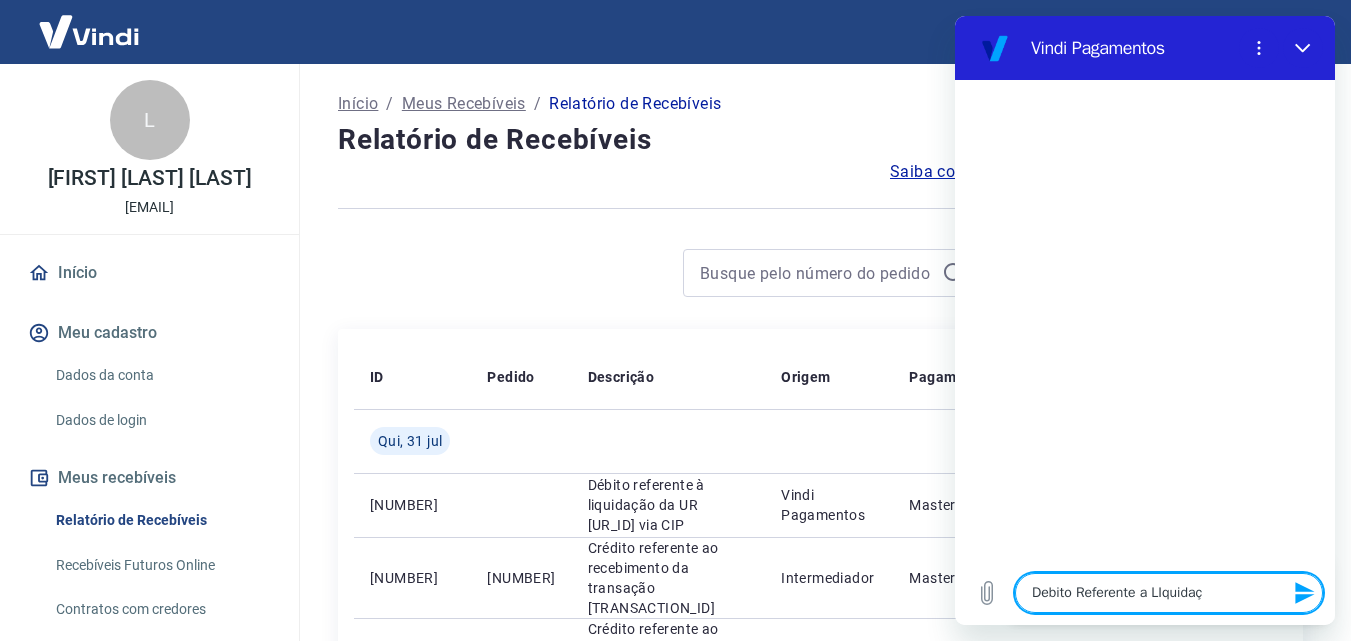 type on "Debito Referente a LIquidaçã" 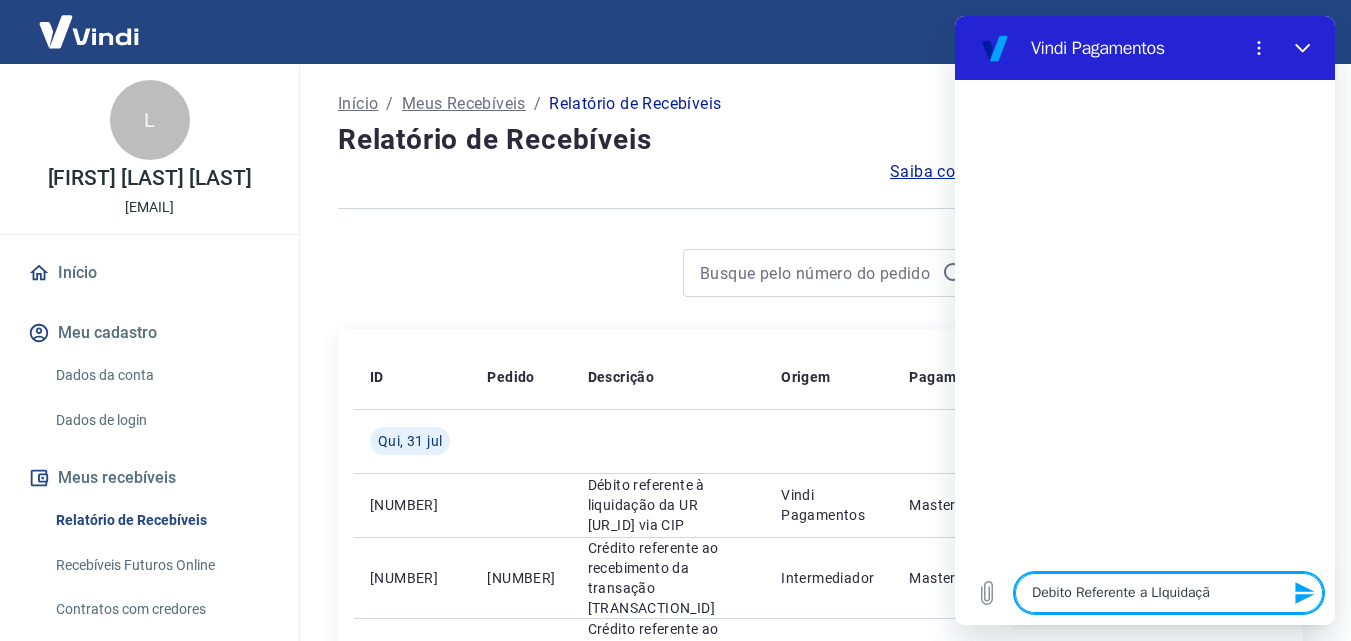 type on "Debito Referente a LIquidação" 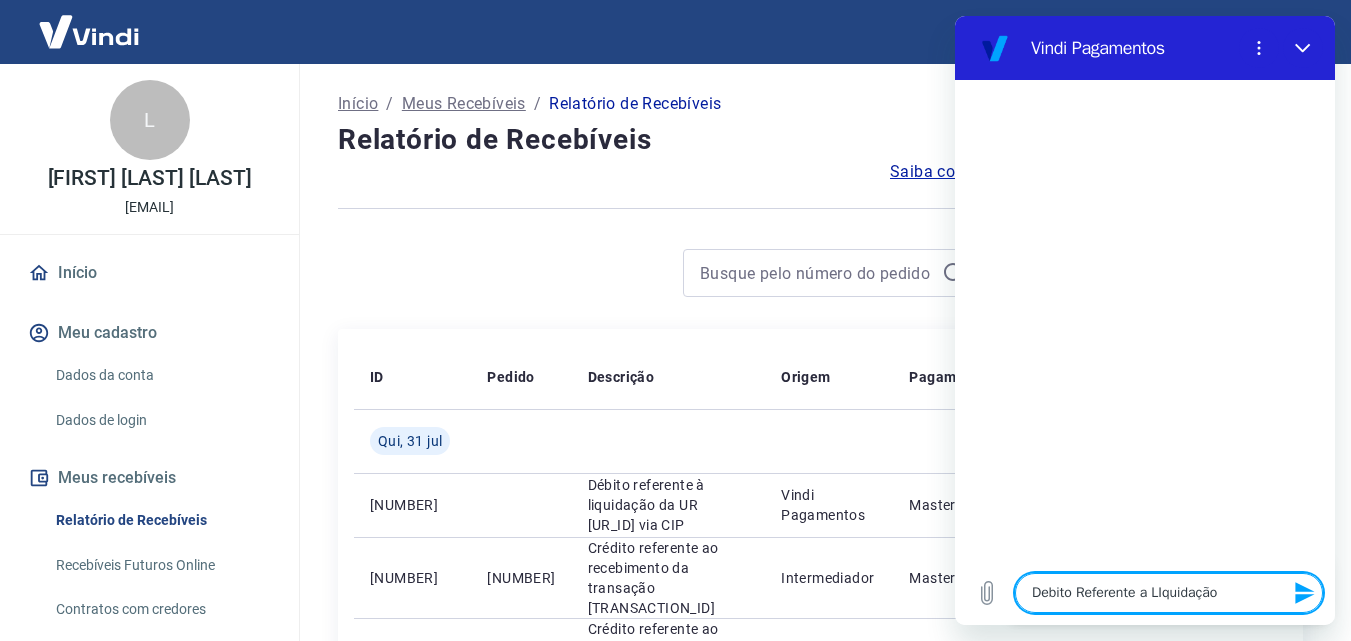 type on "Debito Referente a LIquidação" 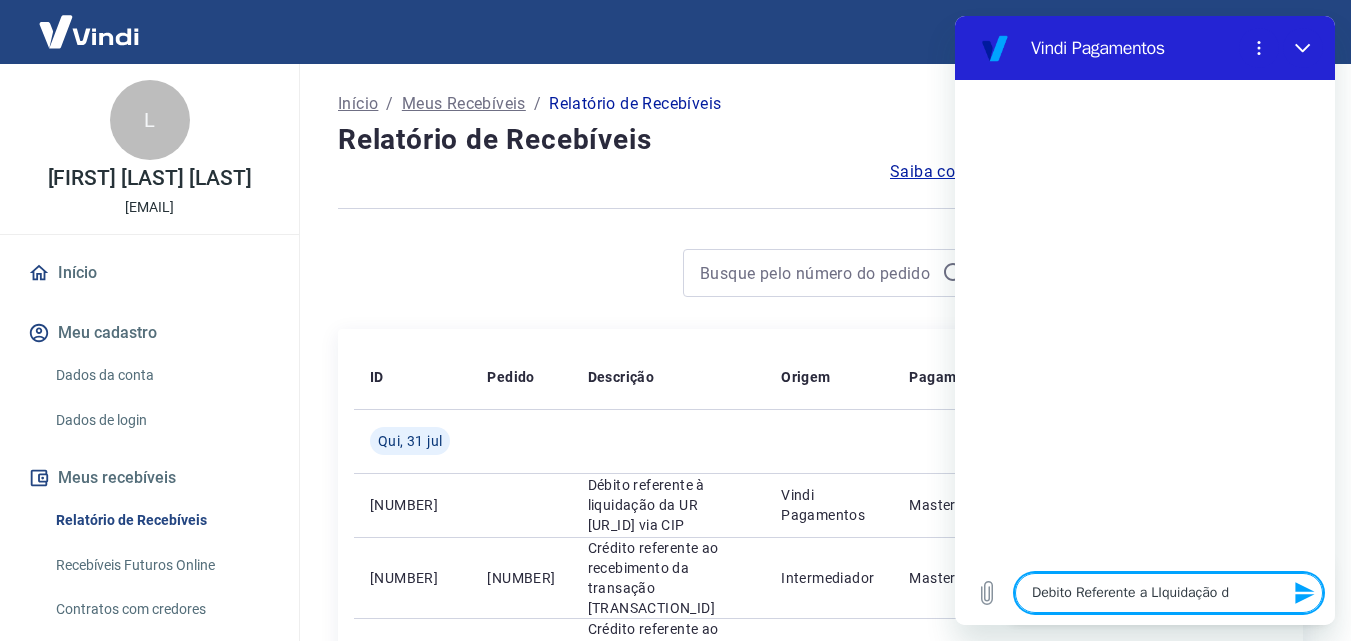 type on "Debito Referente a LIquidação de" 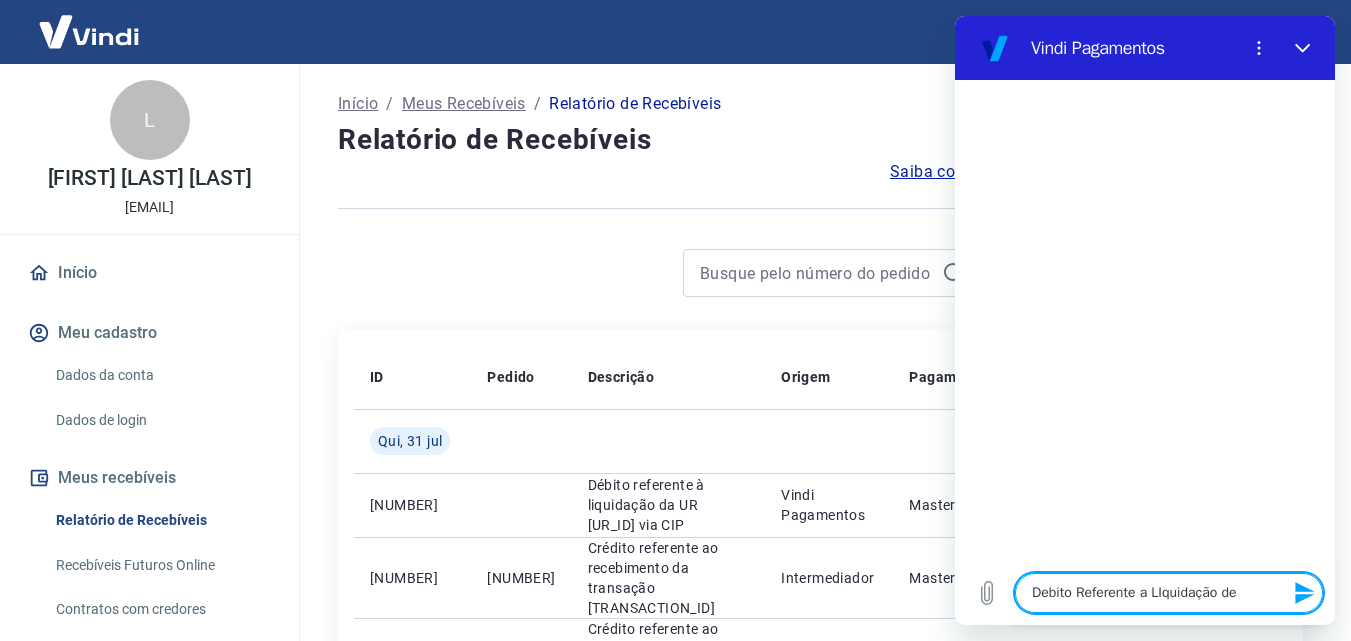 type on "Debito Referente a LIquidação de" 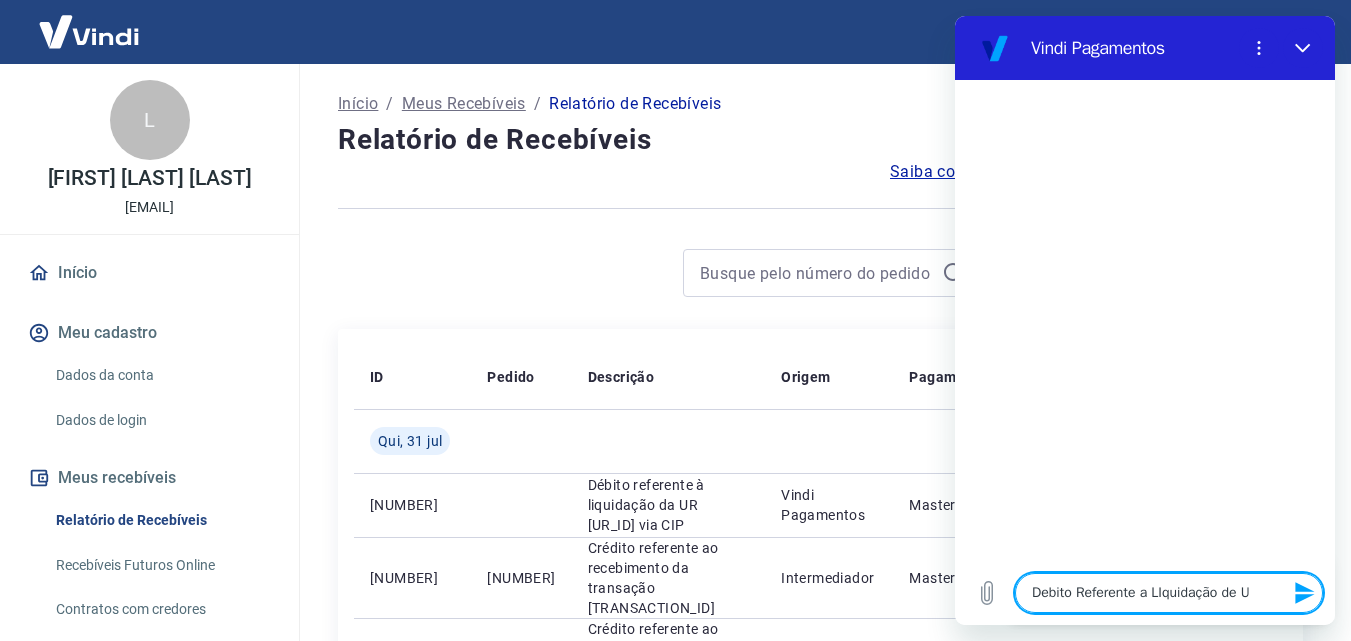type on "Debito Referente a LIquidação de UR" 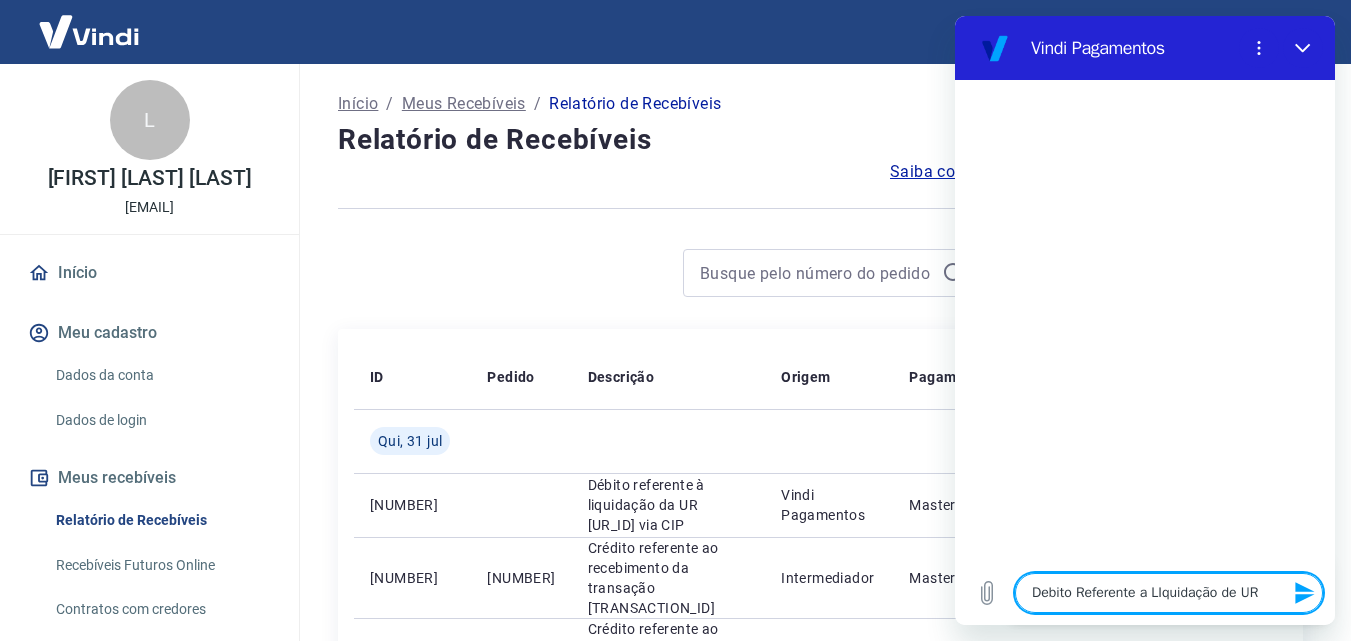 type 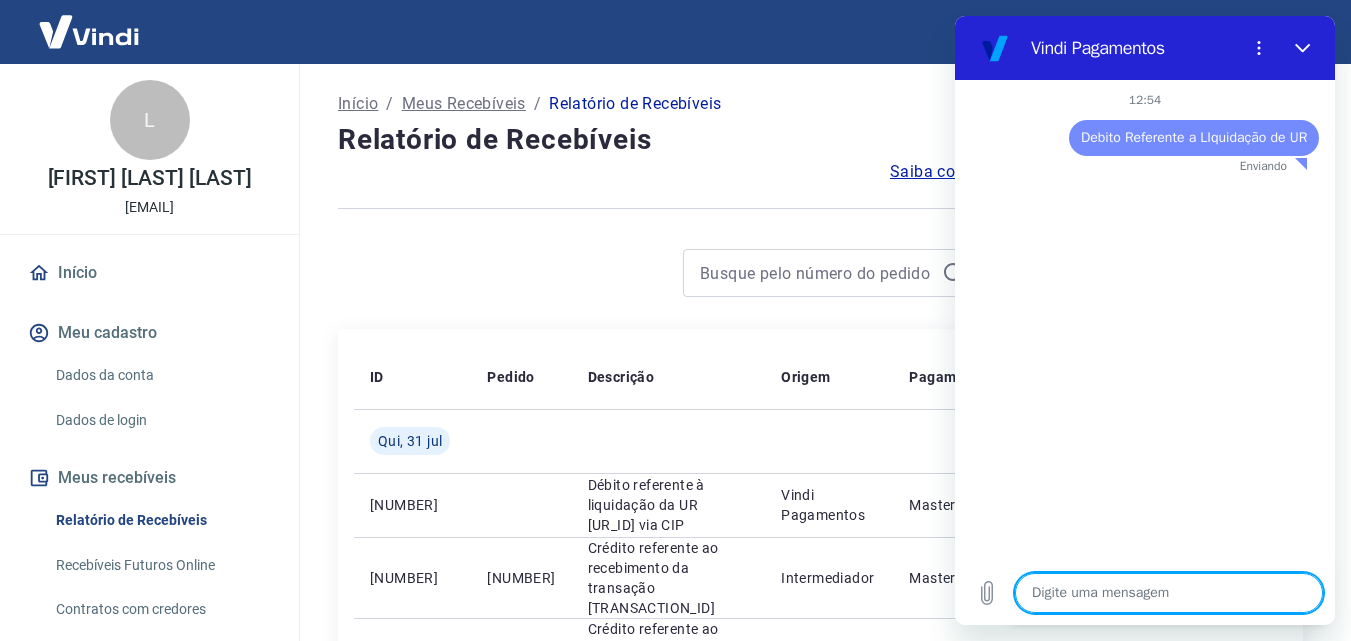 type on "x" 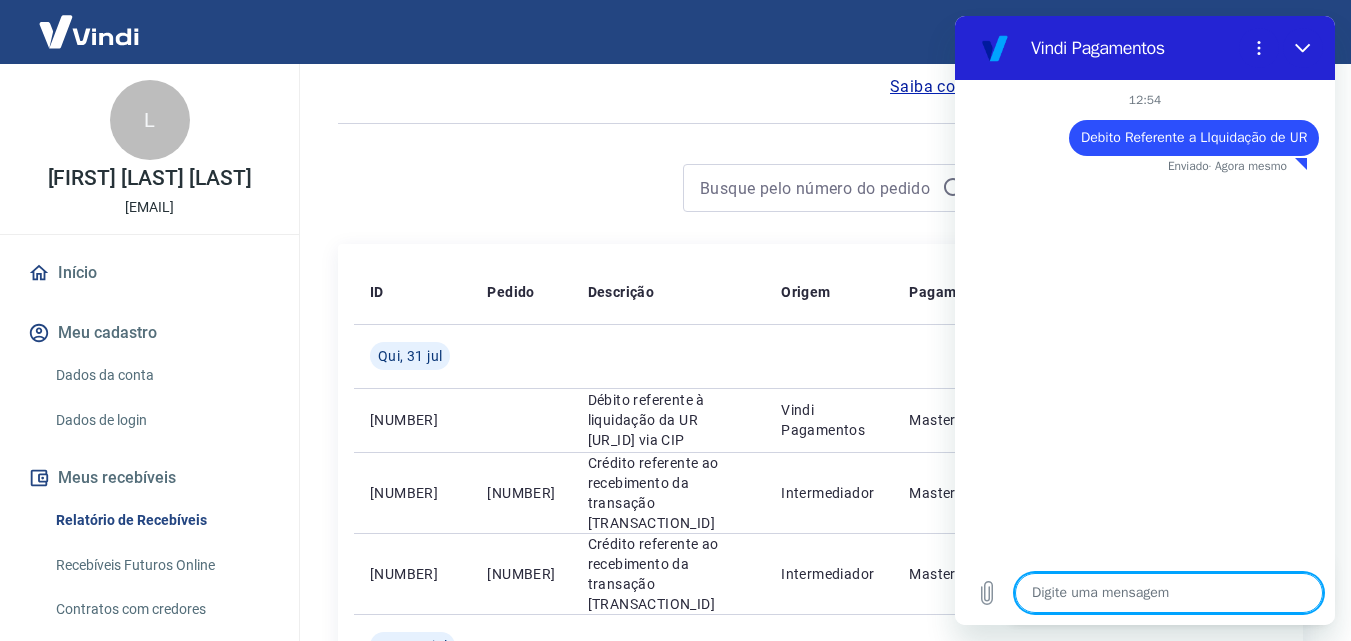 scroll, scrollTop: 0, scrollLeft: 0, axis: both 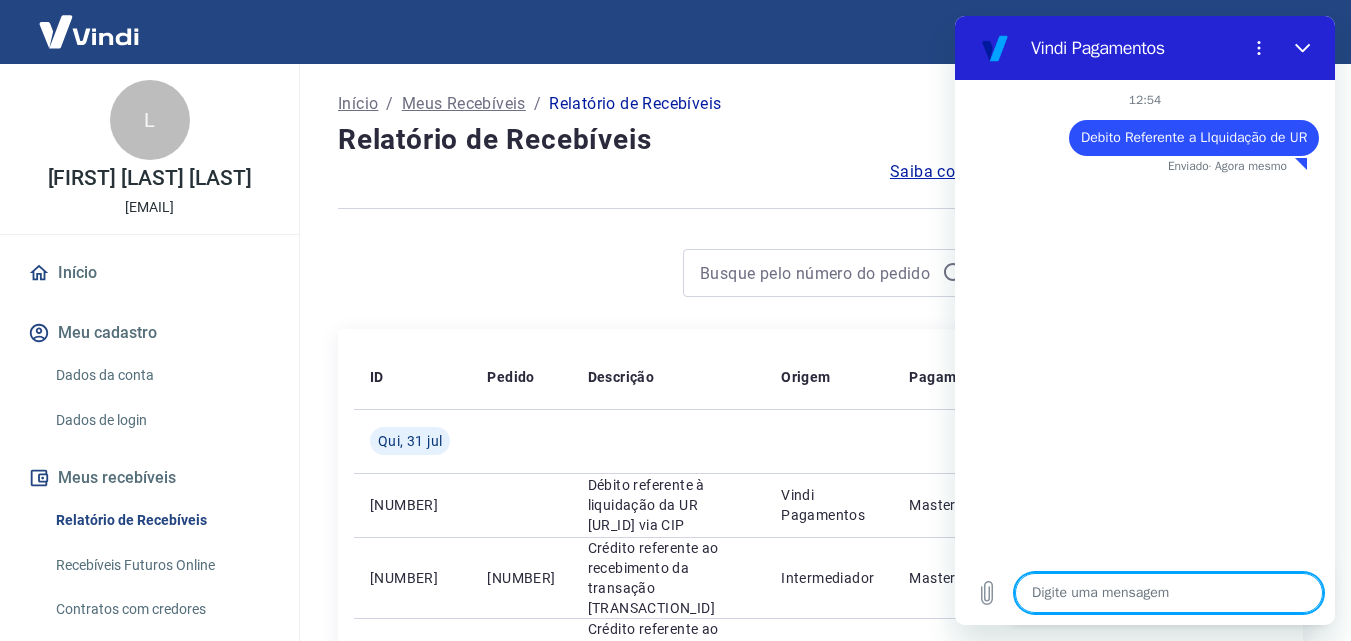 type on "o" 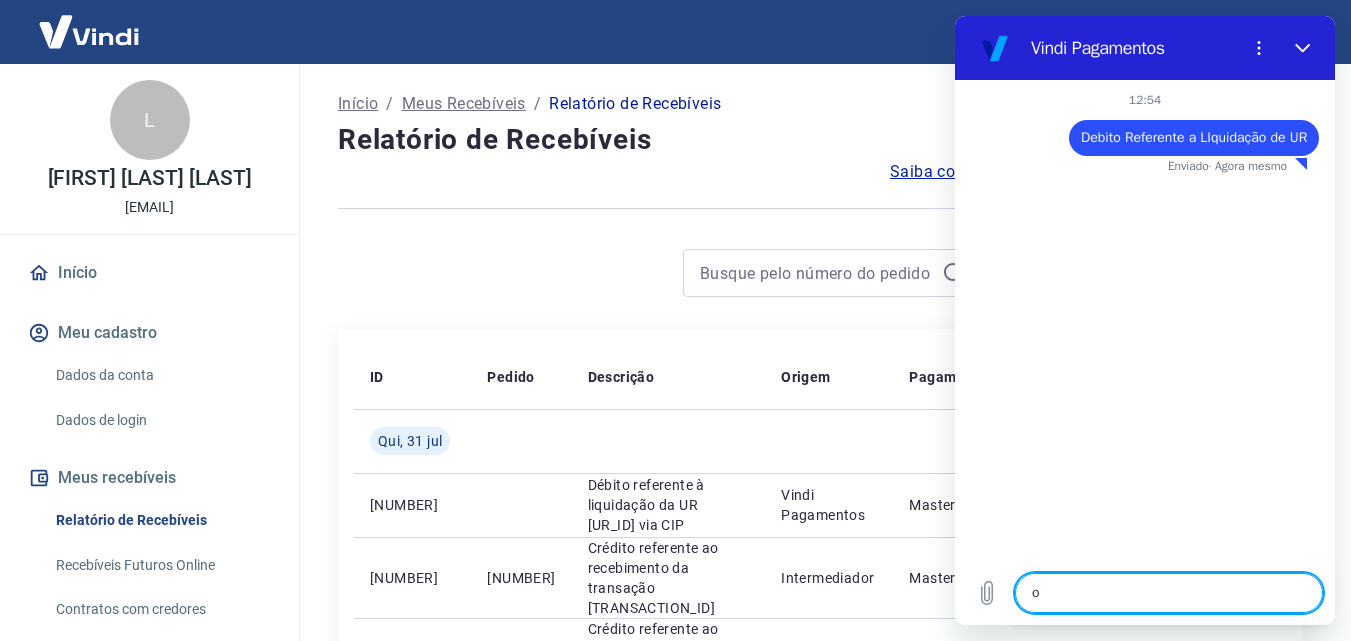 type on "o" 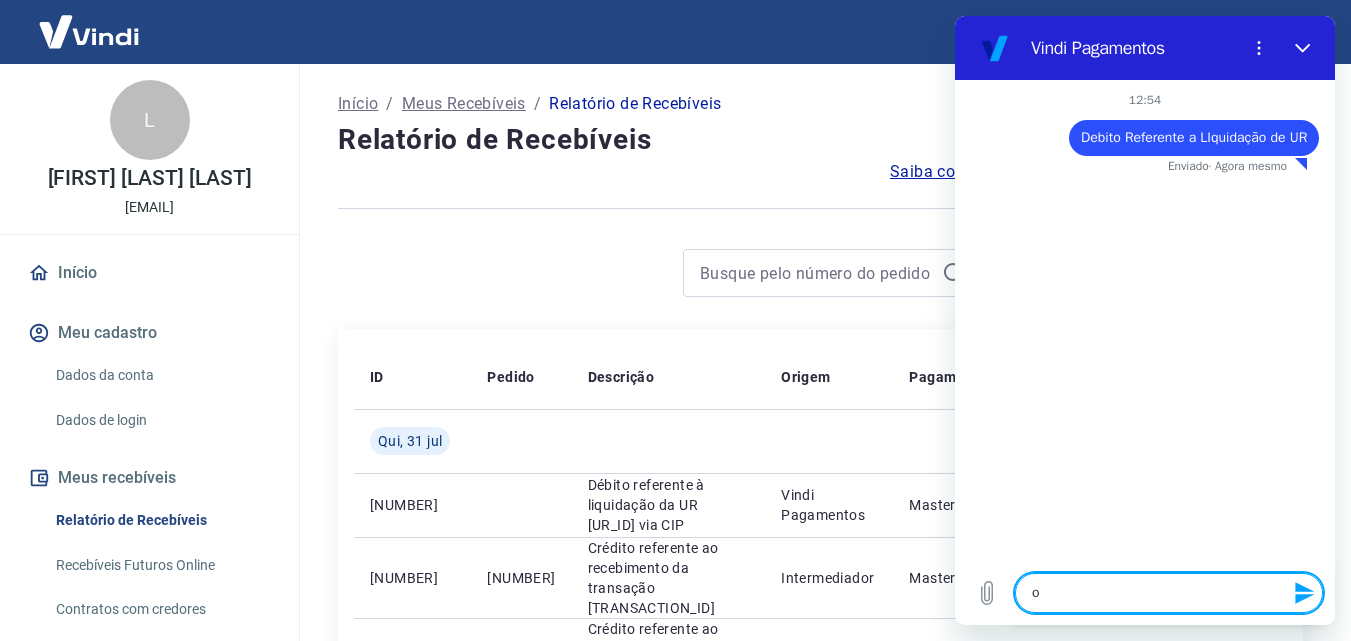 type on "o q" 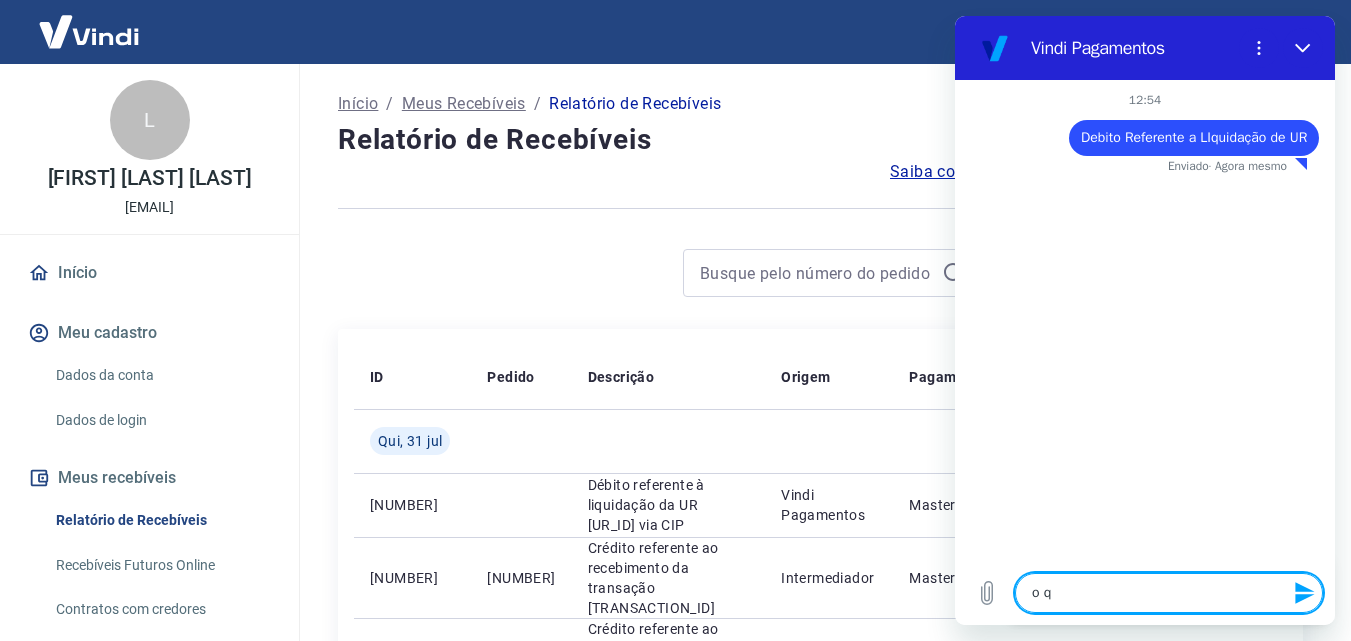 type on "o qu" 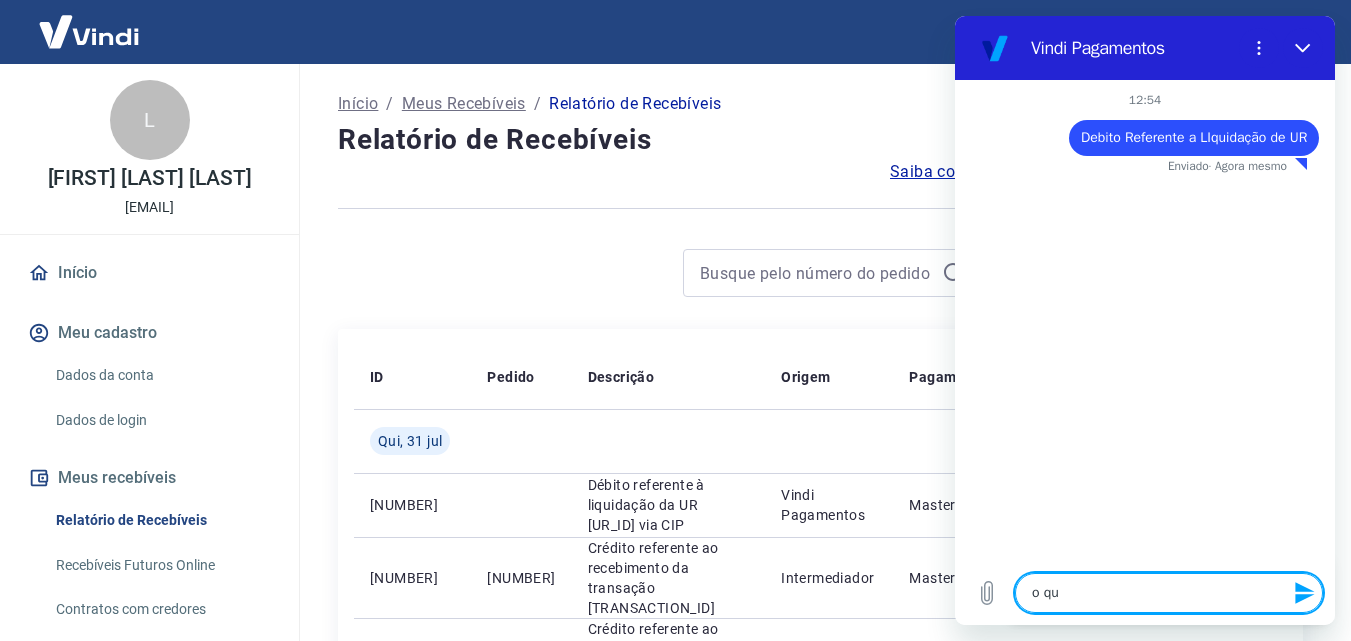 type on "o que" 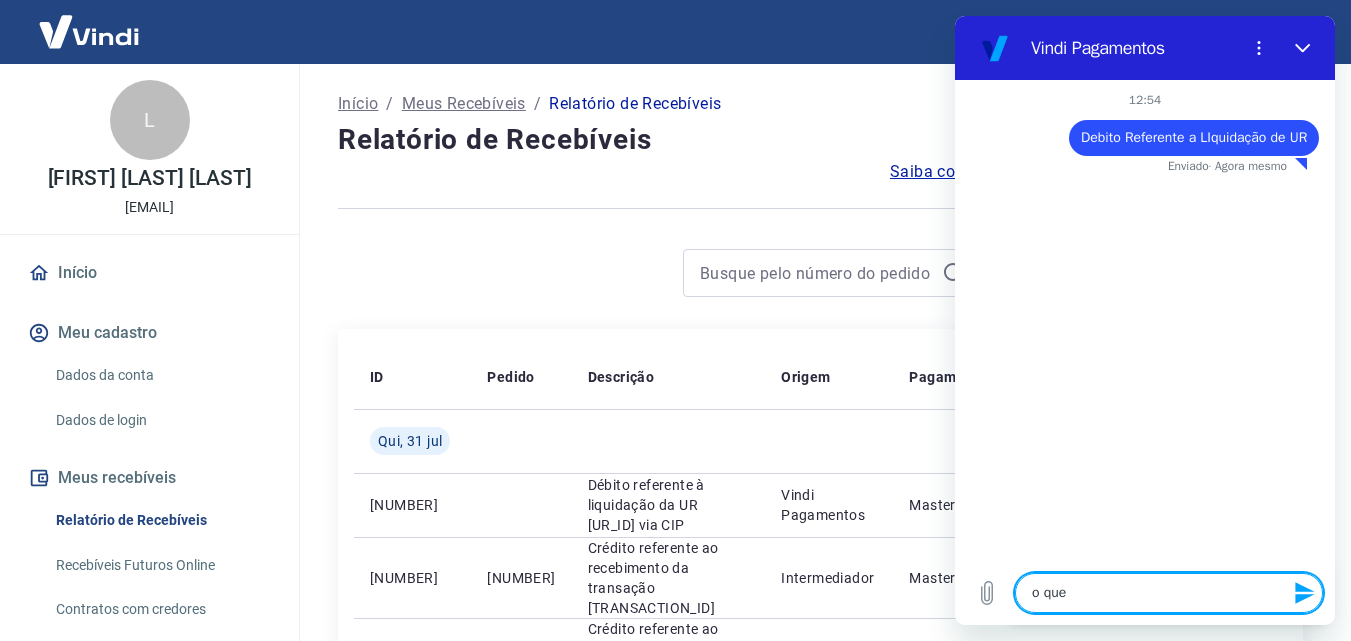 type on "x" 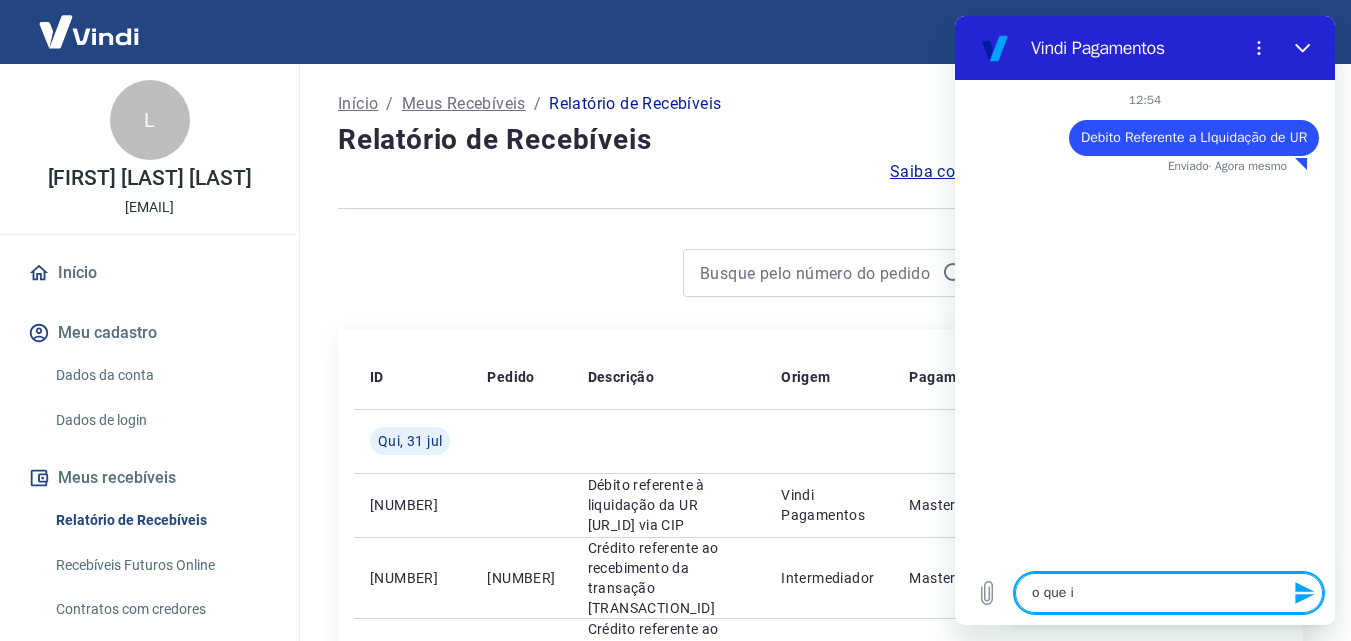 type on "o que is" 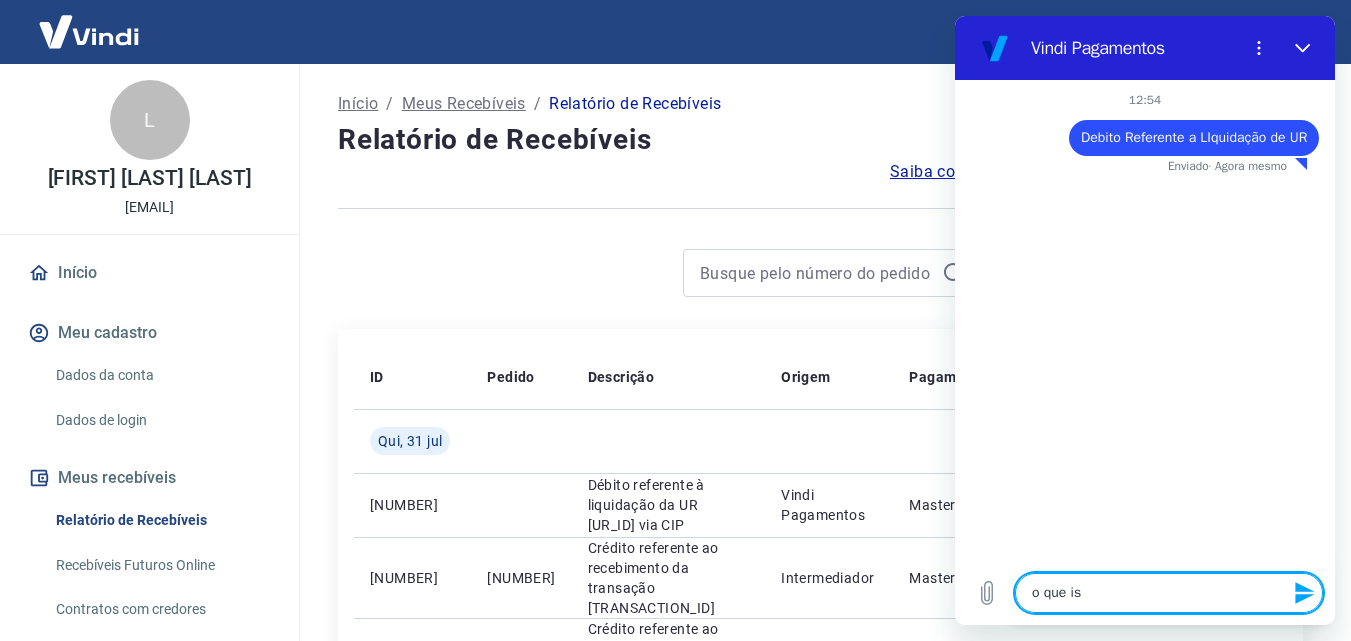 type on "o que iss" 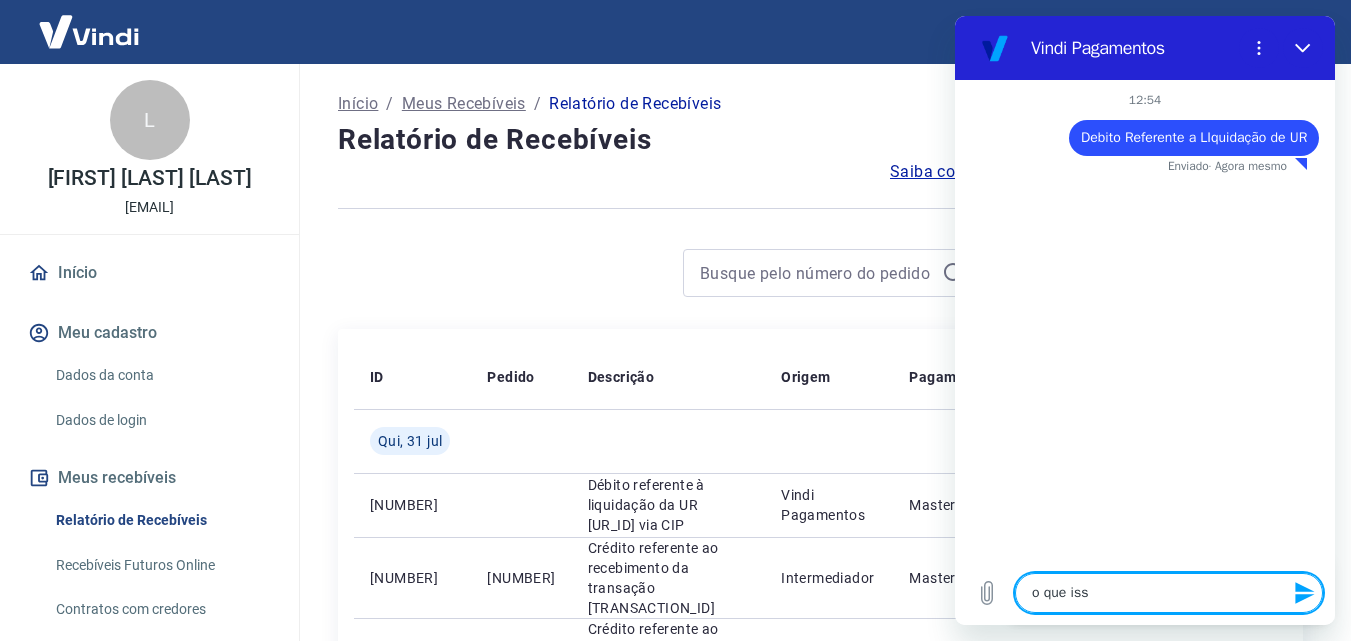 type on "o que isso" 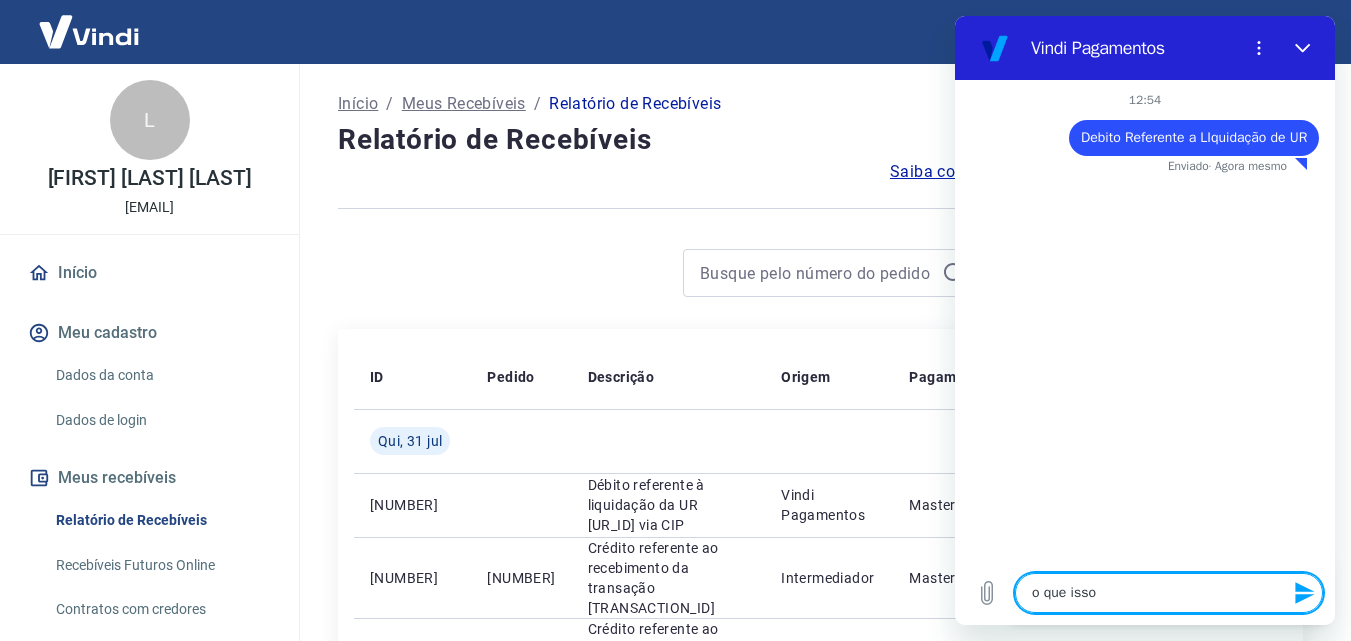 type on "o que isso" 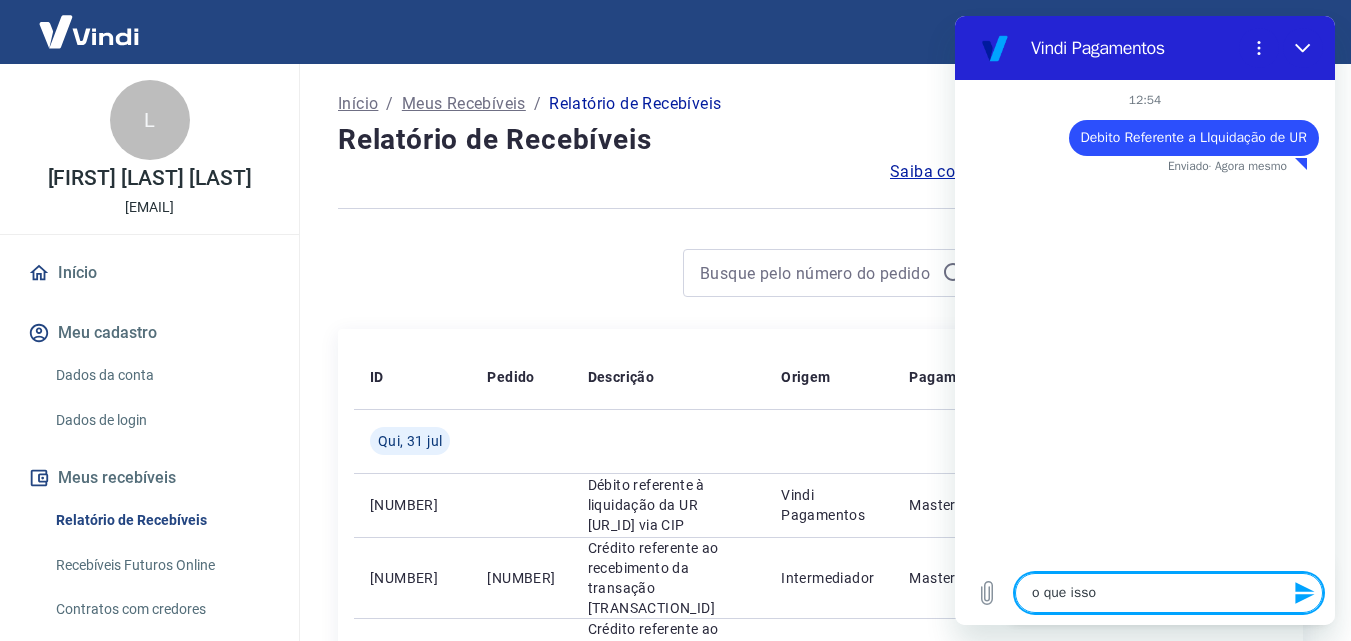 type on "x" 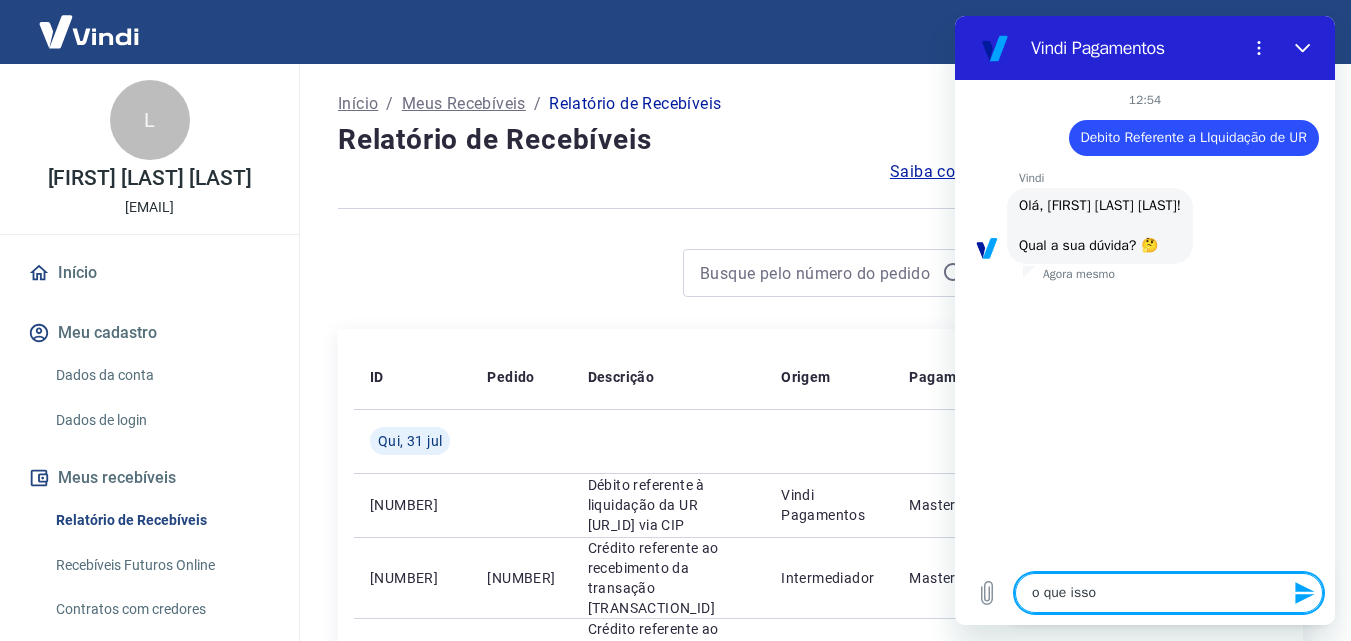 type on "o que isso s" 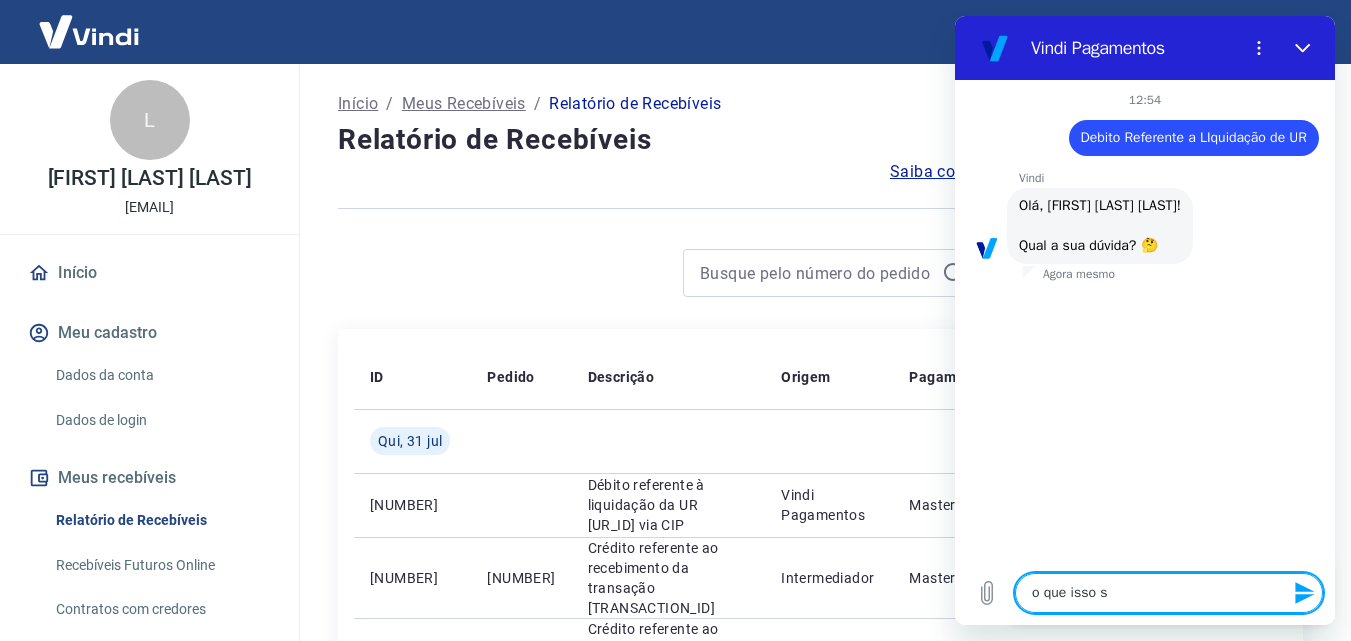 type on "x" 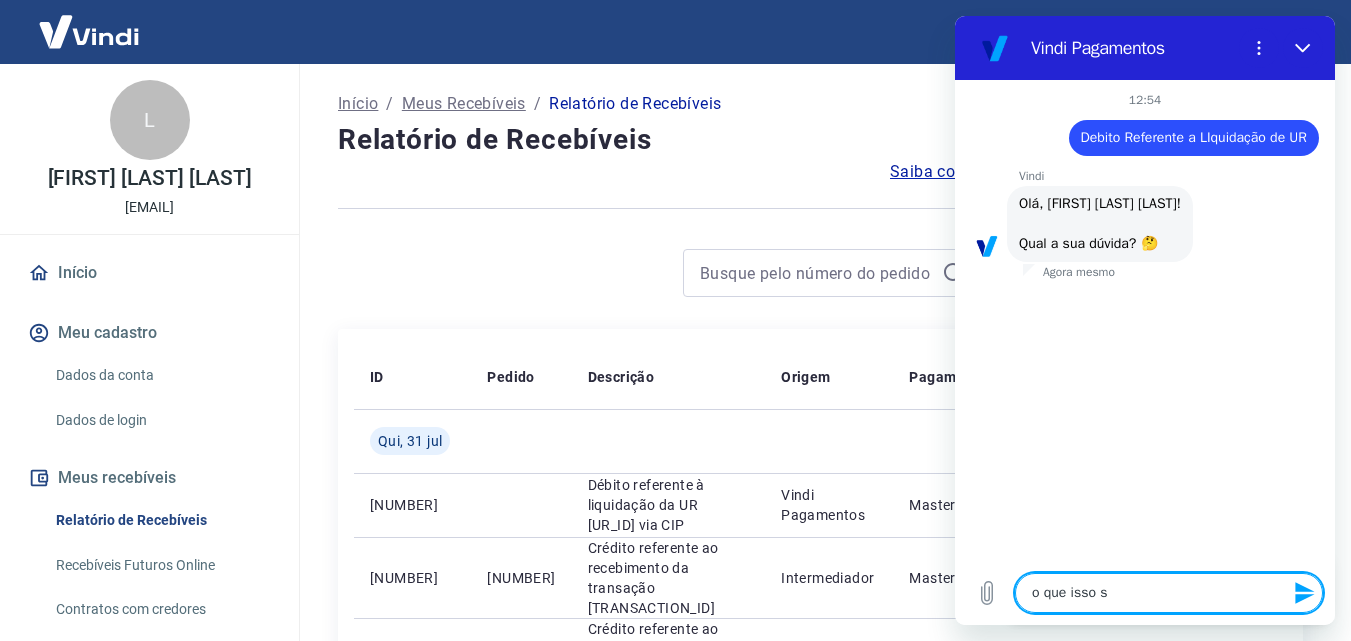 type on "o que isso si" 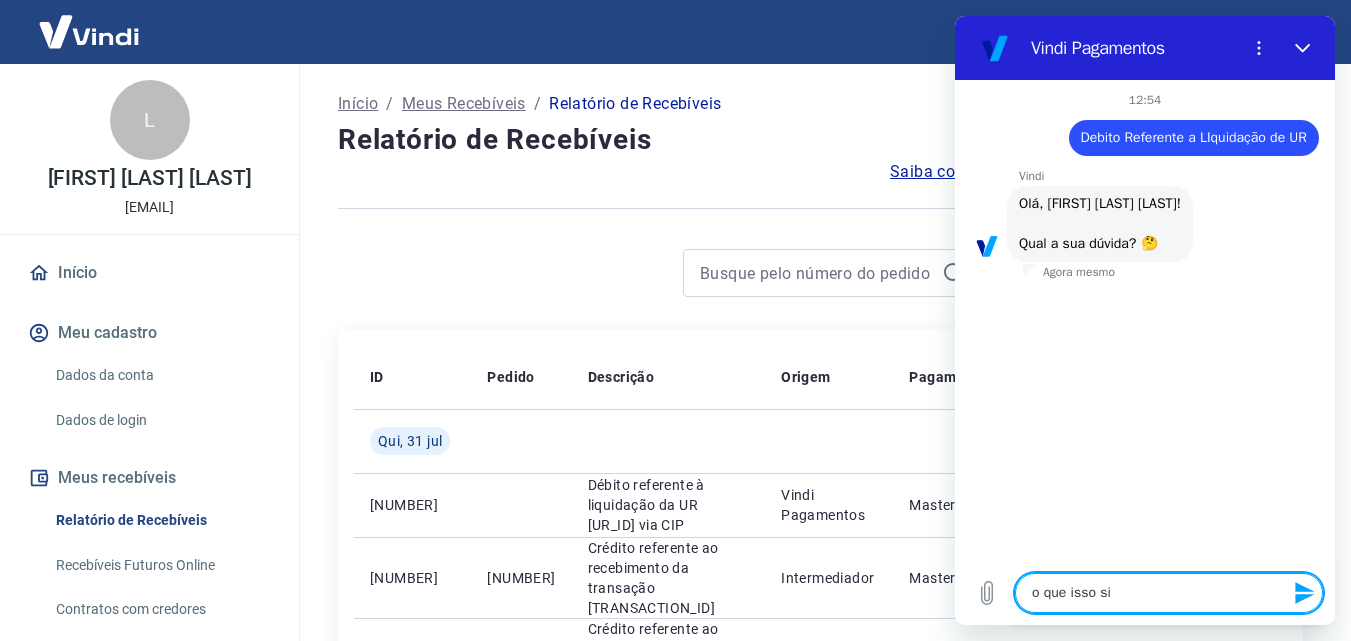 type on "o que isso sig" 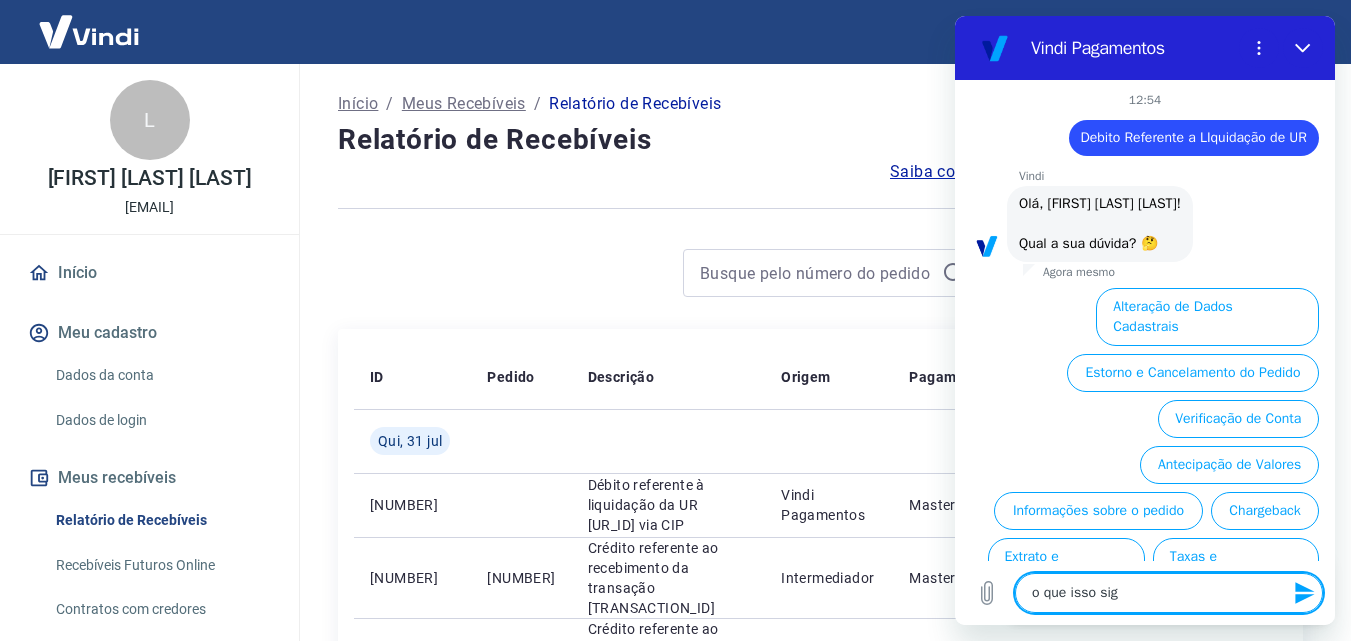 type on "o que isso sign" 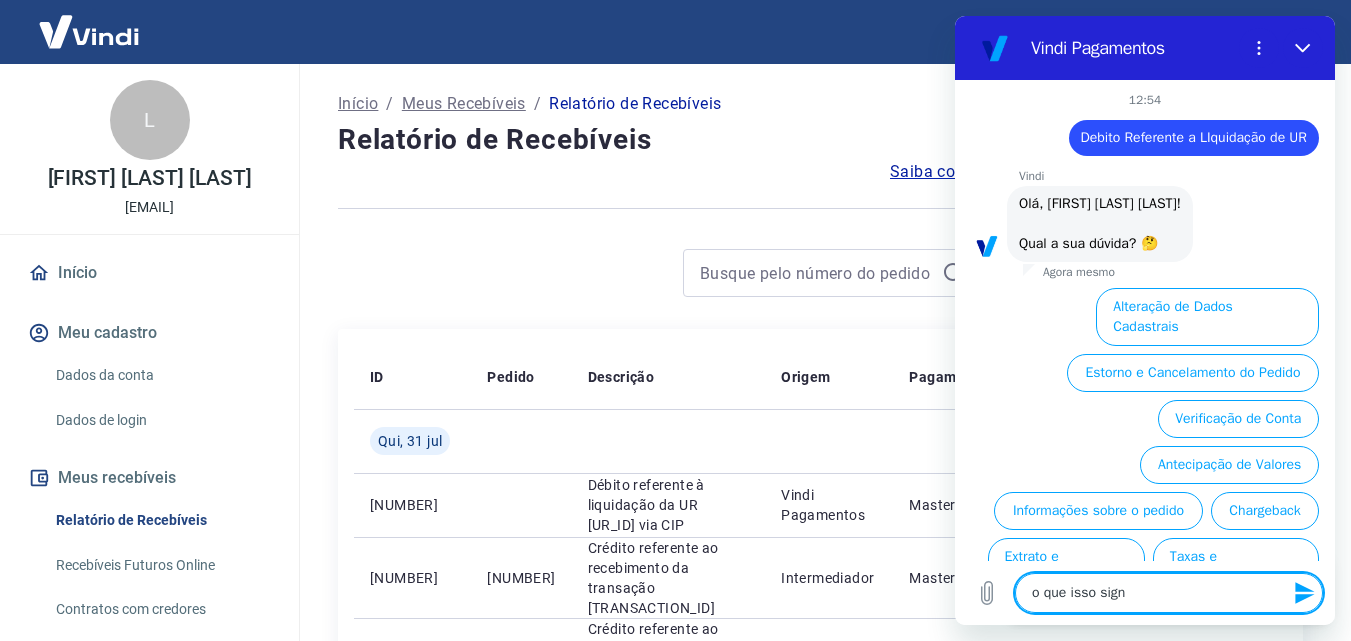 scroll, scrollTop: 92, scrollLeft: 0, axis: vertical 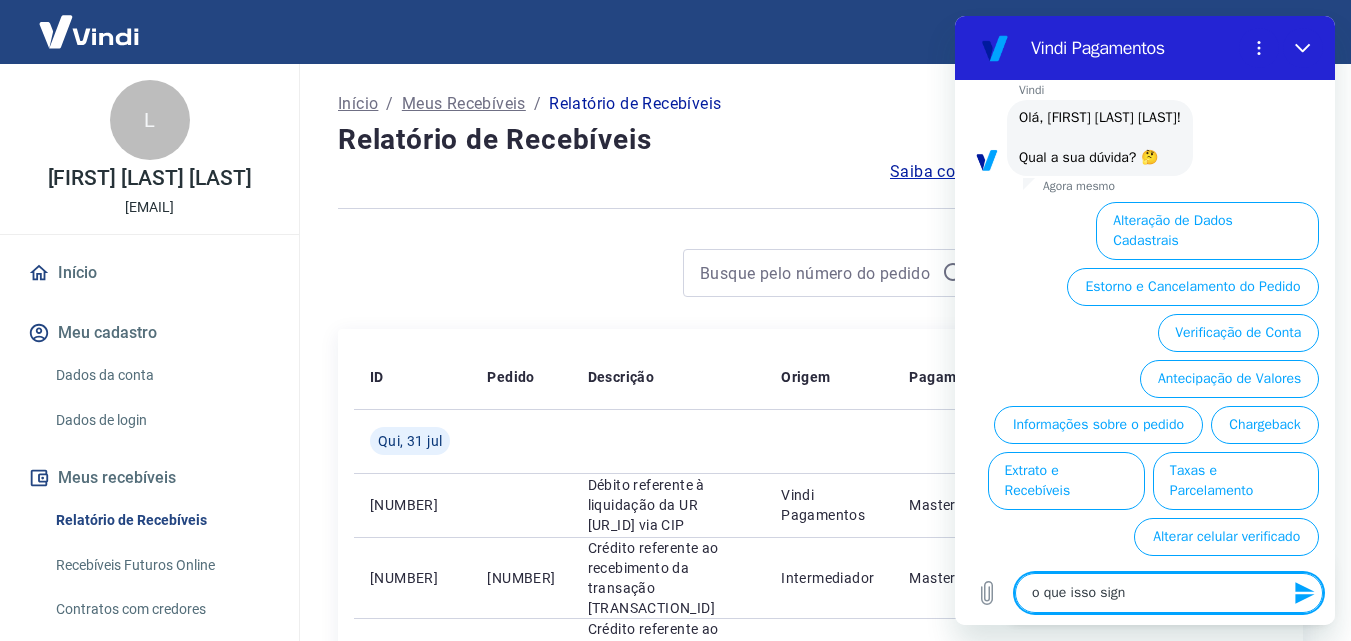 type on "o que isso signi" 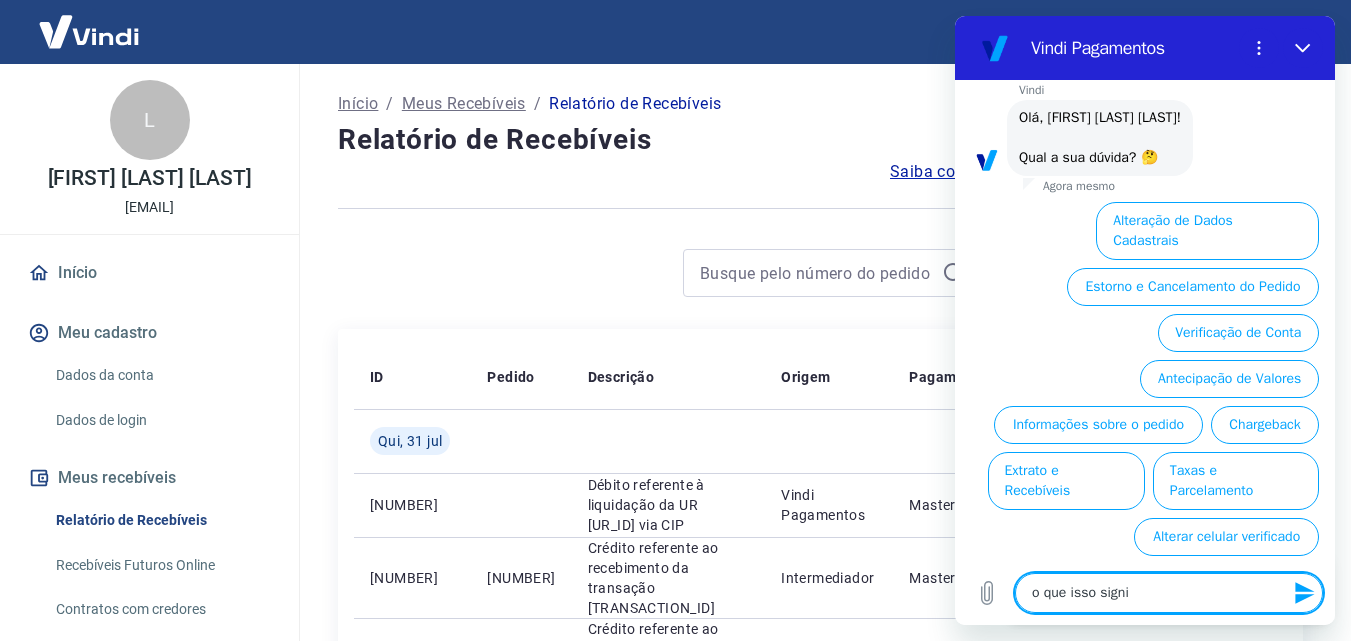 type on "o que isso signif" 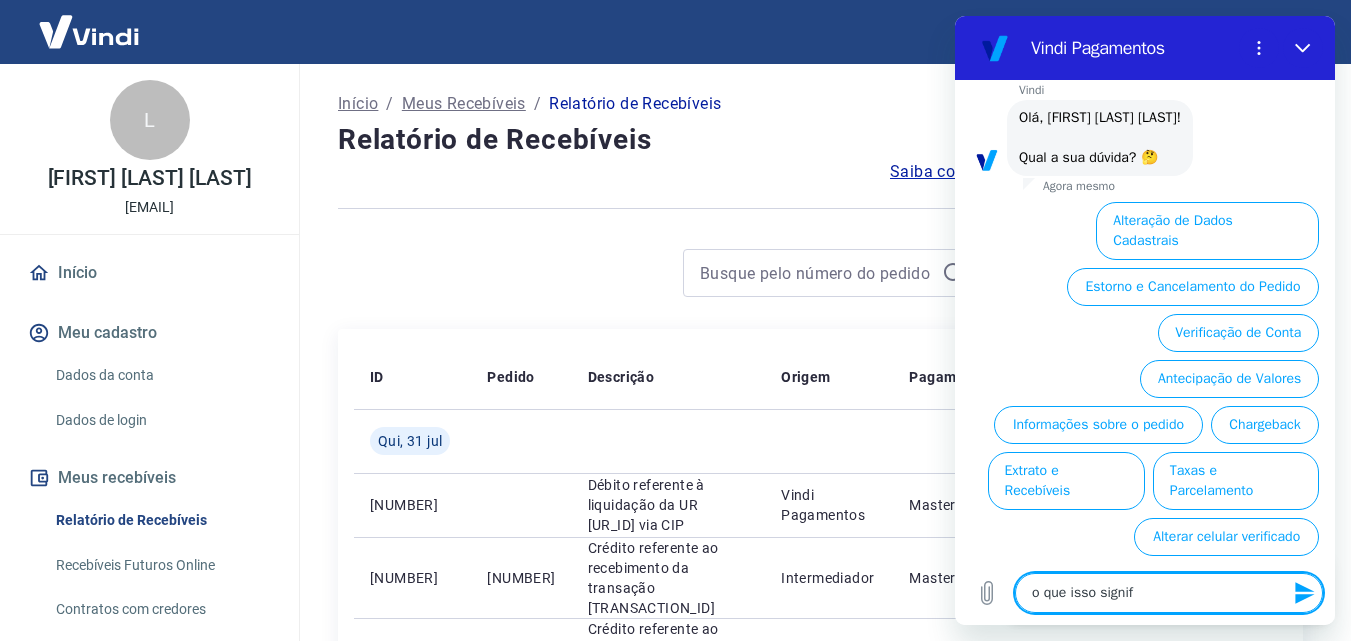 type on "o que isso signif" 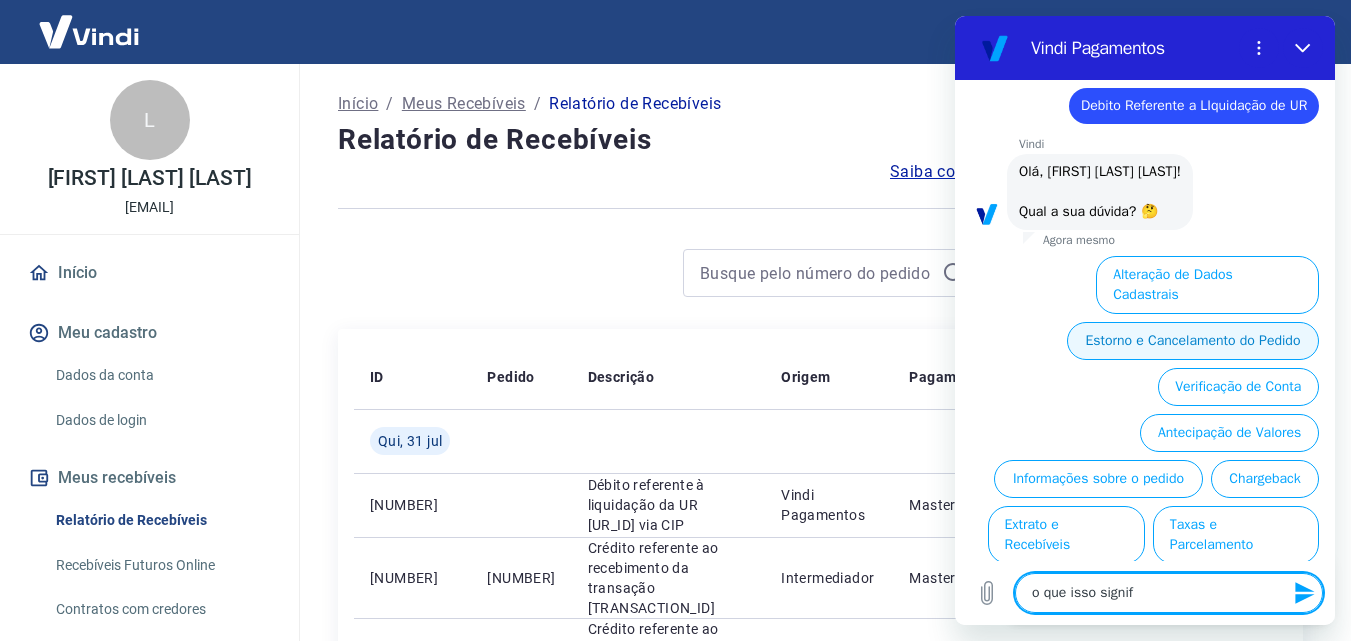 scroll, scrollTop: 0, scrollLeft: 0, axis: both 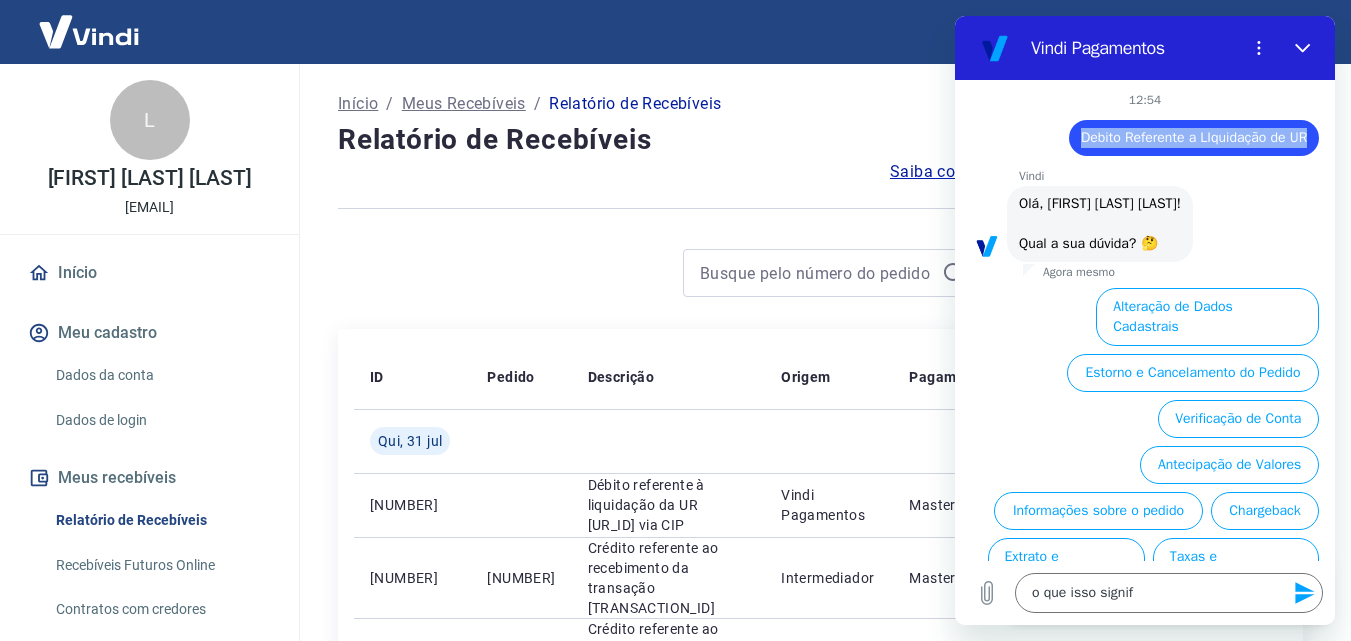 drag, startPoint x: 1064, startPoint y: 139, endPoint x: 1293, endPoint y: 138, distance: 229.00218 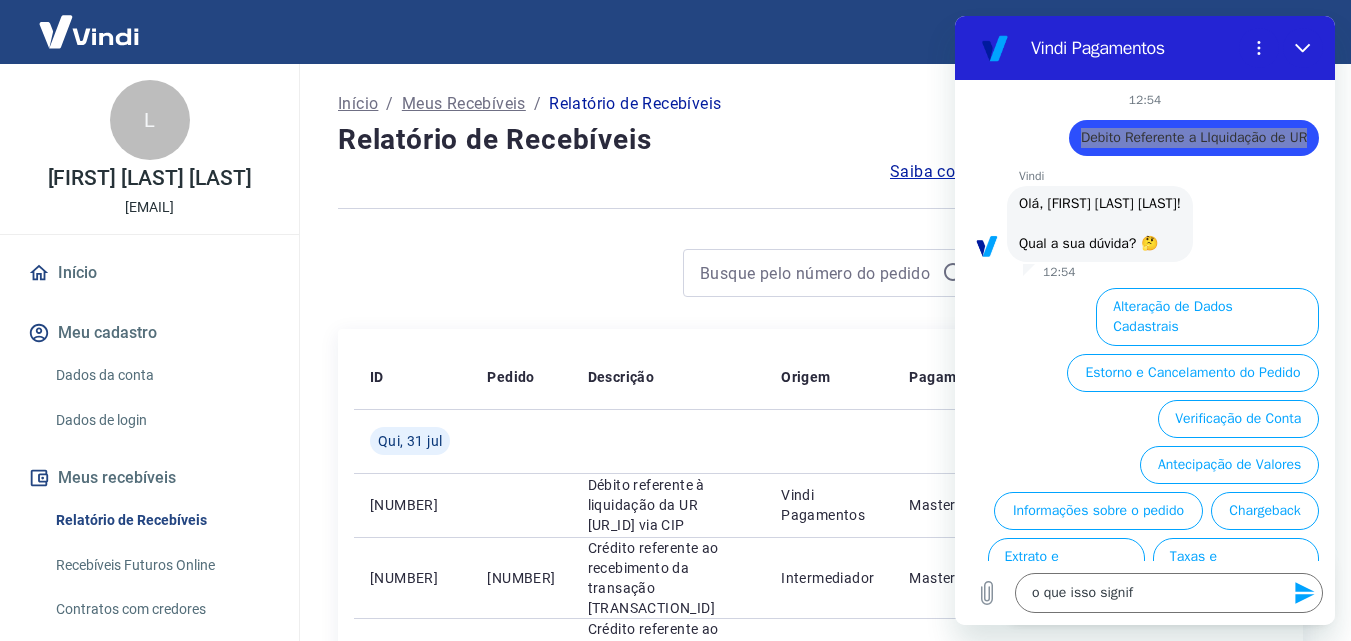 click at bounding box center (820, 208) 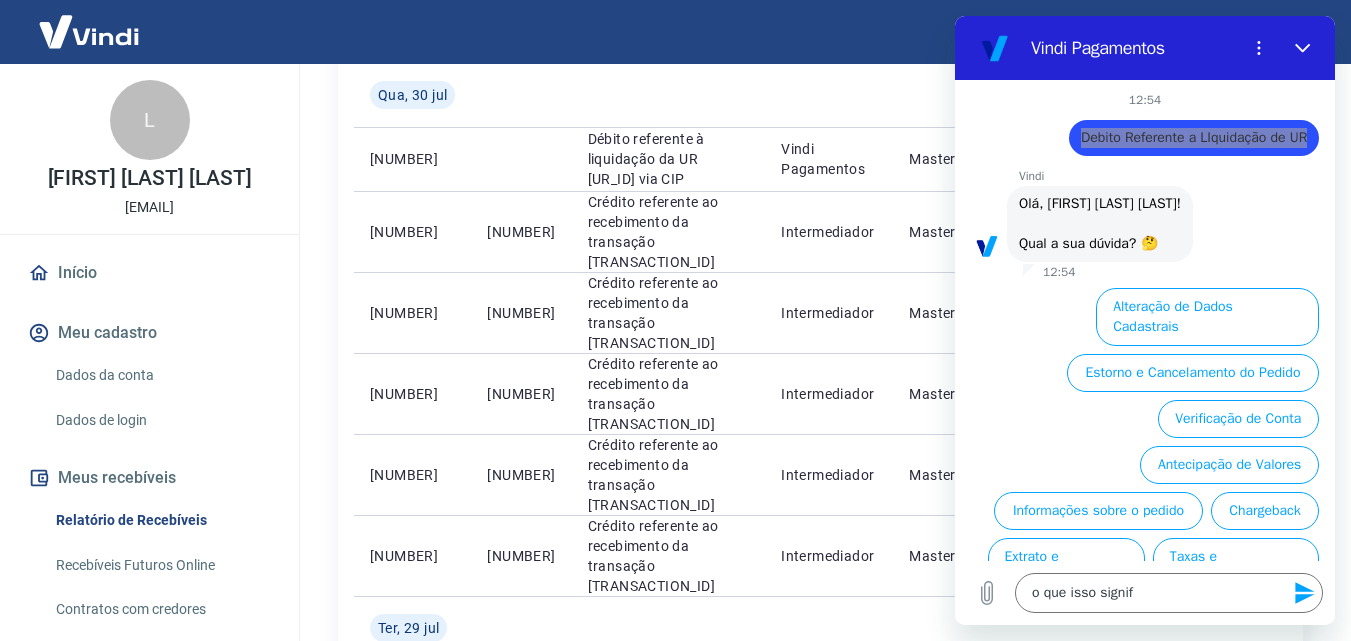 scroll, scrollTop: 600, scrollLeft: 0, axis: vertical 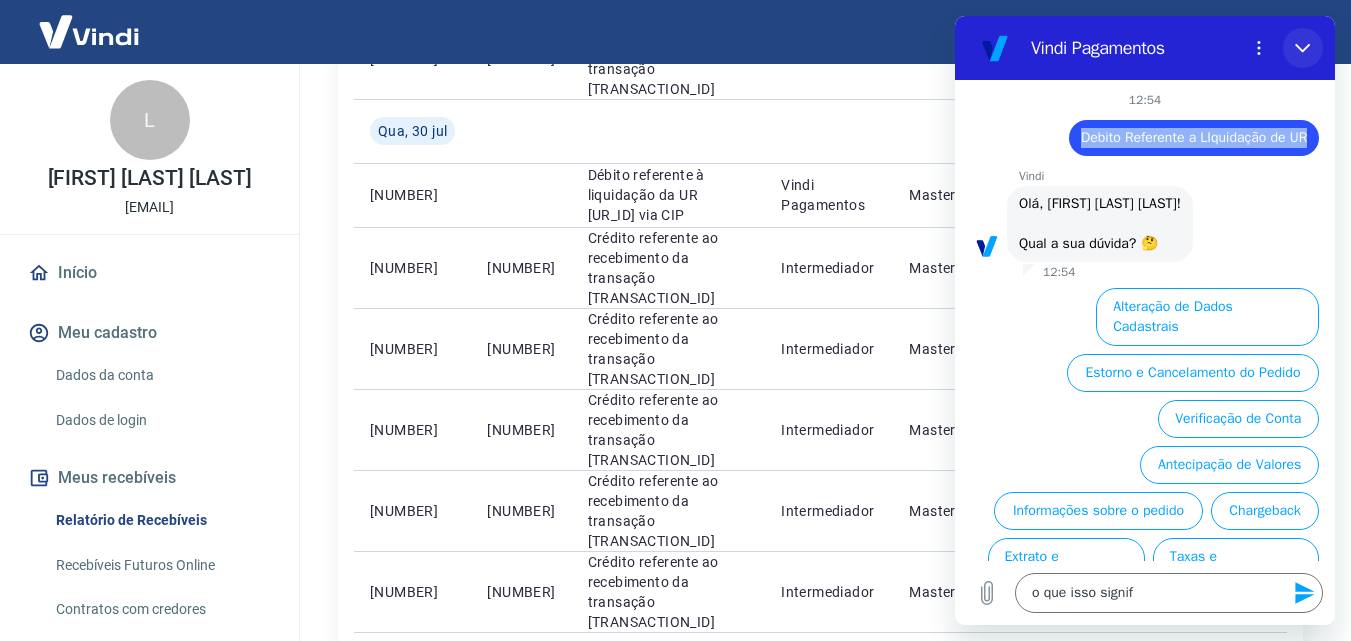 click at bounding box center (1303, 48) 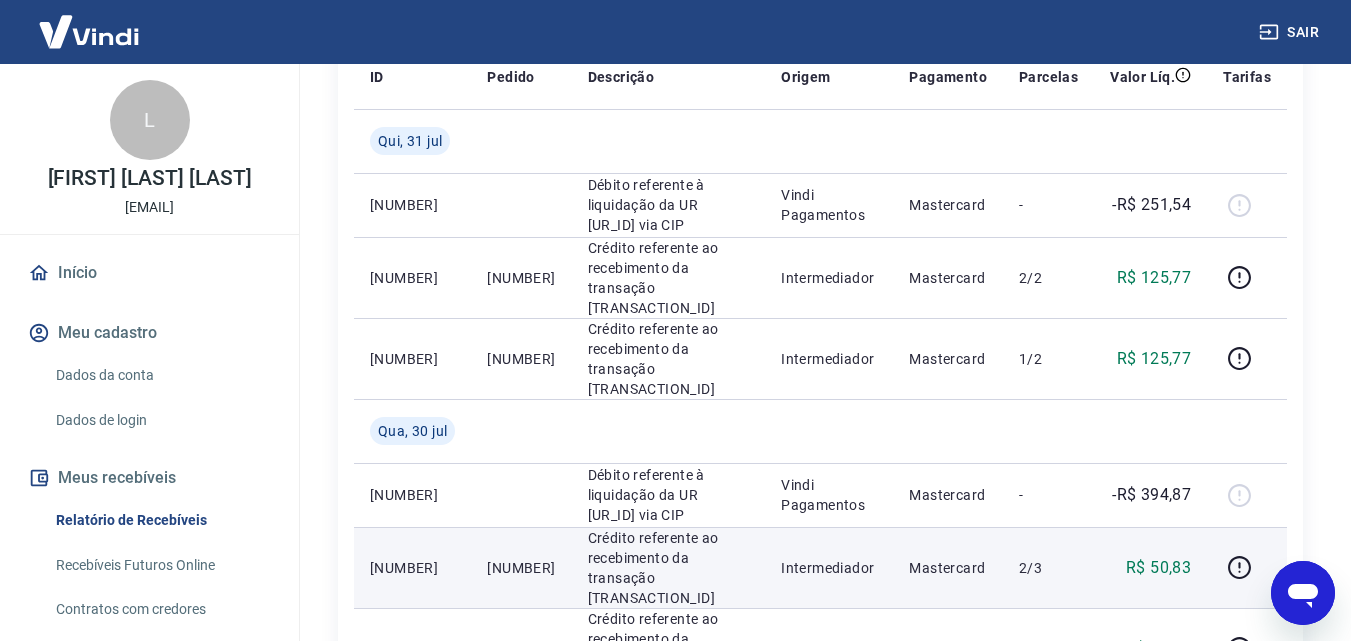 scroll, scrollTop: 400, scrollLeft: 0, axis: vertical 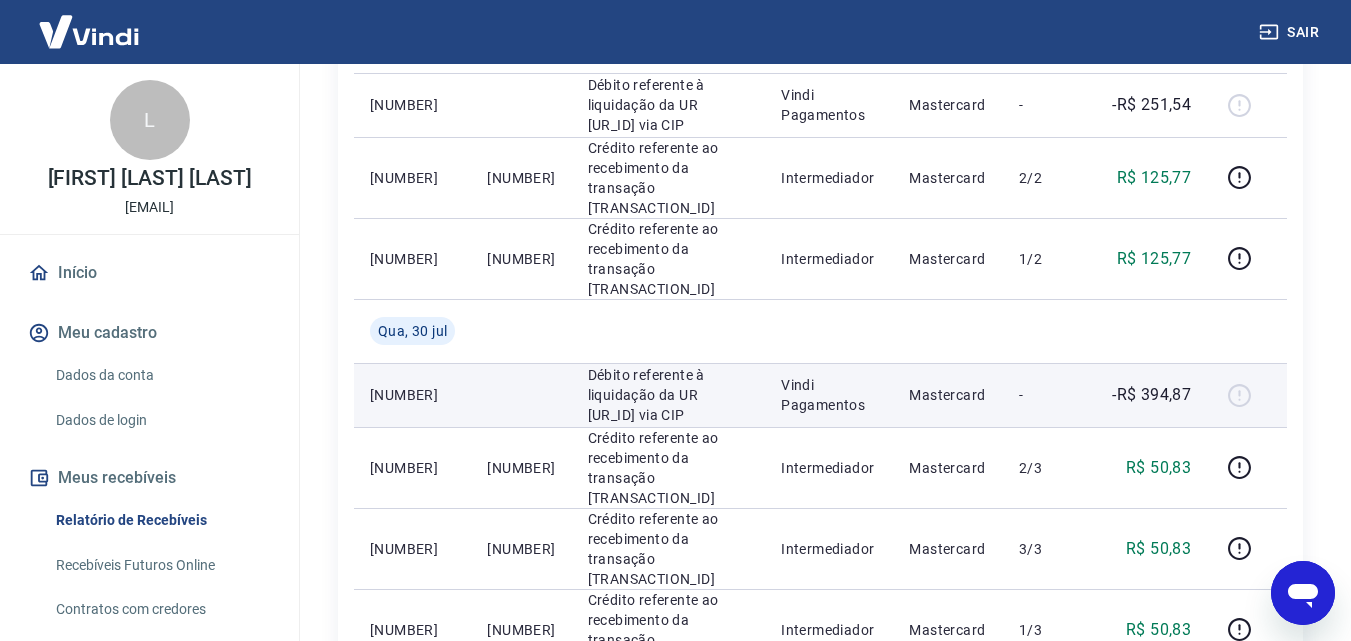 click on "-R$ 394,87" at bounding box center (1151, 395) 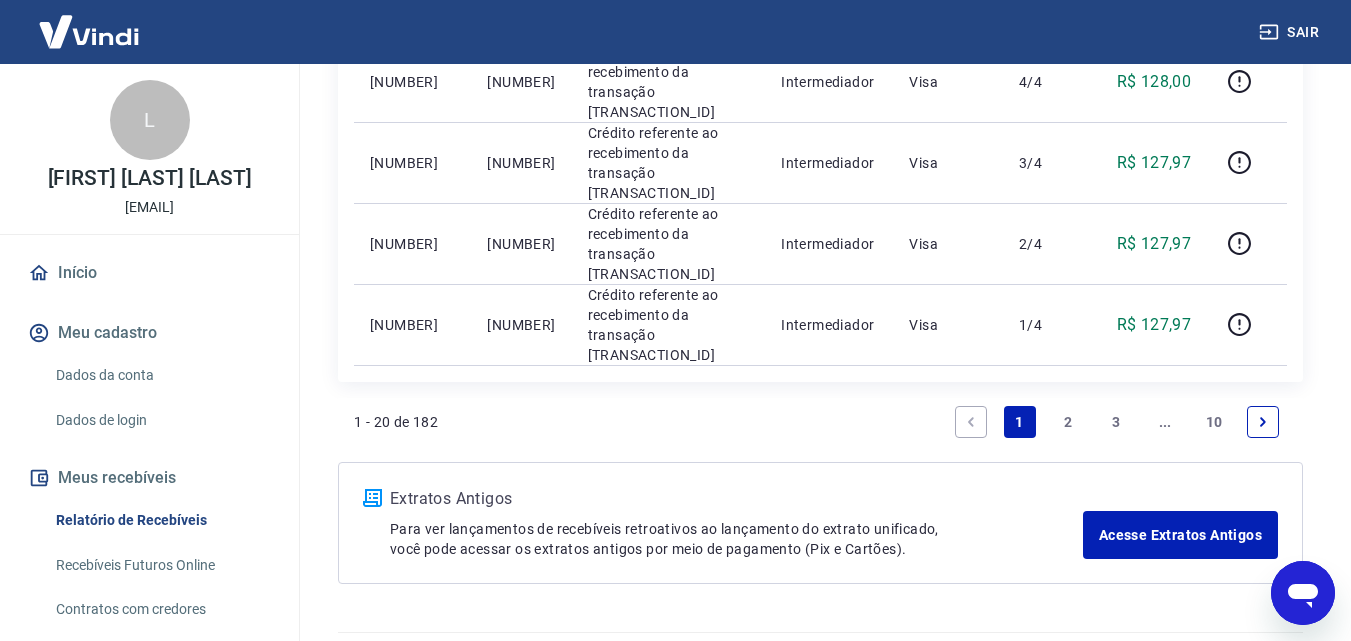 scroll, scrollTop: 1841, scrollLeft: 0, axis: vertical 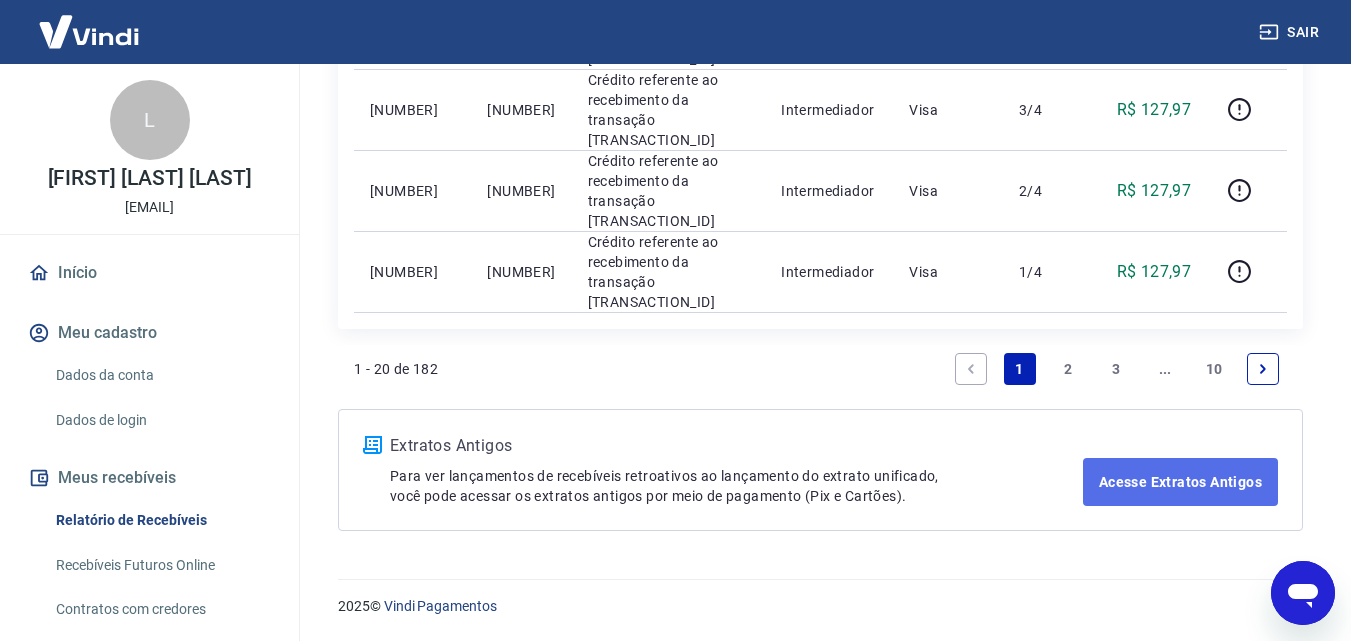 click on "Acesse Extratos Antigos" at bounding box center [1180, 482] 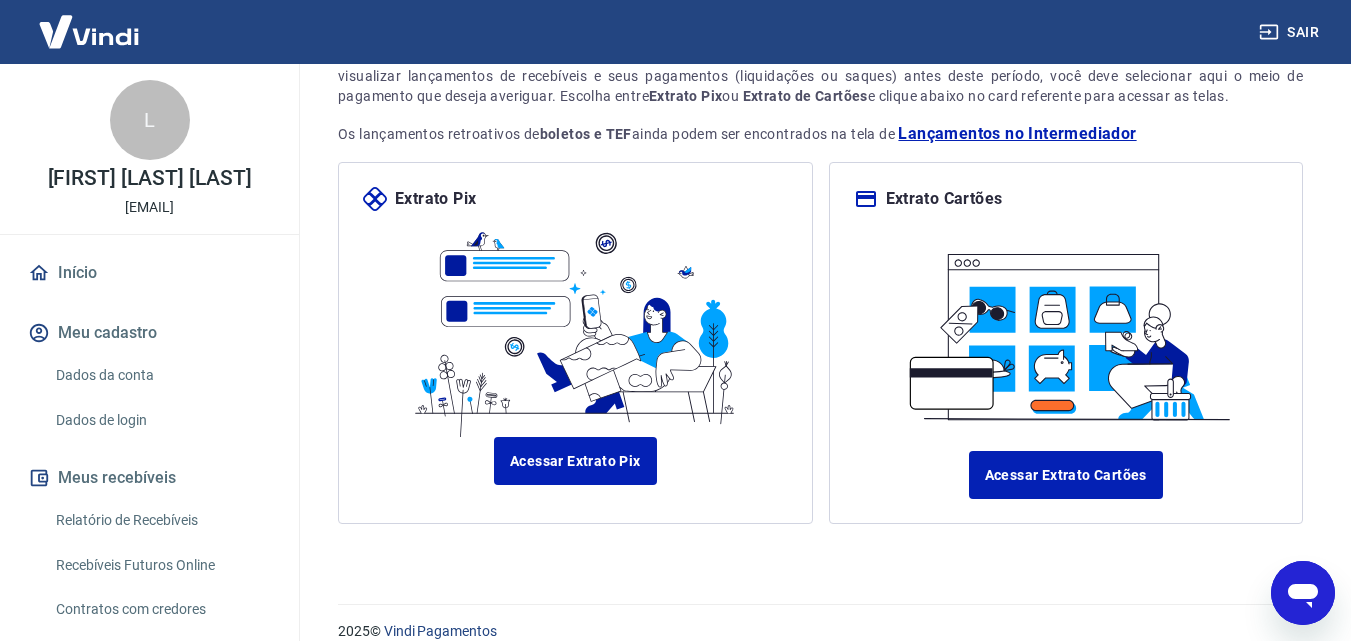 scroll, scrollTop: 189, scrollLeft: 0, axis: vertical 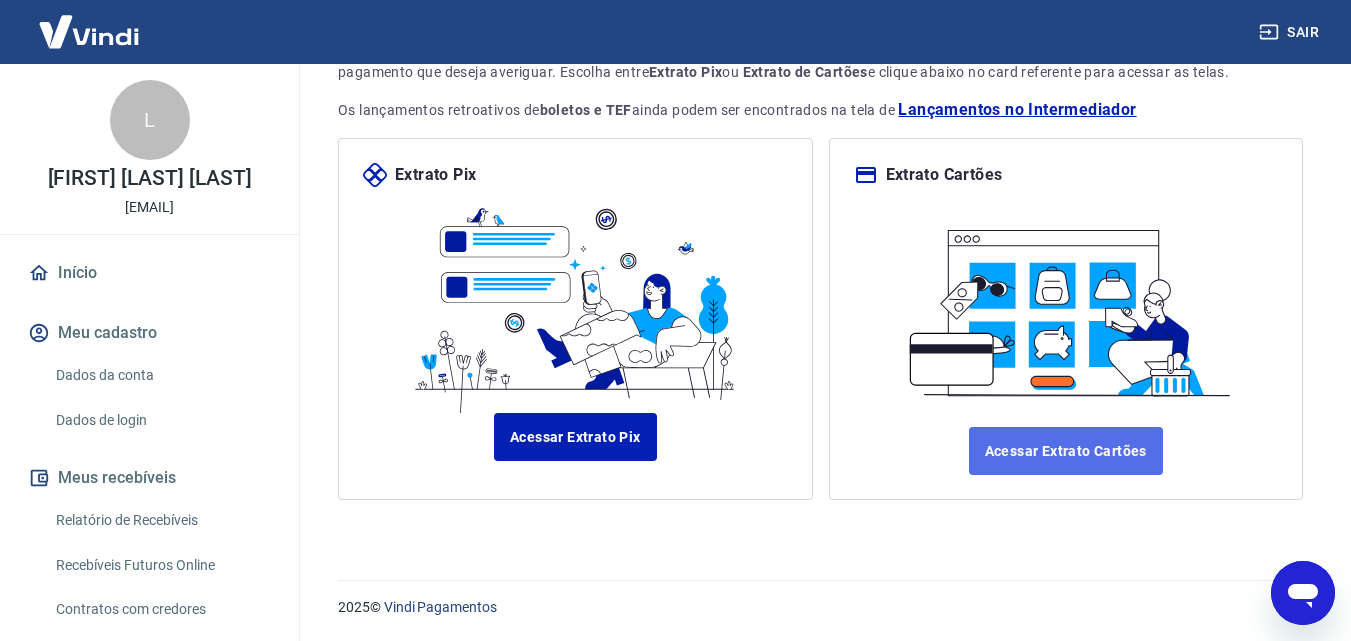 click on "Acessar Extrato Cartões" at bounding box center [1066, 451] 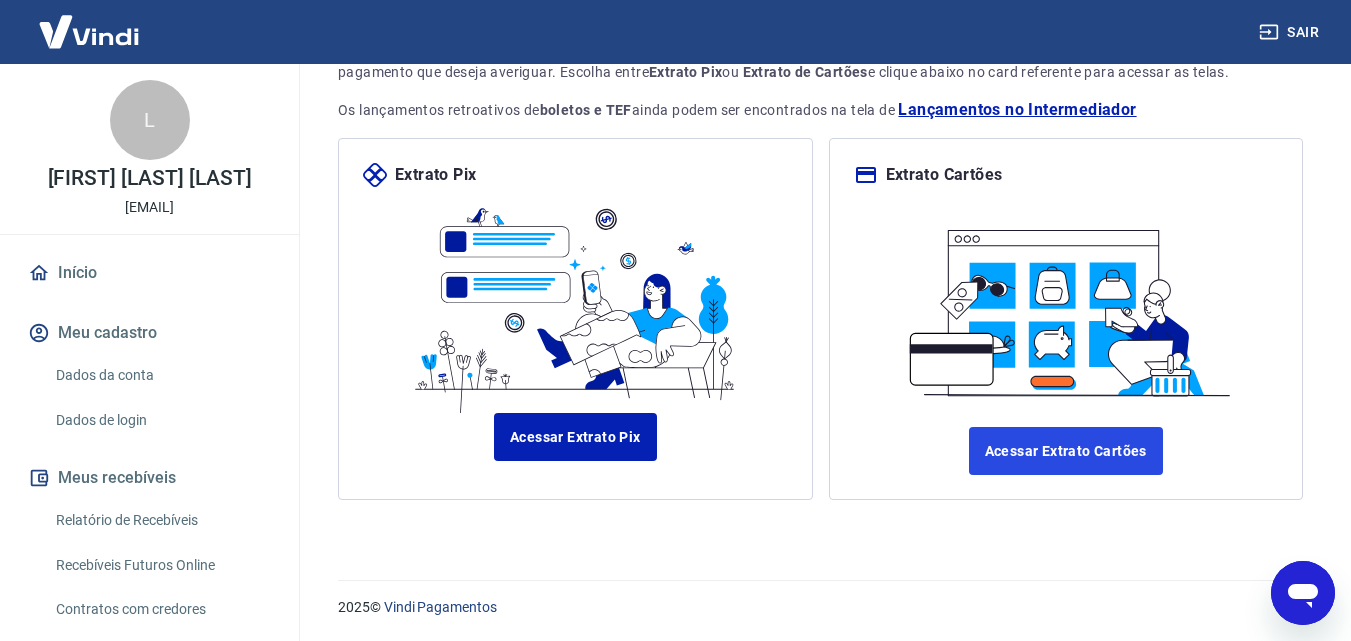 type on "x" 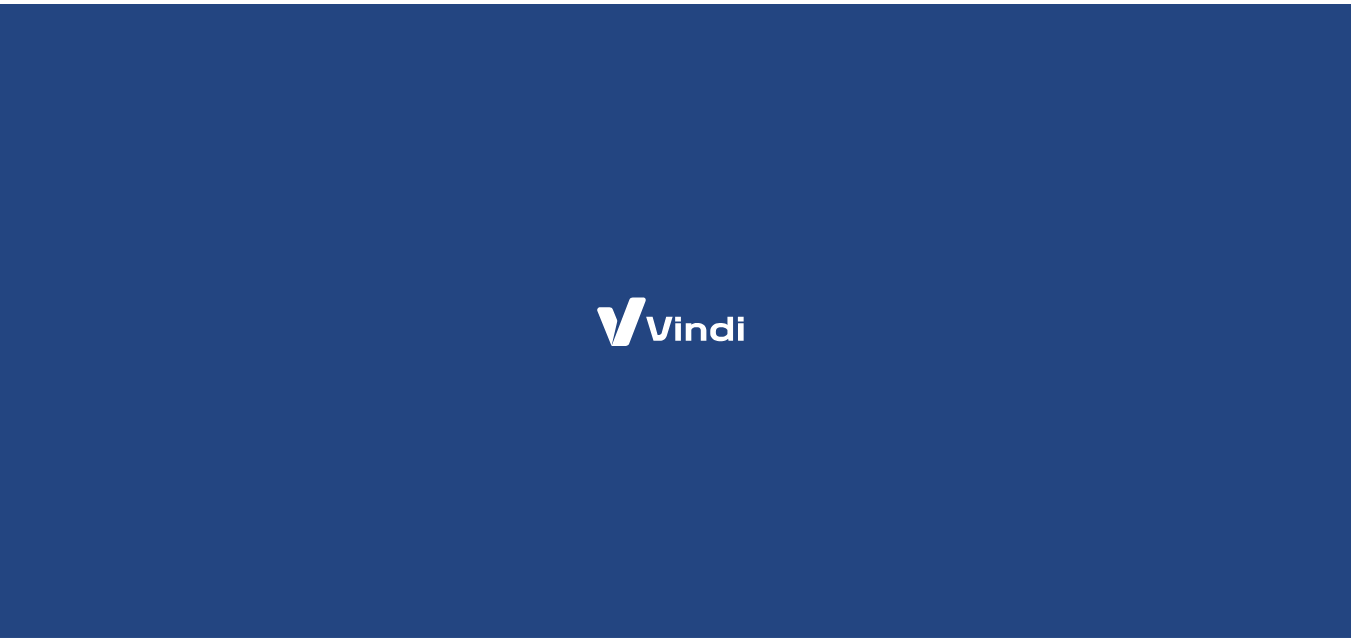 scroll, scrollTop: 0, scrollLeft: 0, axis: both 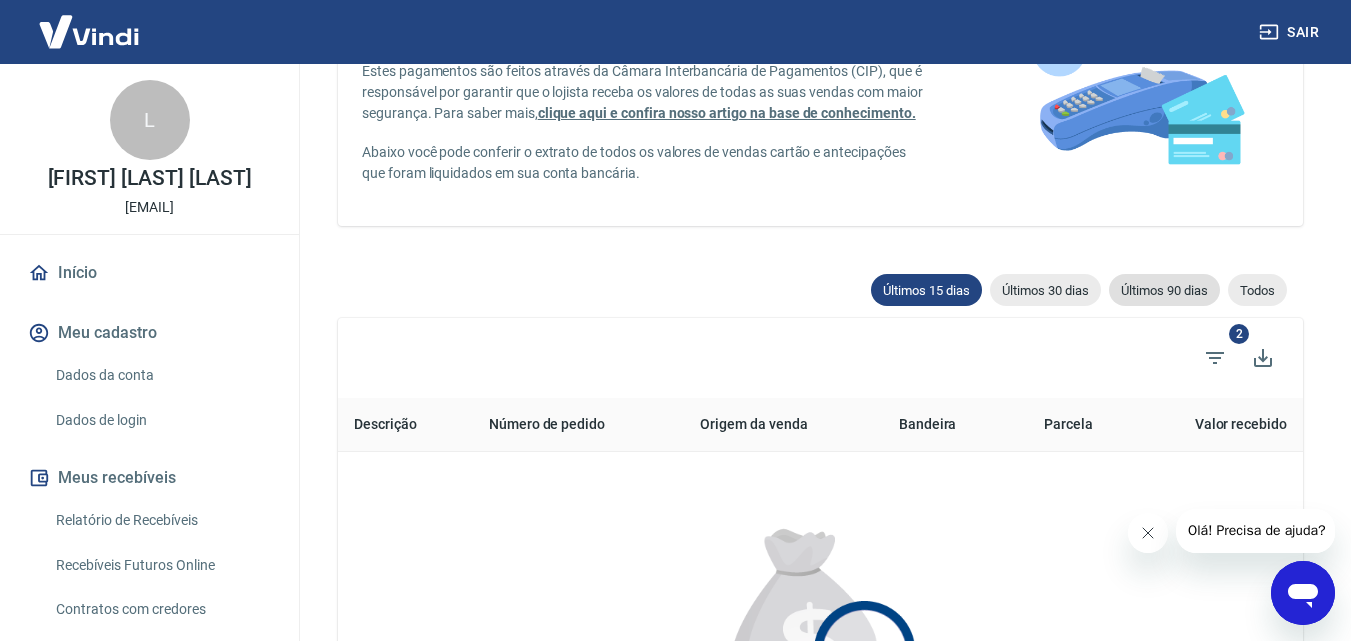 click on "Últimos 90 dias" at bounding box center (1164, 290) 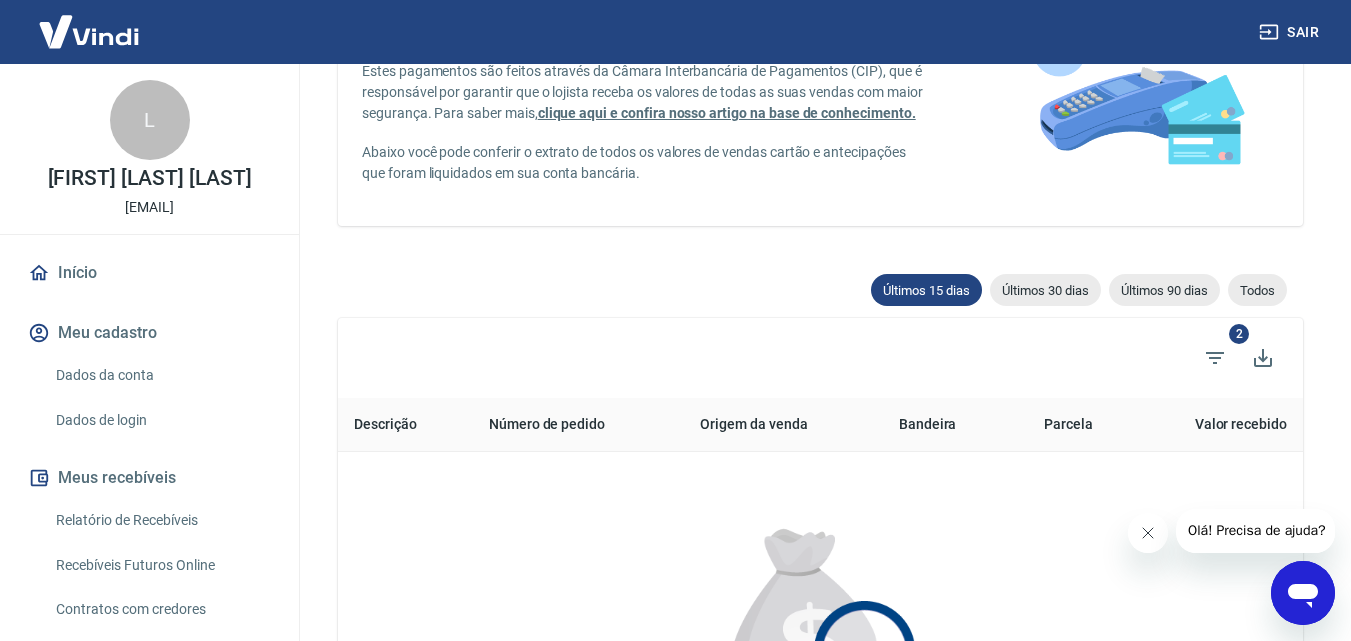 type on "[DATE]" 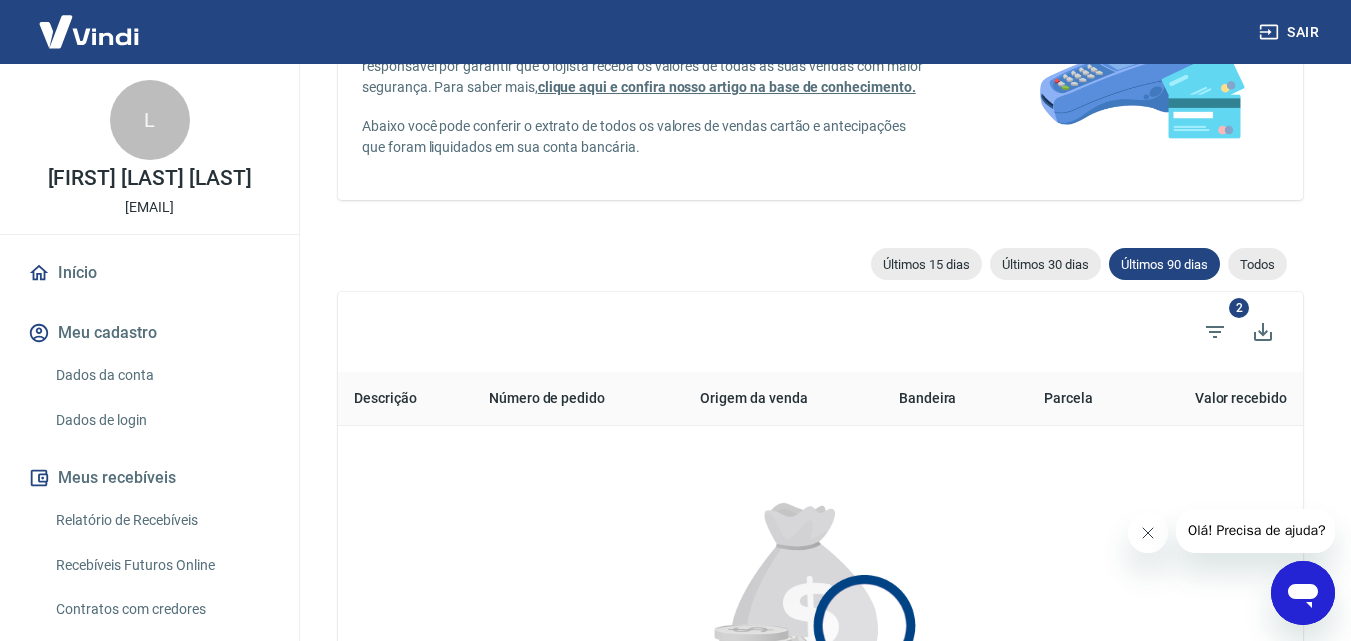 scroll, scrollTop: 300, scrollLeft: 0, axis: vertical 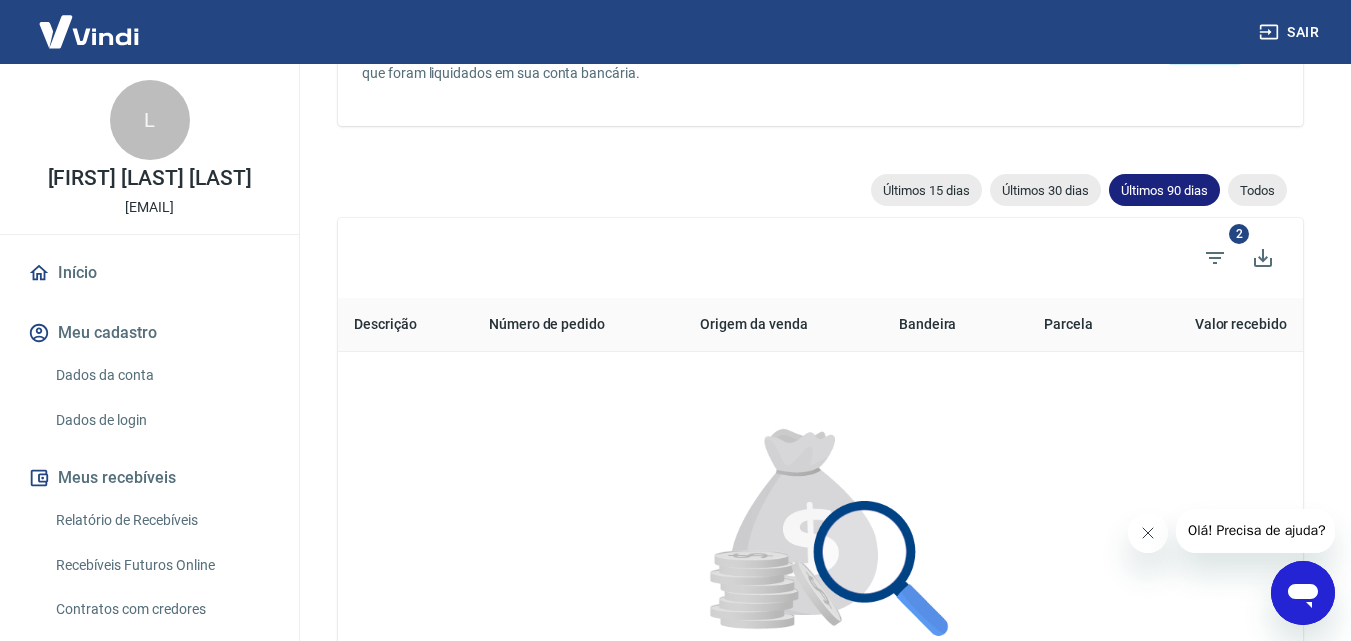 click on "Últimos 90 dias" at bounding box center (1164, 190) 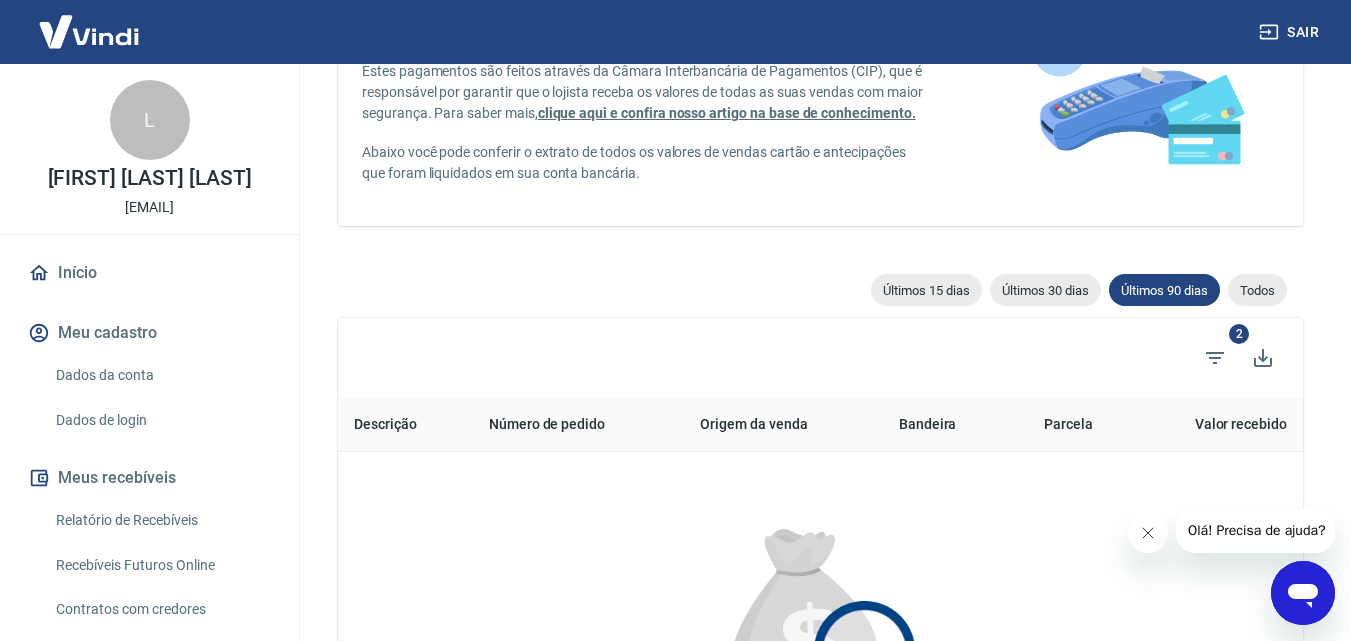 scroll, scrollTop: 0, scrollLeft: 0, axis: both 